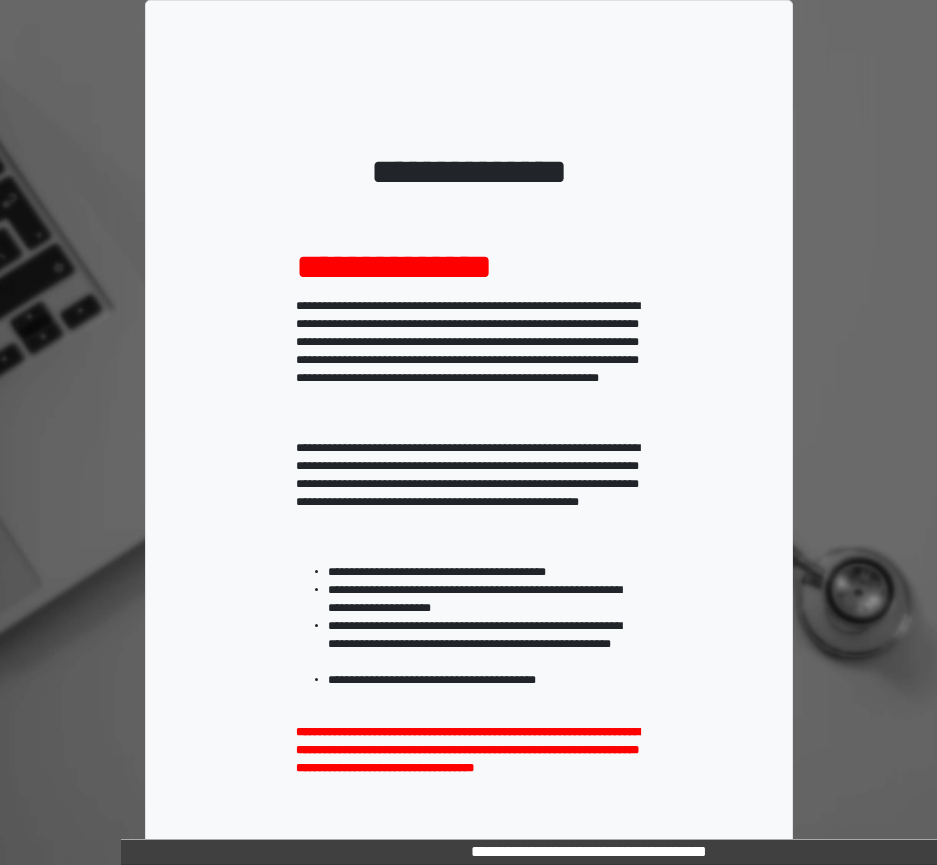 scroll, scrollTop: 0, scrollLeft: 0, axis: both 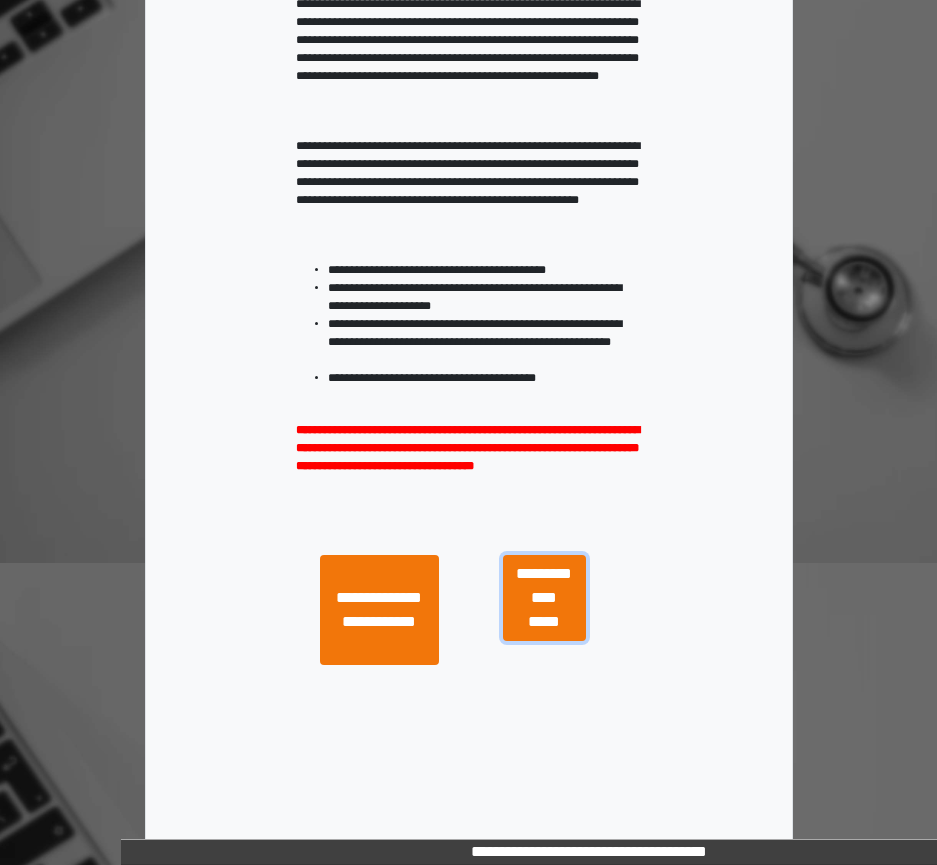 click on "**********" at bounding box center (544, 598) 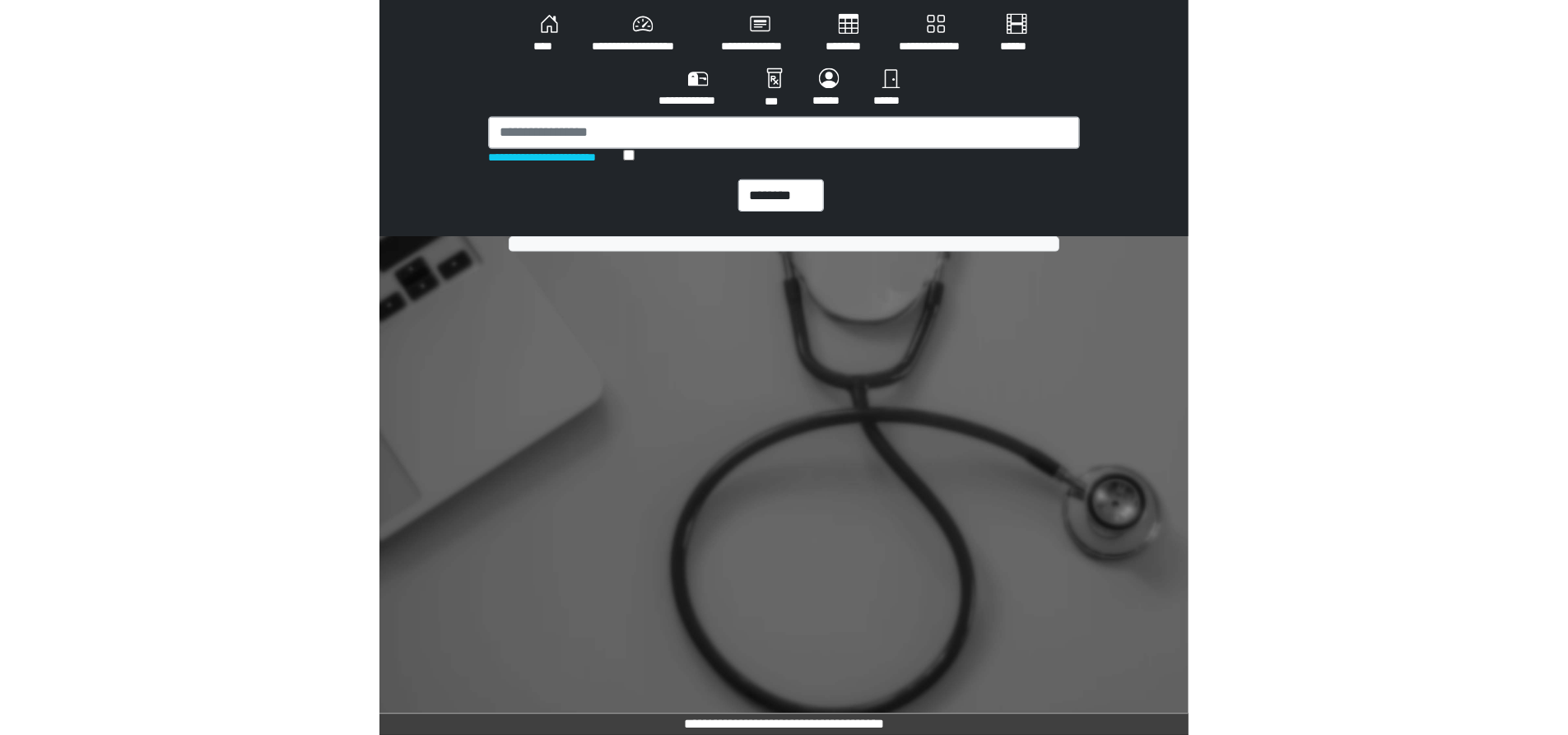 scroll, scrollTop: 0, scrollLeft: 0, axis: both 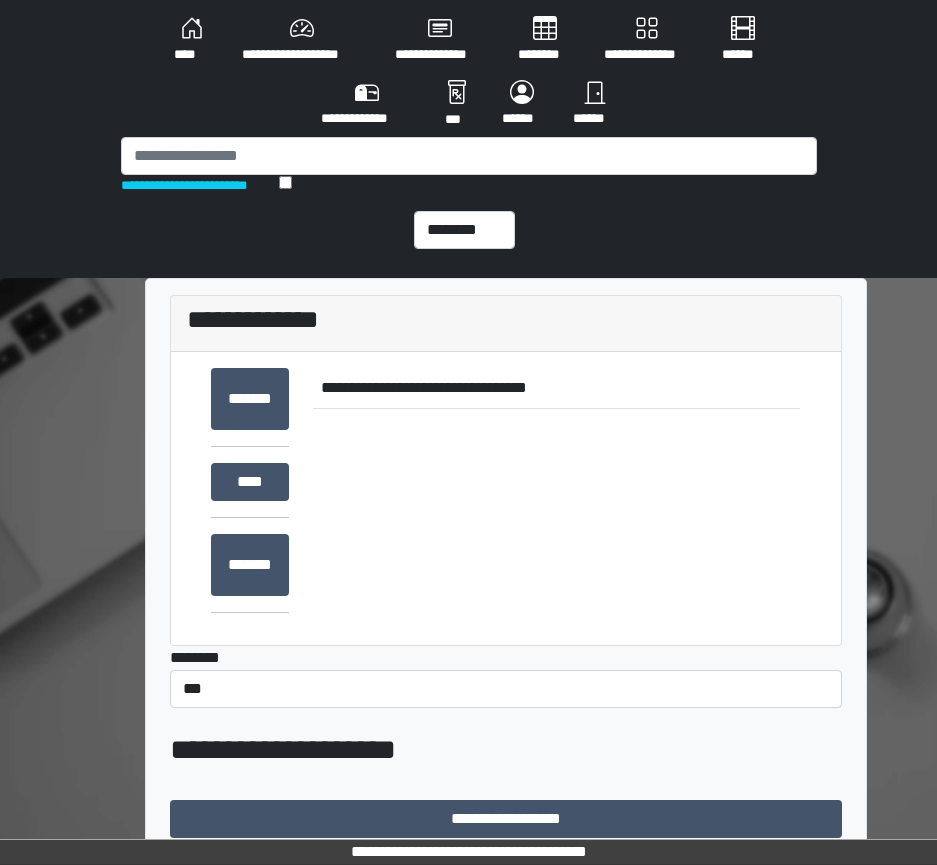 click on "**********" at bounding box center (469, 139) 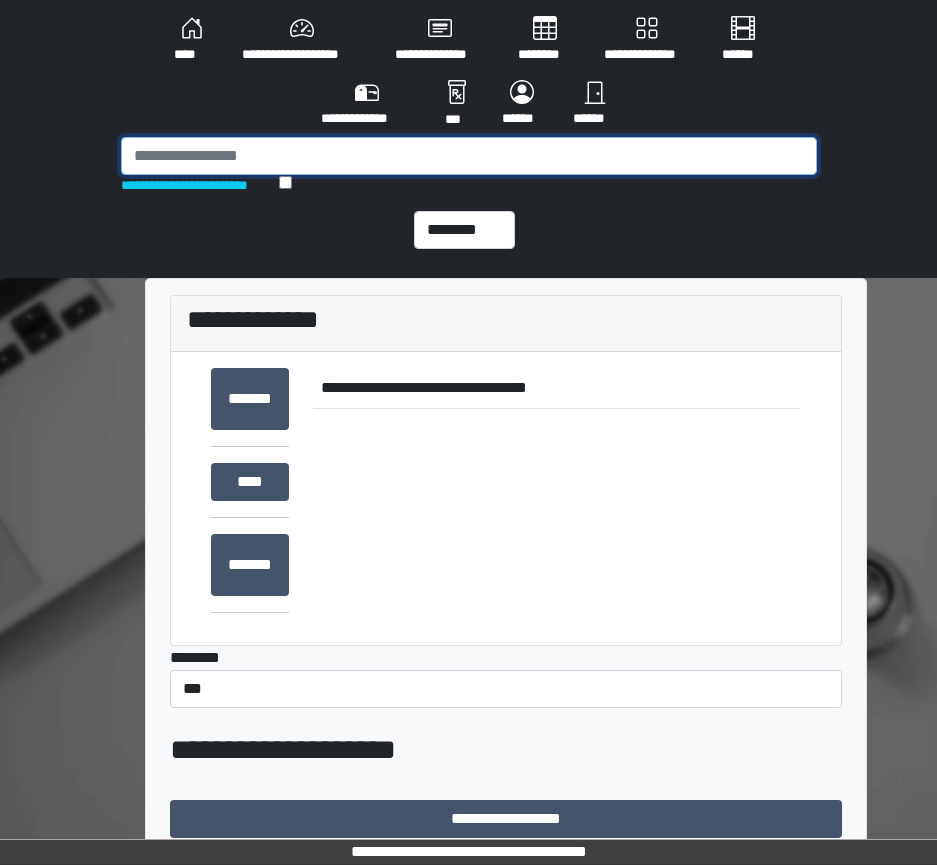 click at bounding box center [469, 156] 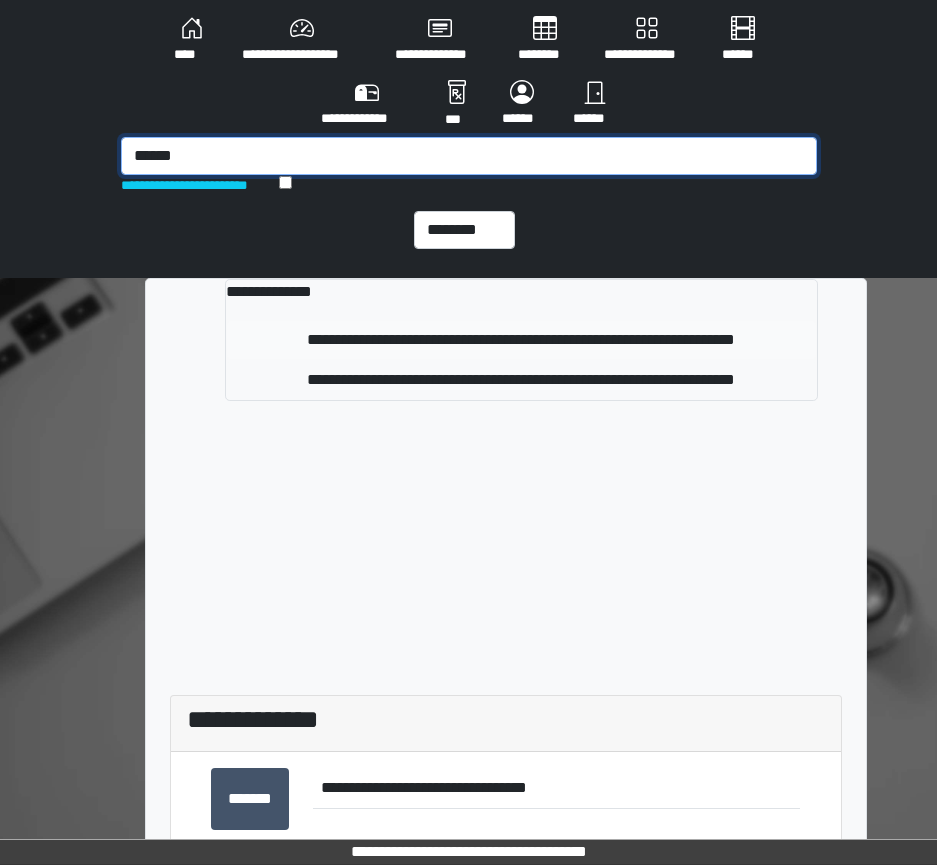 type on "******" 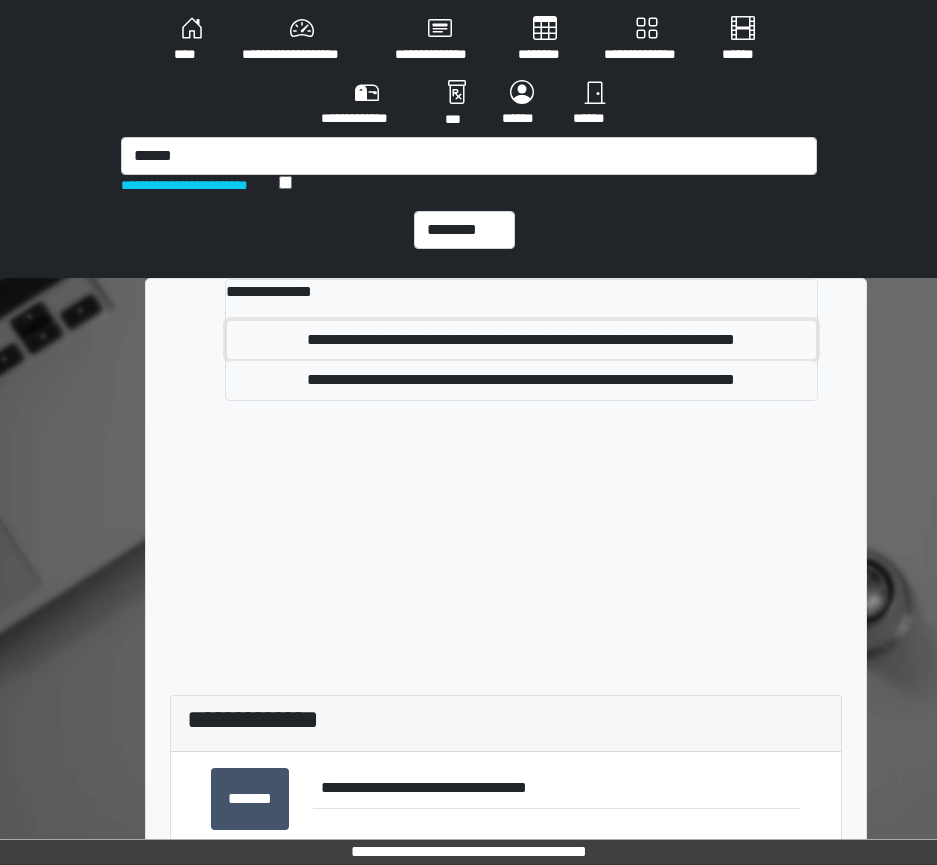 click on "**********" at bounding box center [521, 340] 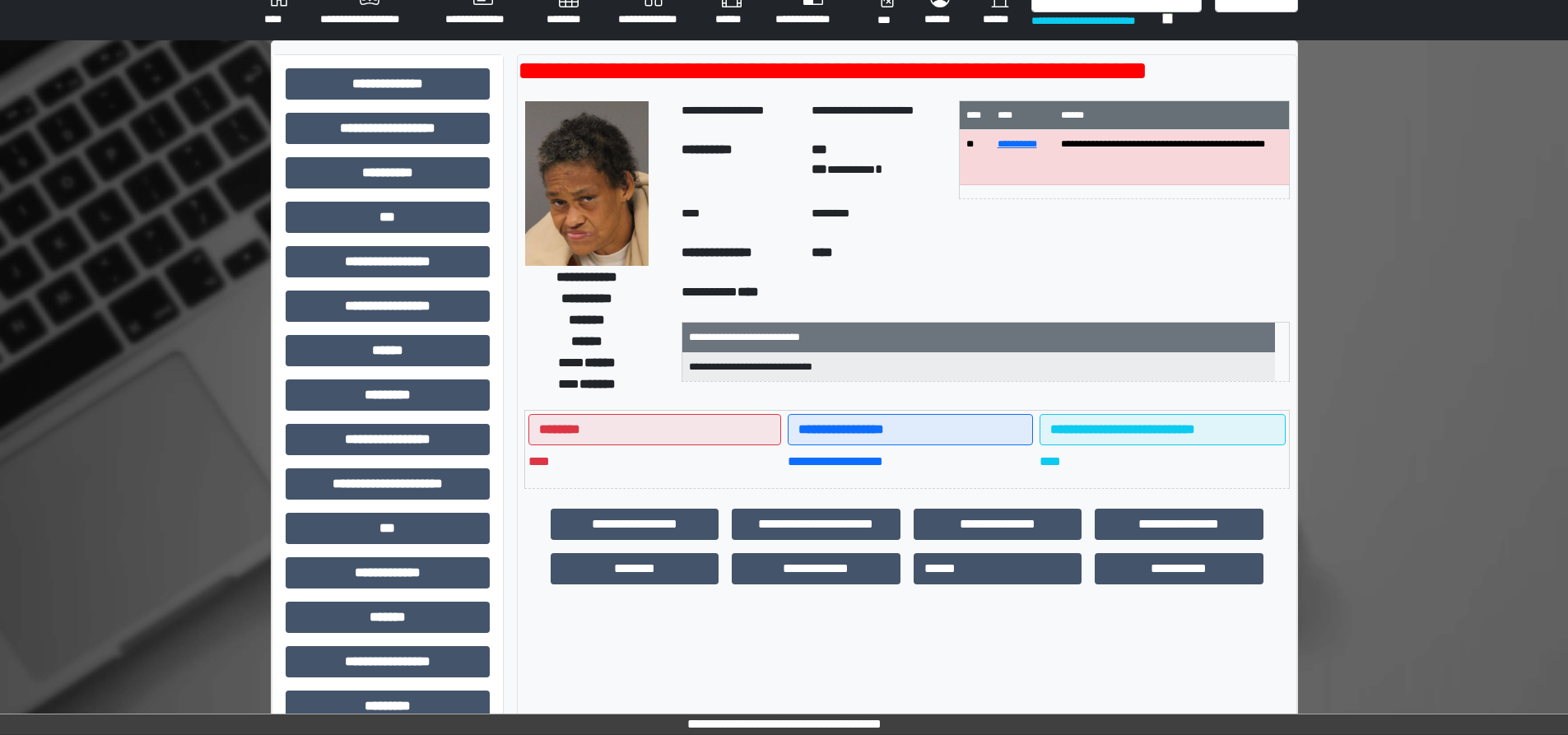 scroll, scrollTop: 0, scrollLeft: 0, axis: both 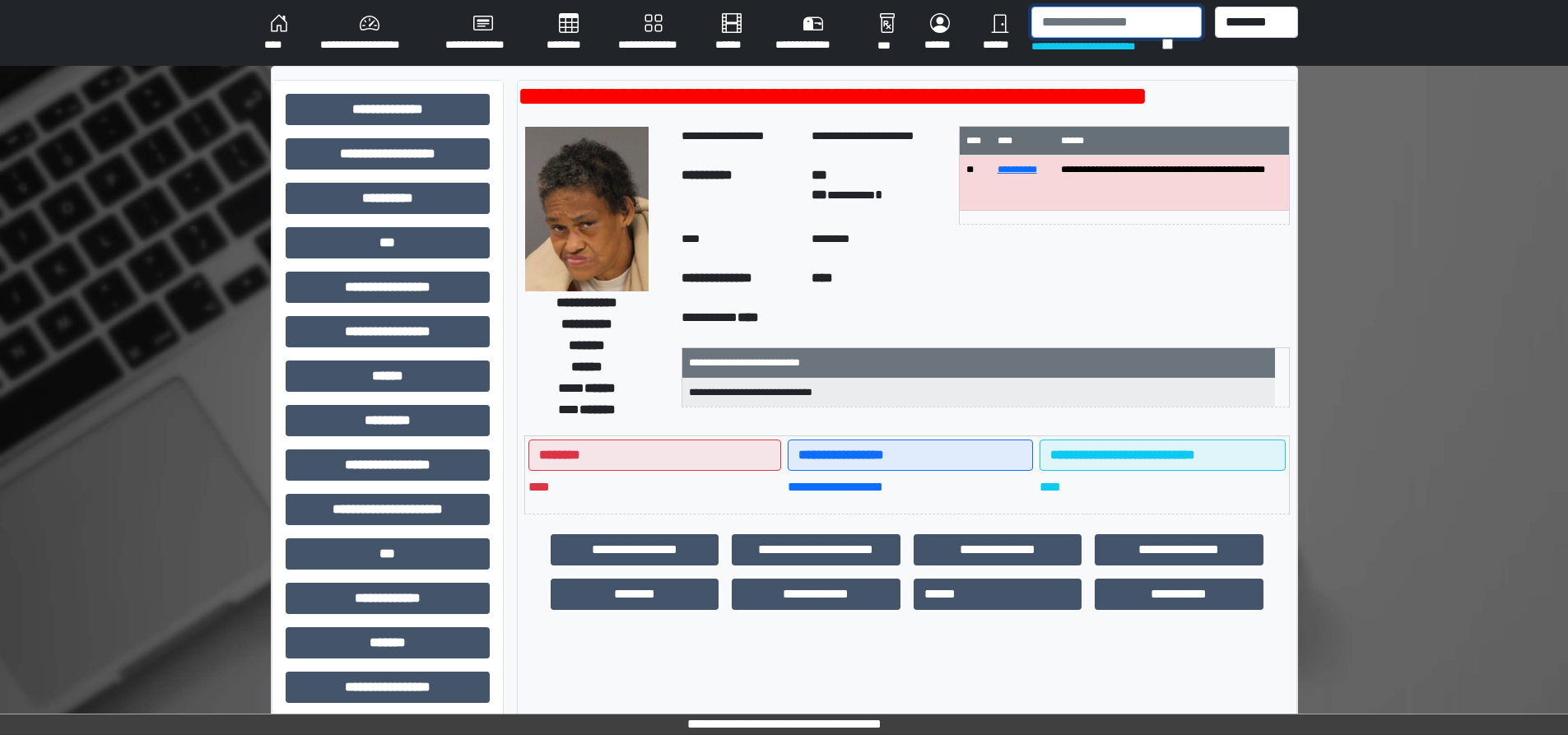 click at bounding box center [1116, 22] 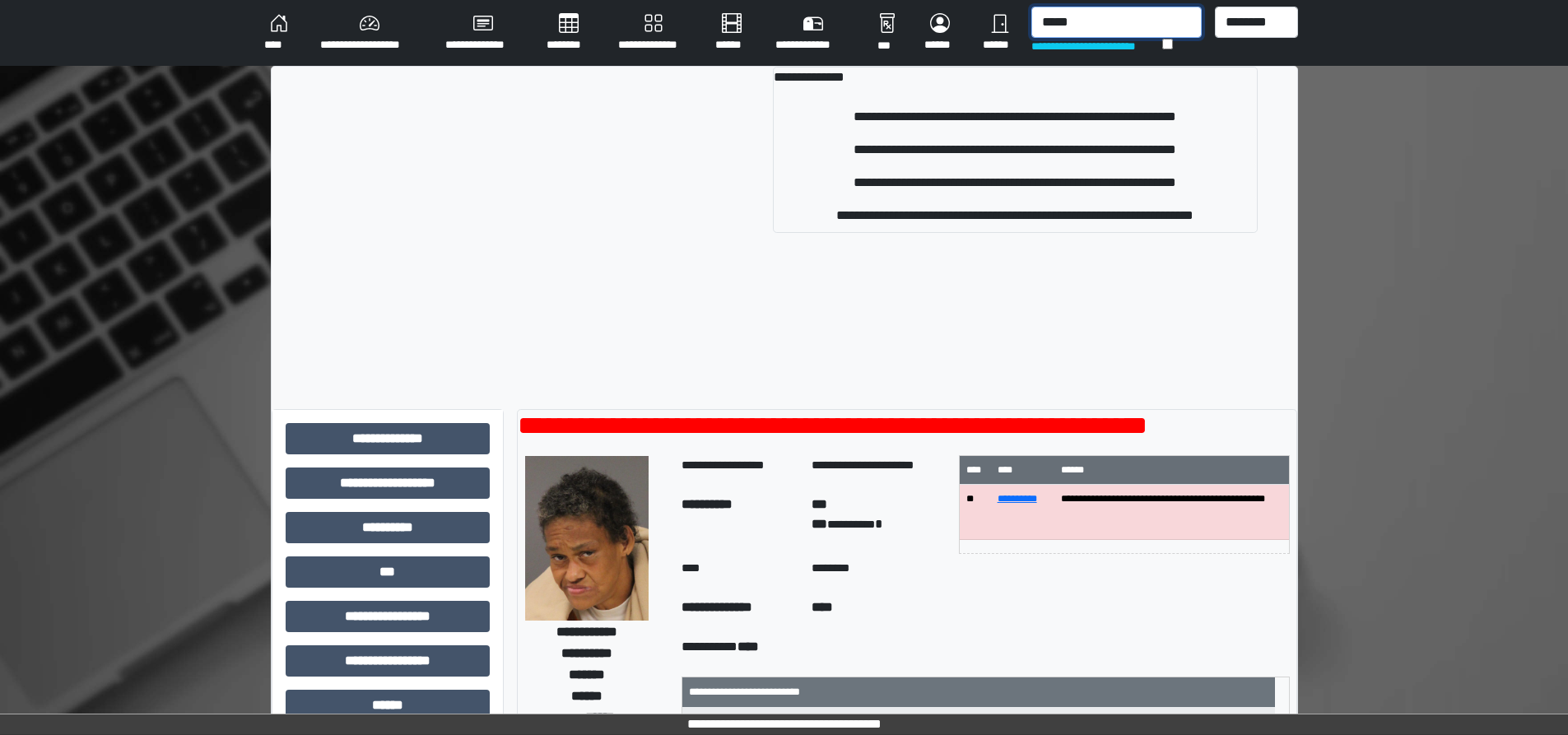 type on "*****" 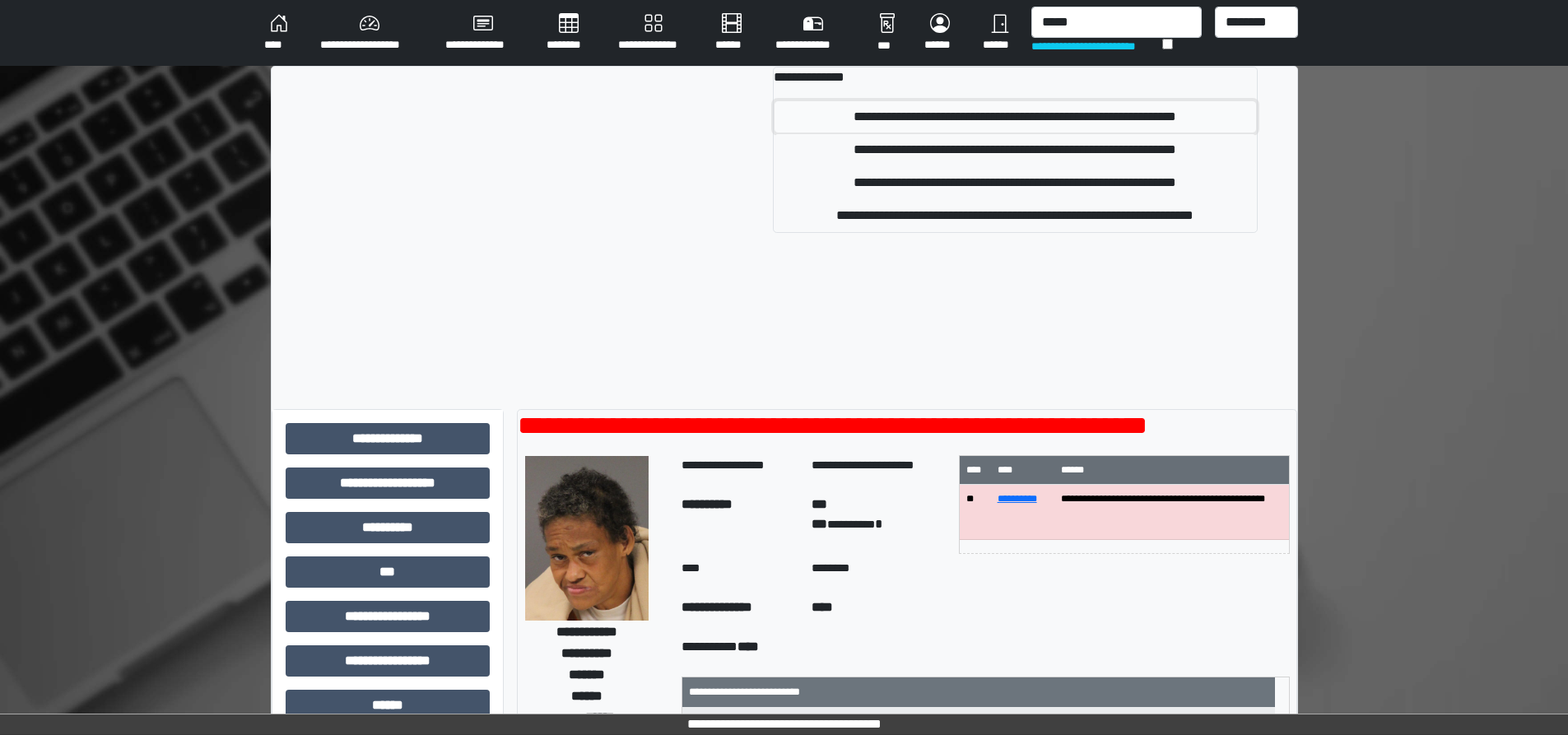click on "**********" at bounding box center [1015, 117] 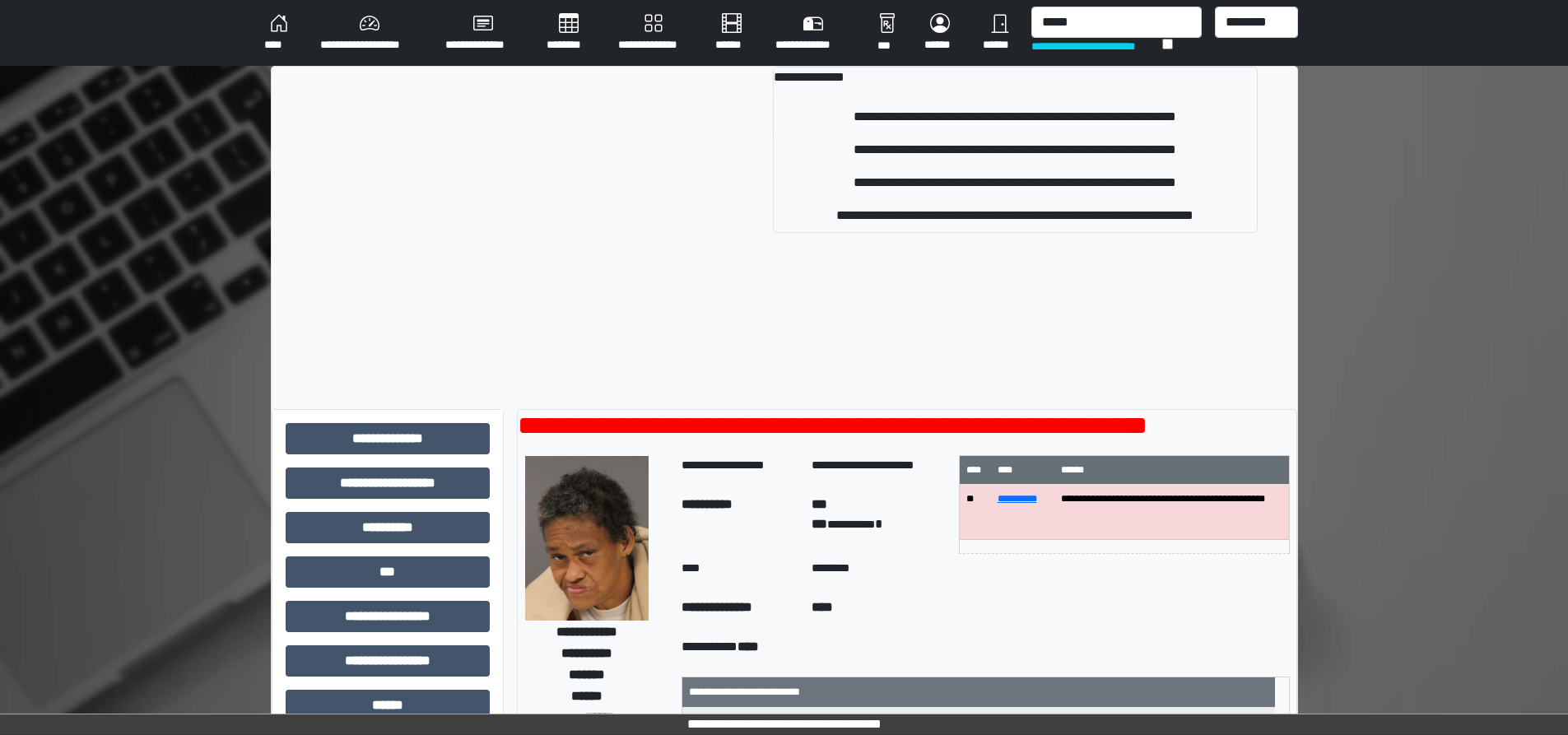 type 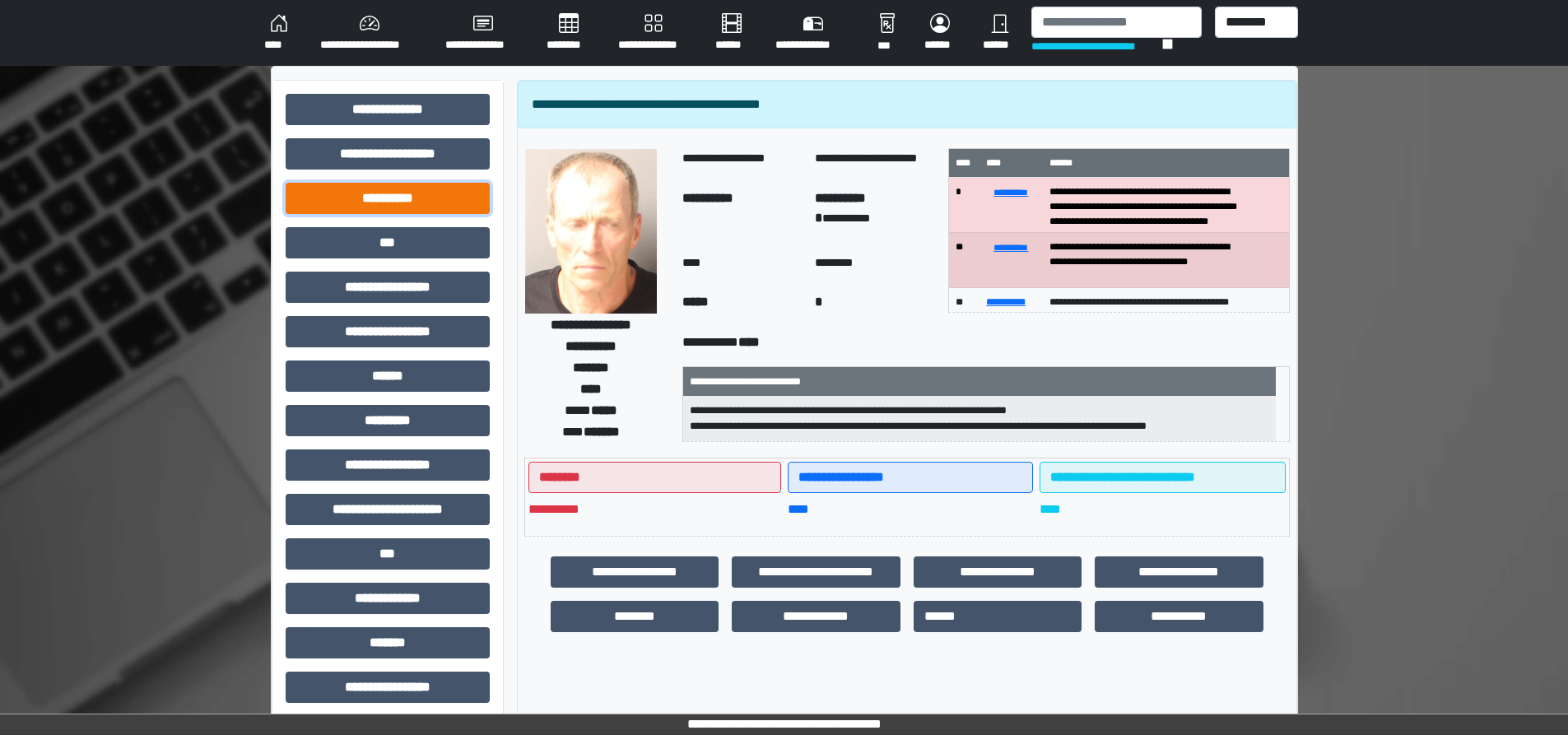 click on "**********" at bounding box center [388, 198] 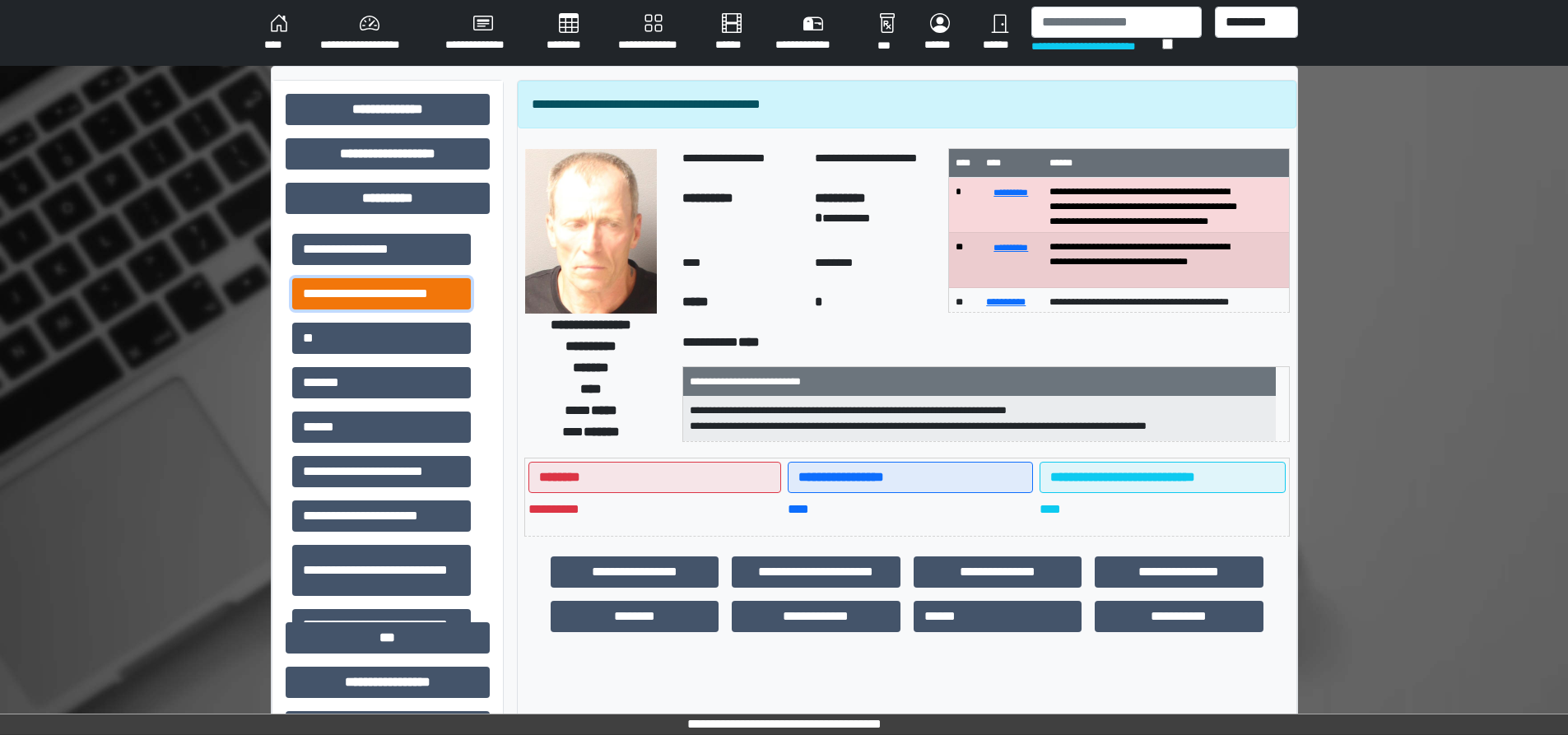 click on "**********" at bounding box center [381, 294] 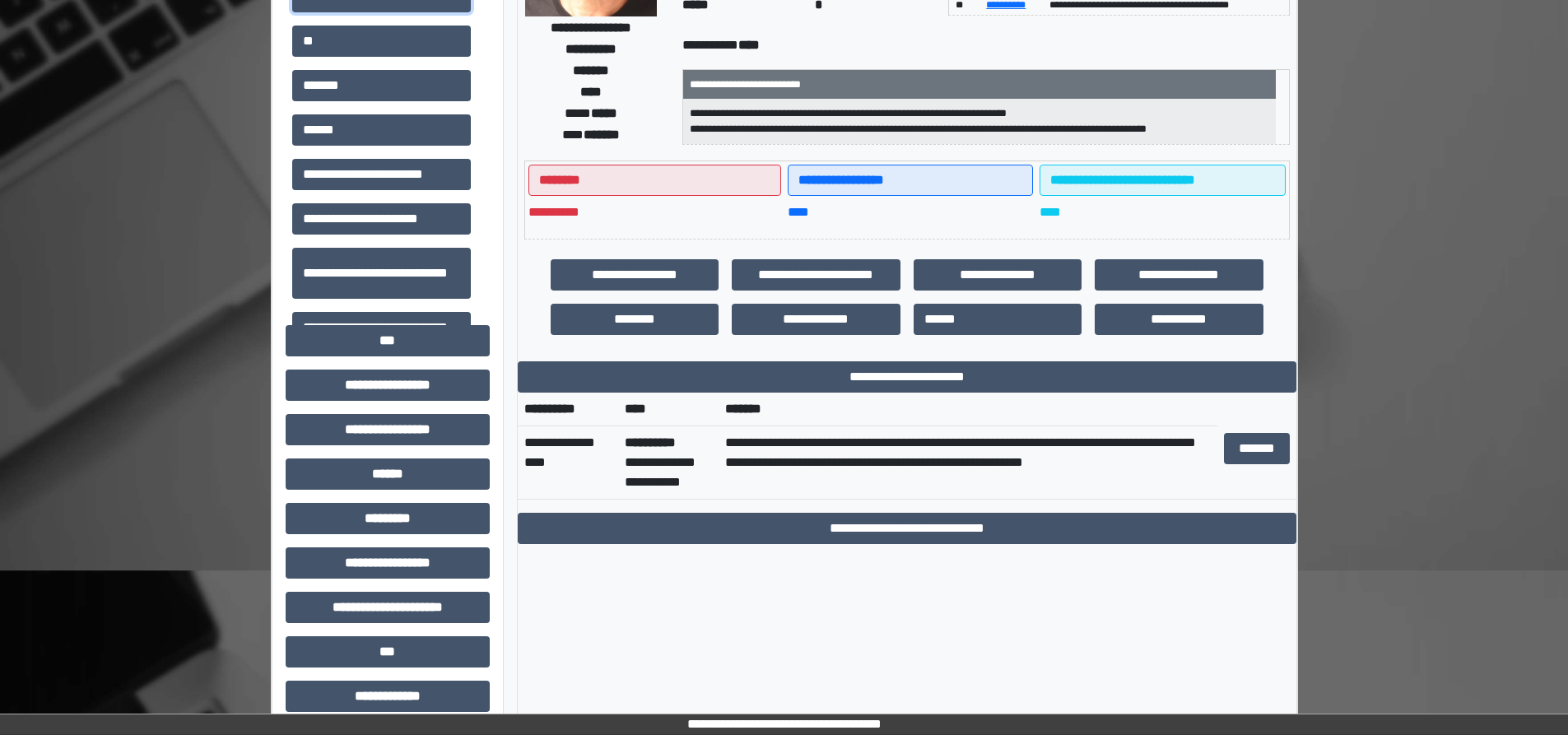 scroll, scrollTop: 329, scrollLeft: 0, axis: vertical 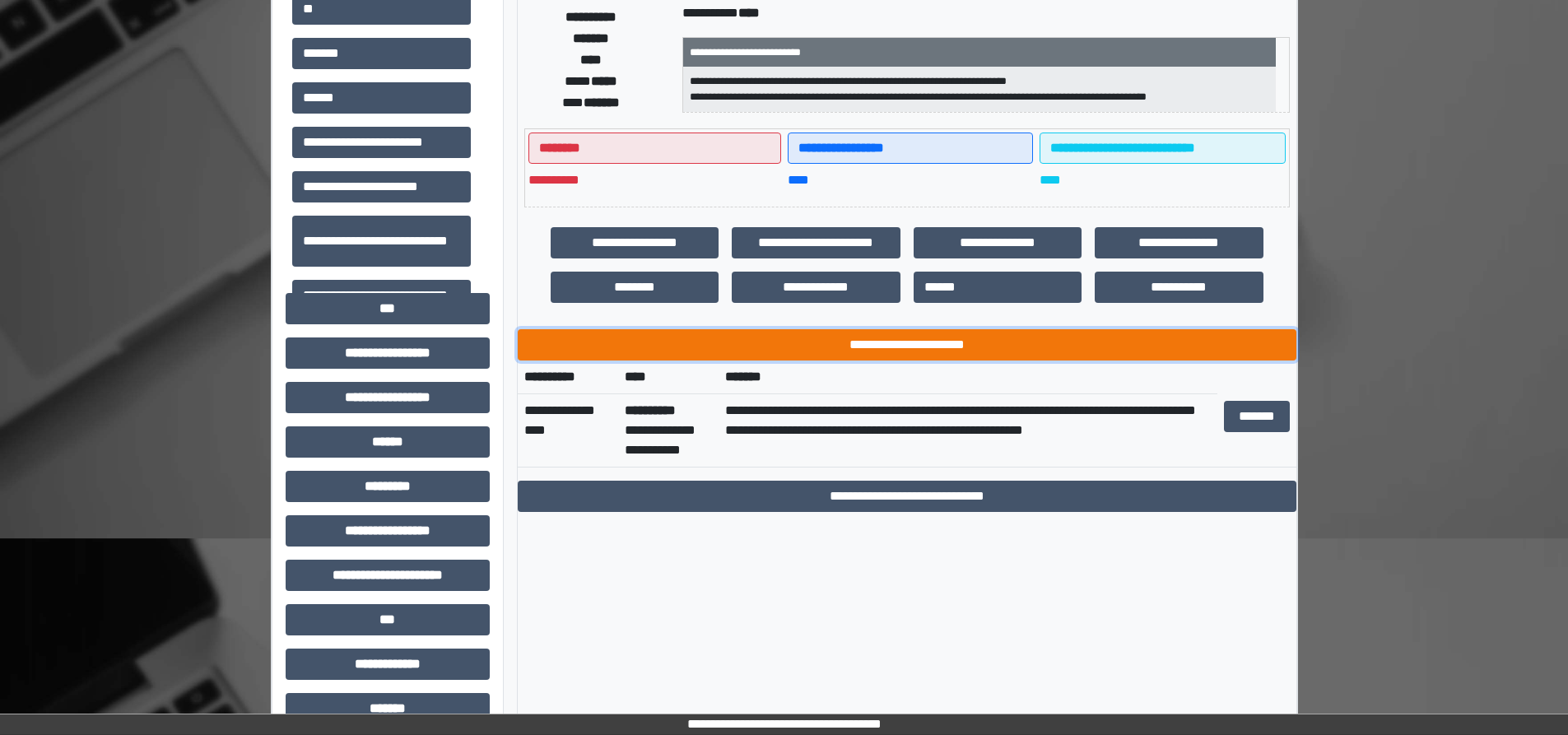 click on "**********" at bounding box center (907, 345) 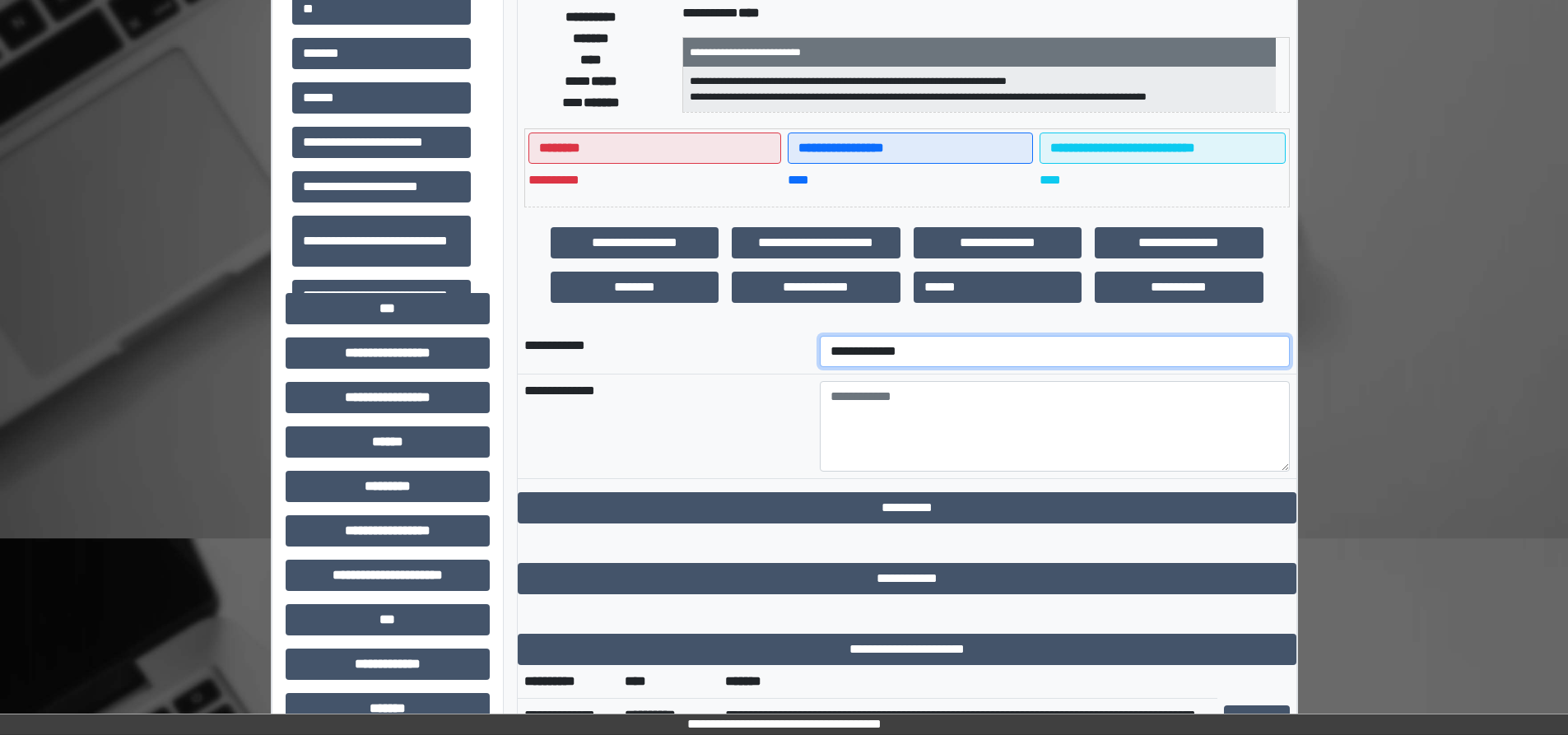 click on "**********" at bounding box center (1054, 351) 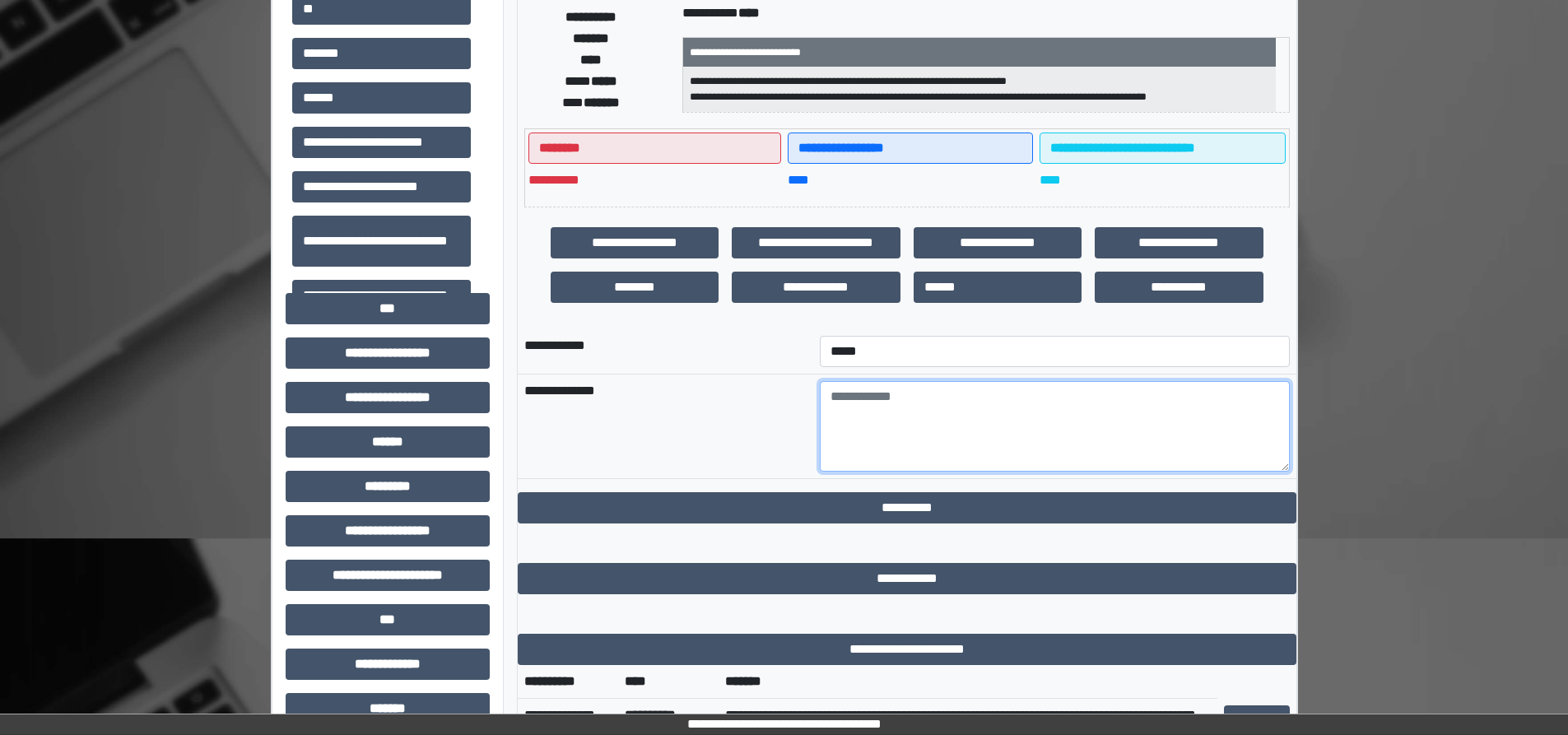 click at bounding box center (1054, 426) 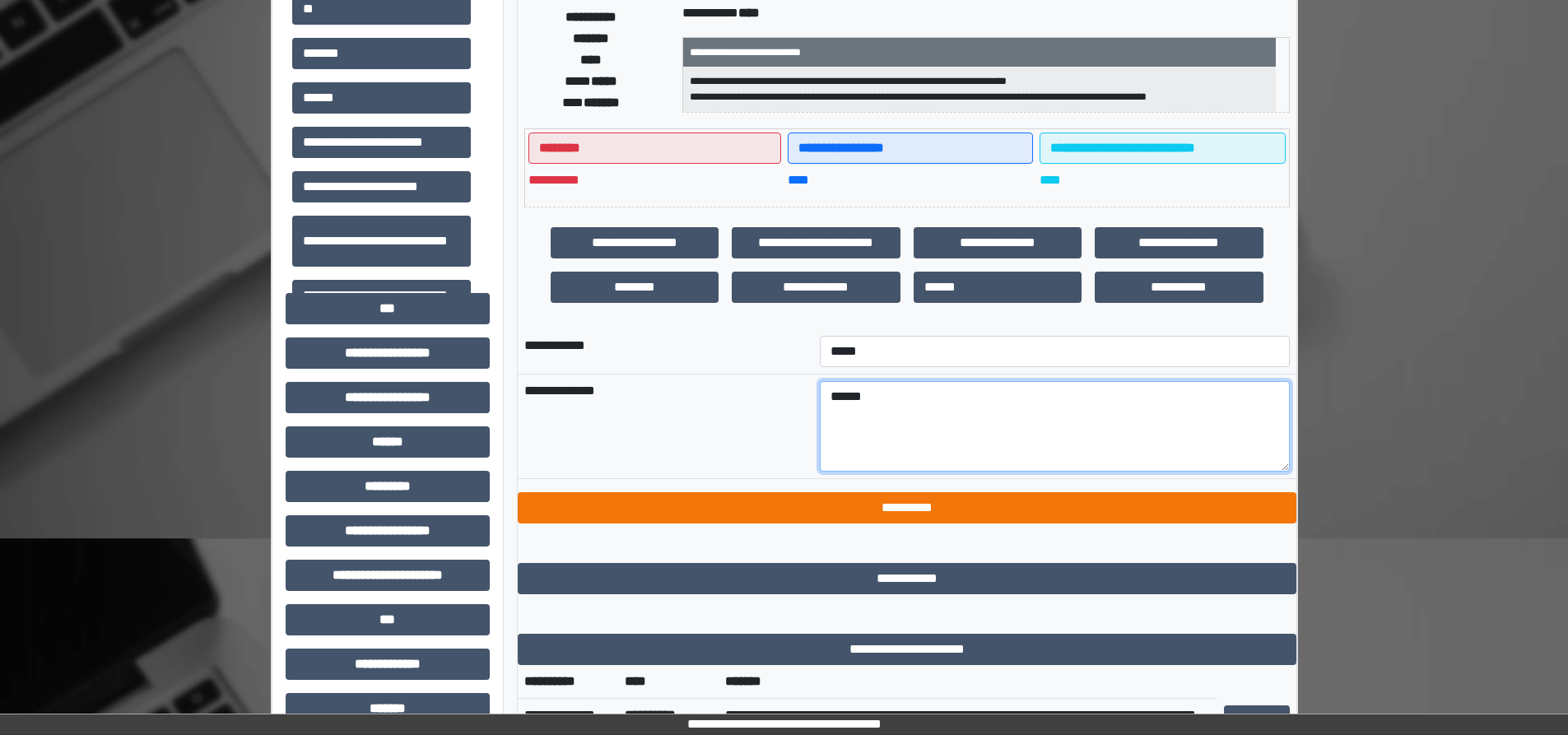 type on "******" 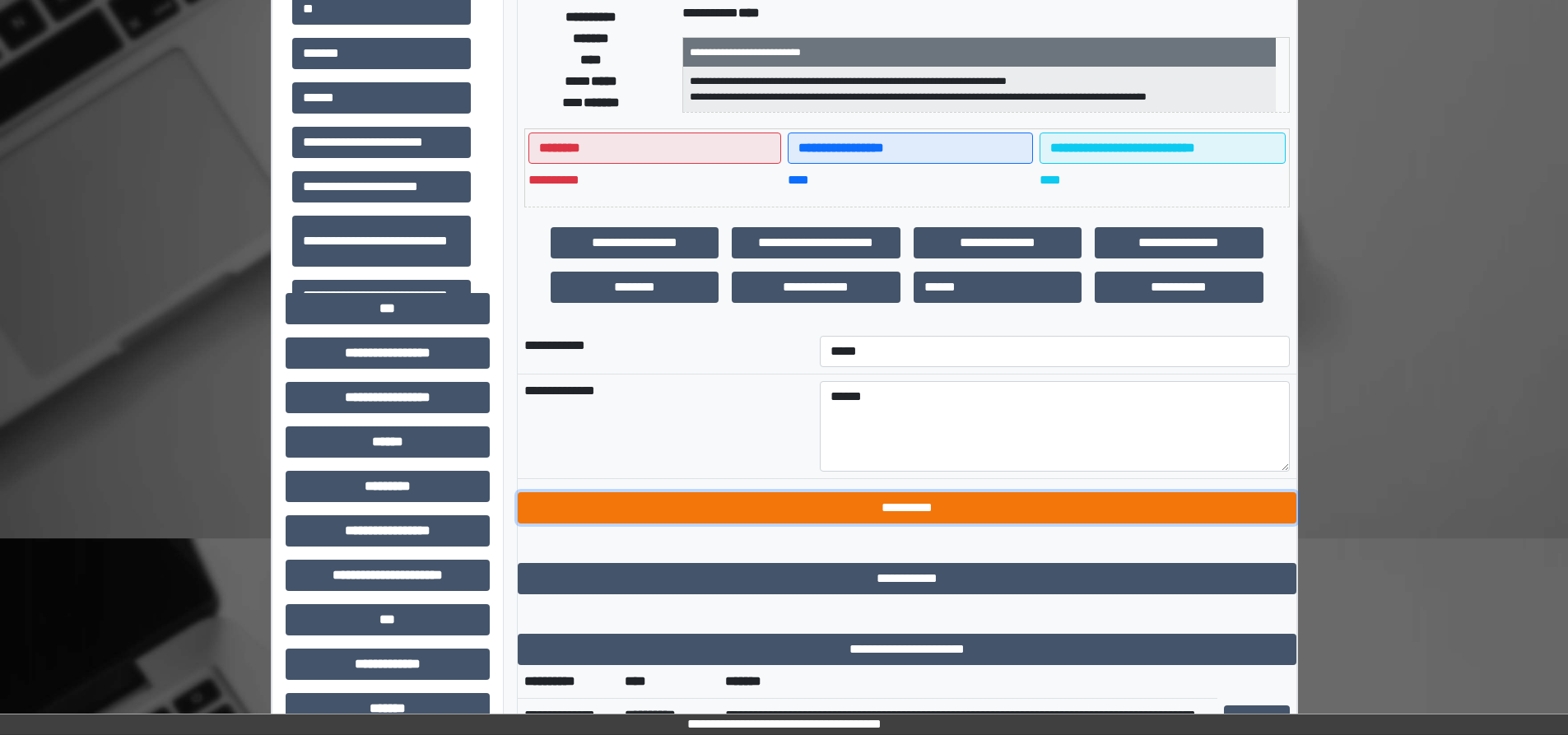 click on "**********" at bounding box center (907, 508) 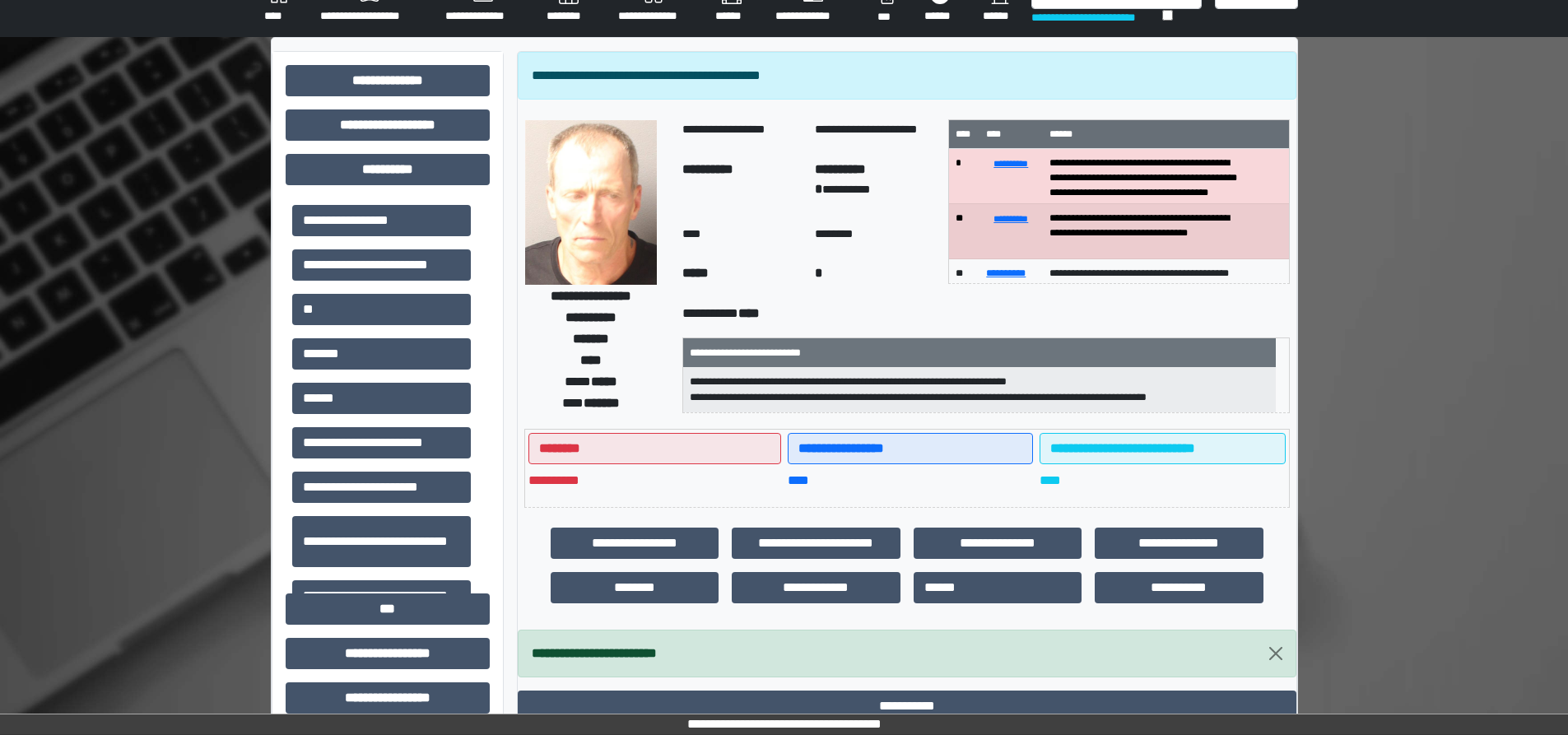 scroll, scrollTop: 0, scrollLeft: 0, axis: both 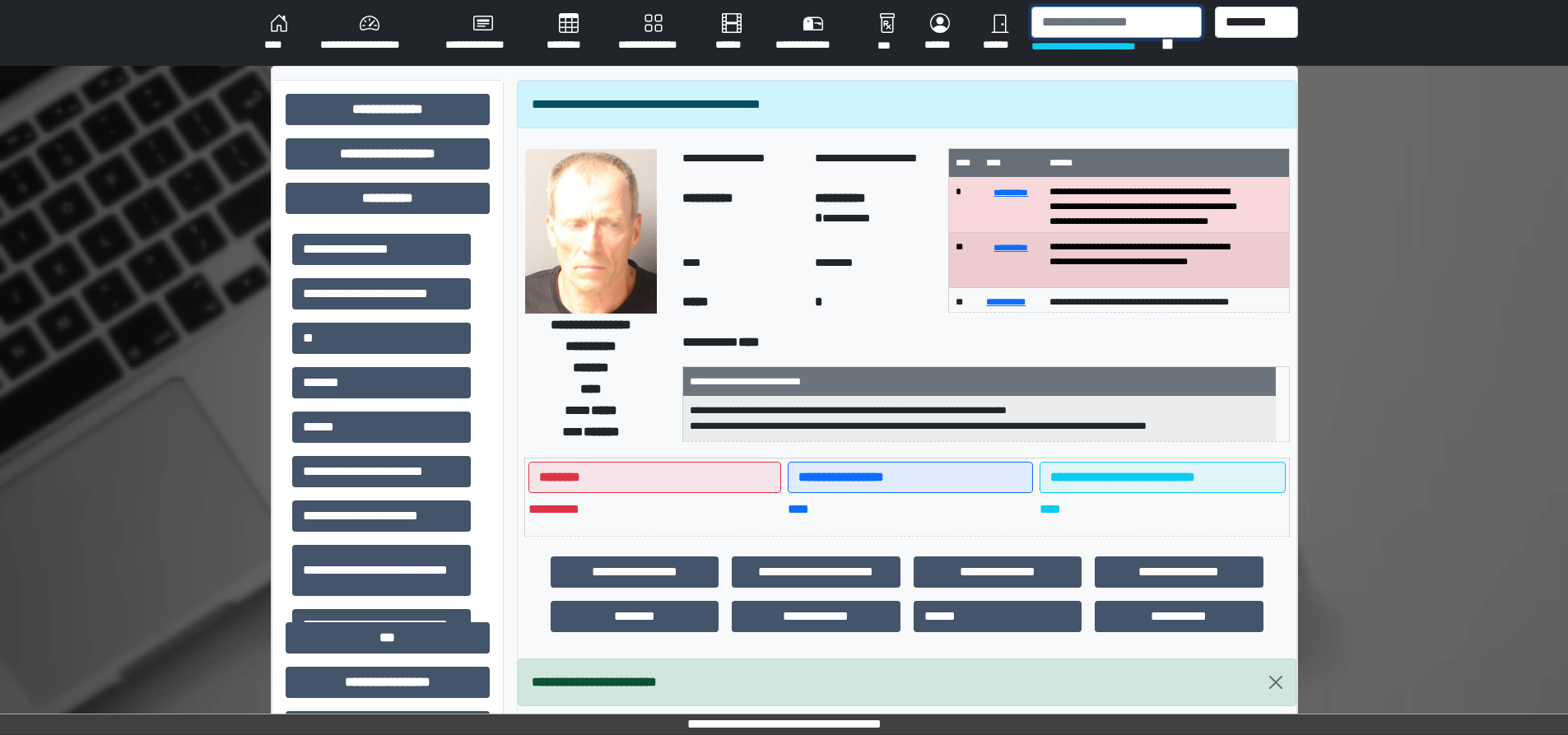 click at bounding box center (1116, 22) 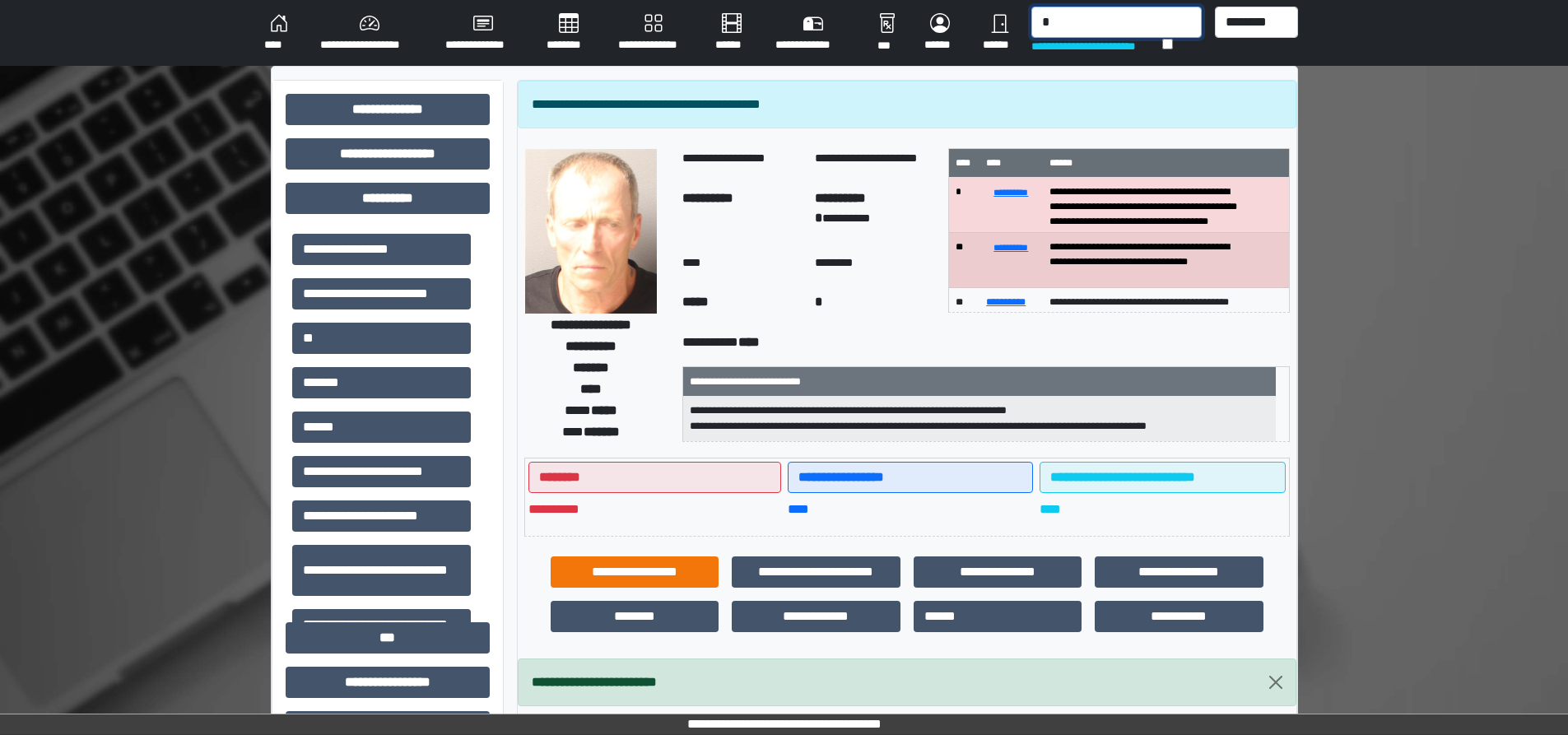 type on "*" 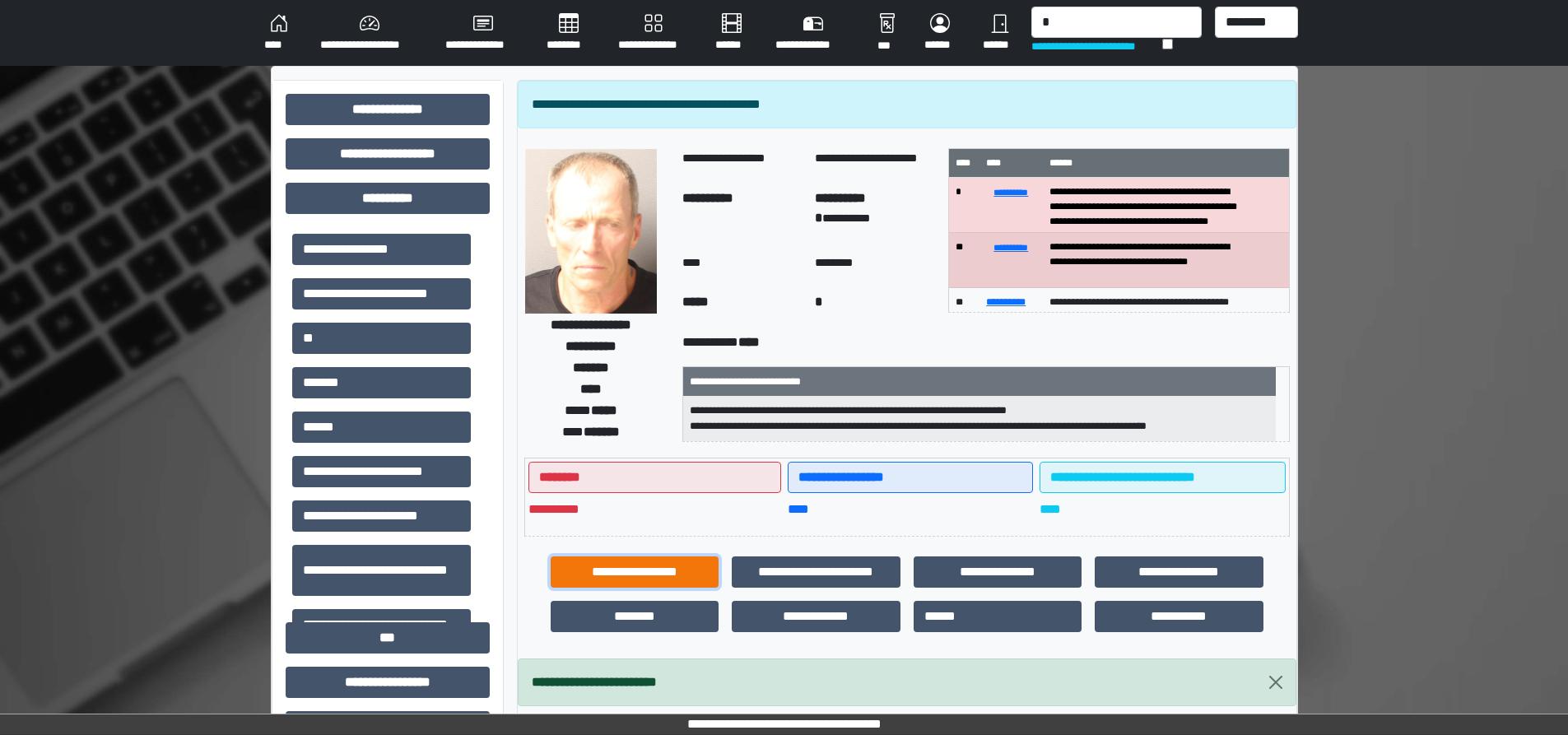click on "**********" at bounding box center [635, 572] 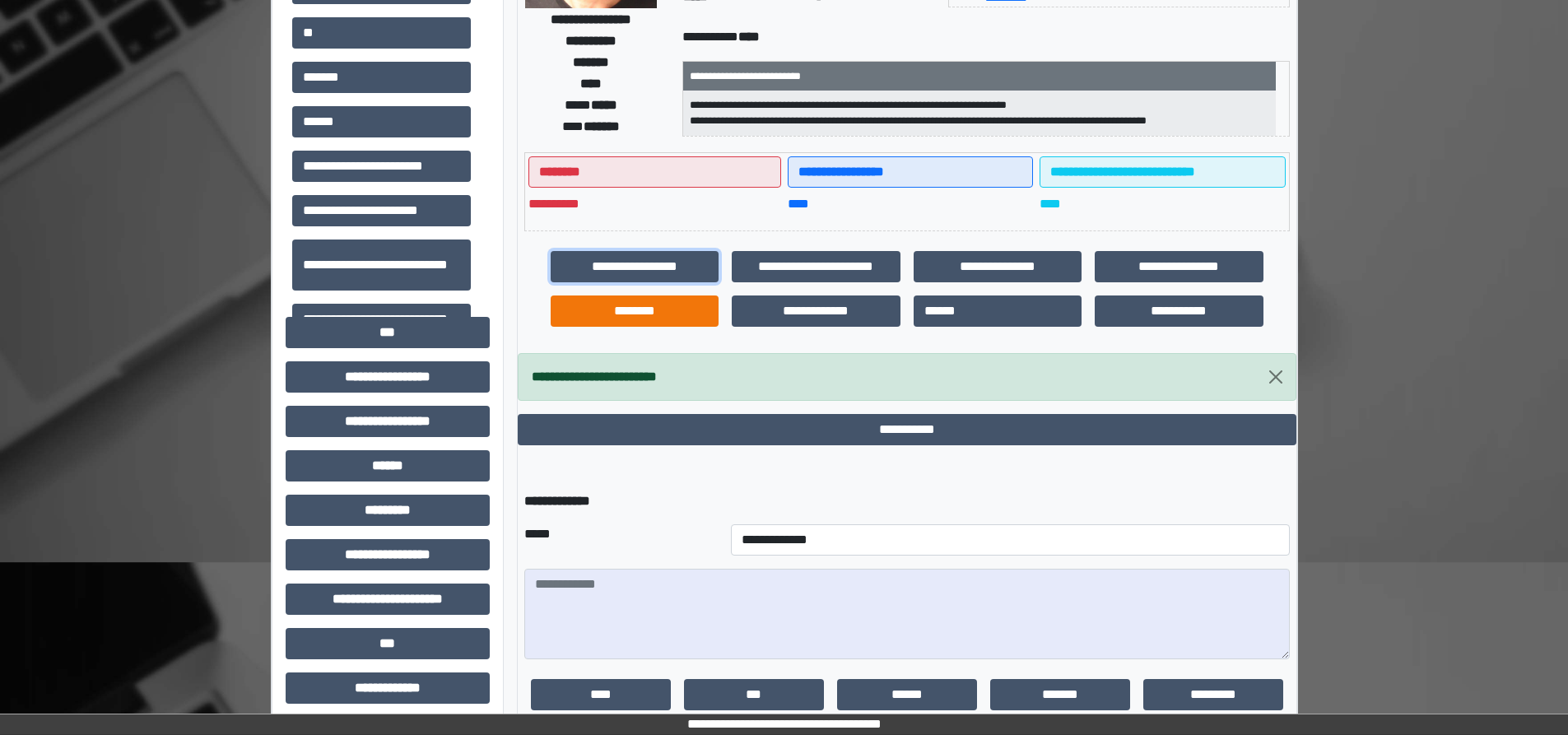 scroll, scrollTop: 329, scrollLeft: 0, axis: vertical 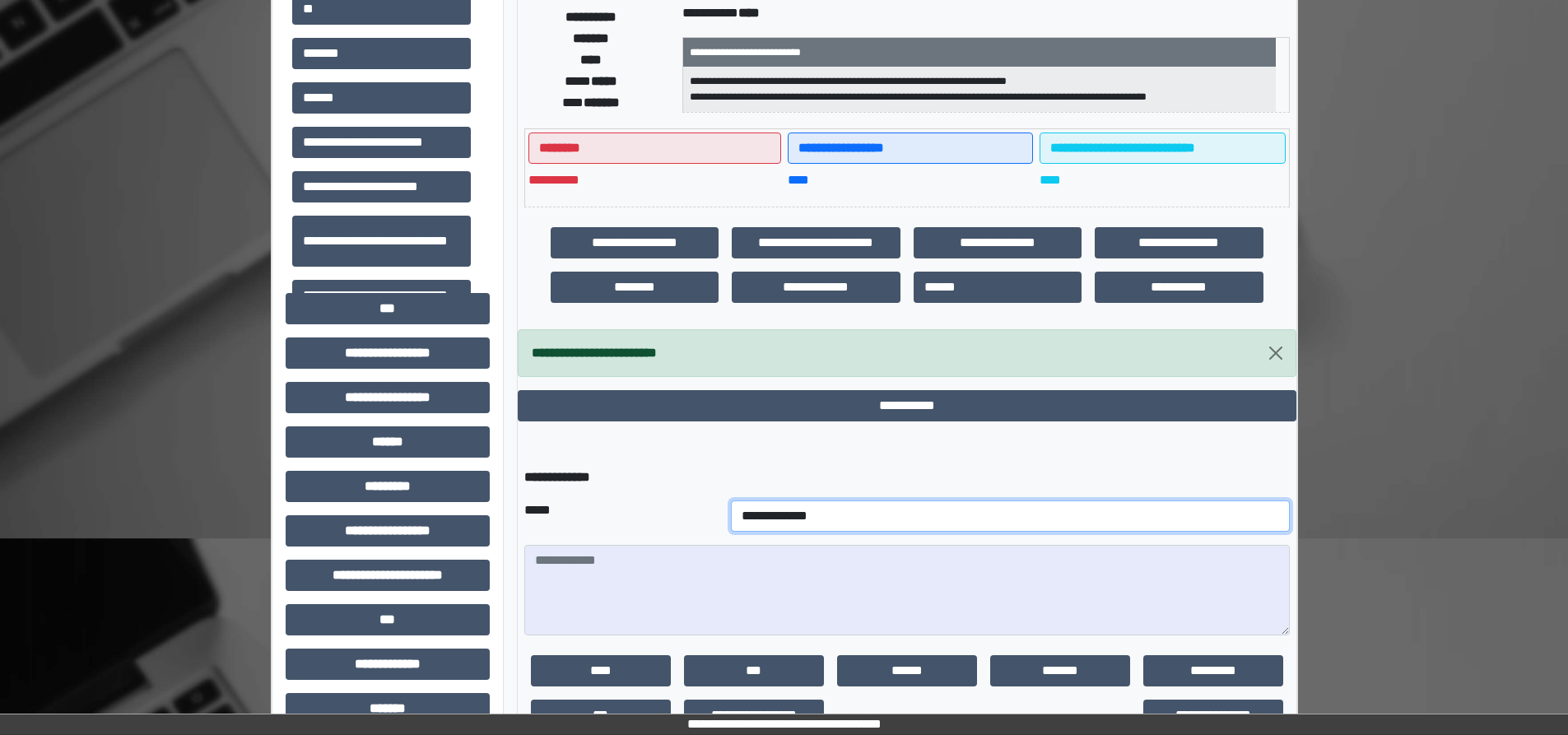 click on "**********" at bounding box center [1010, 516] 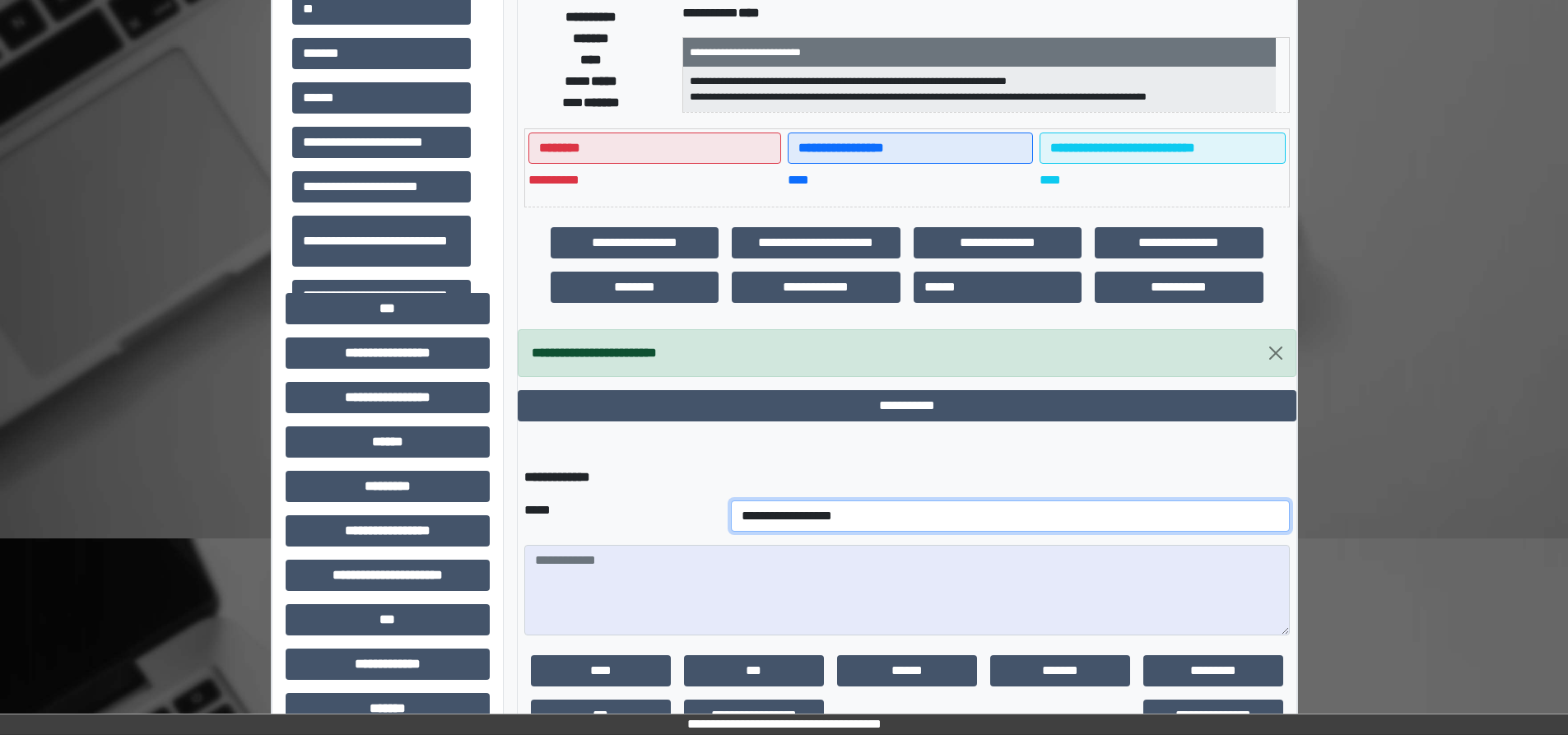click on "**********" at bounding box center (1010, 516) 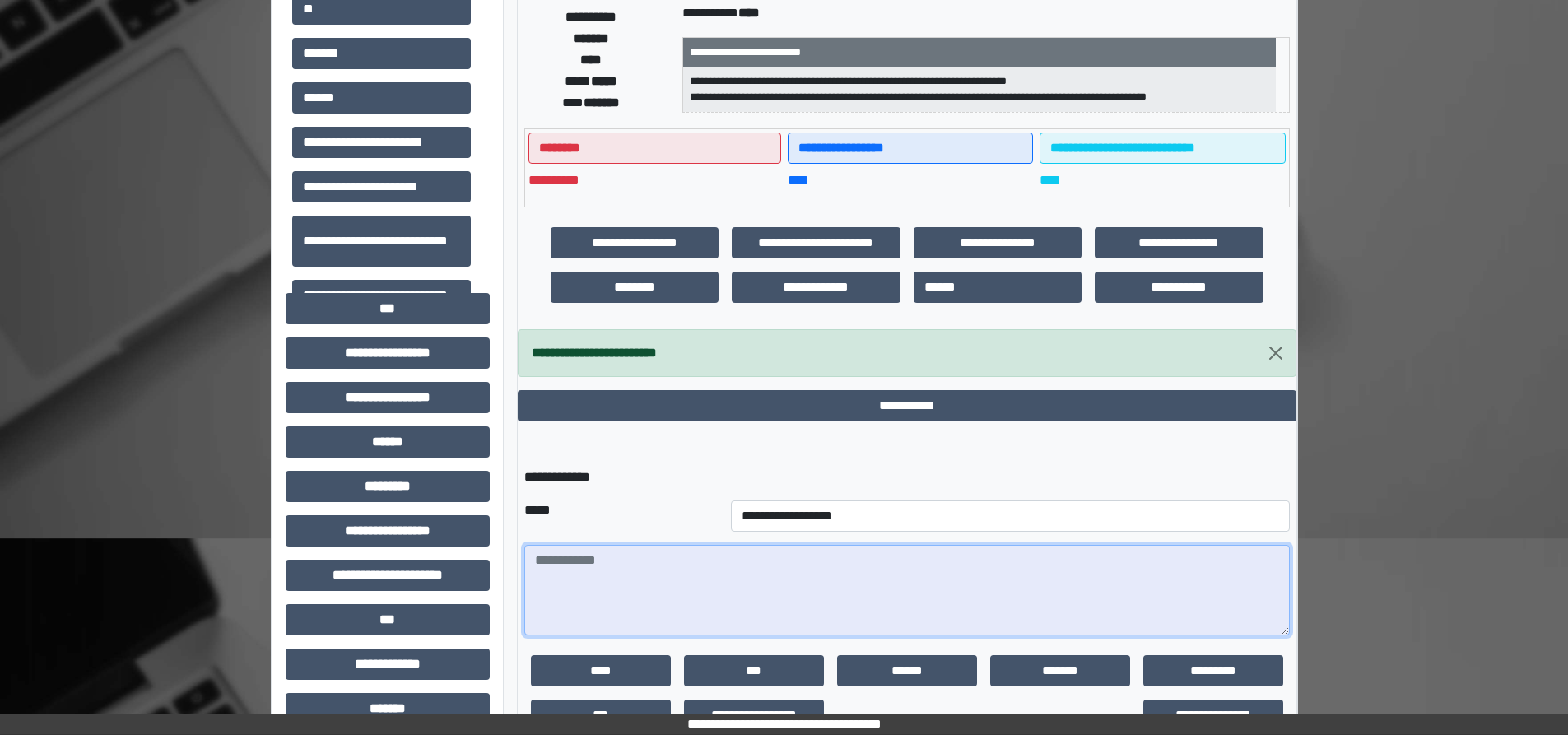 click at bounding box center (907, 590) 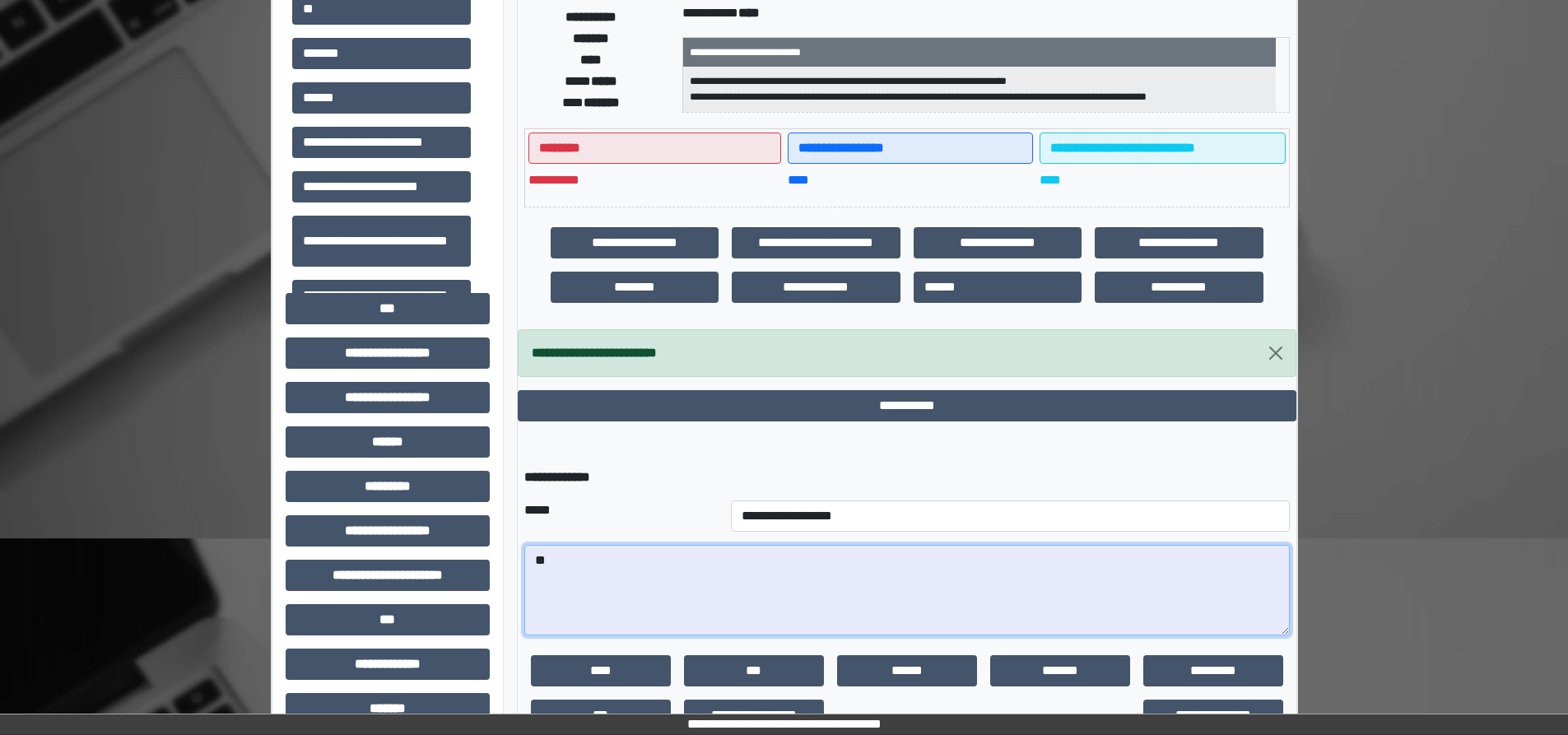 type on "*" 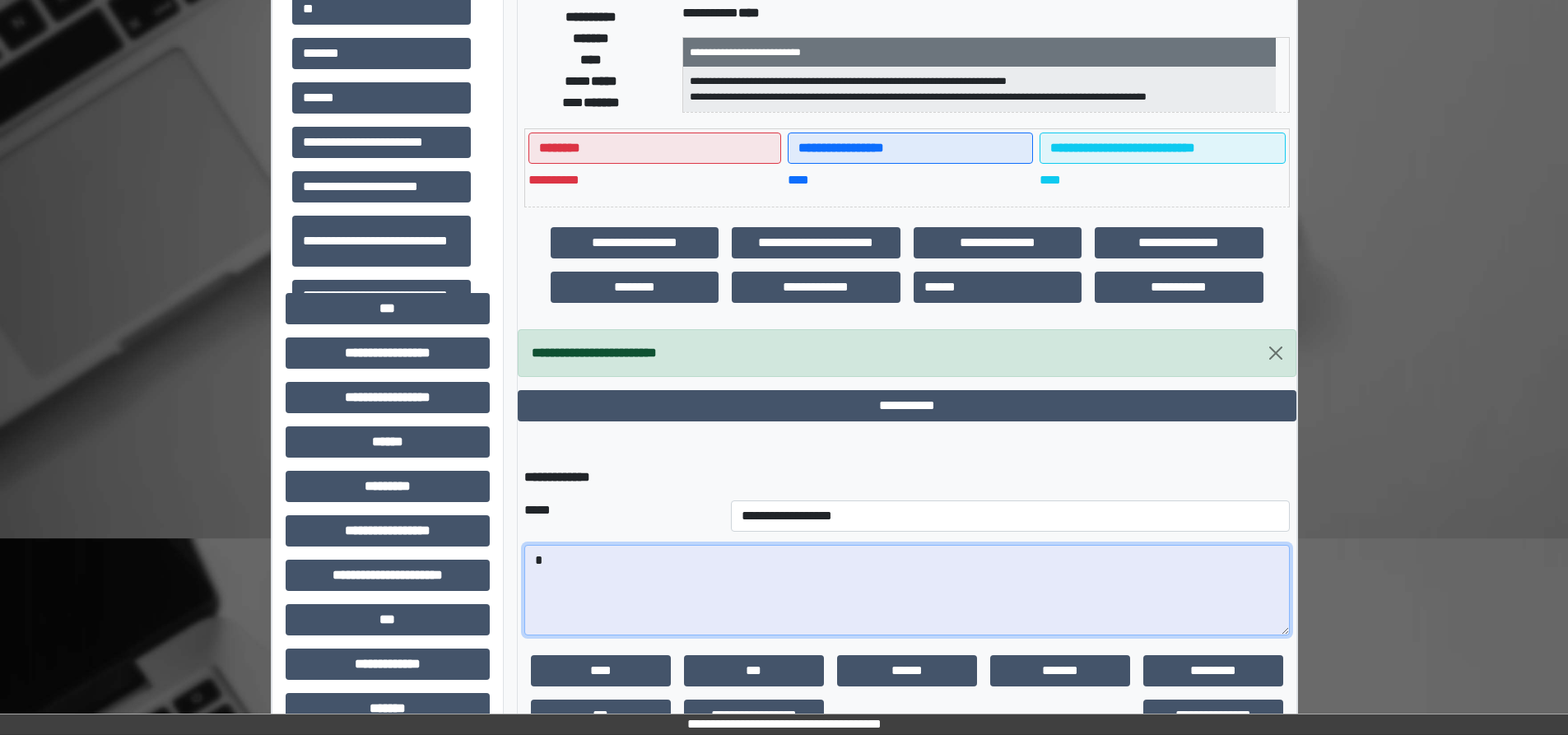 type 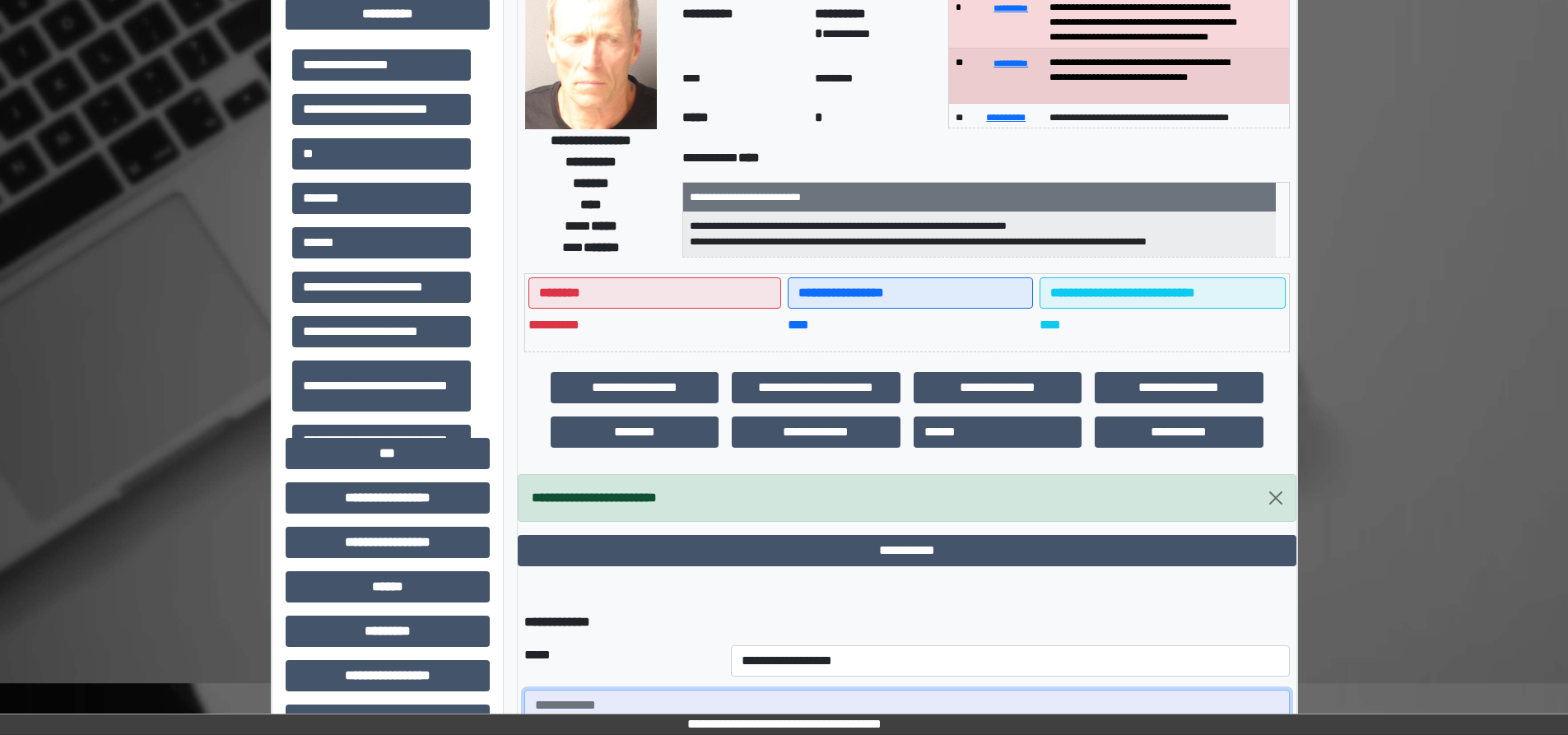 scroll, scrollTop: 0, scrollLeft: 0, axis: both 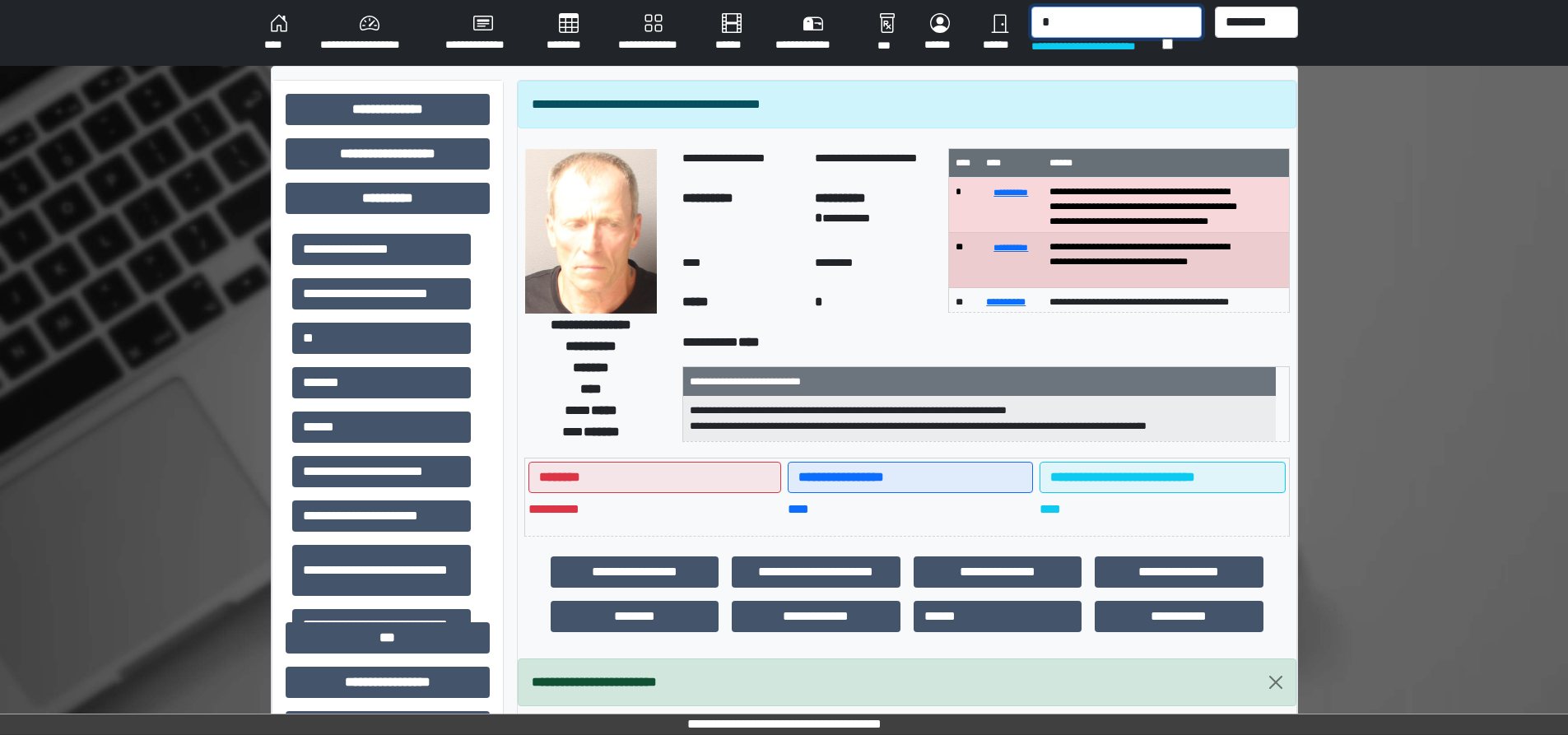 click on "*" at bounding box center [1116, 22] 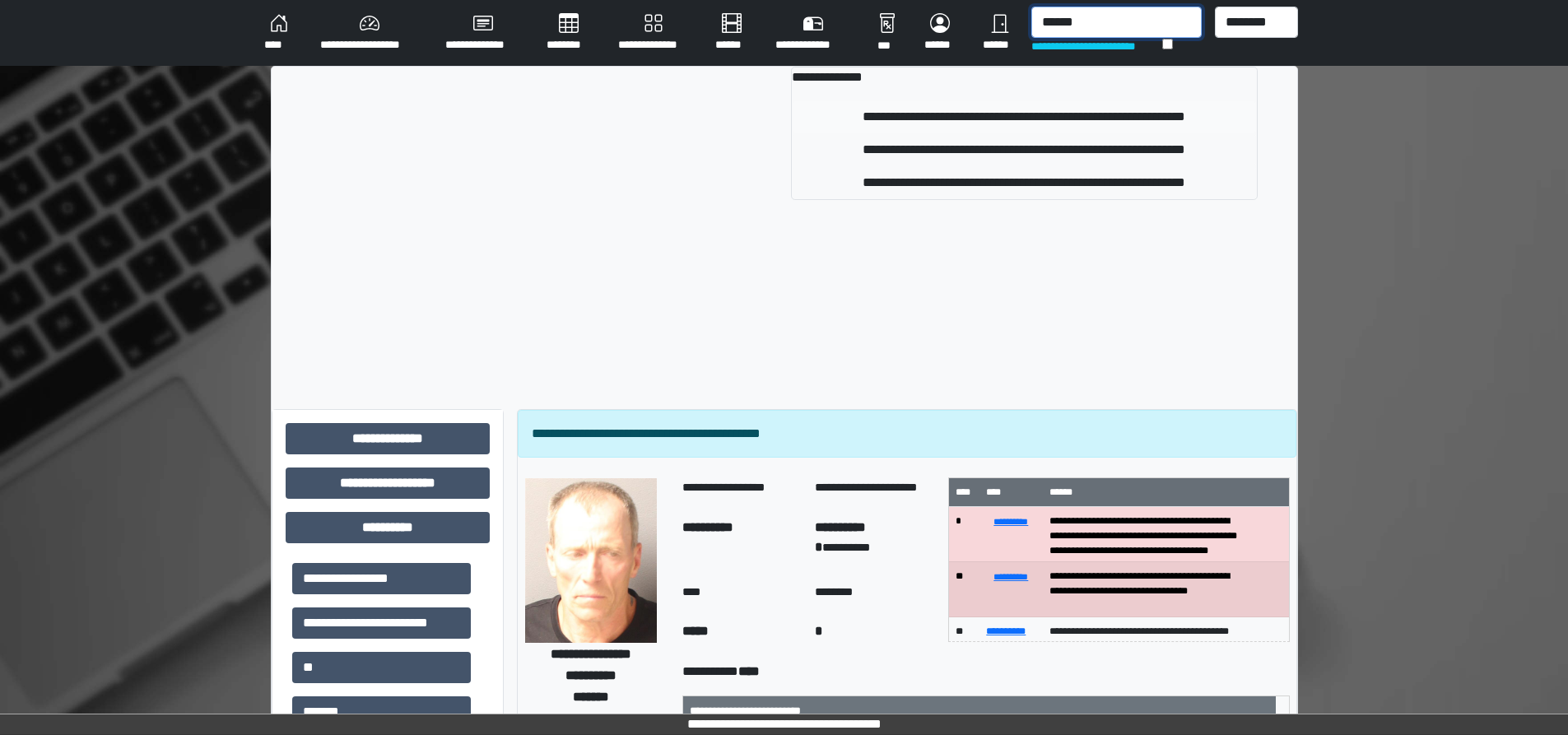 type on "******" 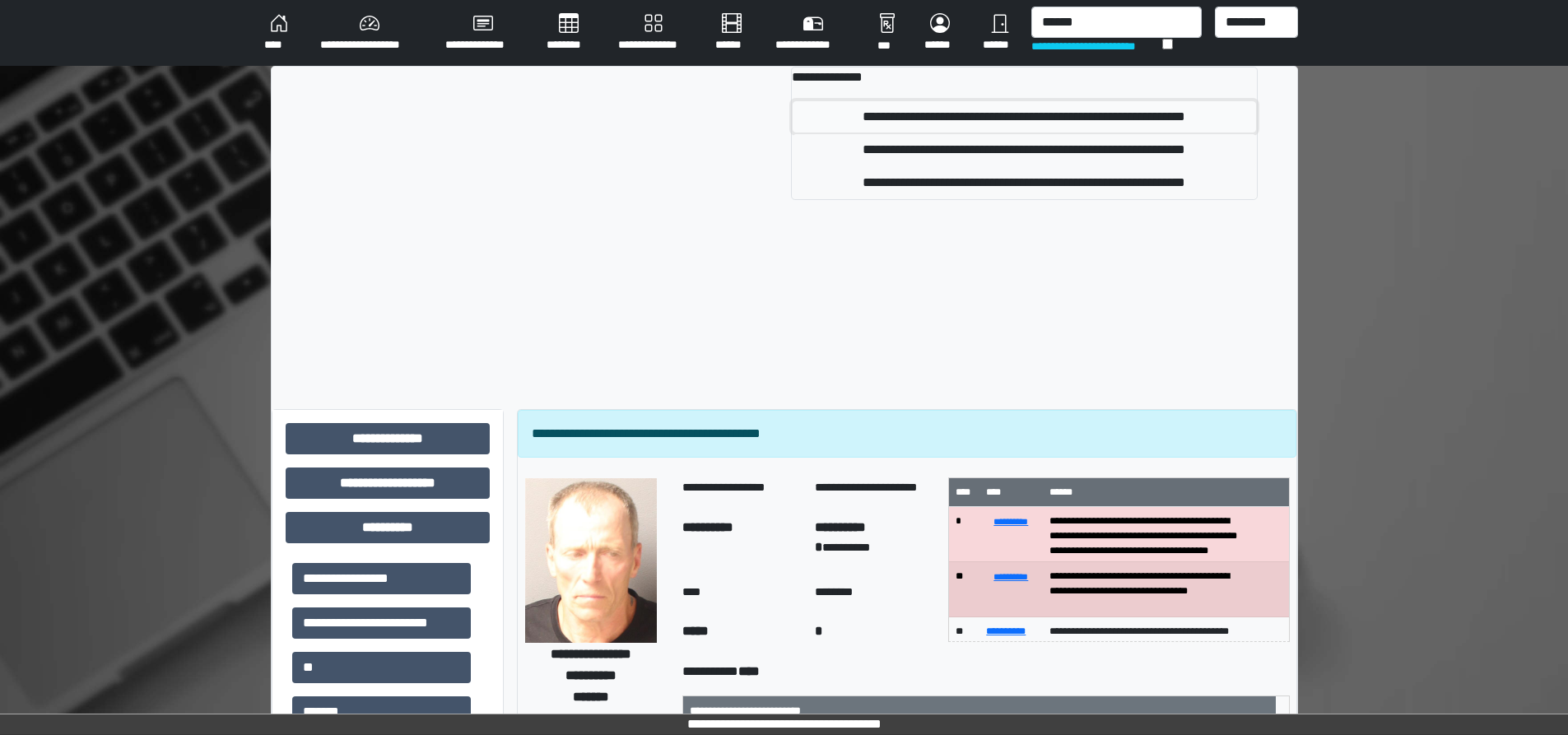 click on "**********" at bounding box center (1024, 117) 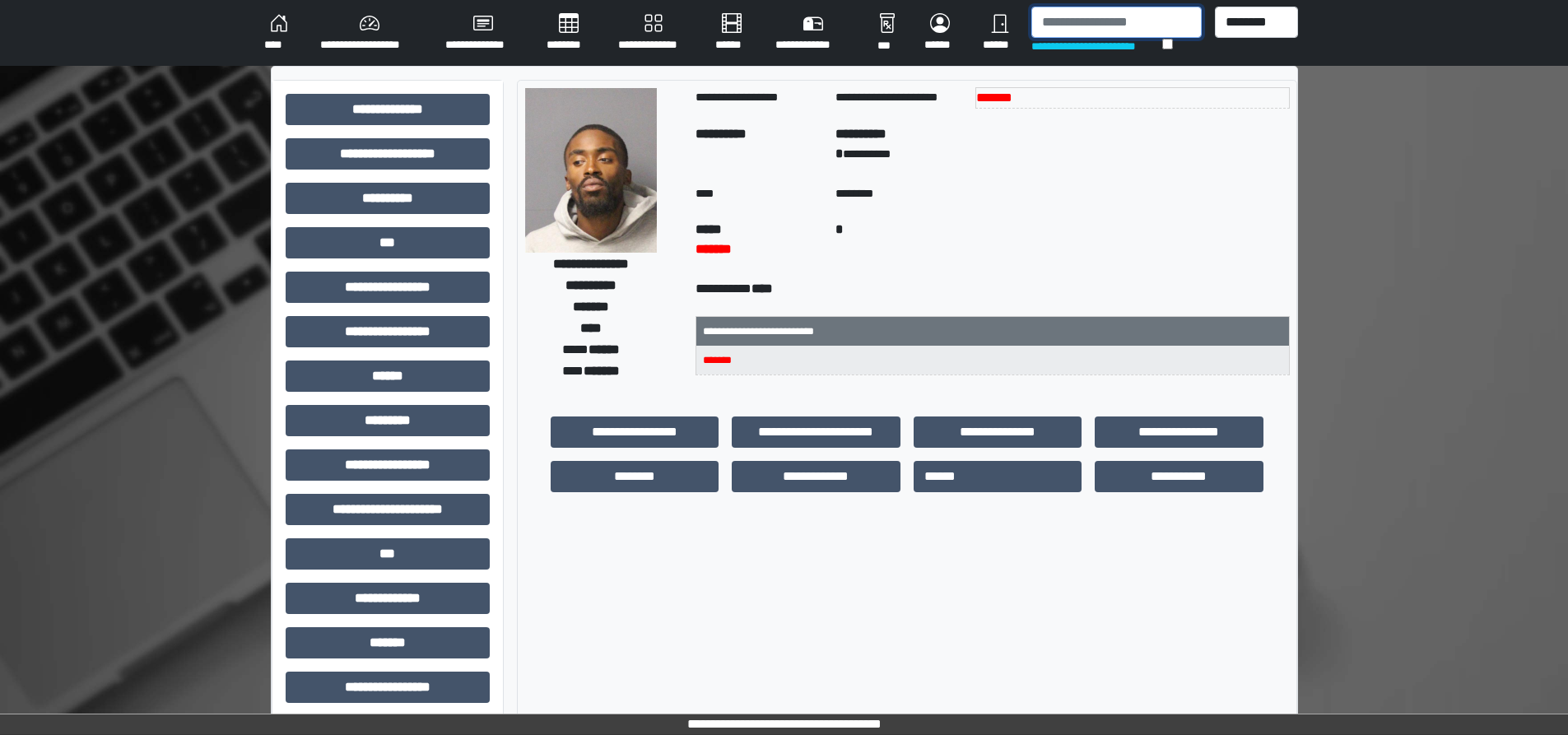 click at bounding box center (1116, 22) 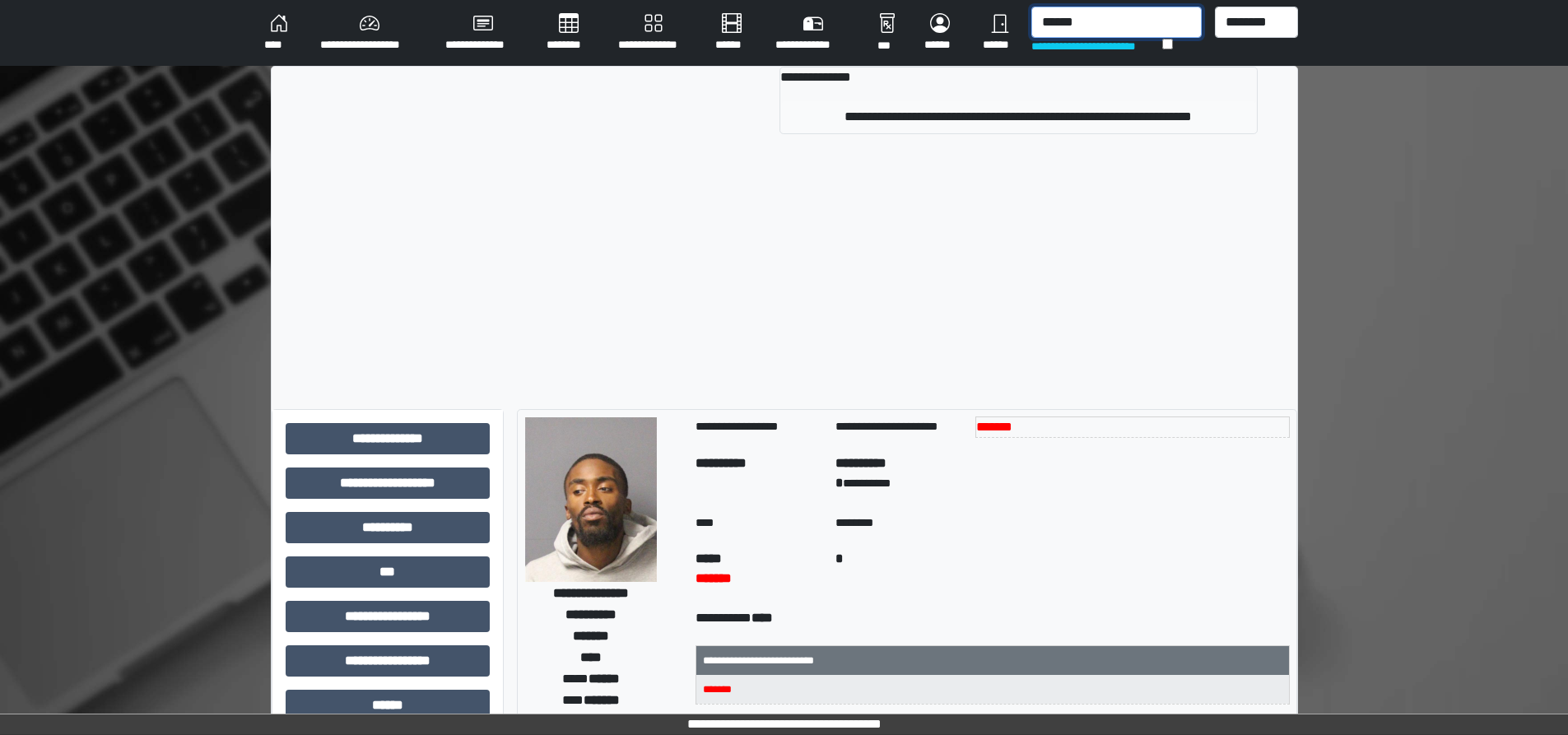 type on "******" 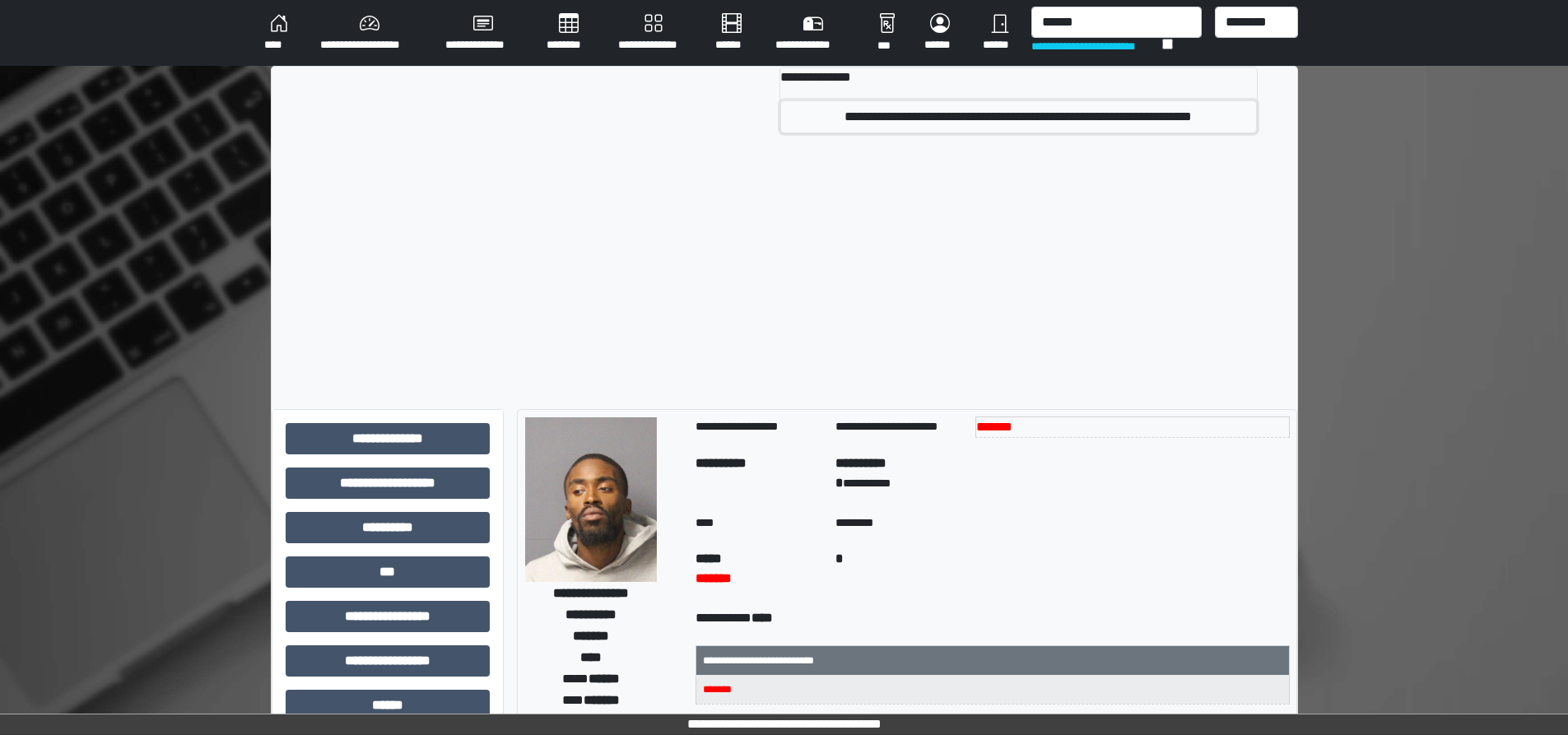 click on "**********" at bounding box center (1018, 117) 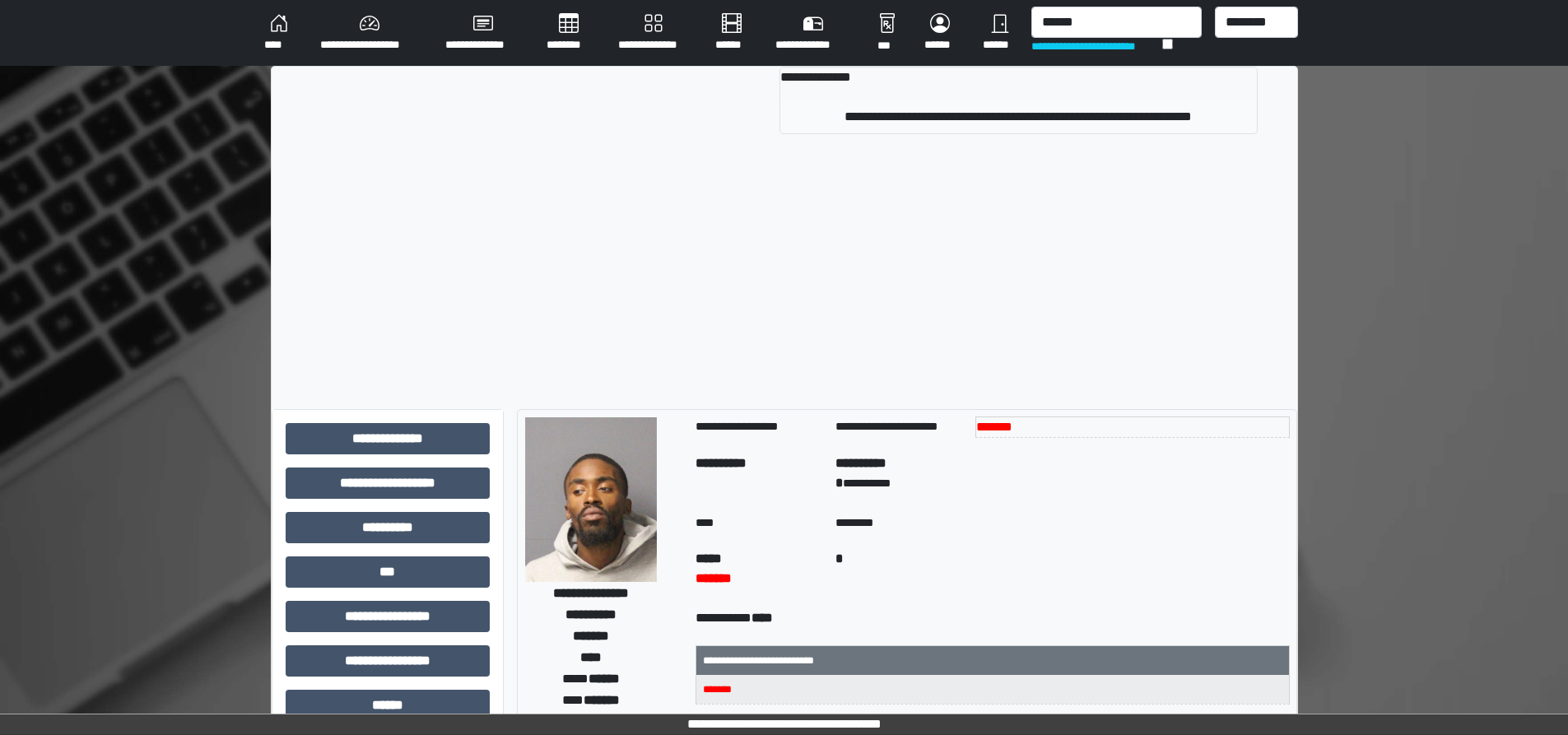 type 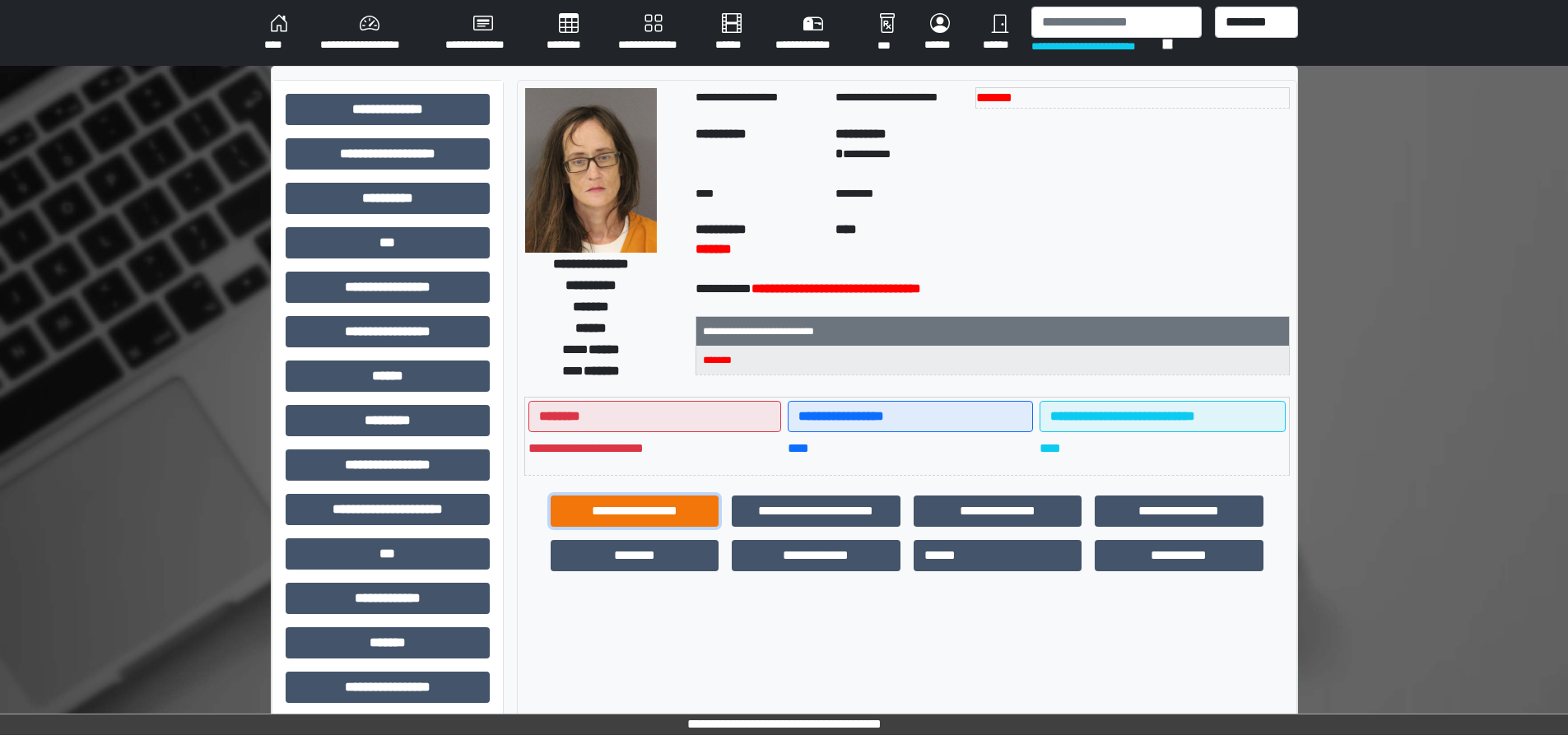 click on "**********" at bounding box center (635, 511) 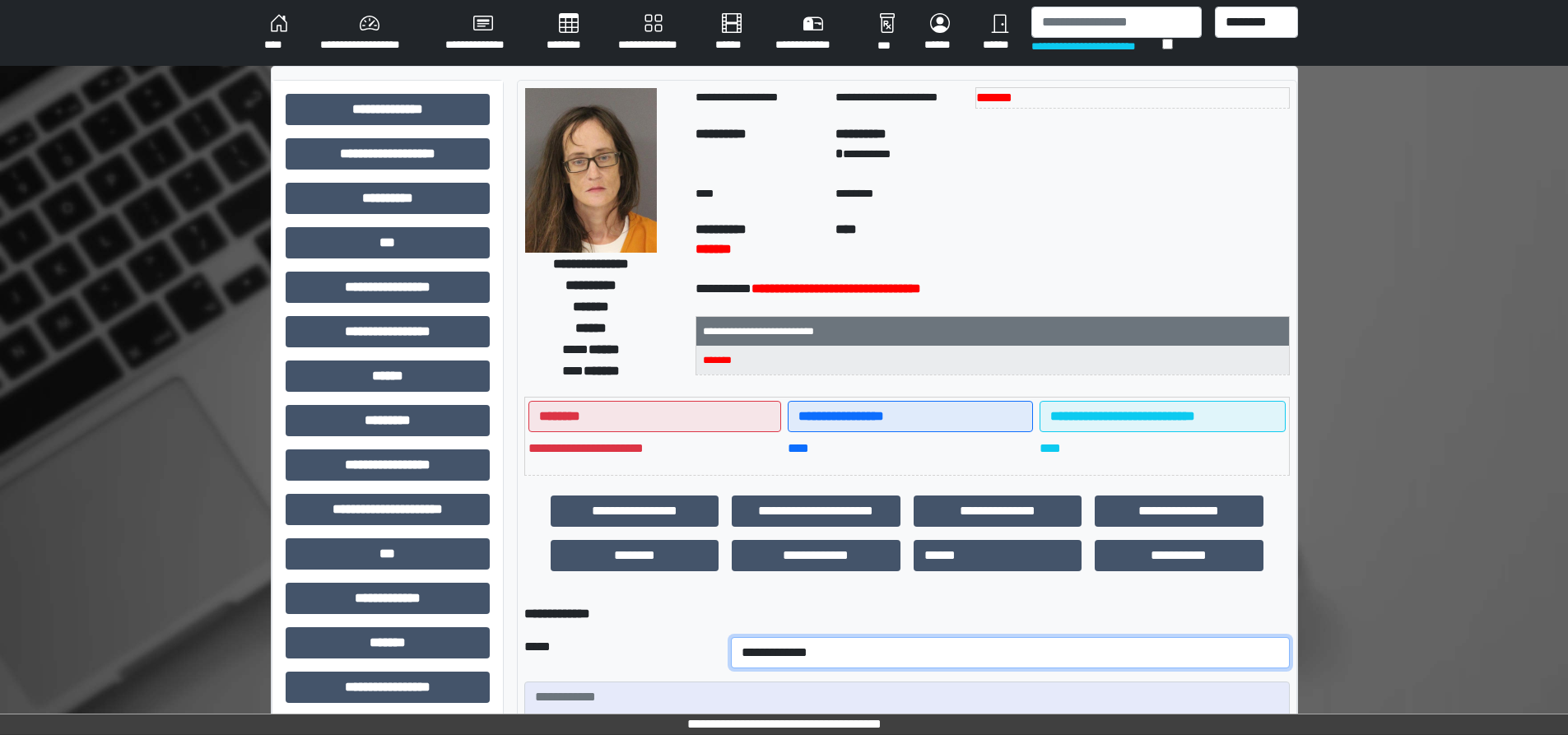 click on "**********" at bounding box center [1010, 653] 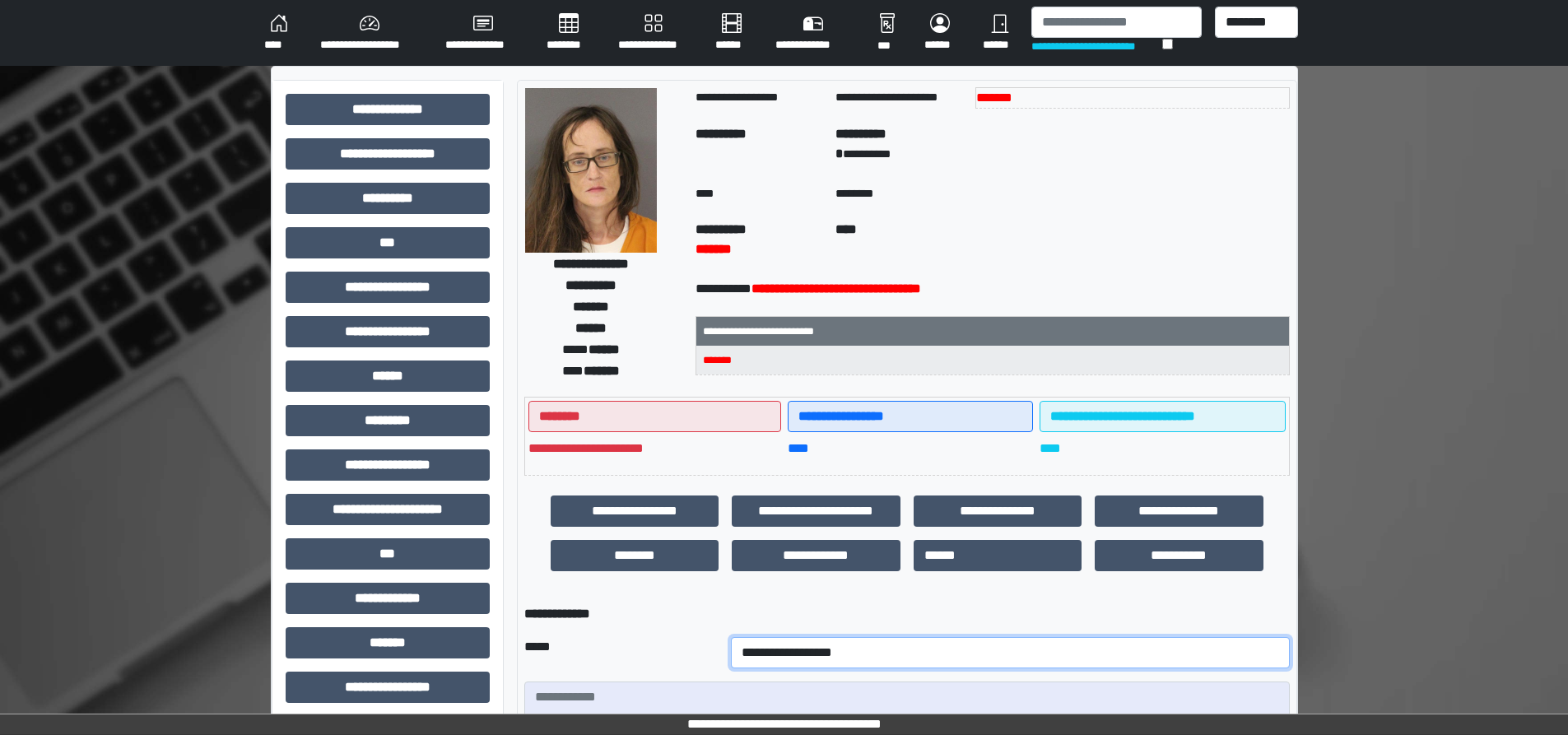 click on "**********" at bounding box center (1010, 653) 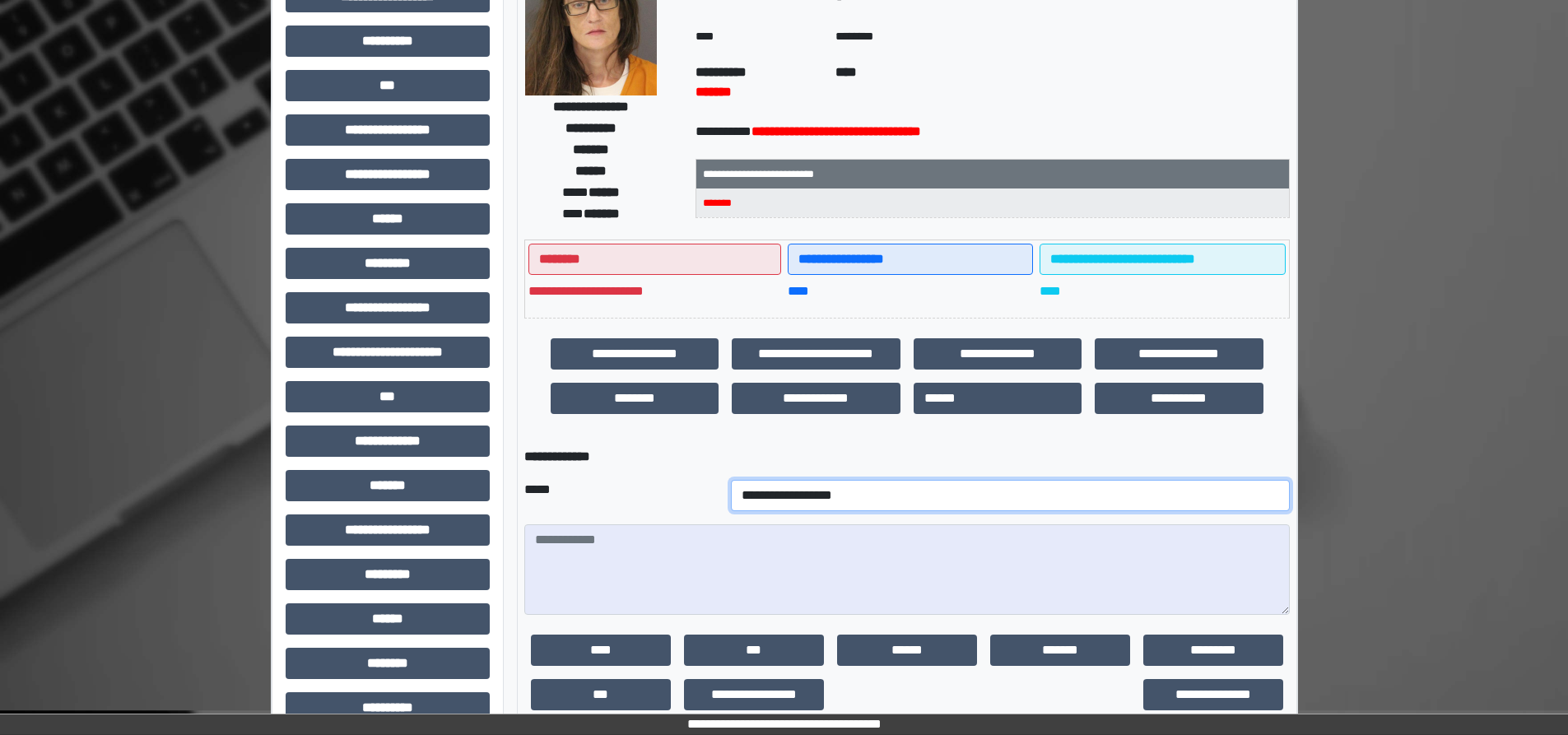 scroll, scrollTop: 165, scrollLeft: 0, axis: vertical 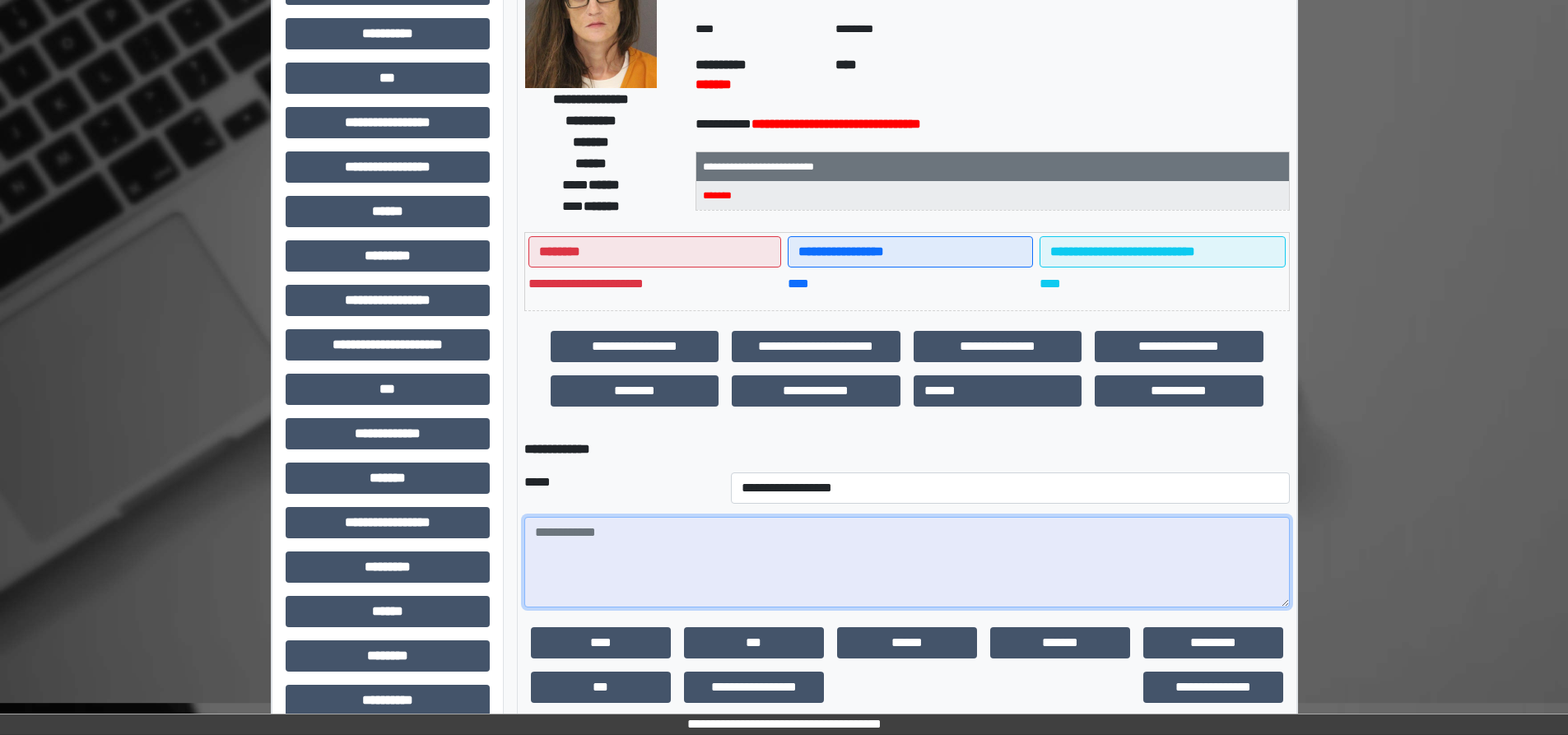 click at bounding box center [907, 562] 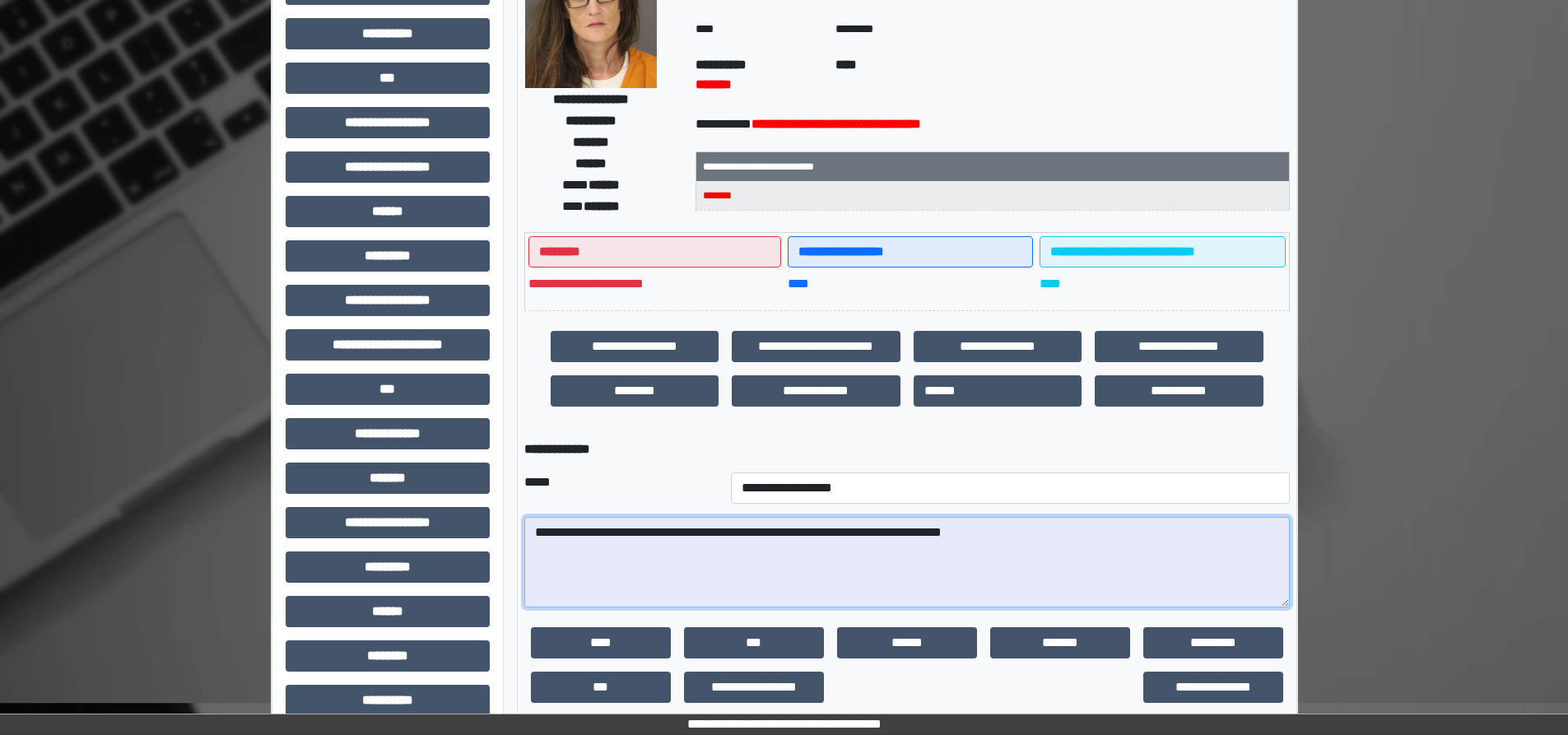 drag, startPoint x: 1063, startPoint y: 542, endPoint x: 482, endPoint y: 547, distance: 581.0215 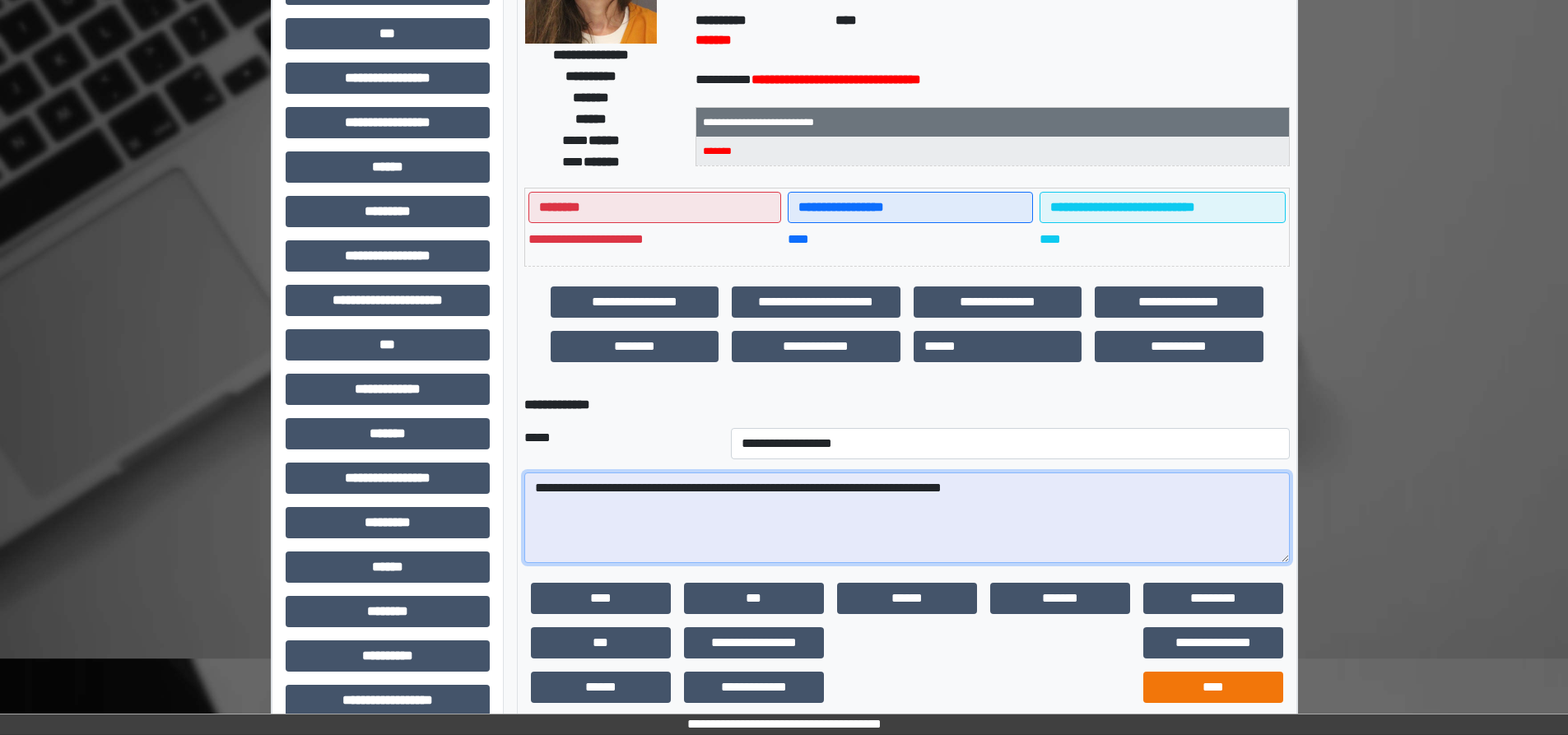 scroll, scrollTop: 231, scrollLeft: 0, axis: vertical 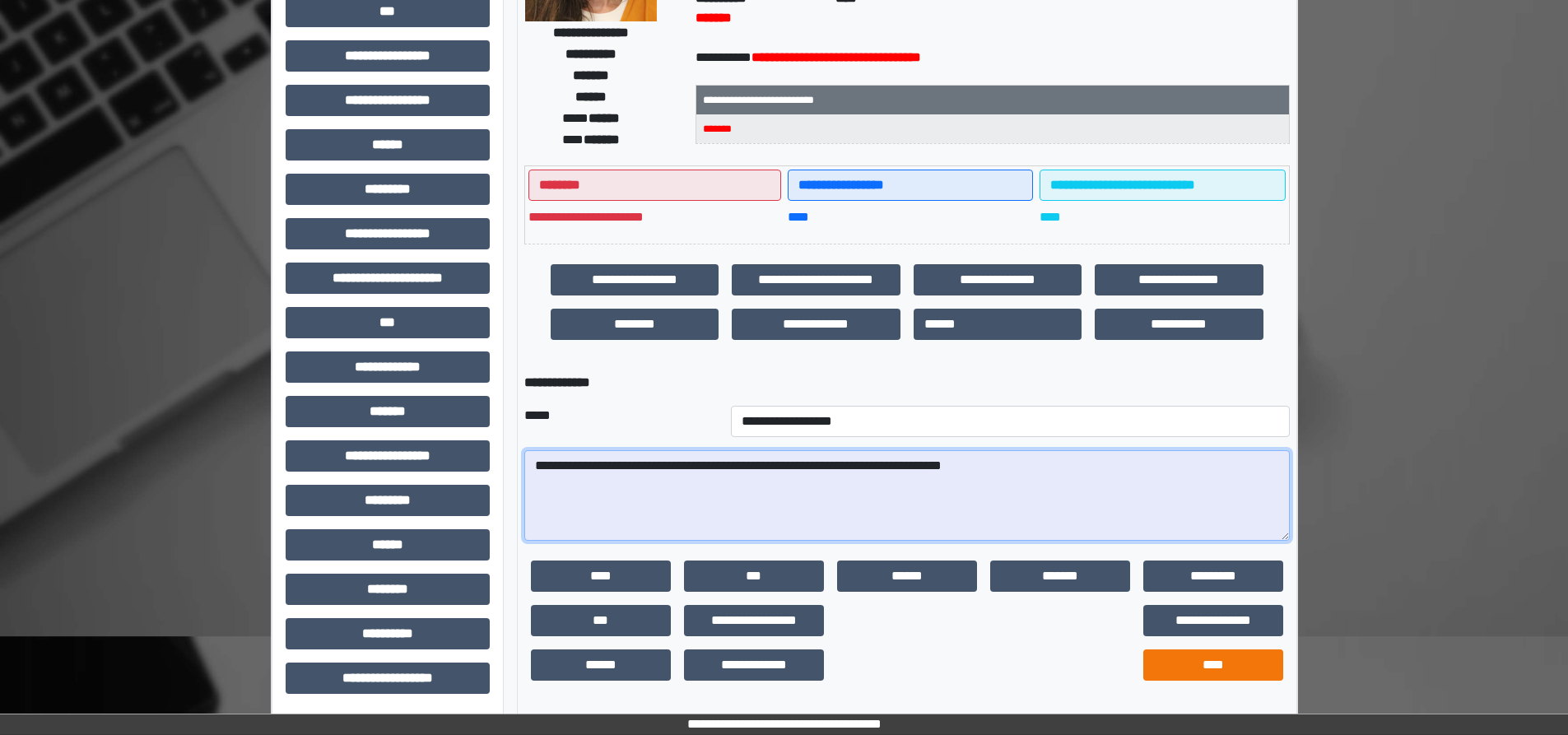 type on "**********" 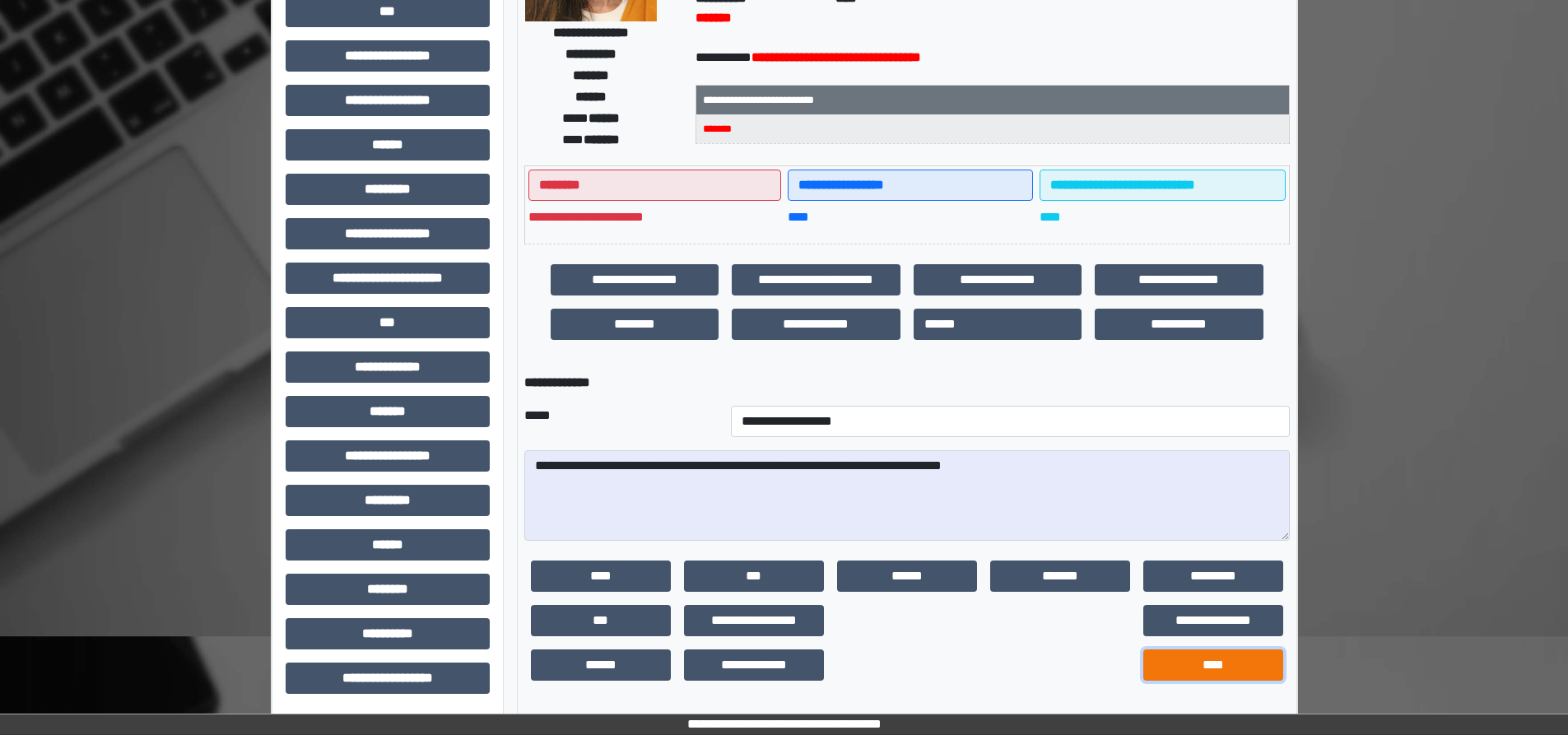 click on "****" at bounding box center [1213, 665] 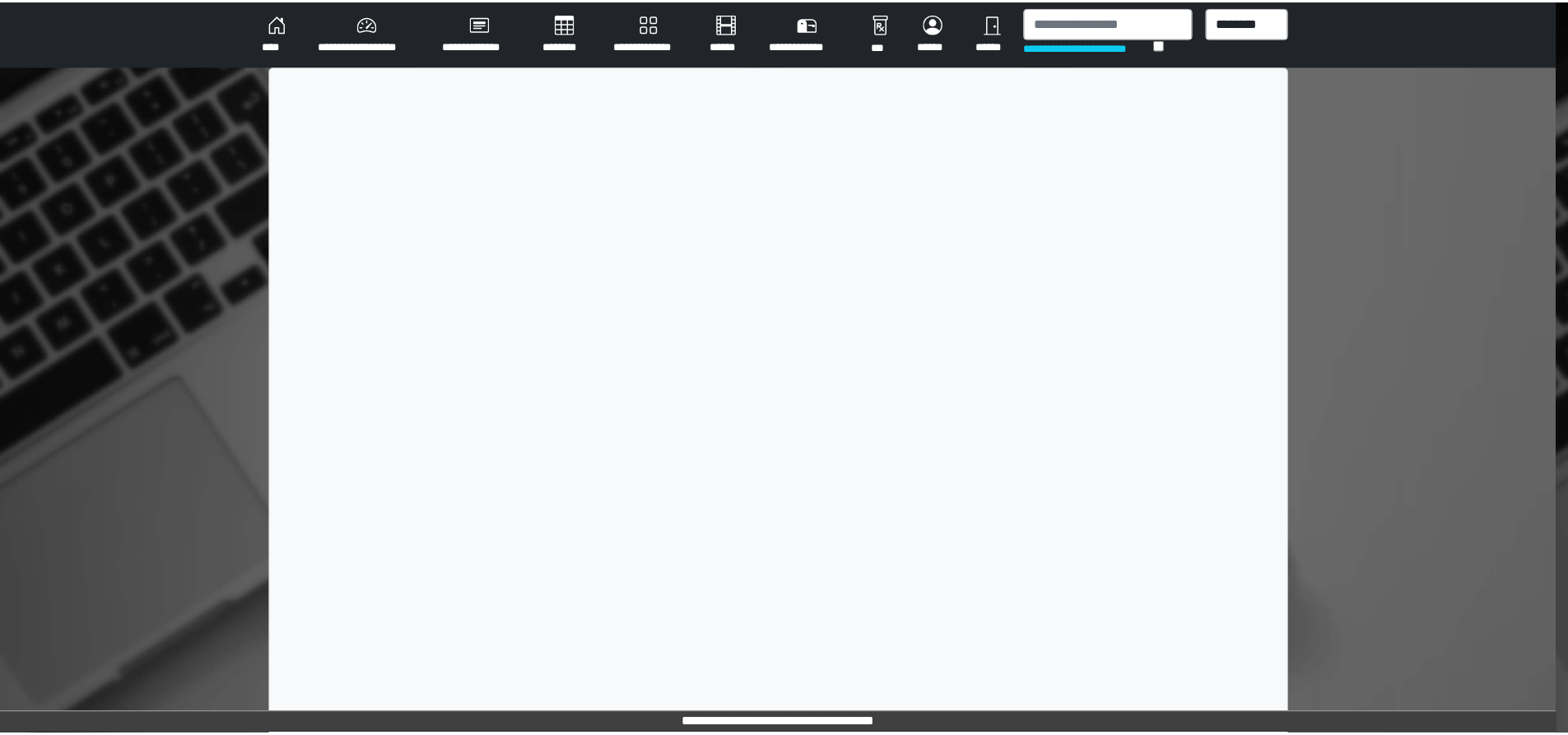 scroll, scrollTop: 0, scrollLeft: 0, axis: both 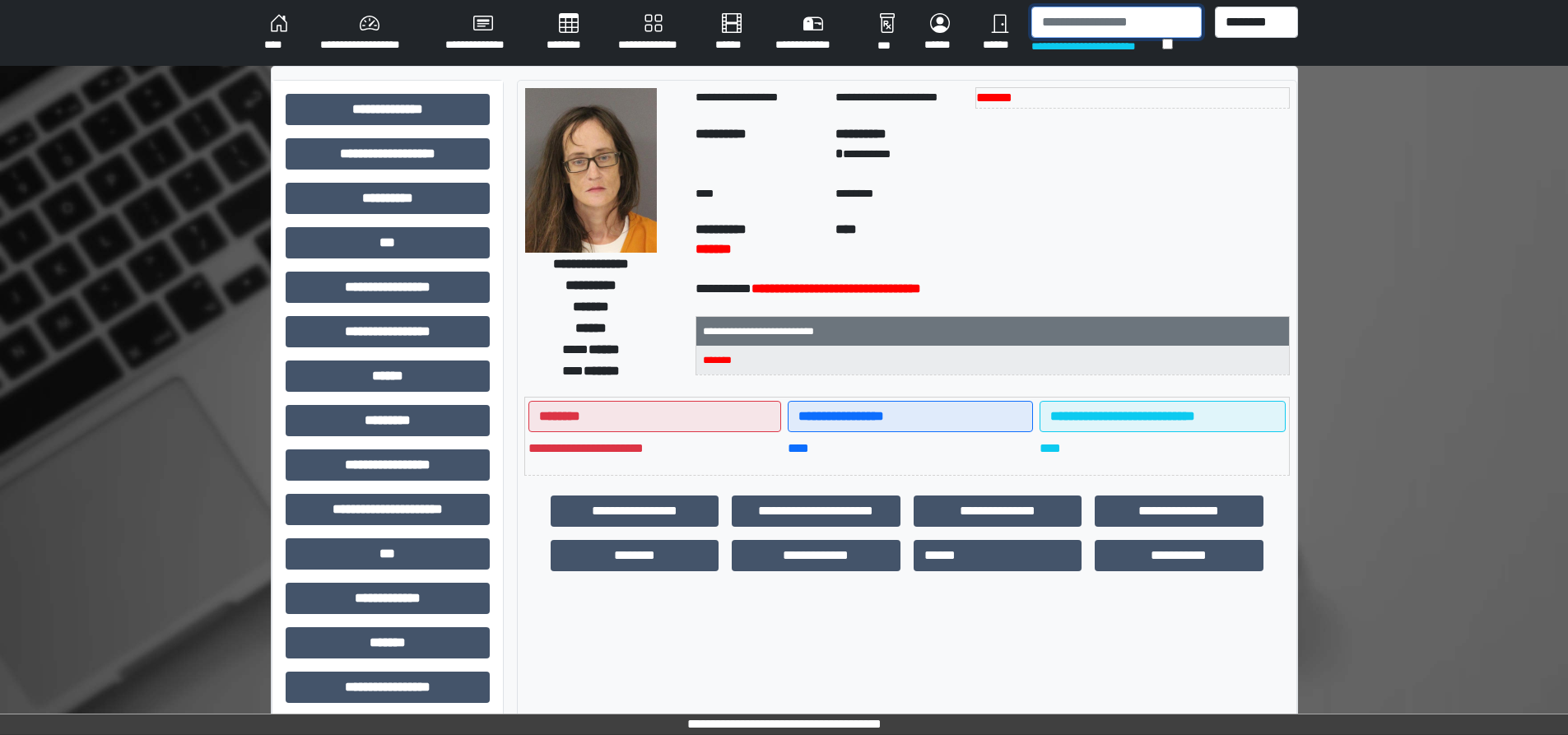 click at bounding box center (1116, 22) 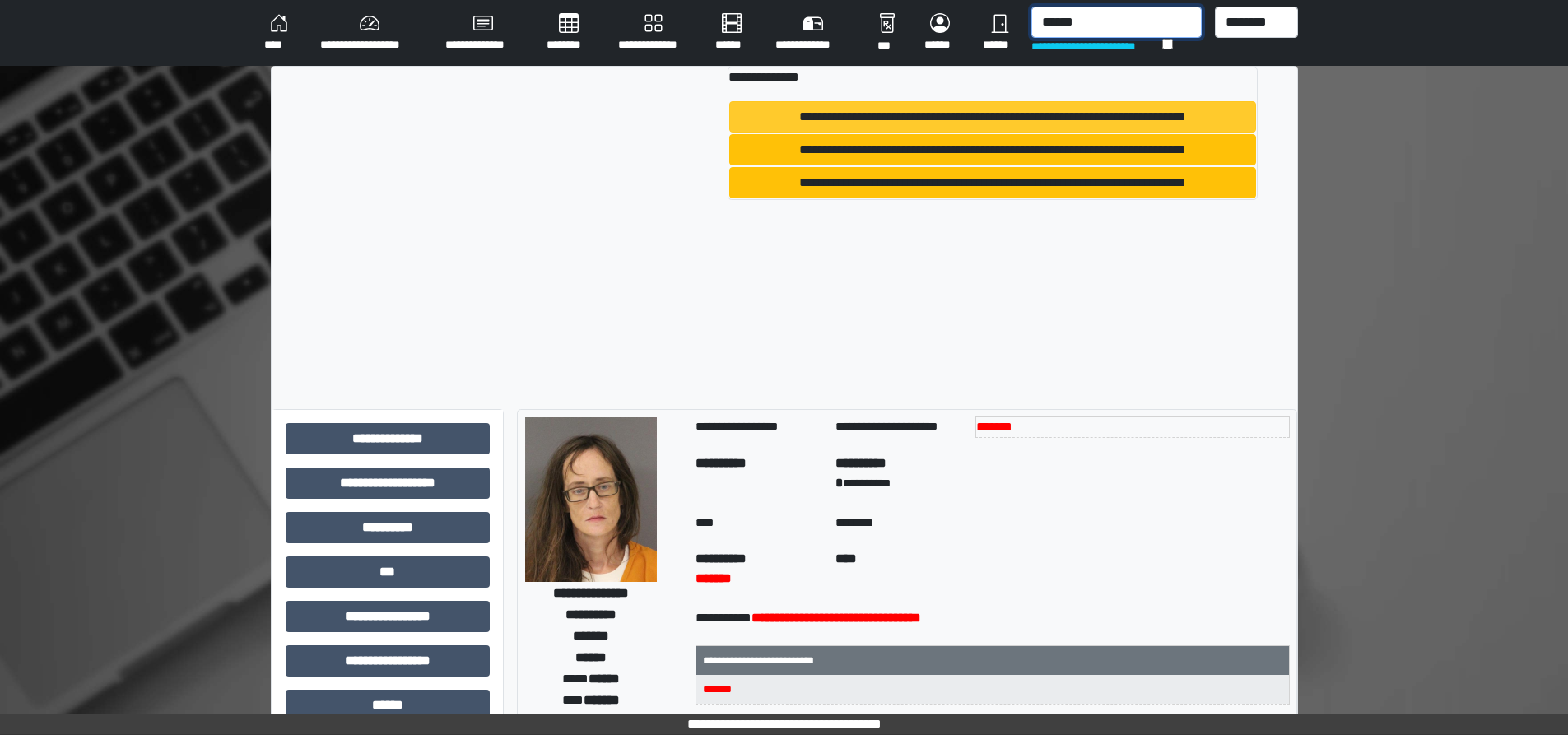 type on "******" 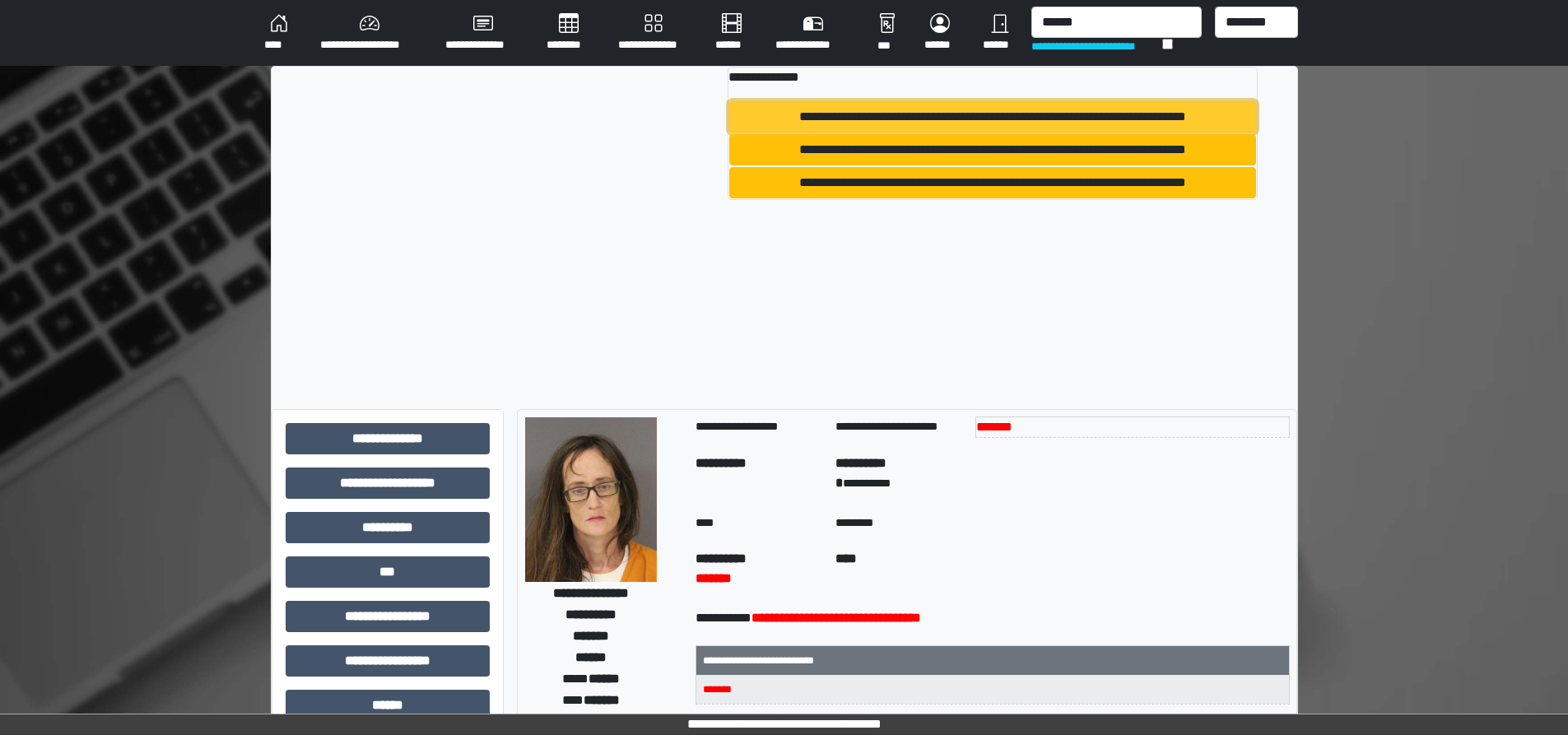 click on "**********" at bounding box center (992, 117) 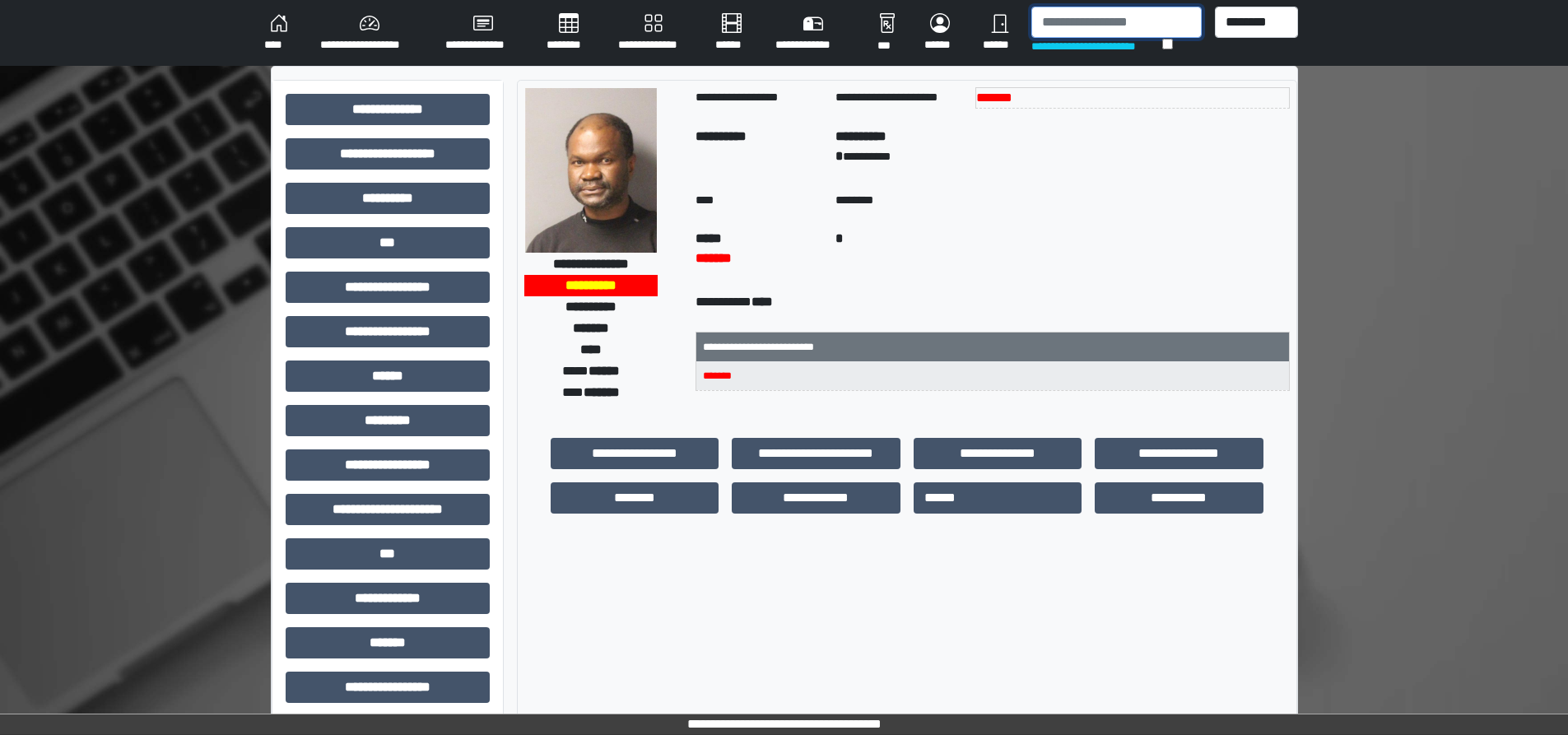 click at bounding box center (1116, 22) 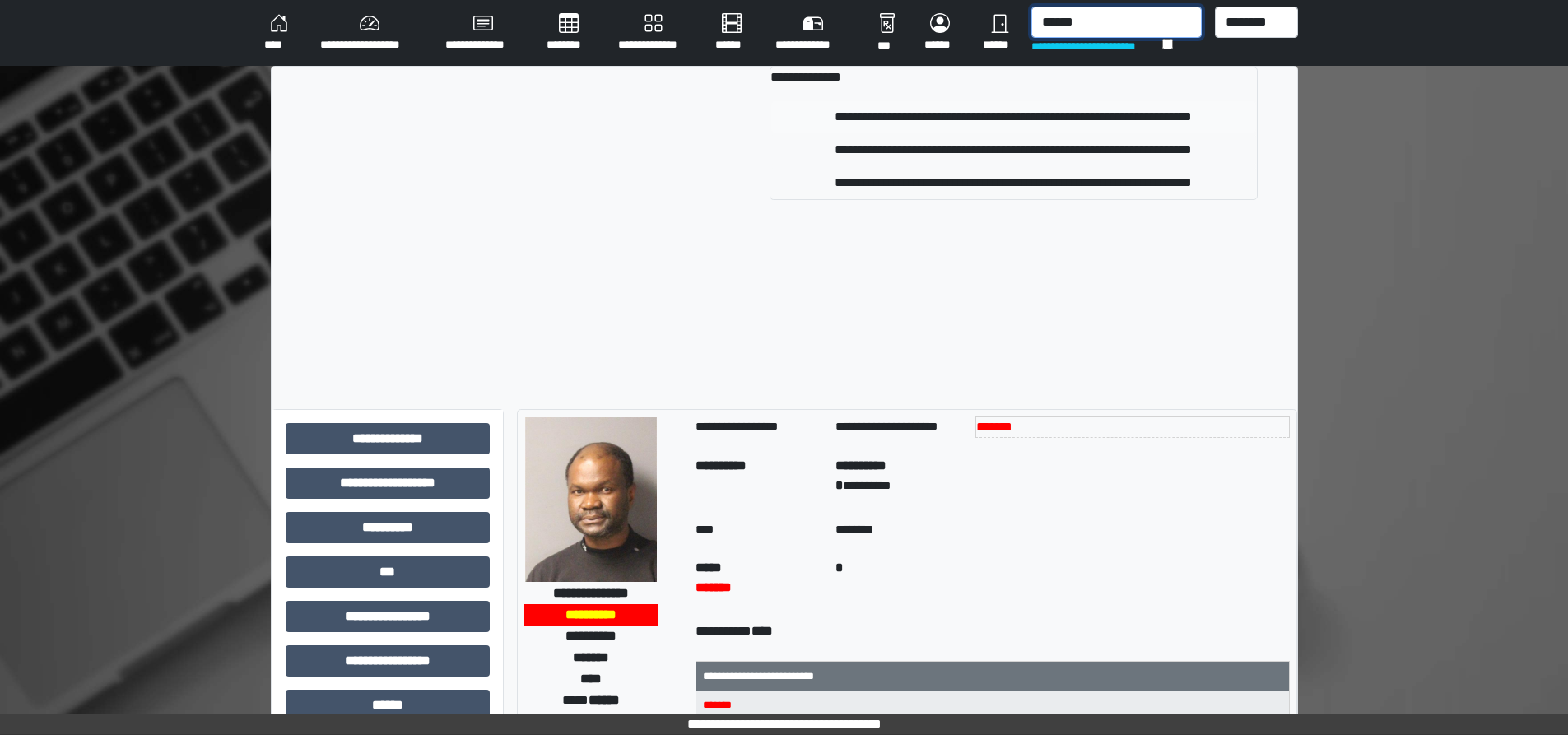 type on "******" 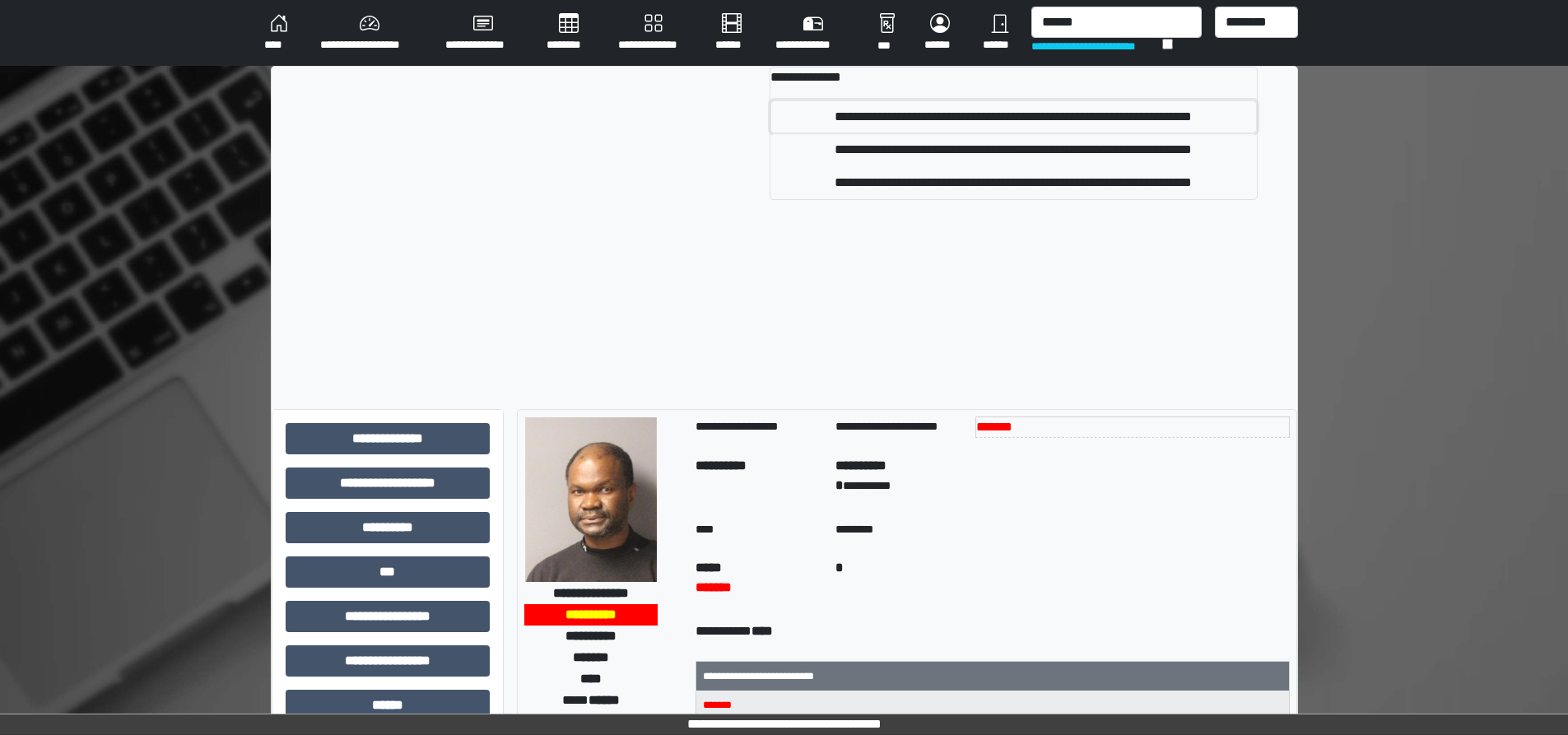click on "**********" at bounding box center [1013, 117] 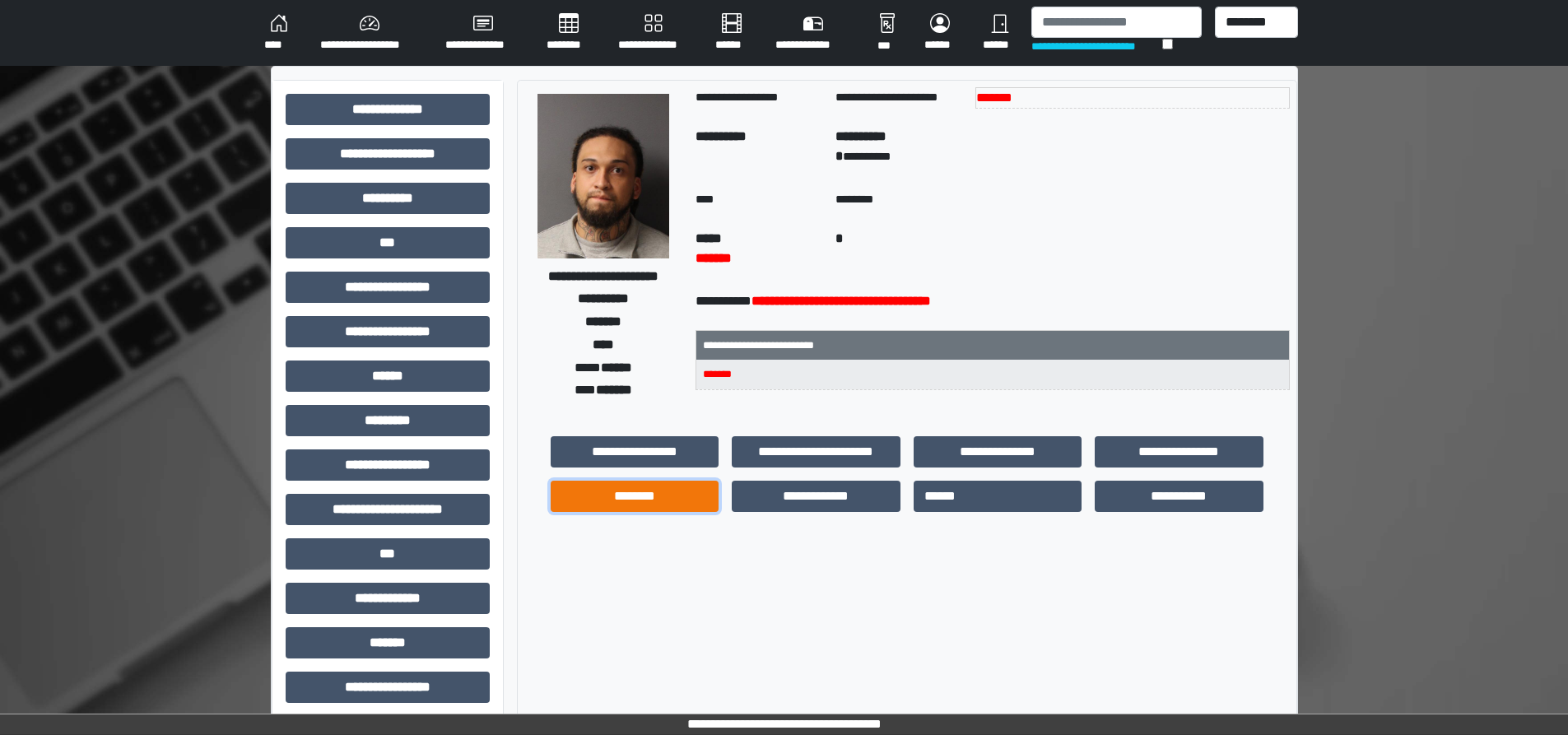 click on "********" at bounding box center [635, 496] 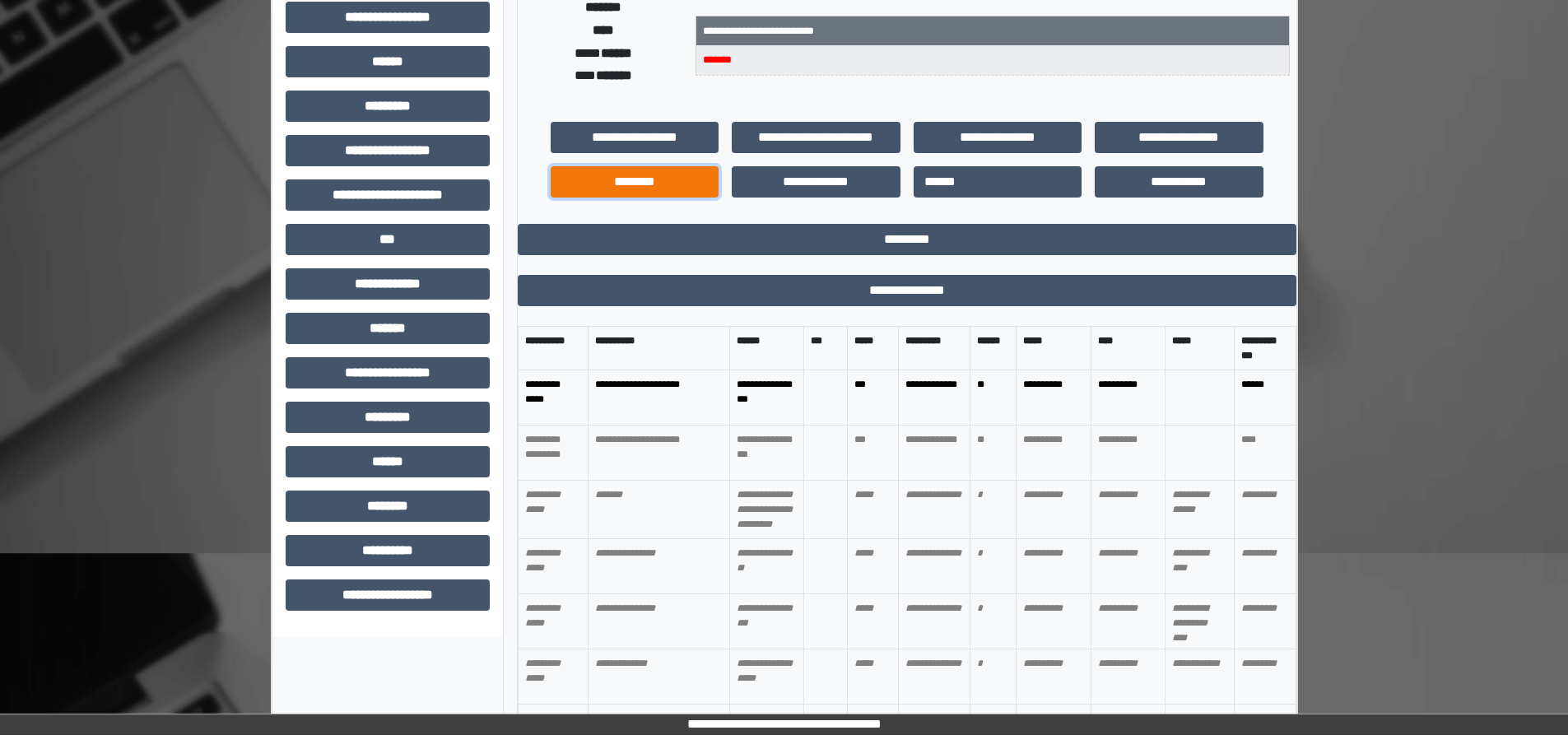 scroll, scrollTop: 315, scrollLeft: 0, axis: vertical 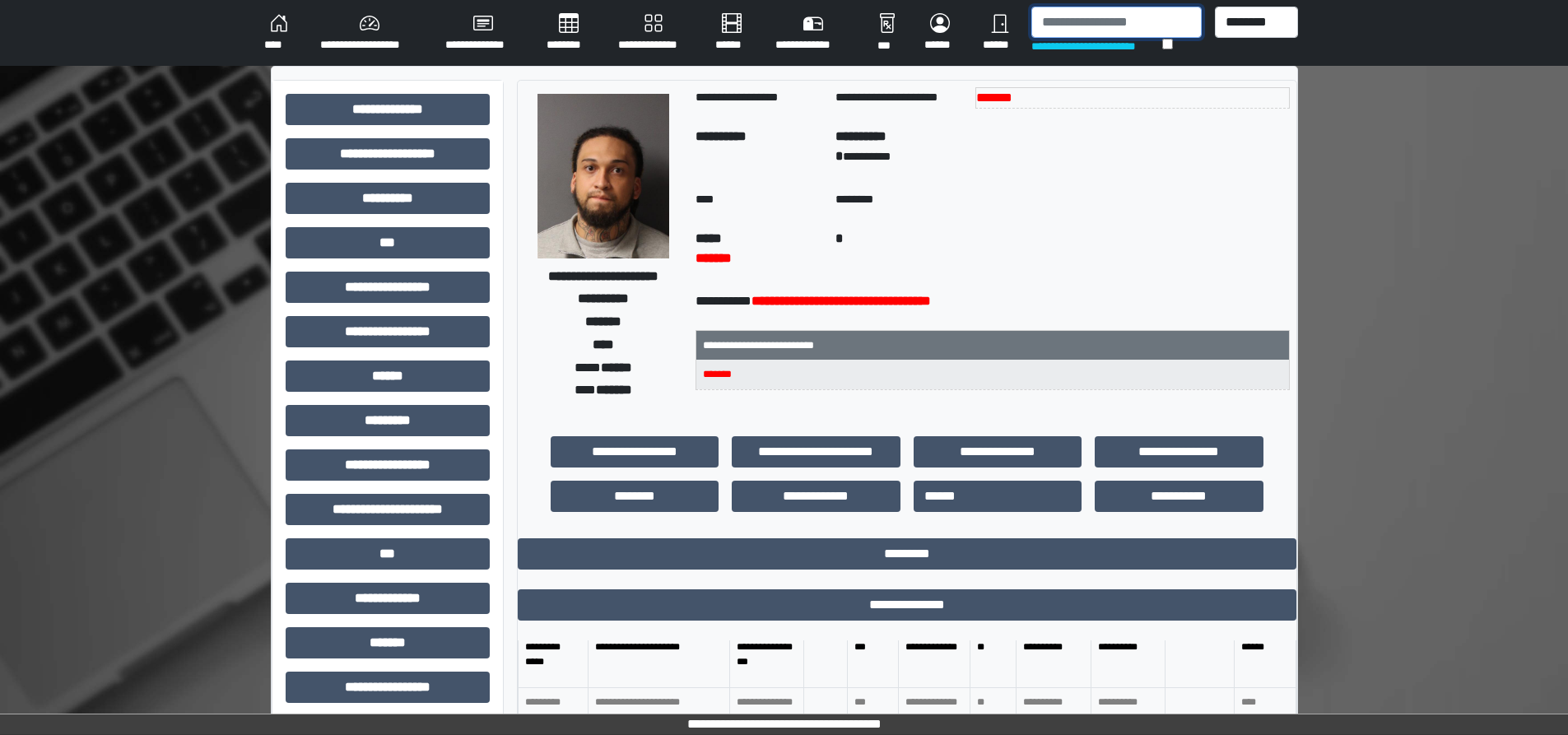 click at bounding box center [1116, 22] 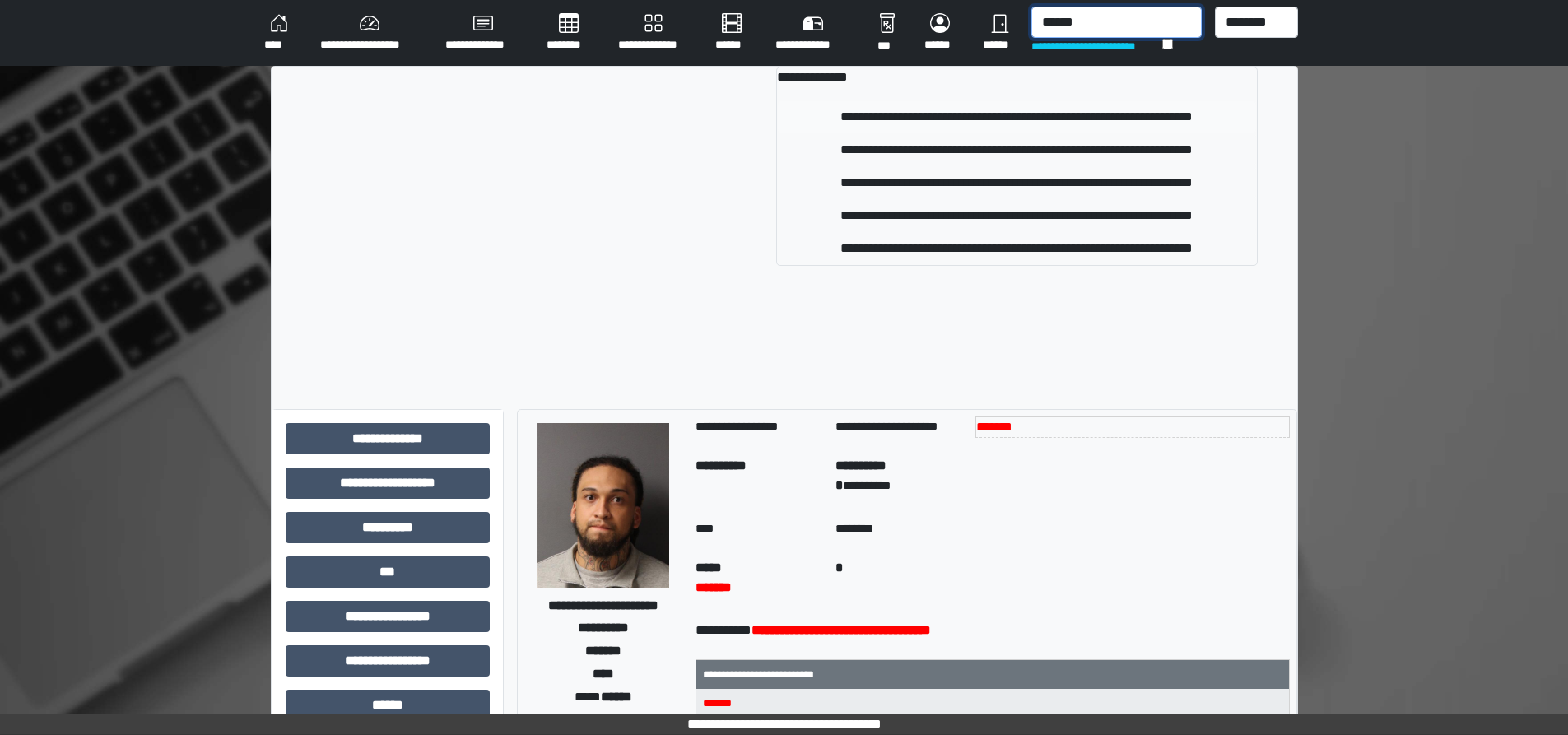 type on "******" 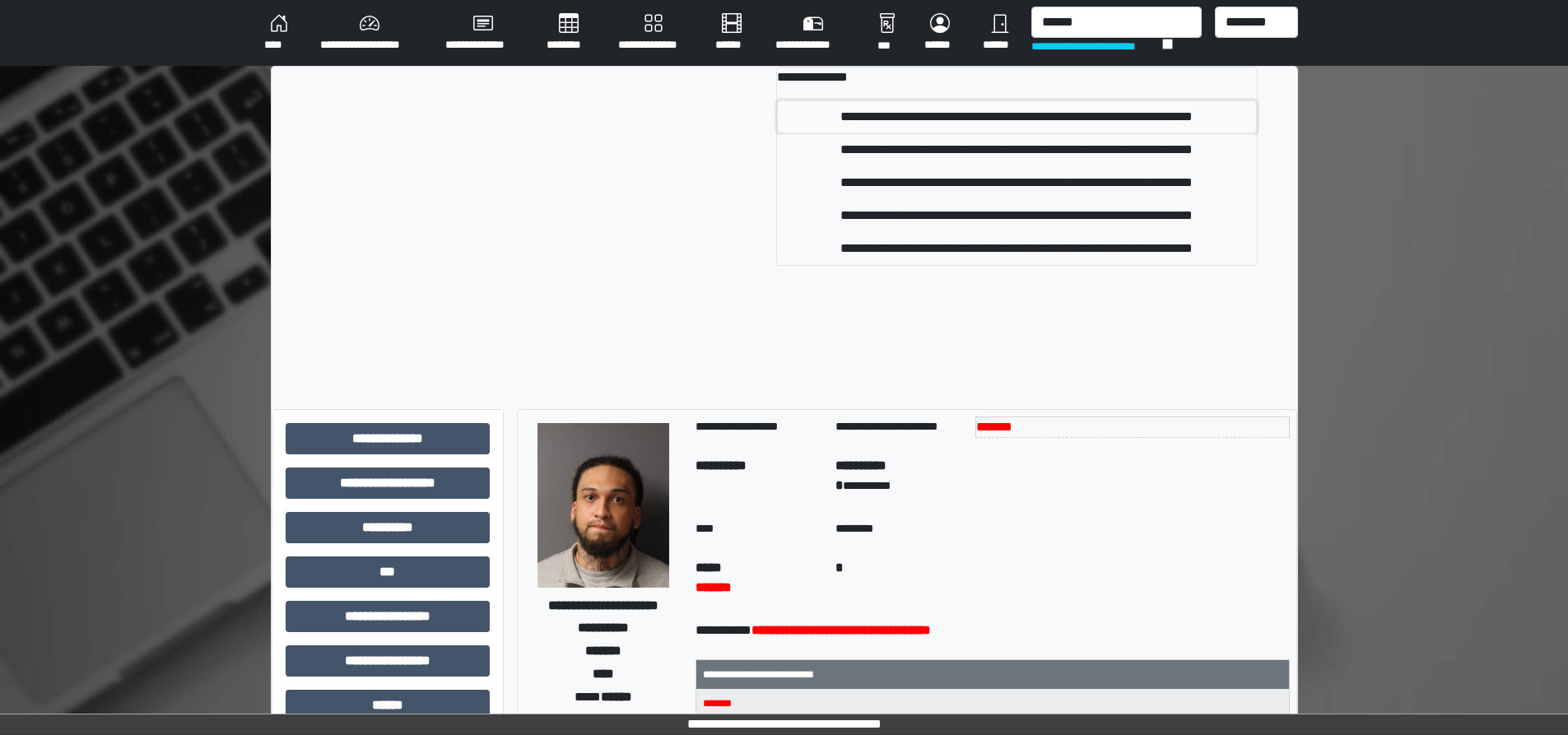 click on "**********" at bounding box center [1017, 117] 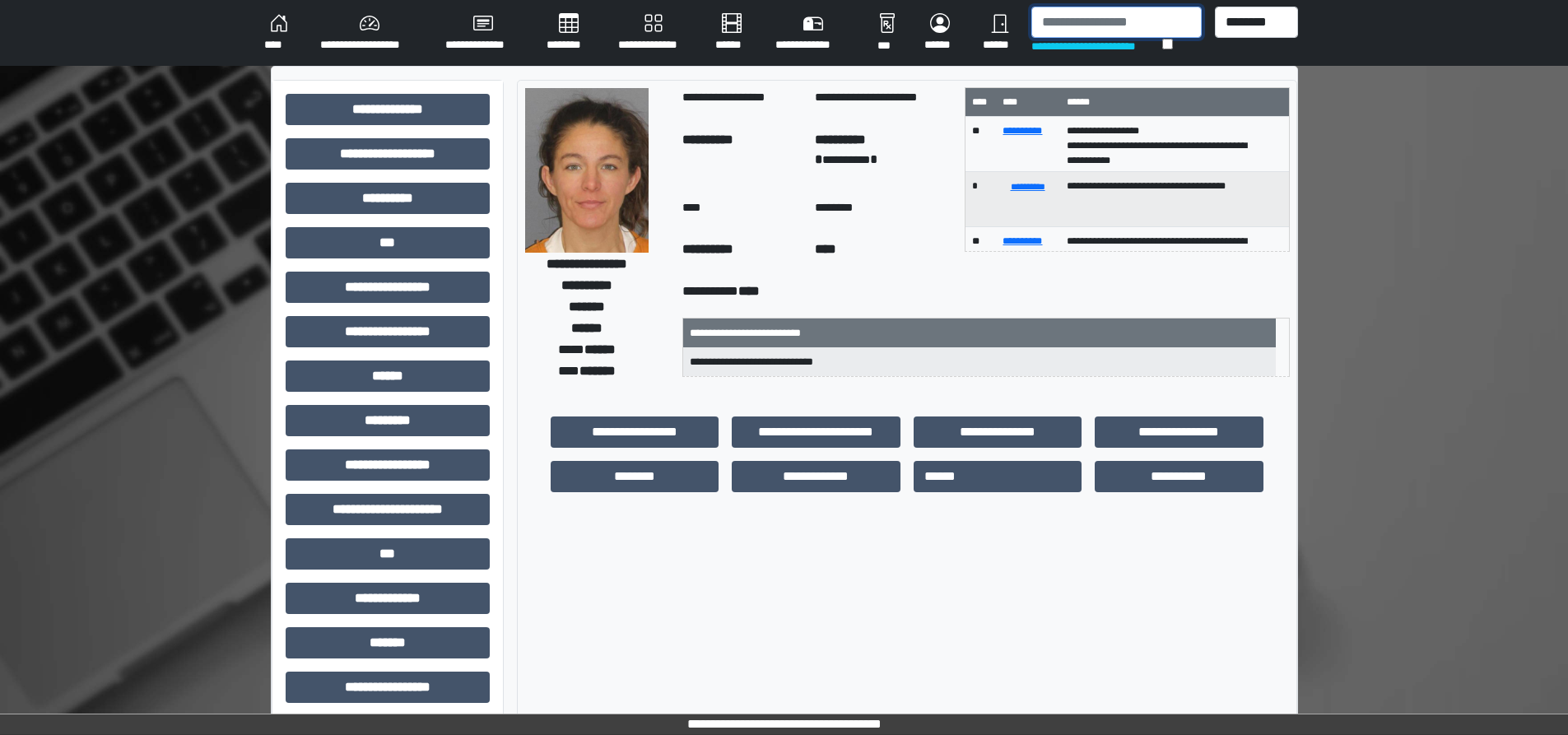 click at bounding box center (1116, 22) 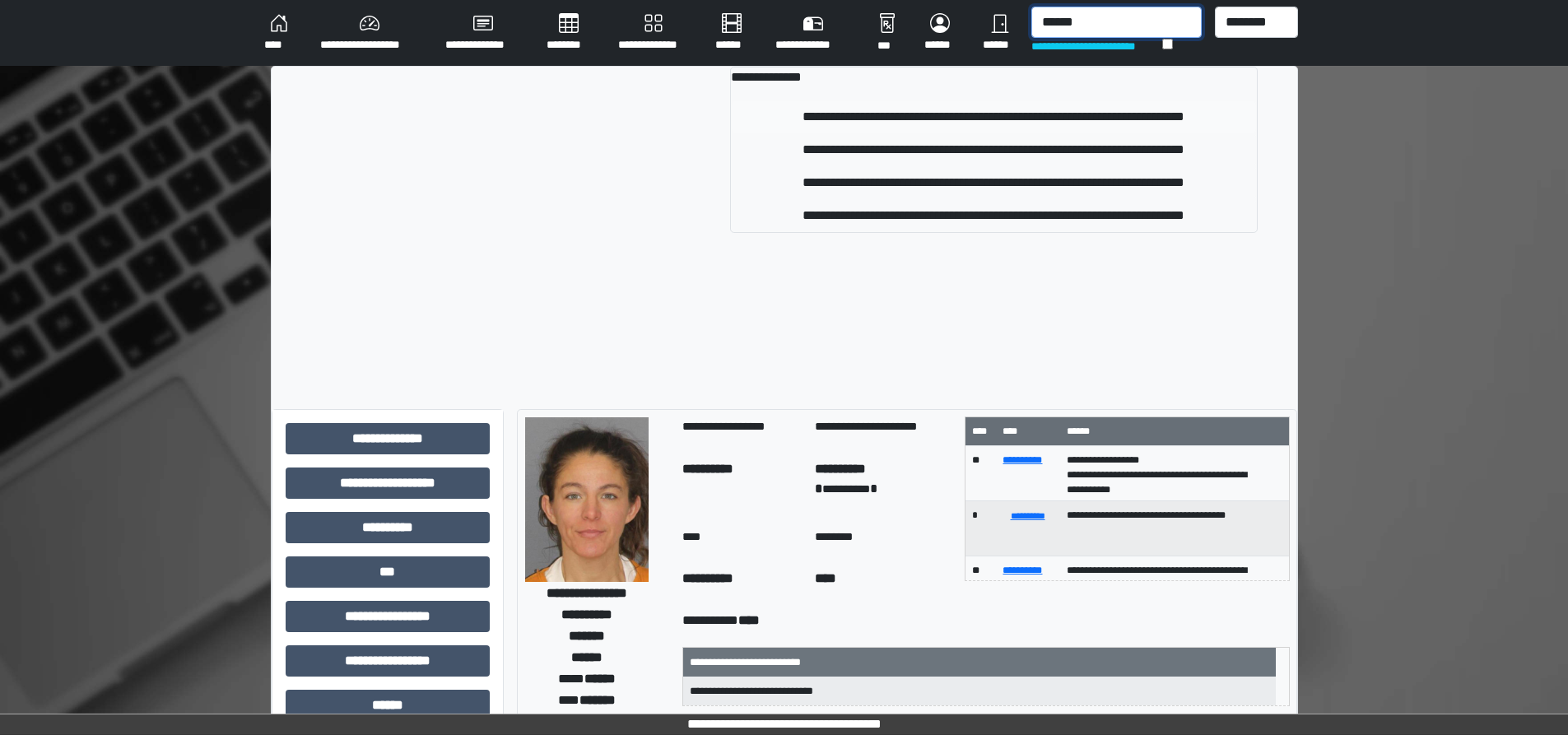 type on "******" 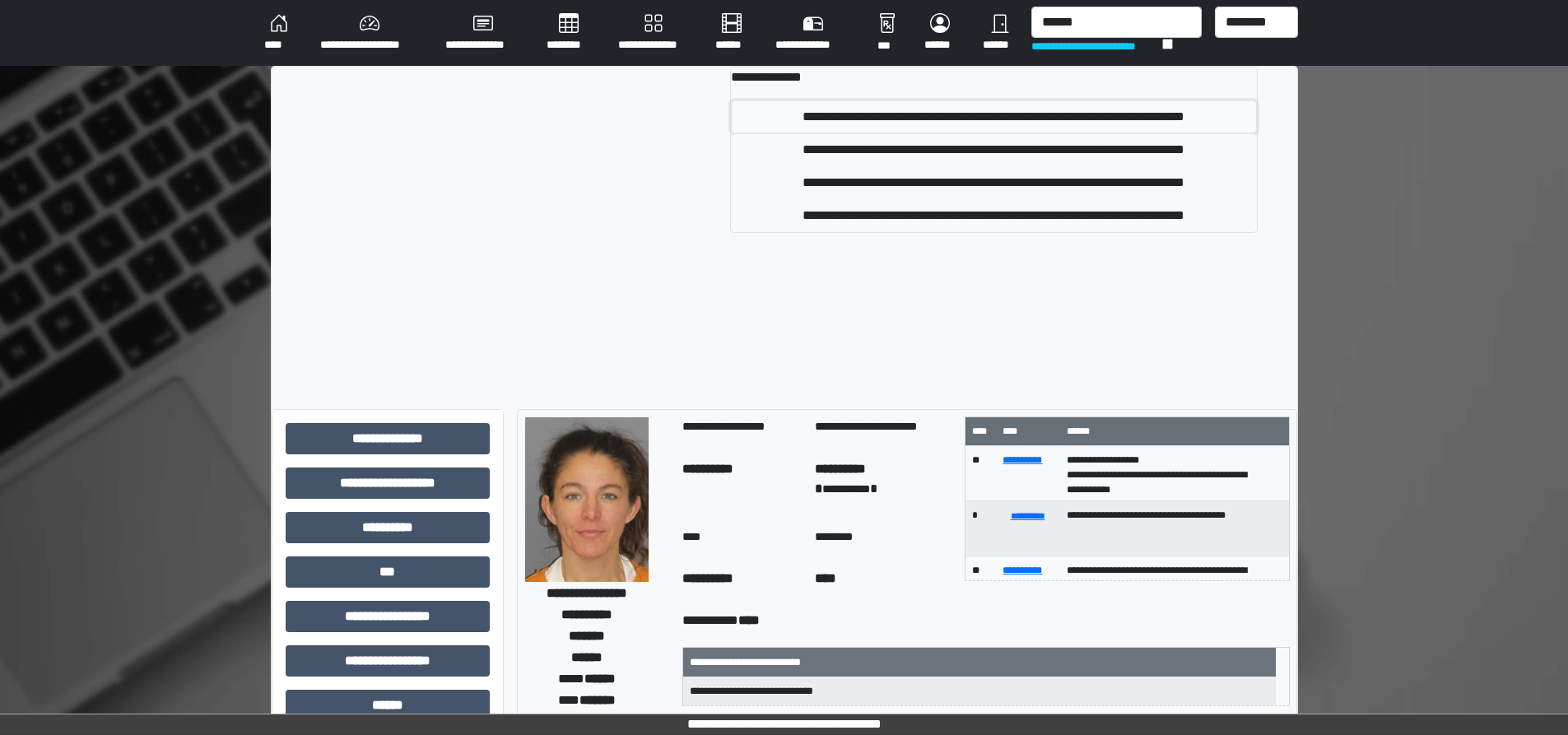 click on "**********" at bounding box center (993, 117) 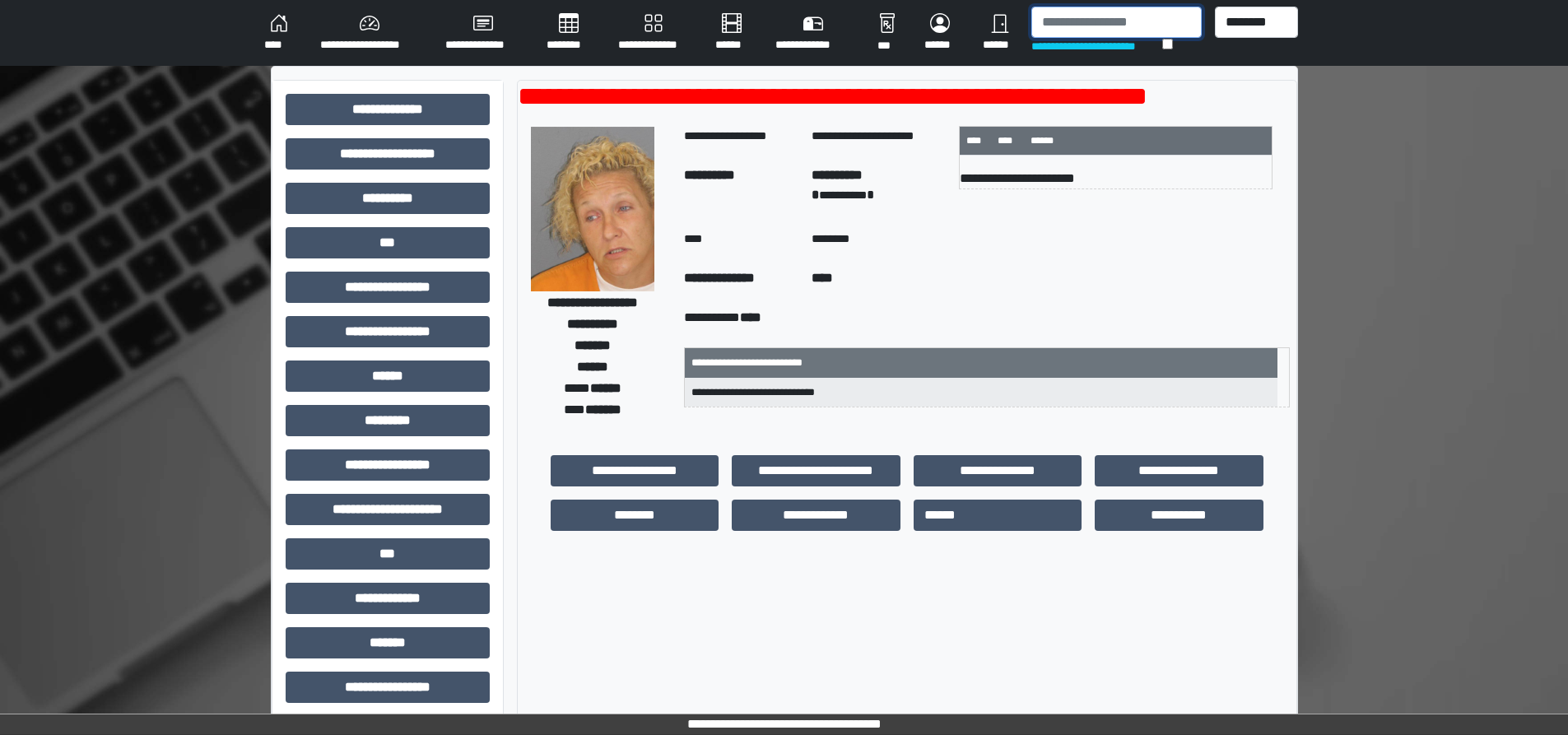click at bounding box center (1116, 22) 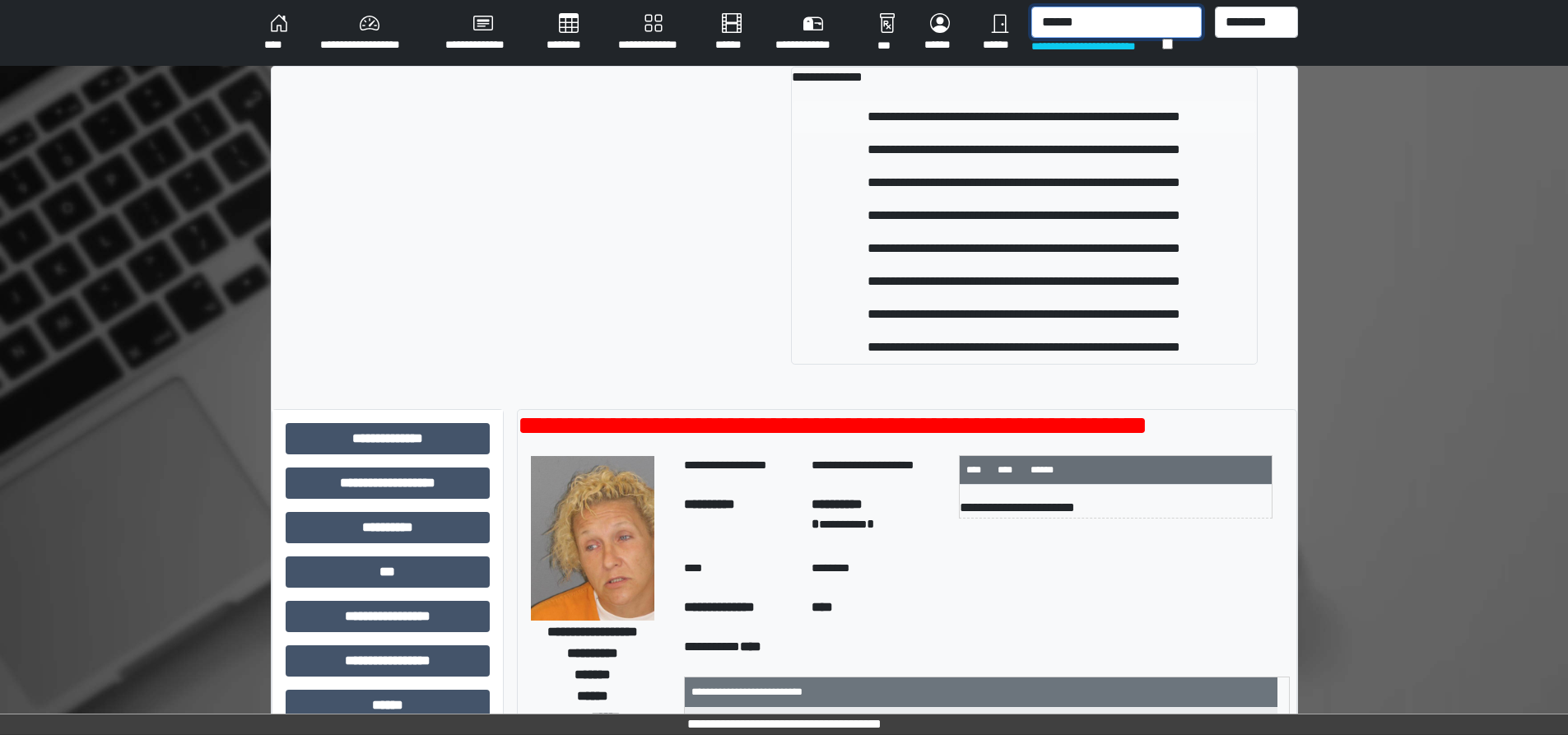 type on "******" 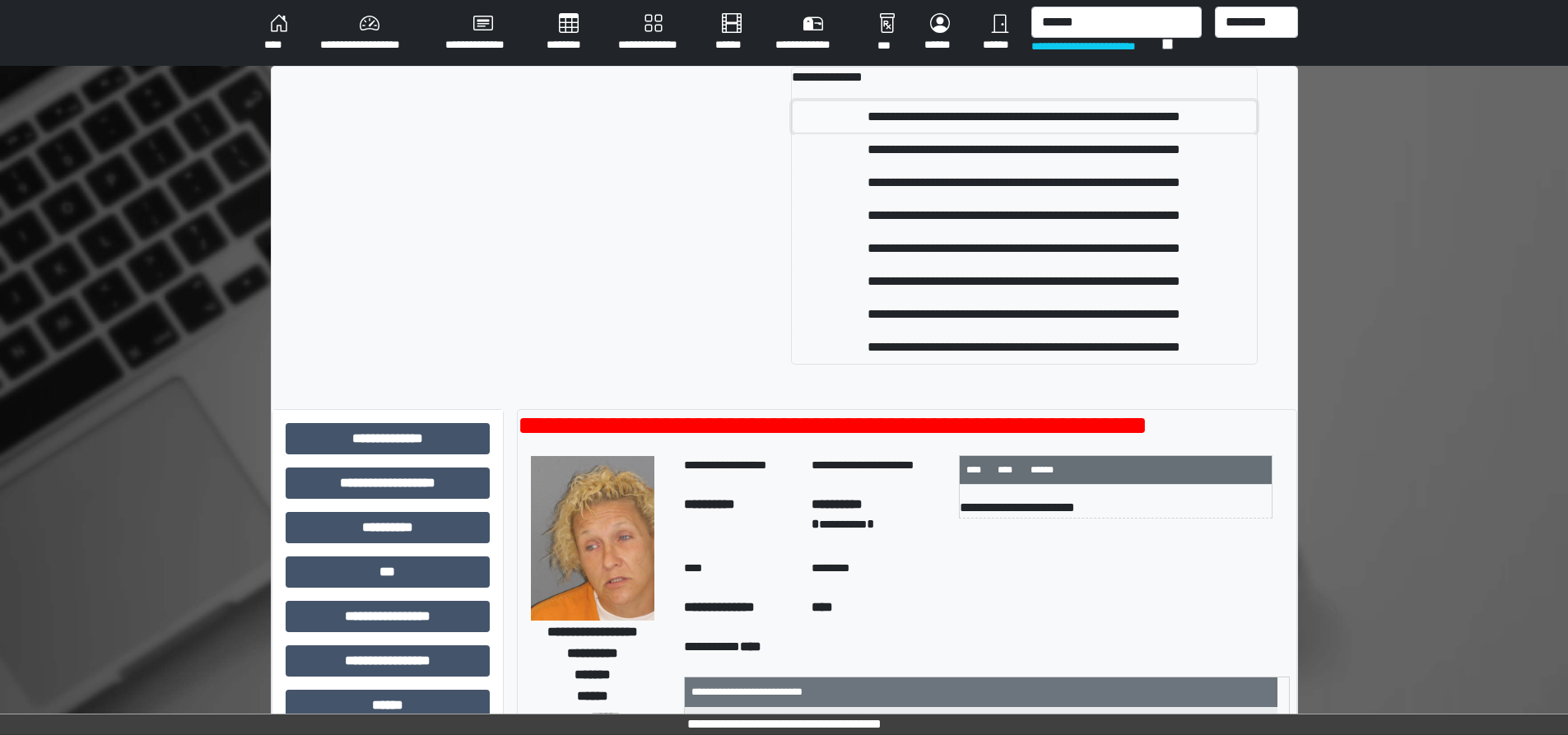 click on "**********" at bounding box center (1024, 117) 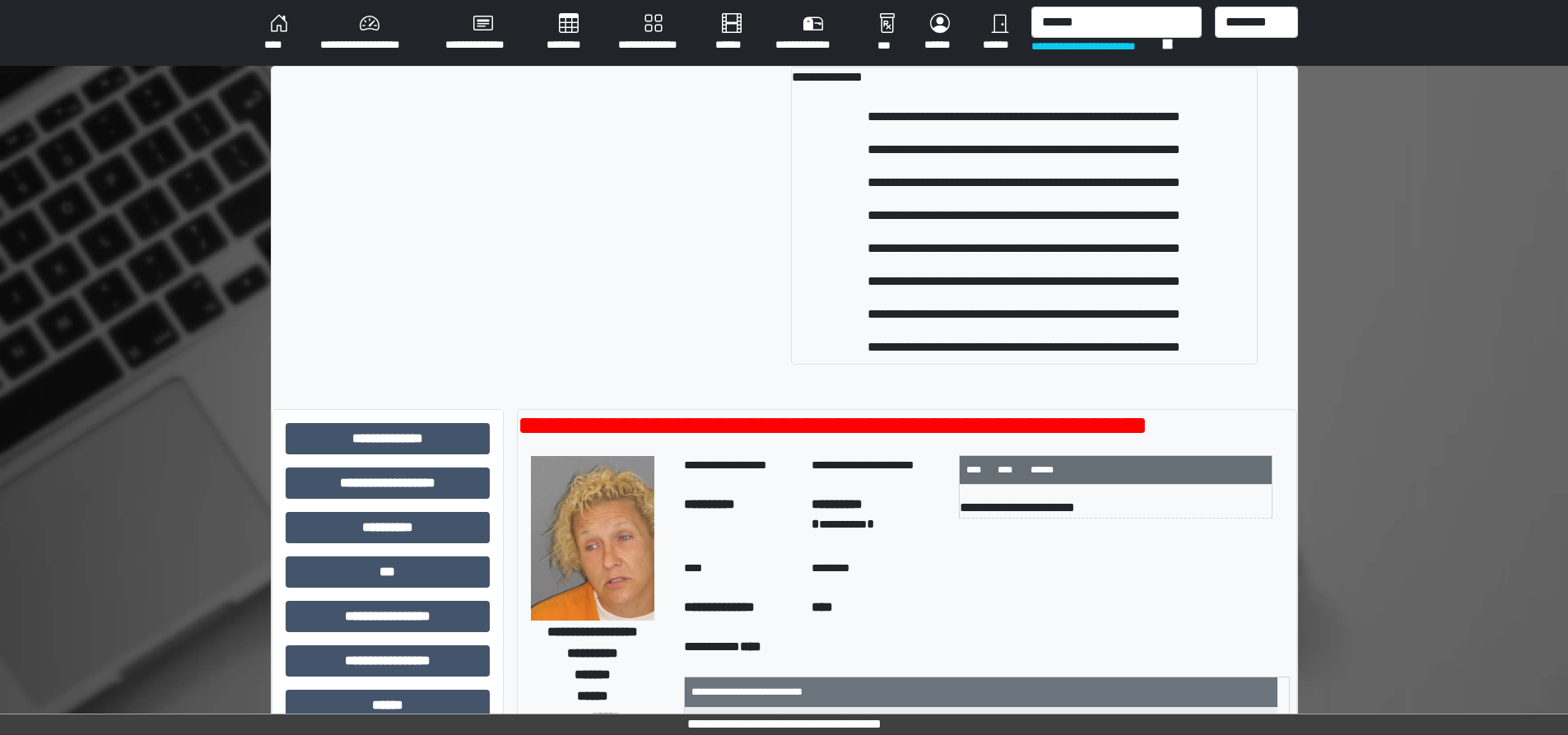 type 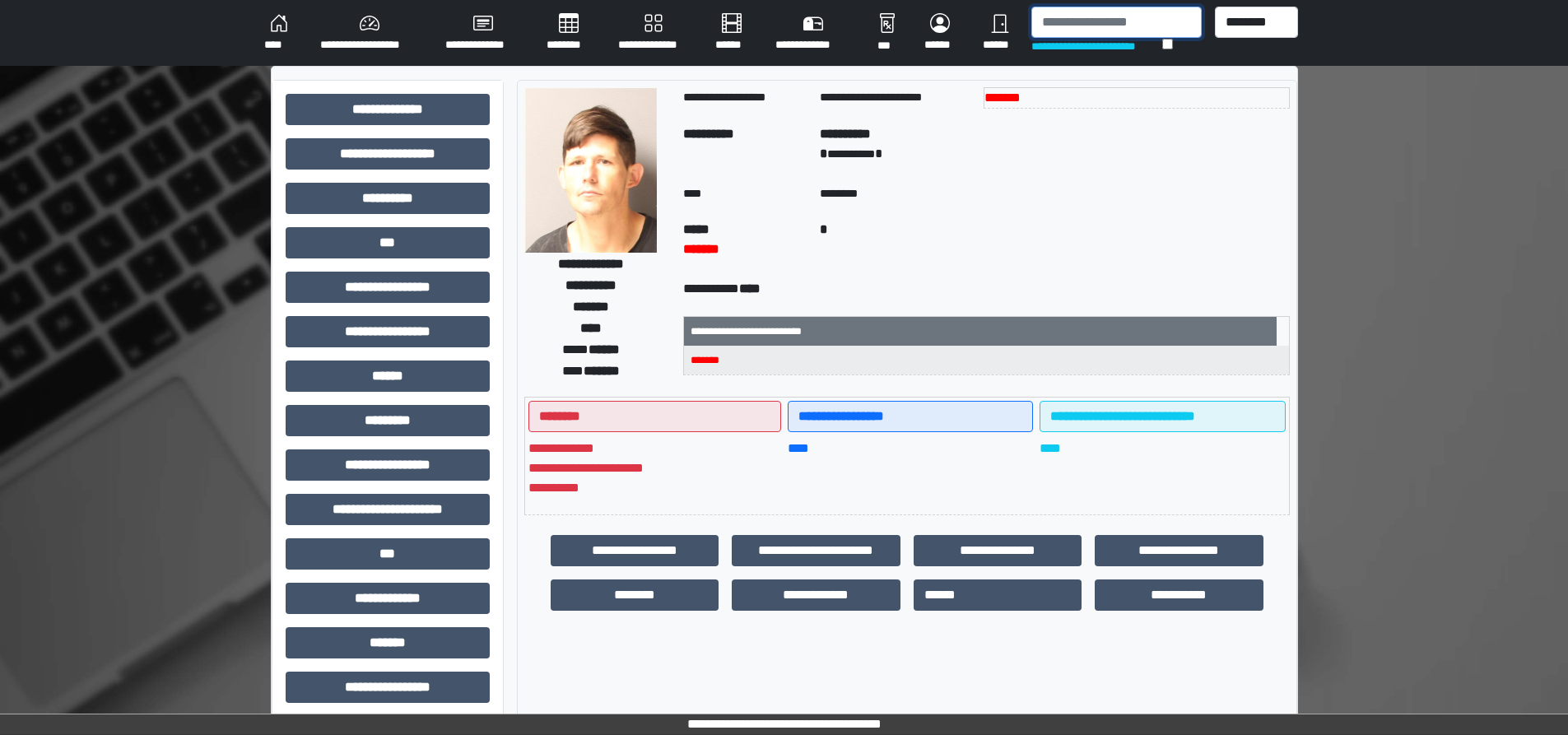 click at bounding box center (1116, 22) 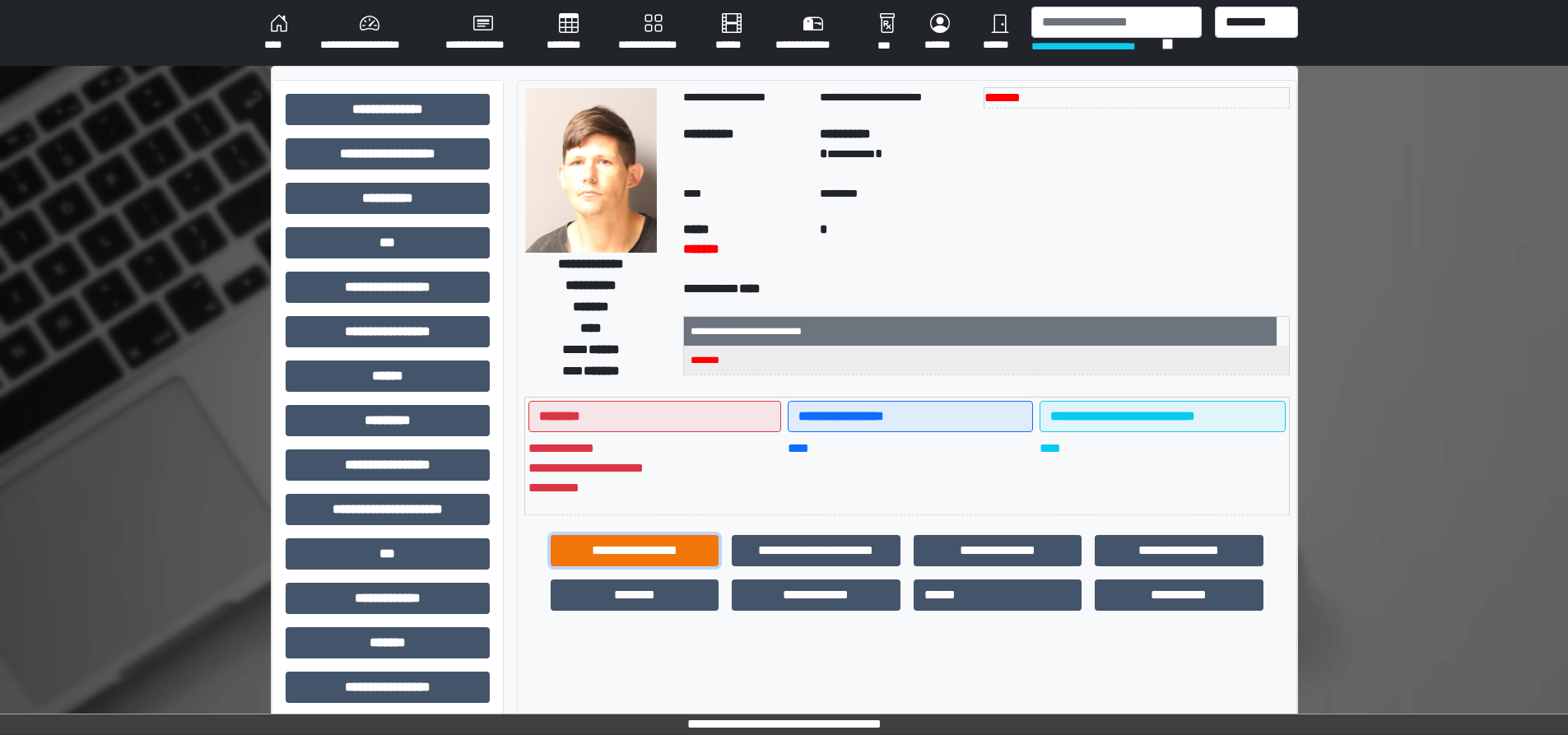 click on "**********" at bounding box center (635, 551) 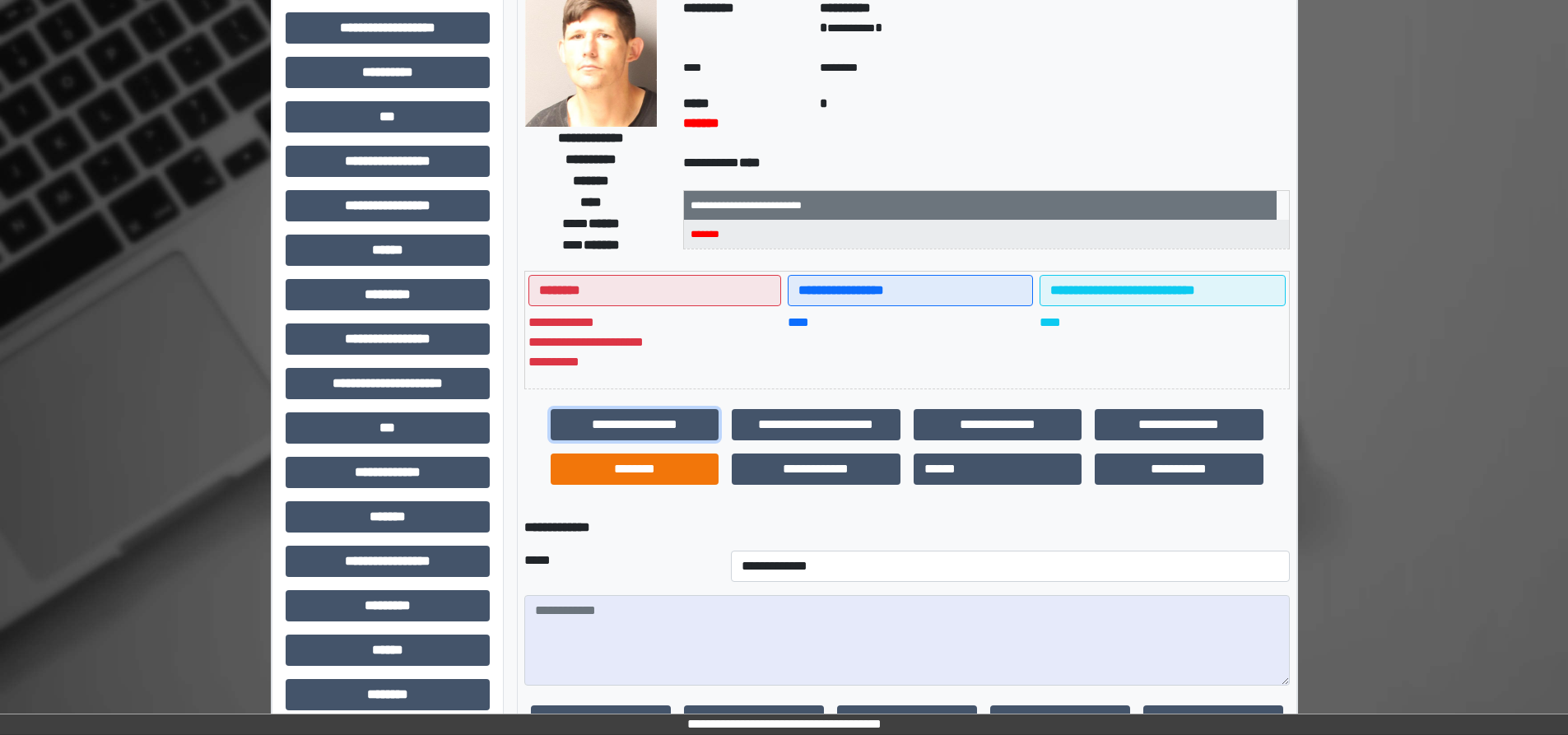 scroll, scrollTop: 271, scrollLeft: 0, axis: vertical 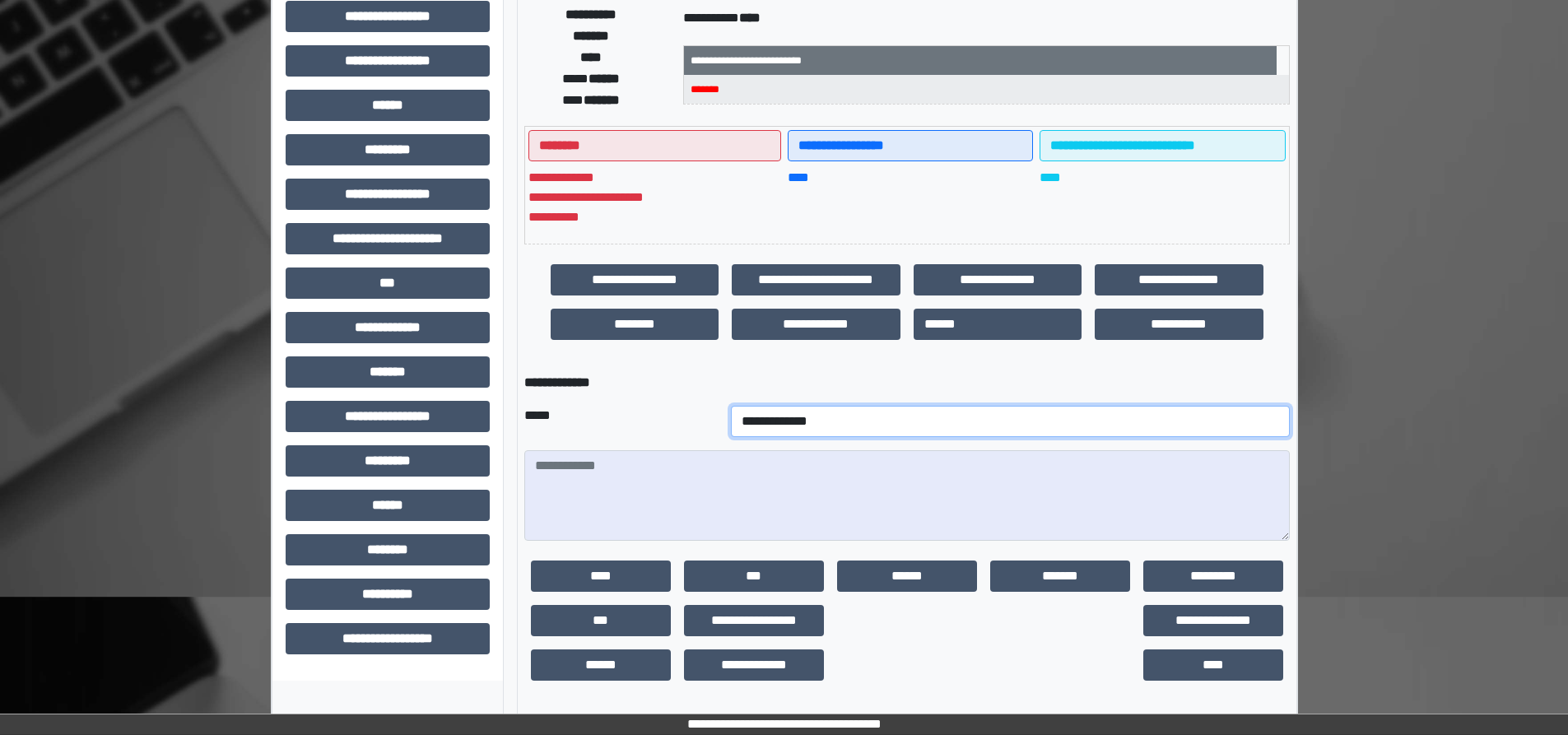 click on "**********" at bounding box center [1010, 421] 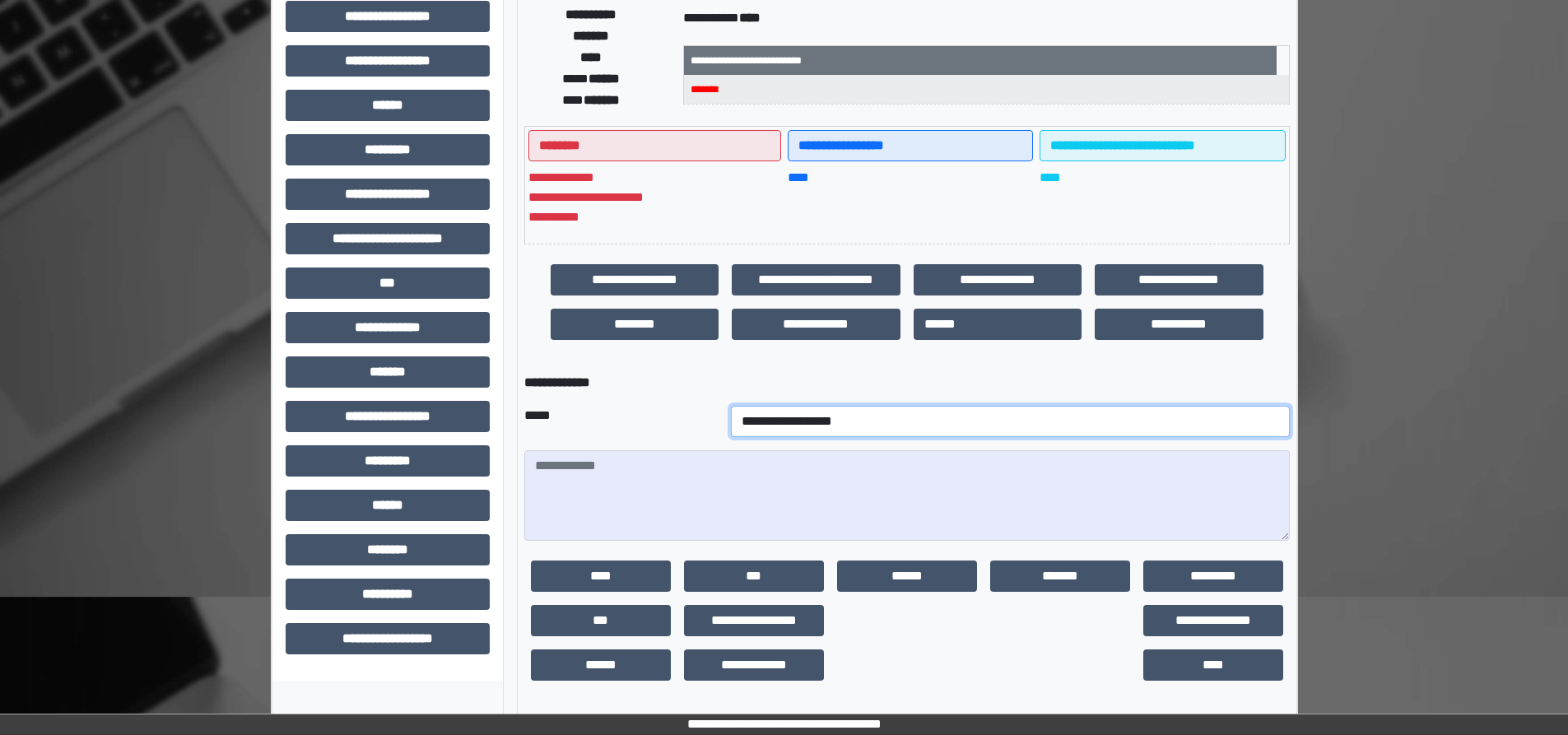 click on "**********" at bounding box center (1010, 421) 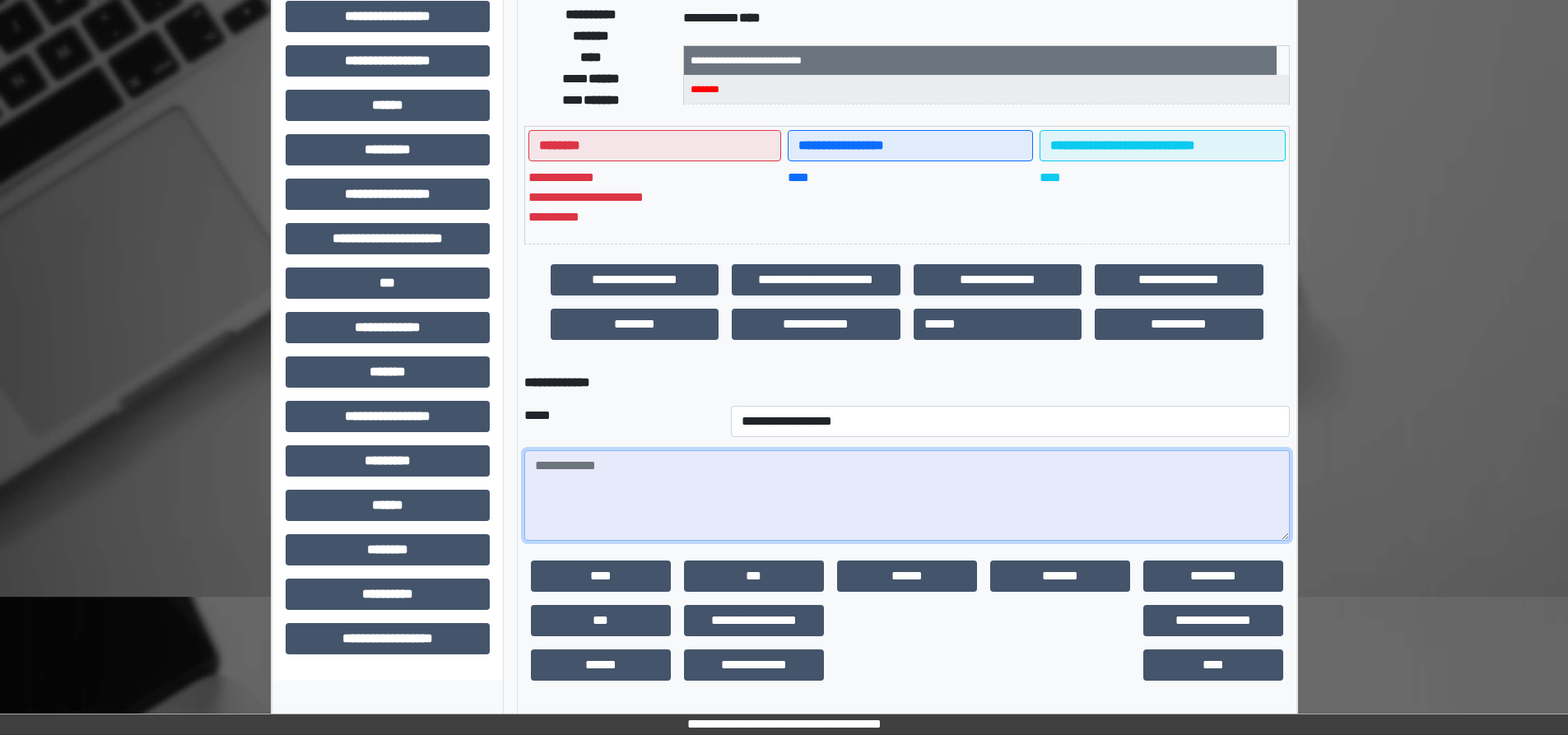 paste on "**********" 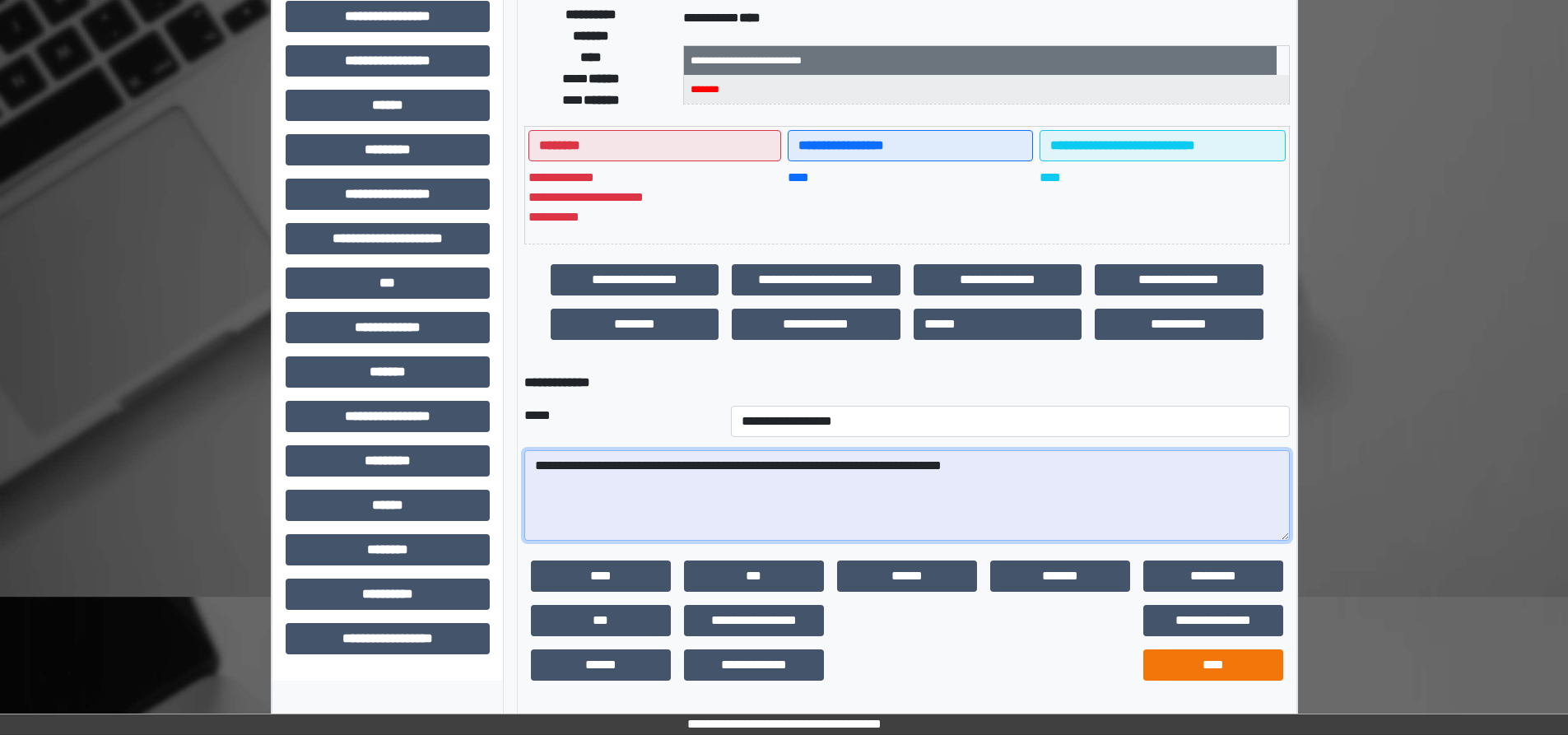 type on "**********" 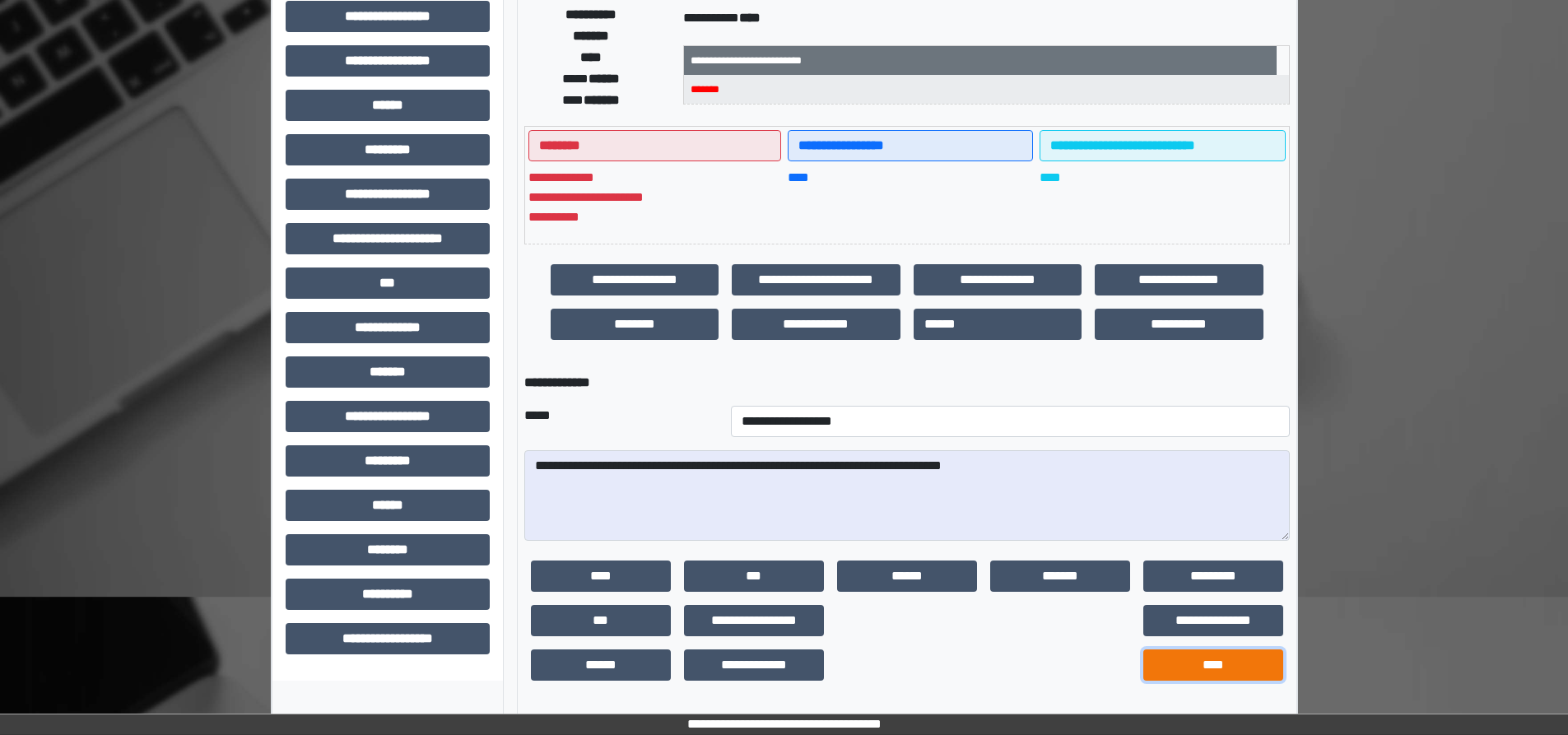 click on "****" at bounding box center [1213, 665] 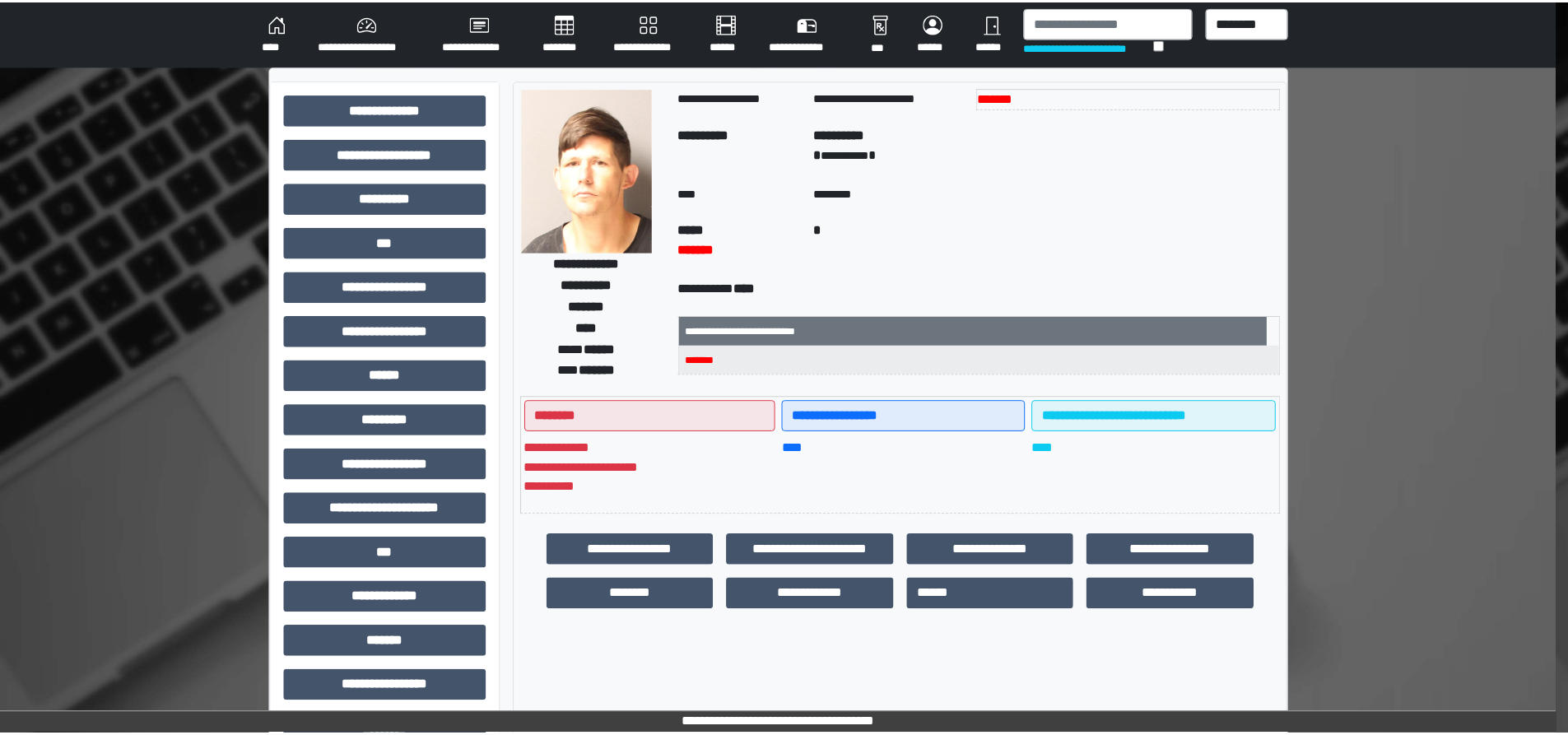 scroll, scrollTop: 0, scrollLeft: 0, axis: both 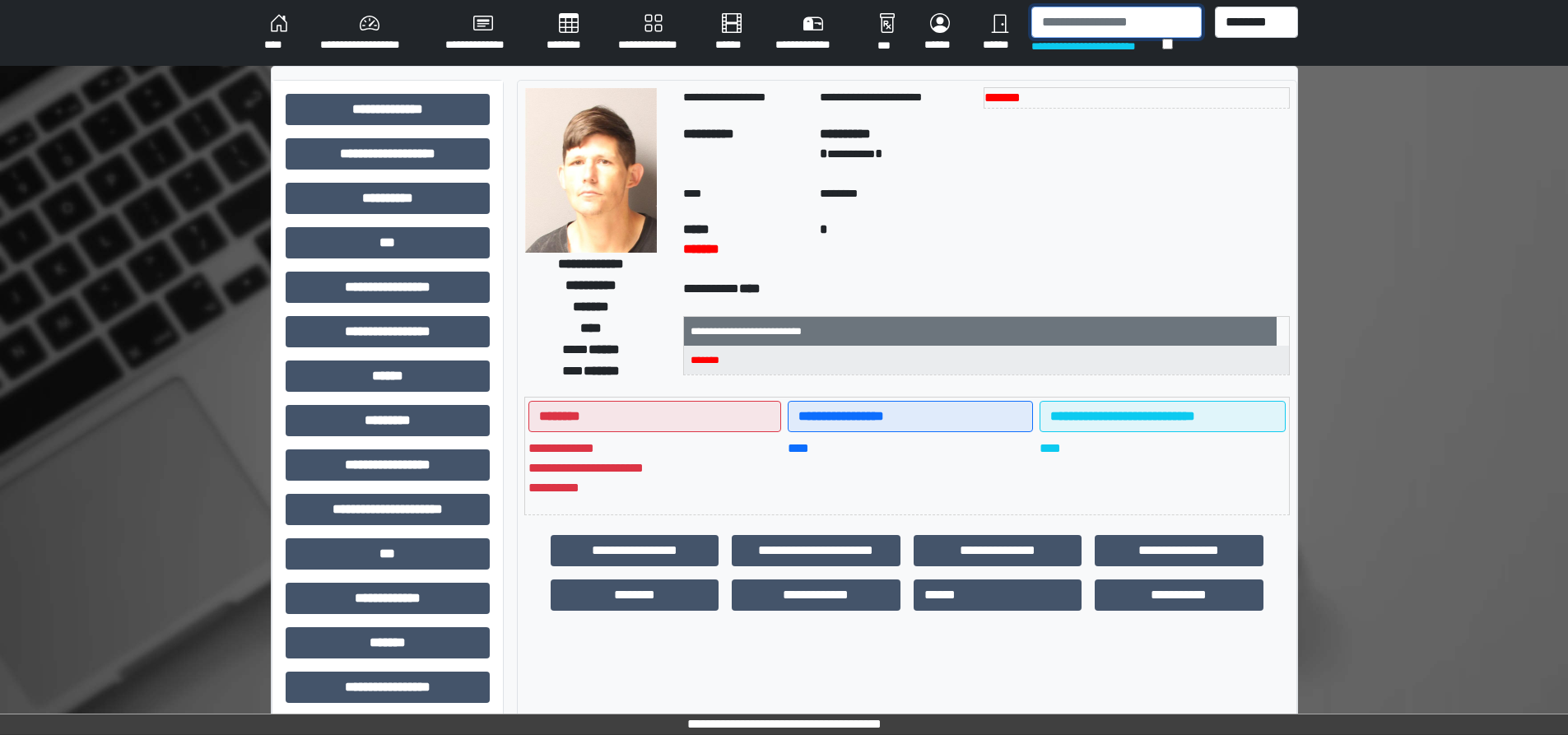 click at bounding box center (1116, 22) 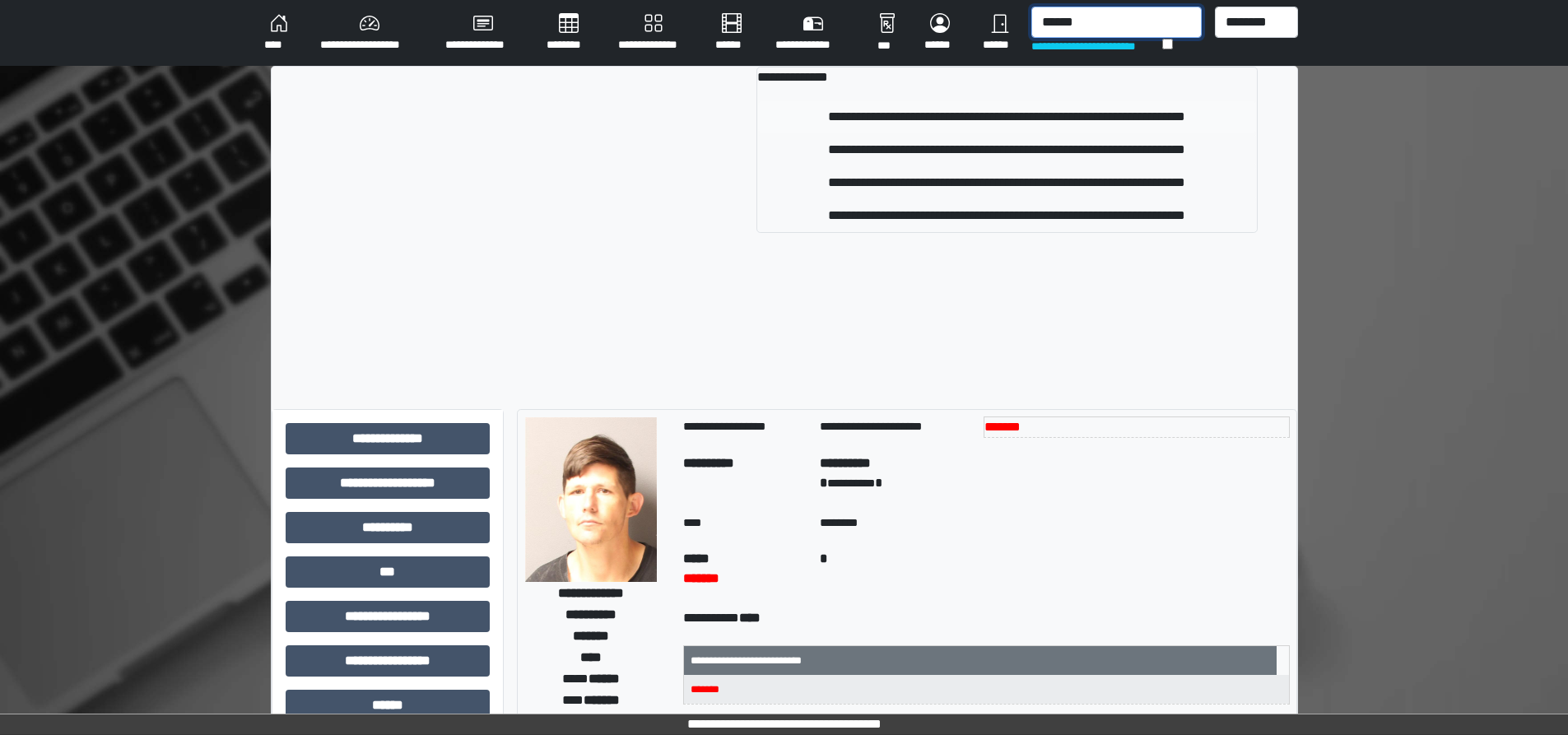 type on "******" 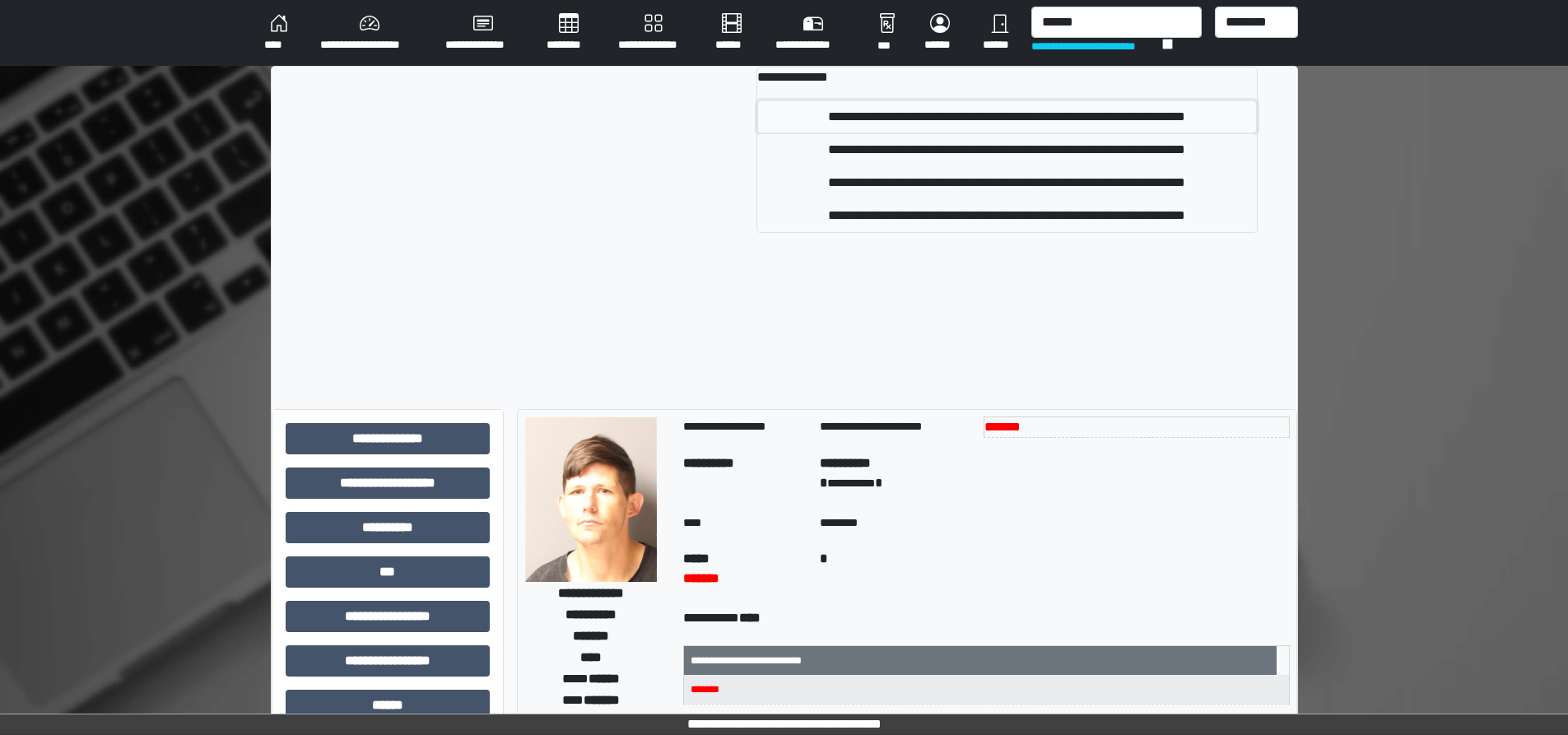 click on "**********" at bounding box center (1007, 117) 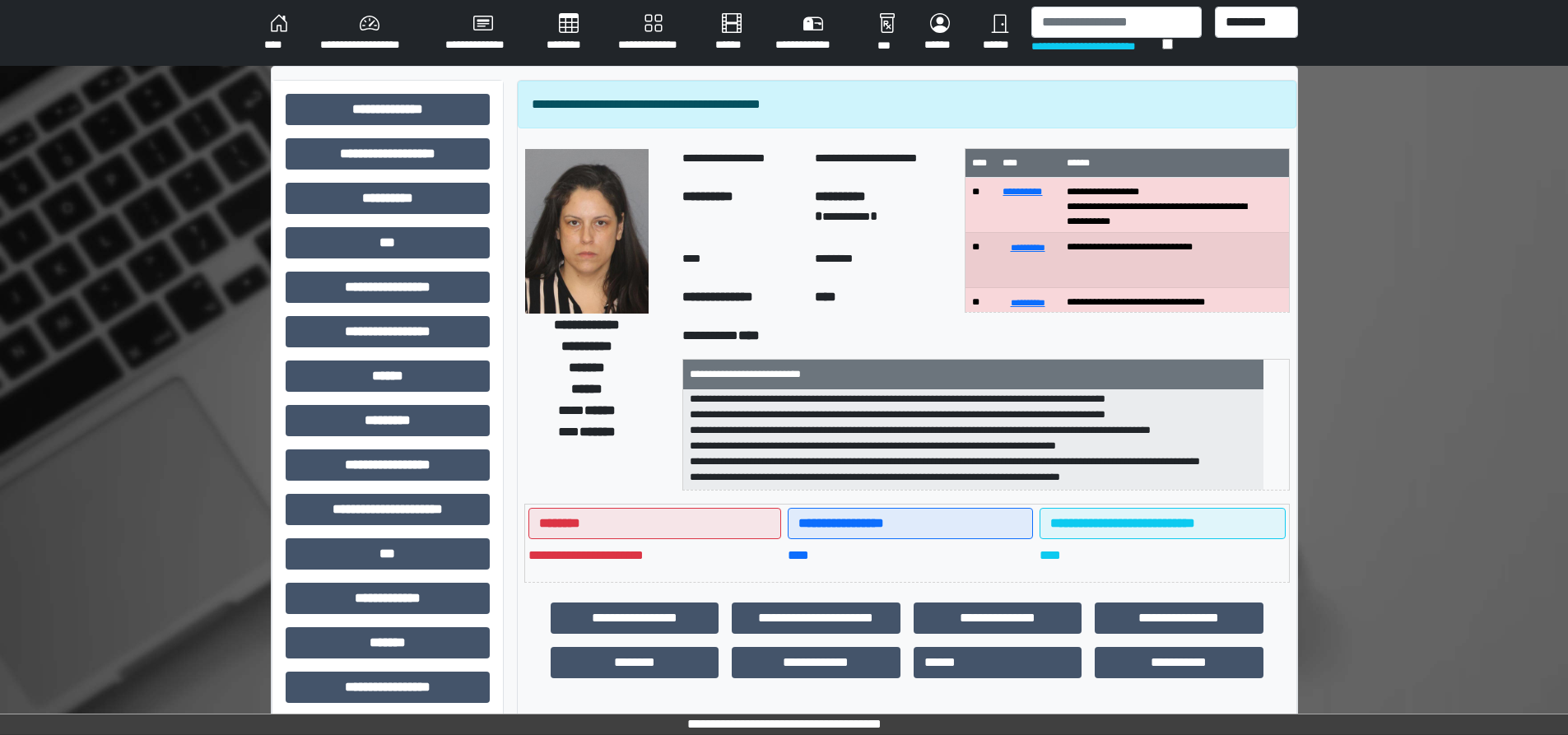 scroll, scrollTop: 131, scrollLeft: 0, axis: vertical 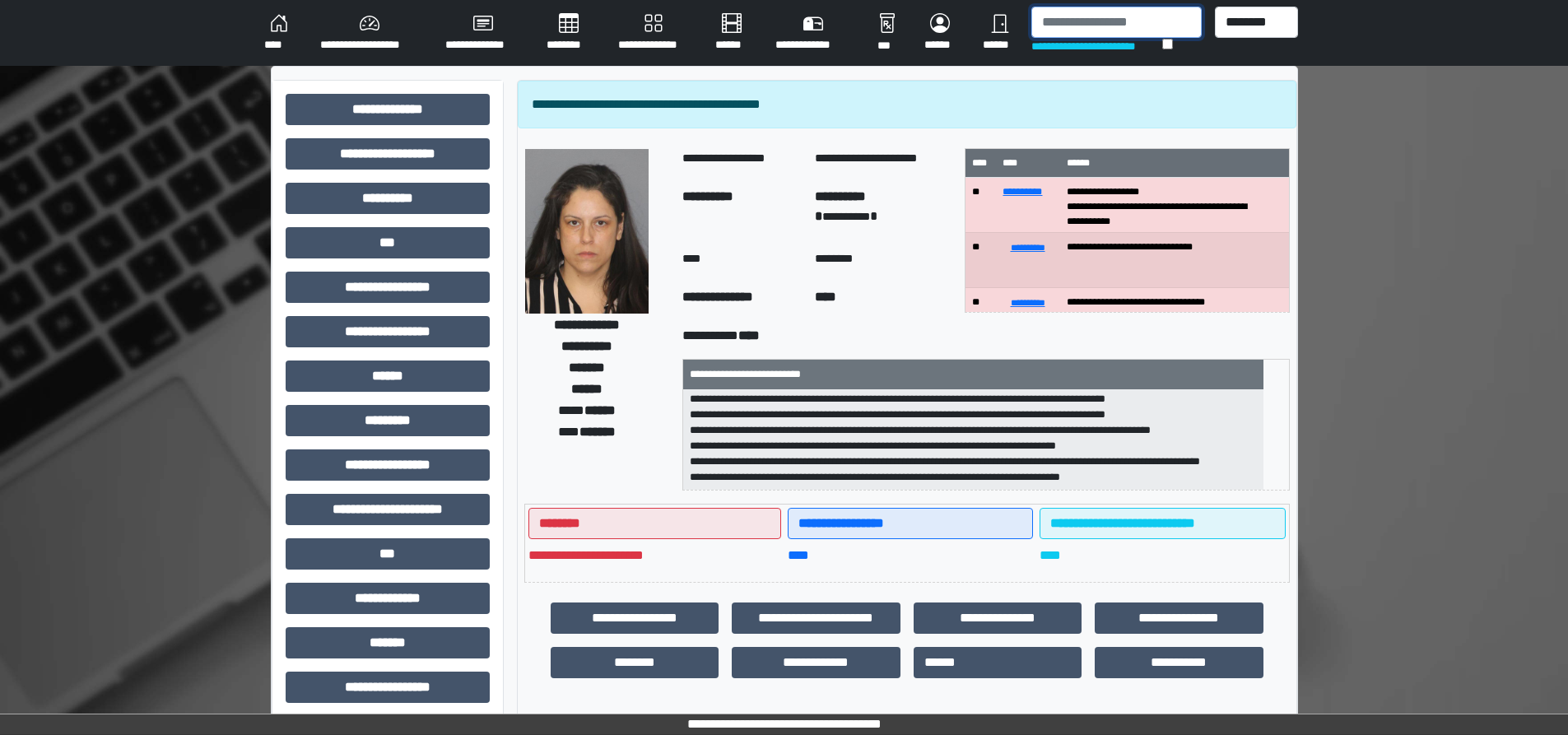 click at bounding box center (1116, 22) 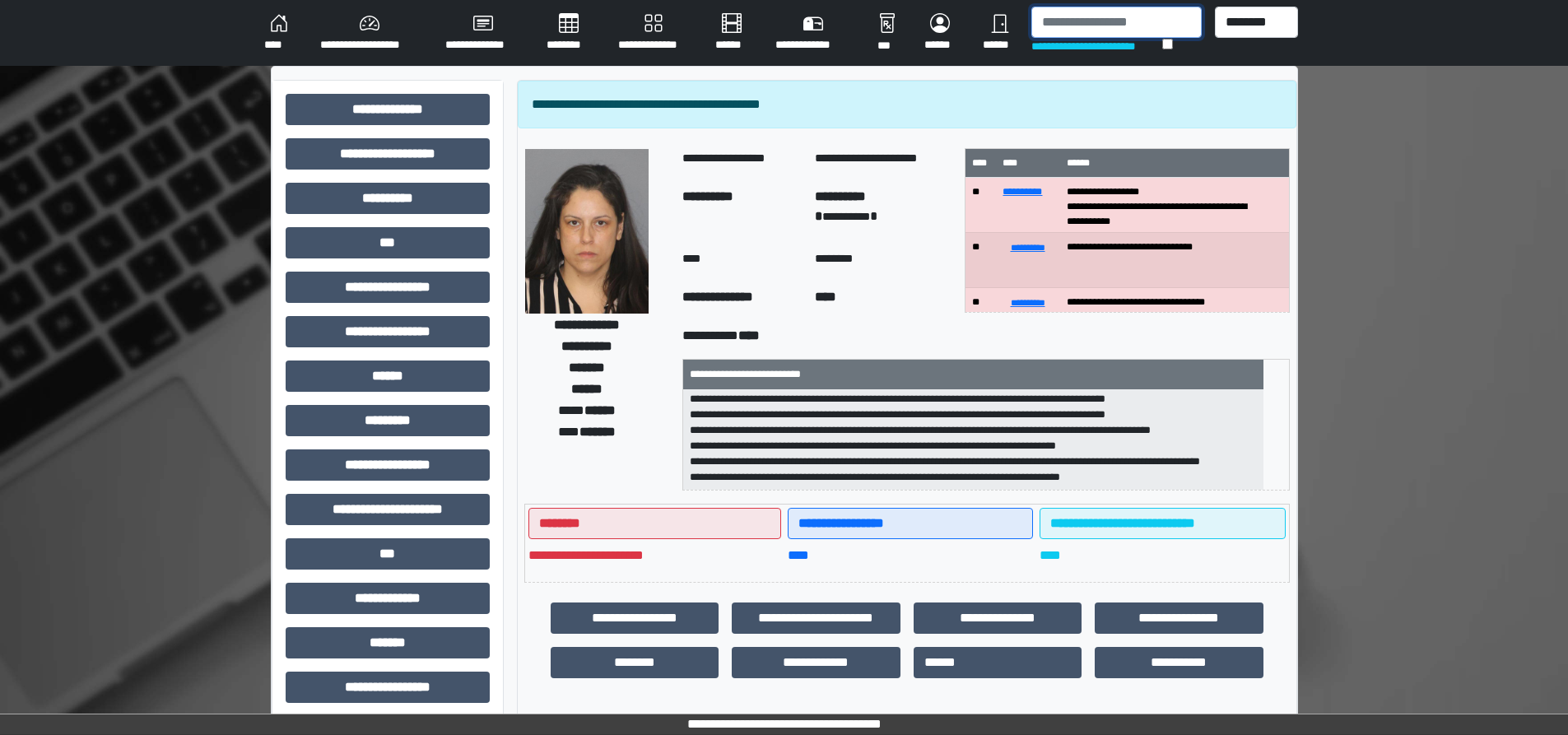 click at bounding box center (1116, 22) 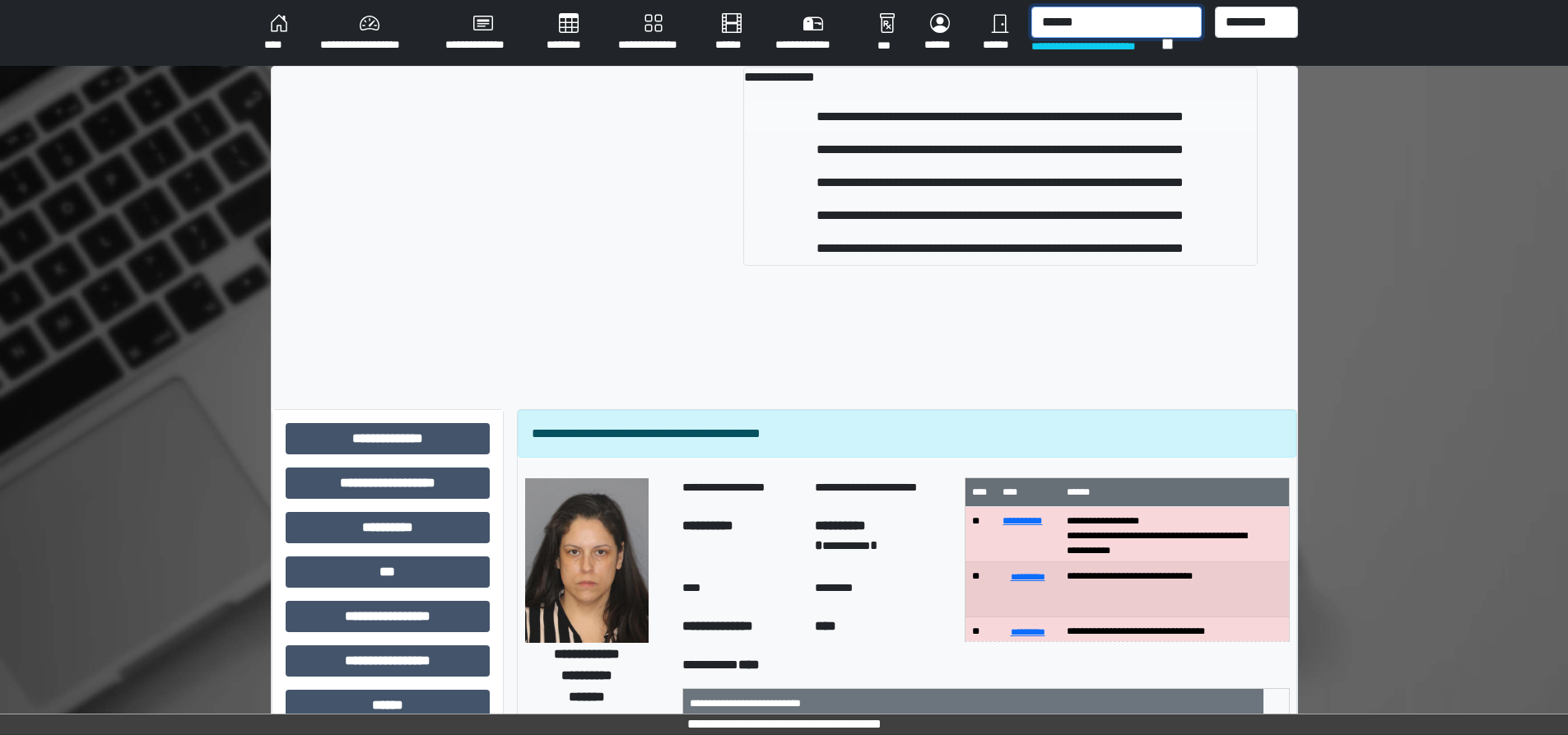 type on "******" 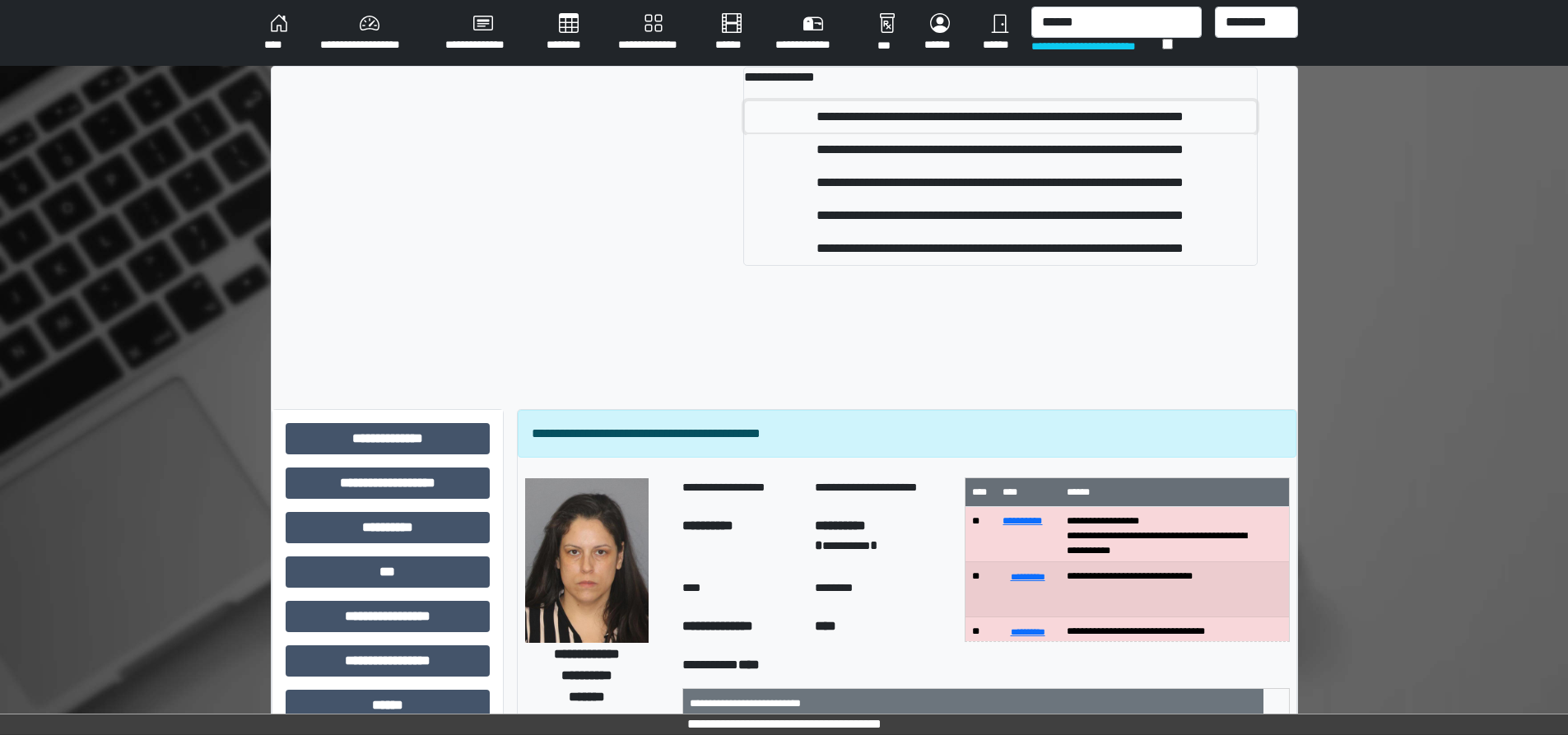 click on "**********" at bounding box center [1000, 117] 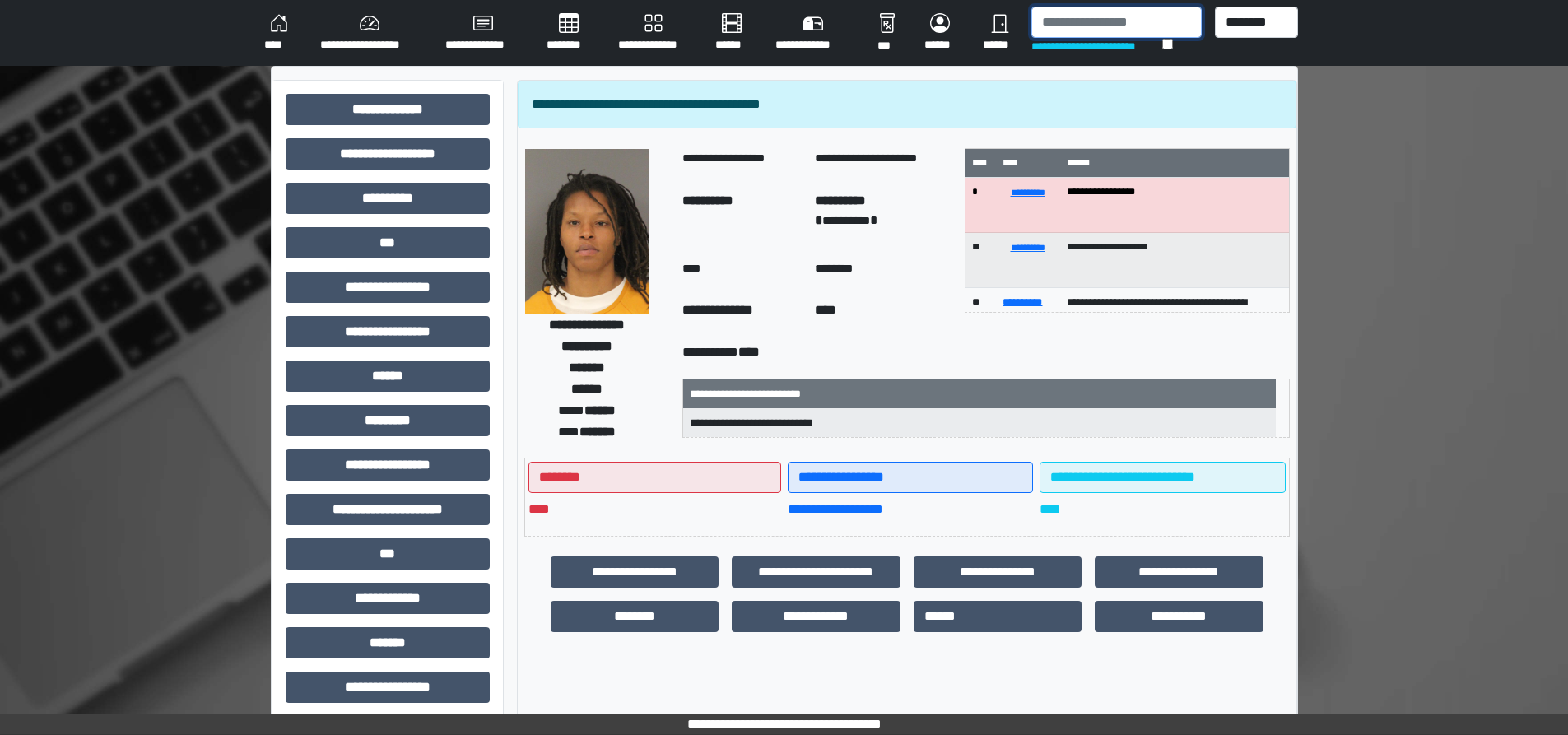 click at bounding box center (1116, 22) 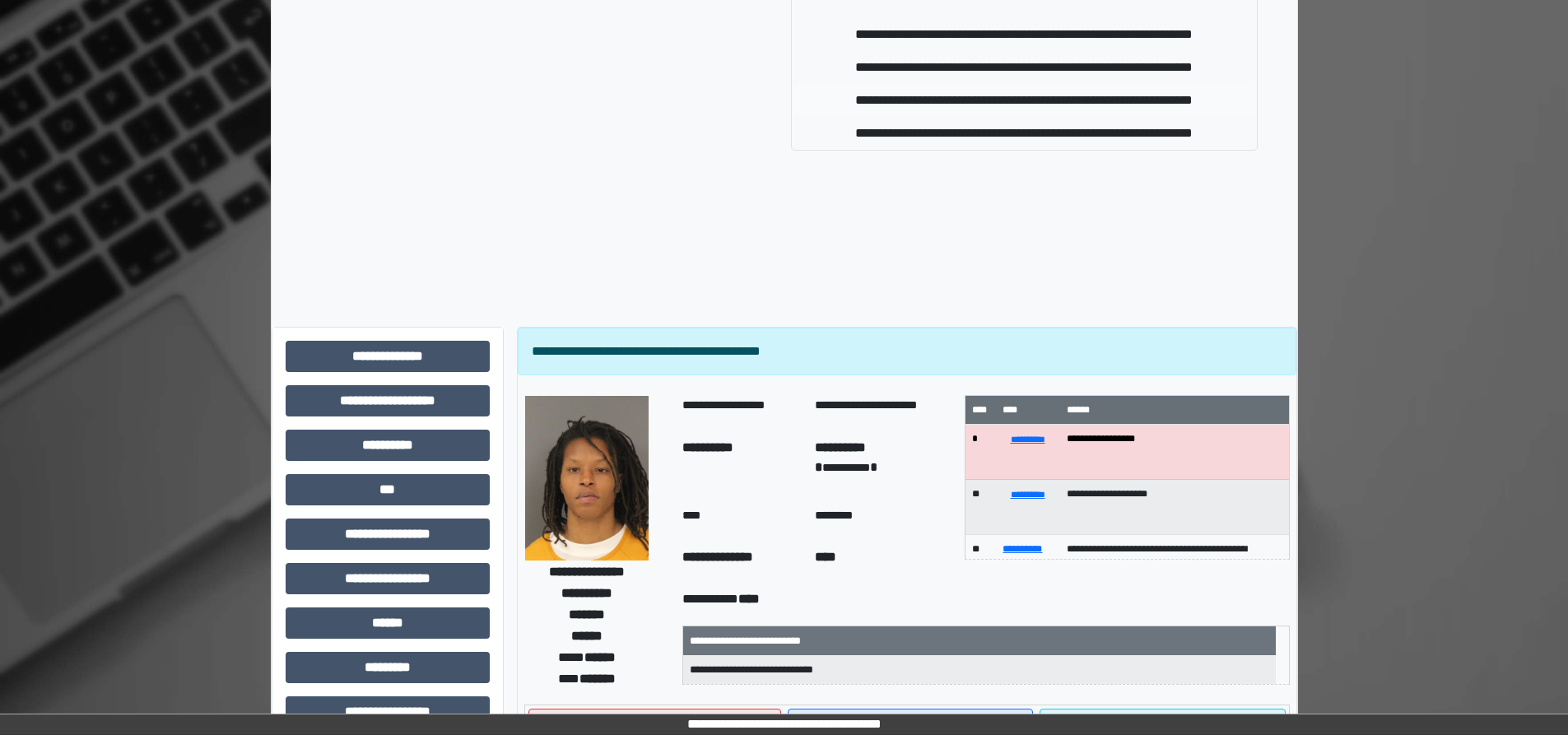 type on "******" 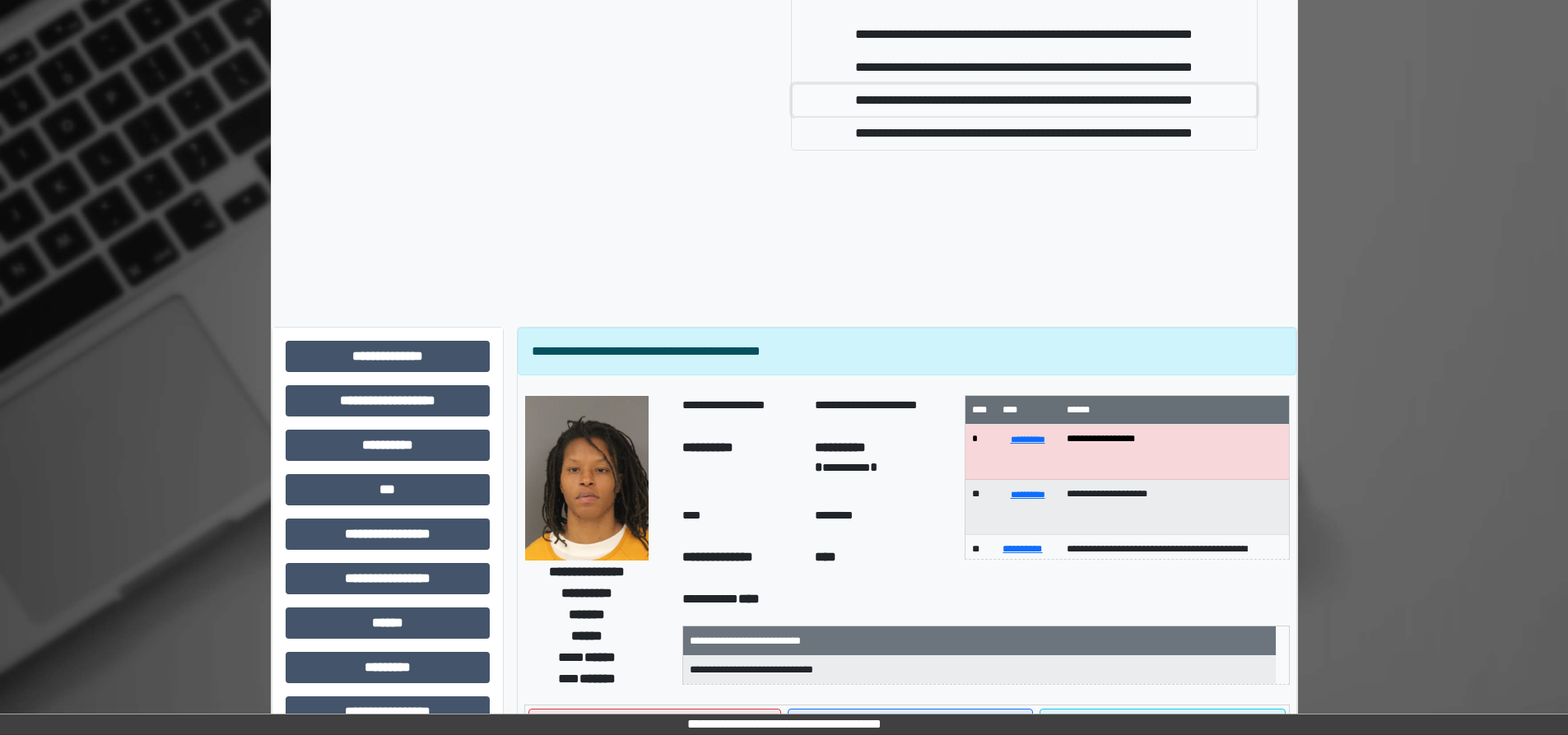 click on "**********" at bounding box center (1024, 100) 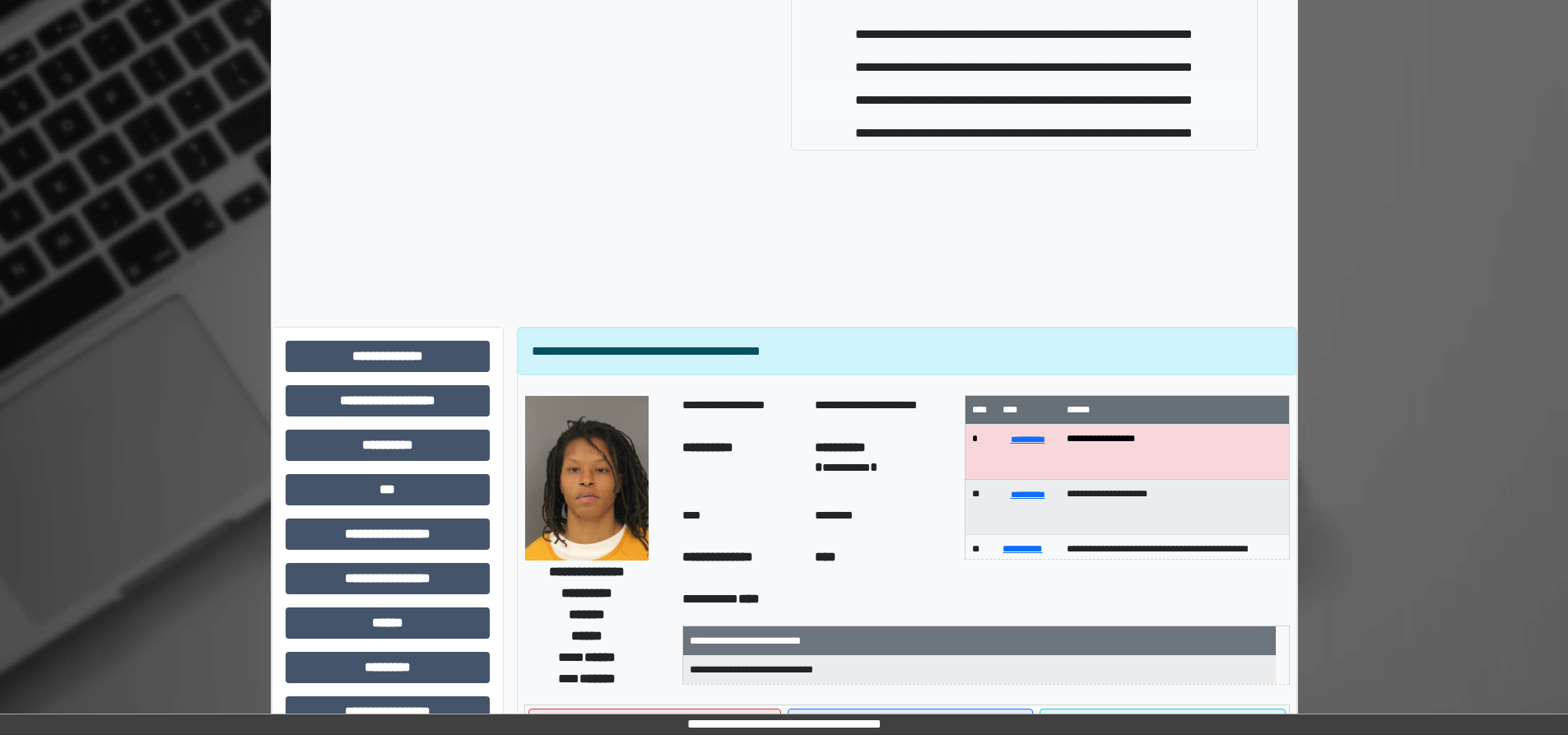 type 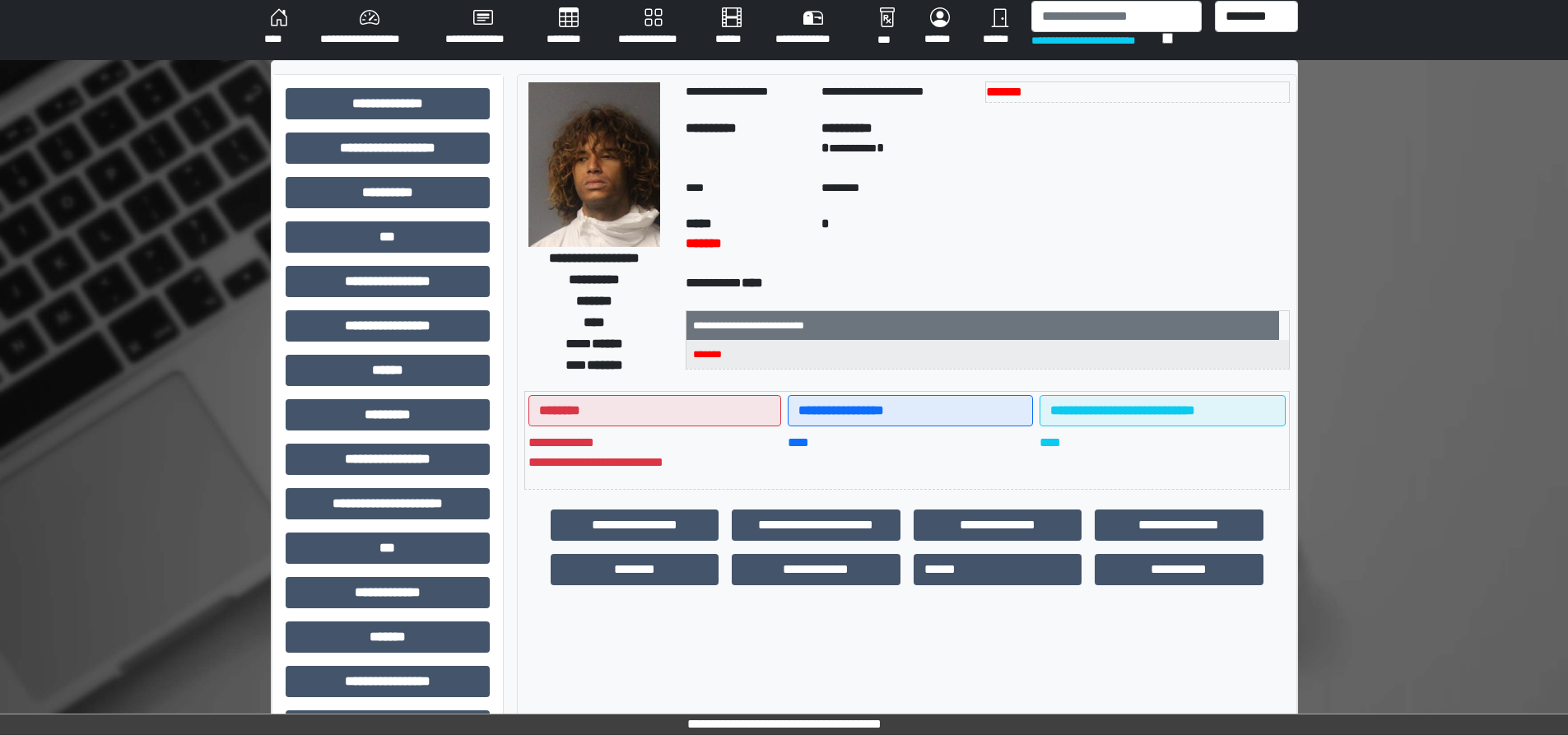 scroll, scrollTop: 0, scrollLeft: 0, axis: both 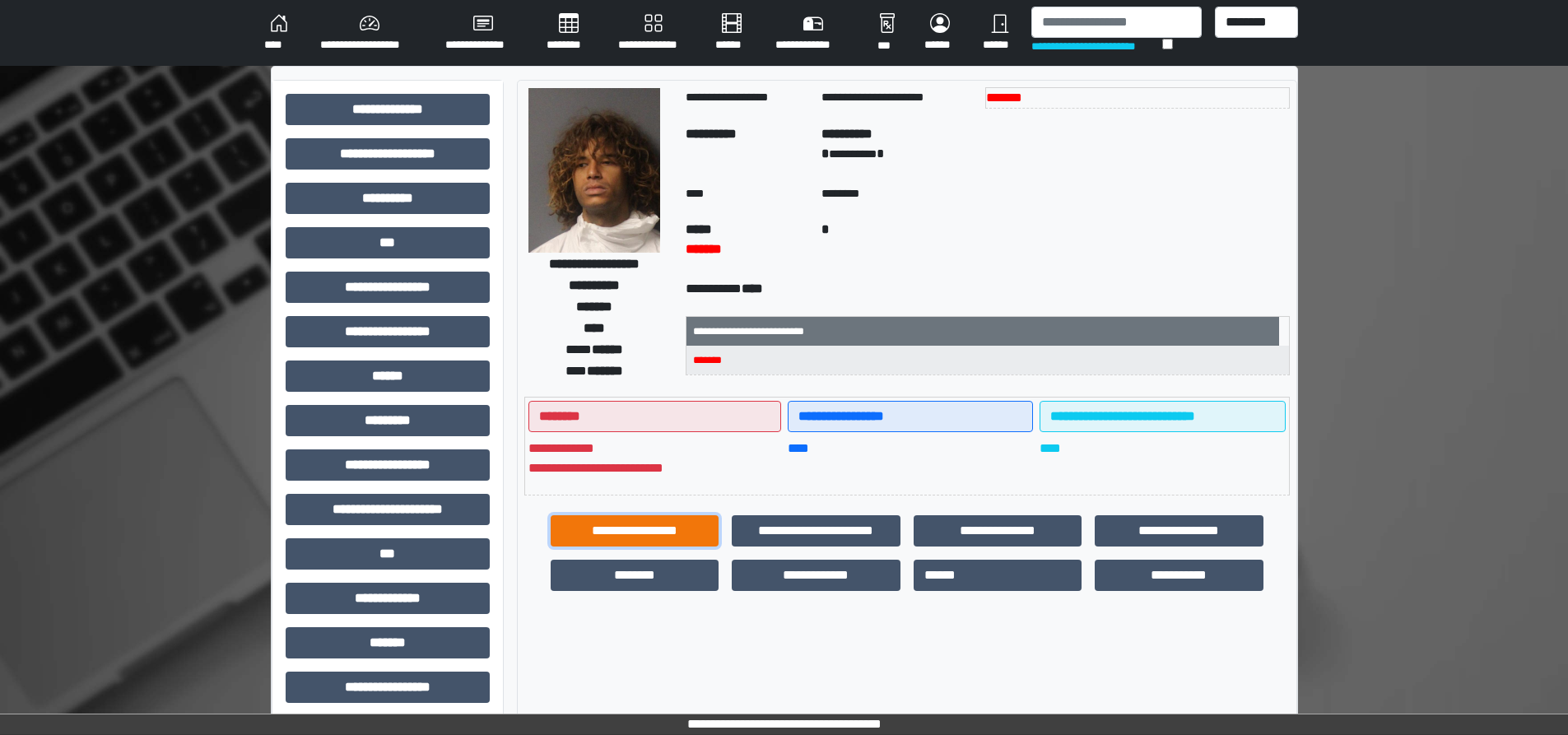 click on "**********" at bounding box center (635, 531) 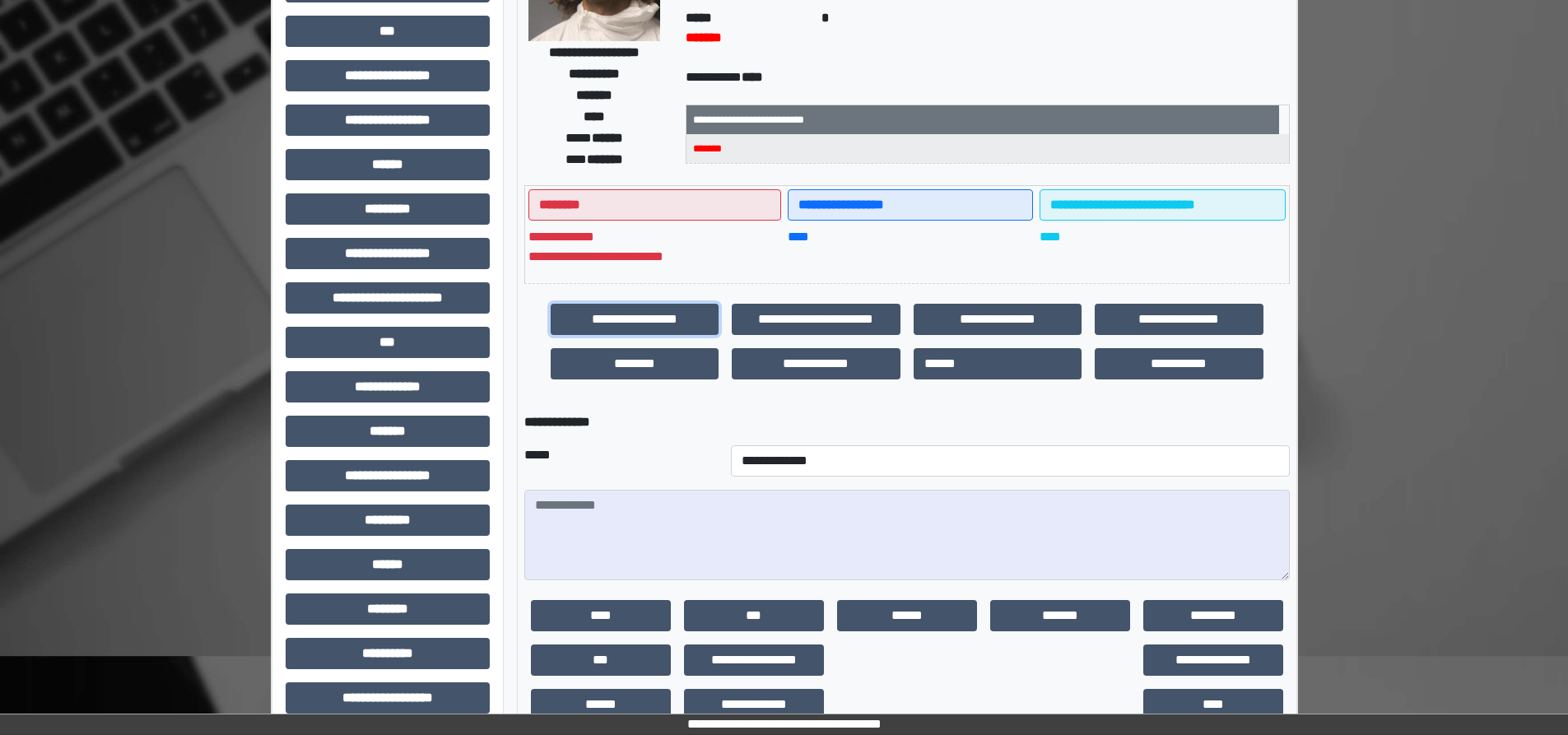scroll, scrollTop: 247, scrollLeft: 0, axis: vertical 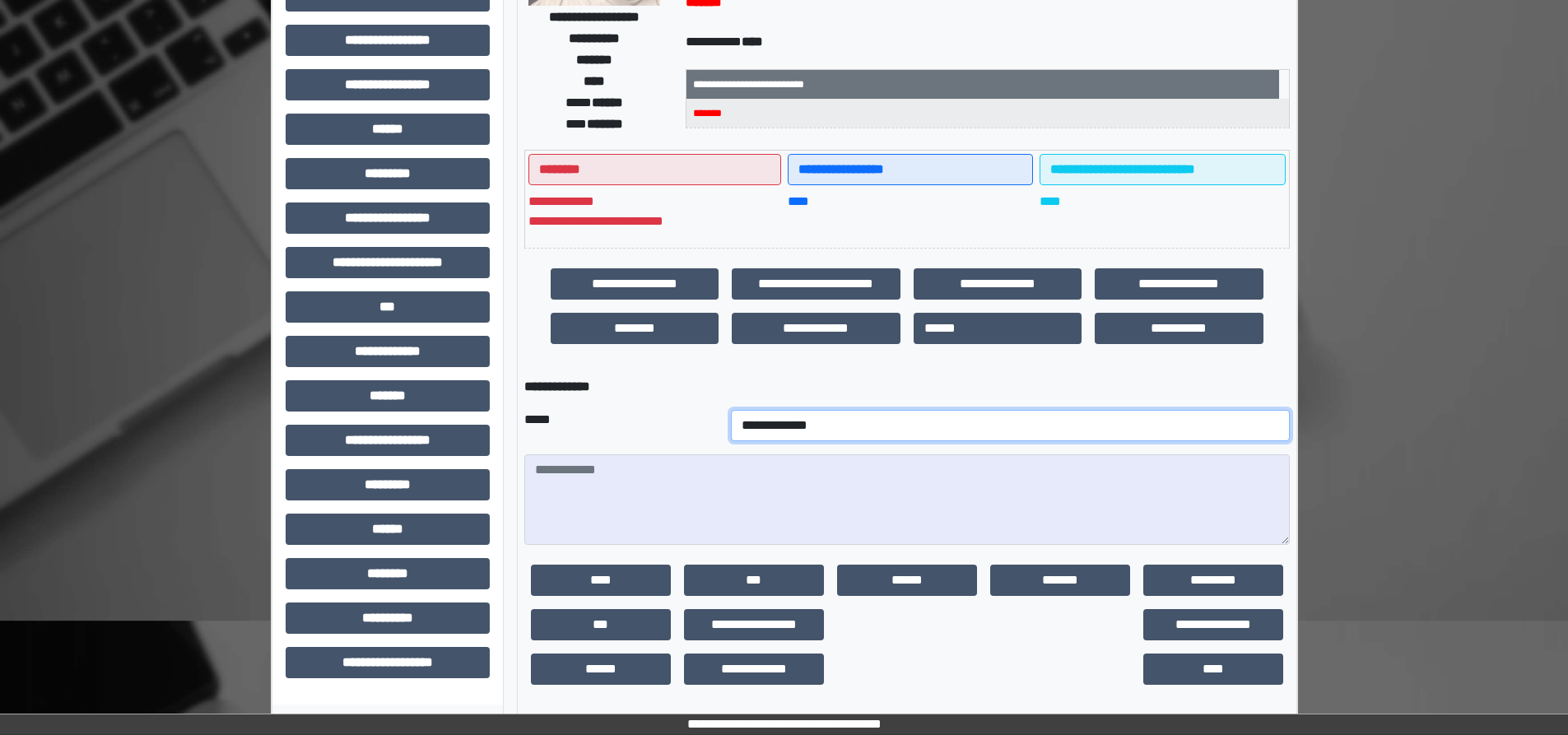 click on "**********" at bounding box center [1010, 426] 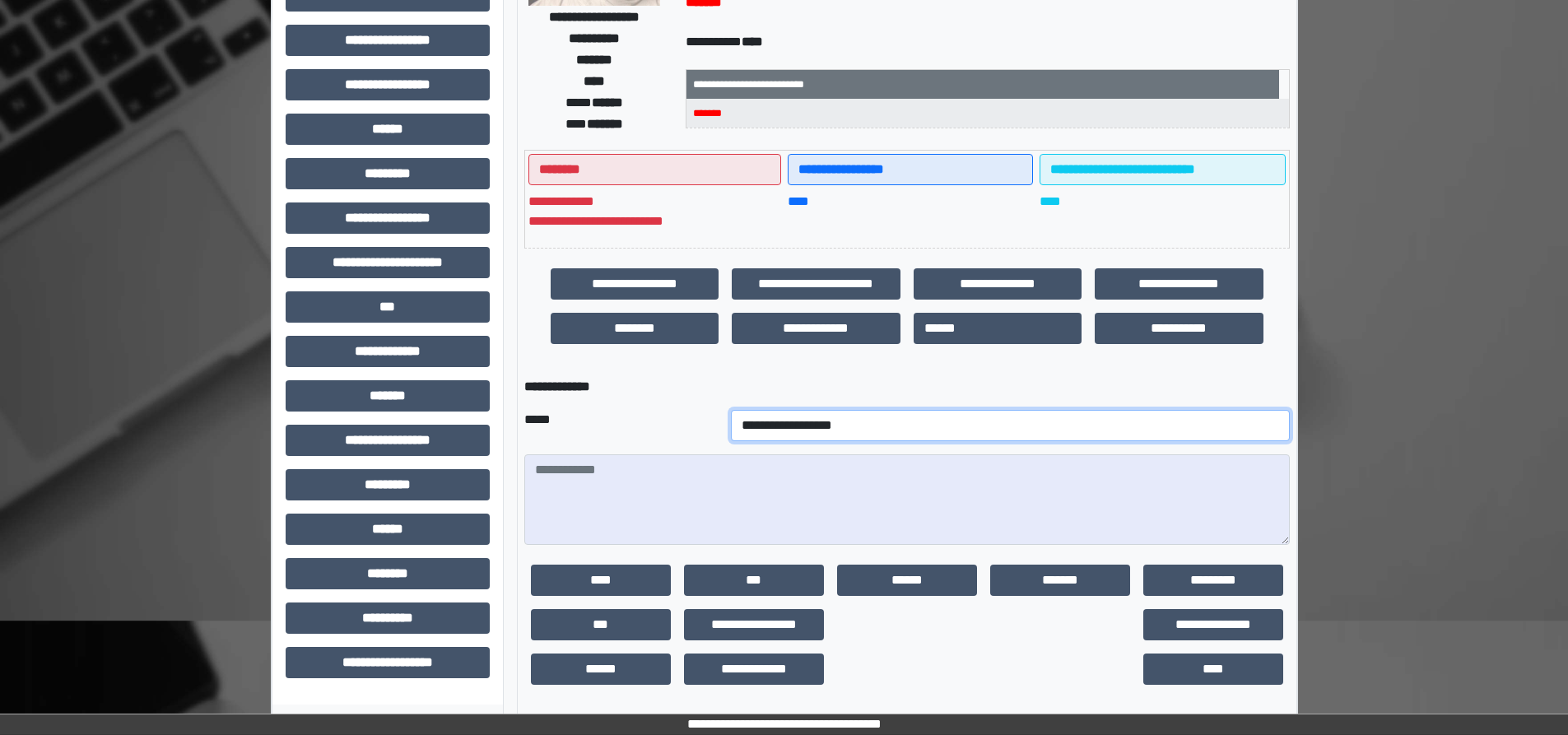 click on "**********" at bounding box center [1010, 426] 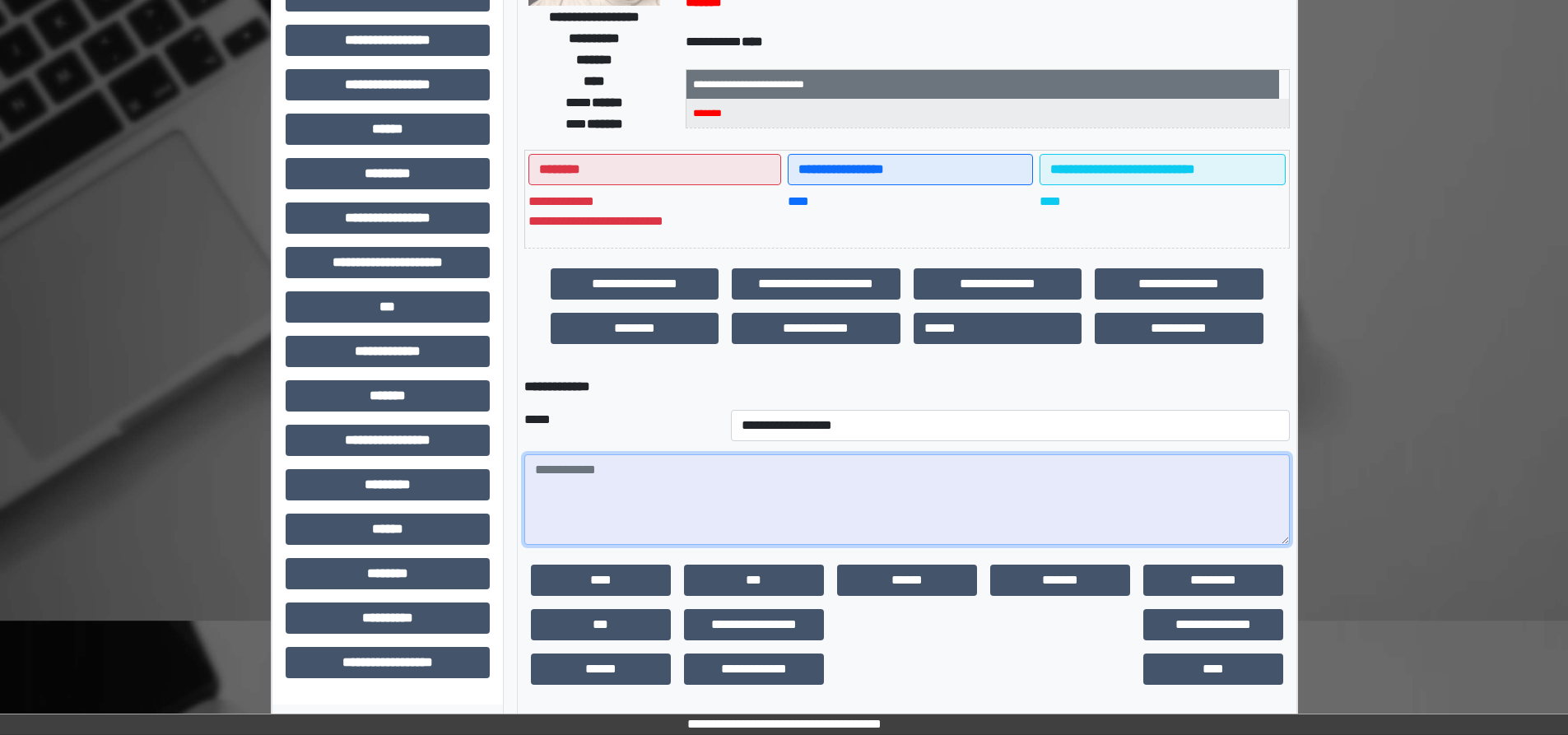 click at bounding box center (907, 500) 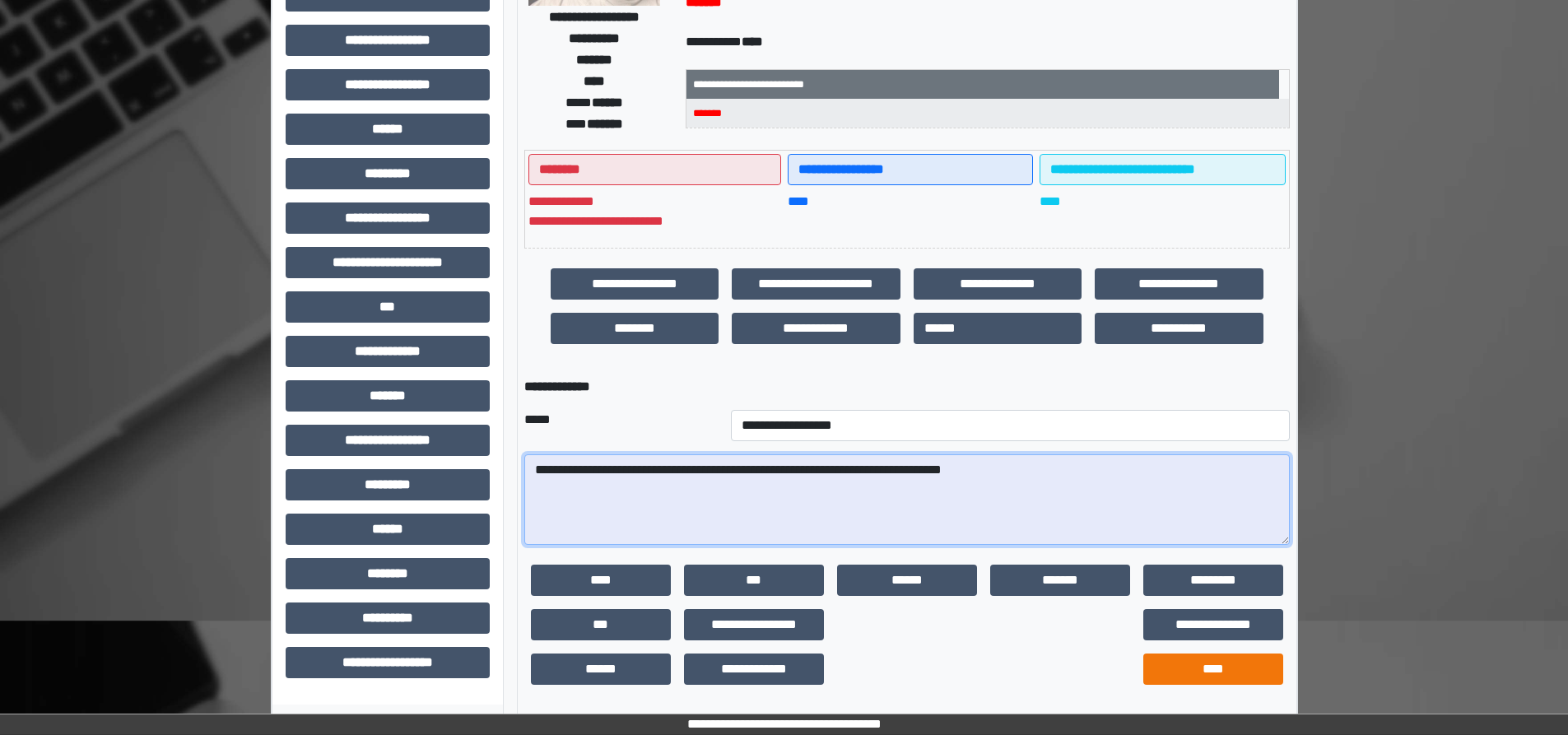 type on "**********" 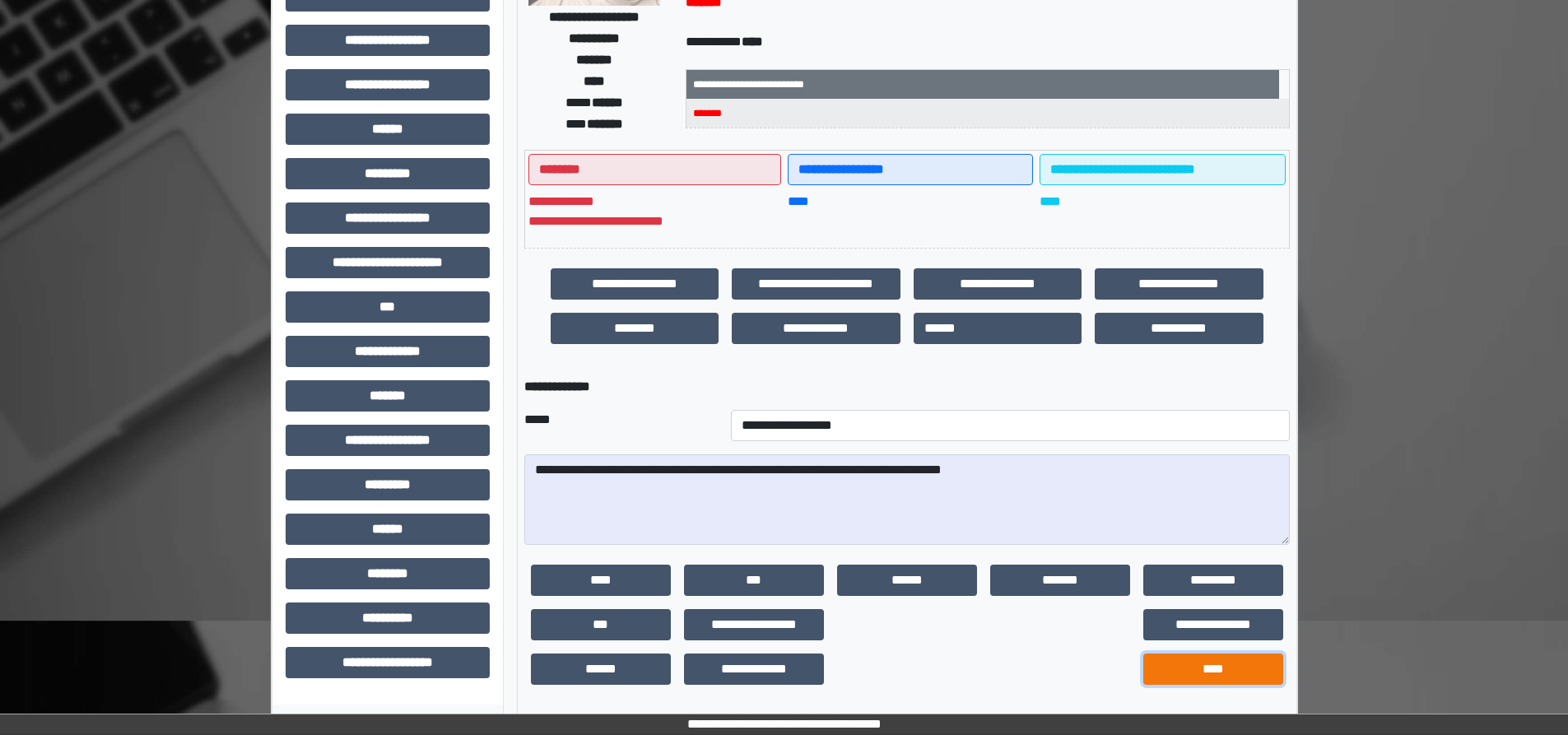 click on "****" at bounding box center [1213, 669] 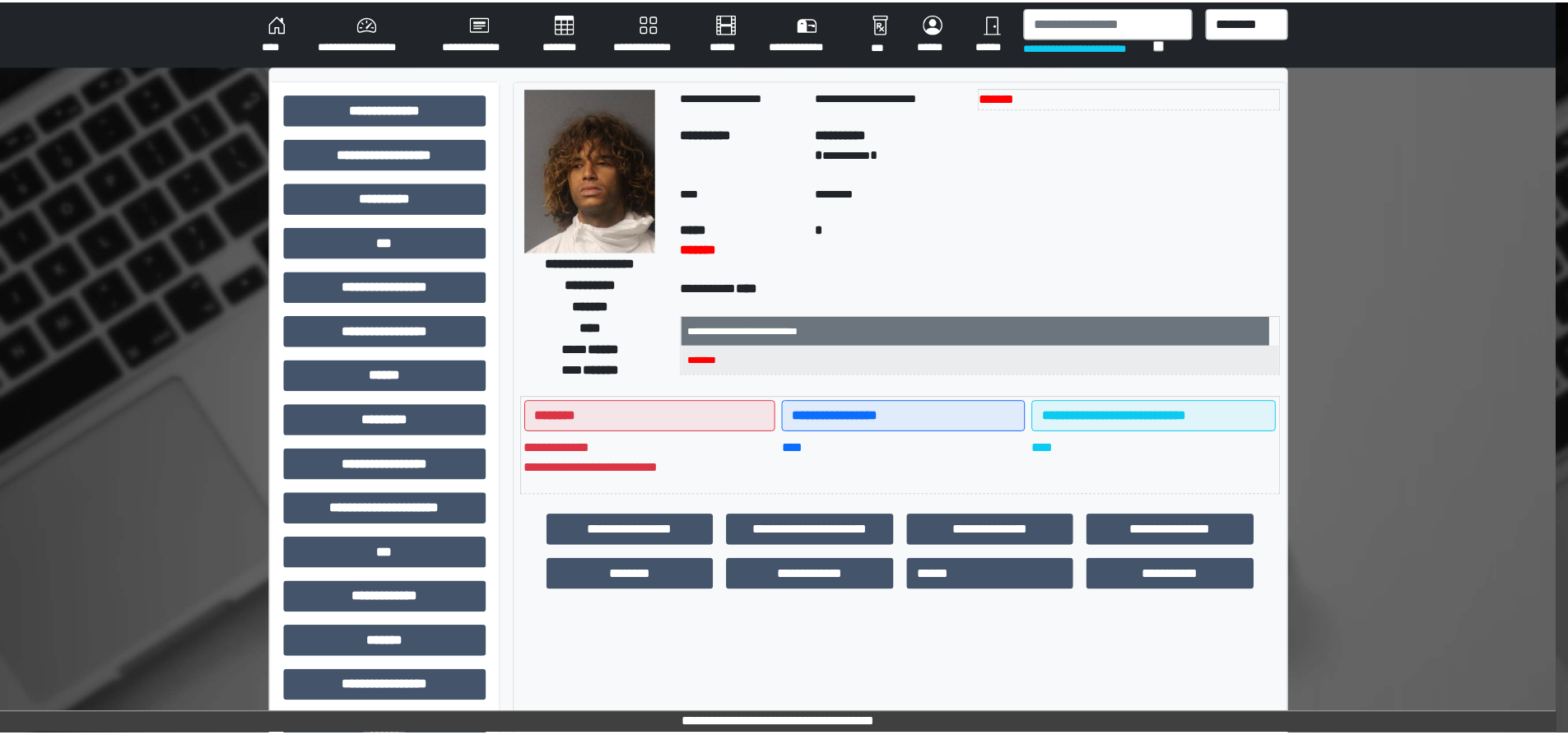 scroll, scrollTop: 0, scrollLeft: 0, axis: both 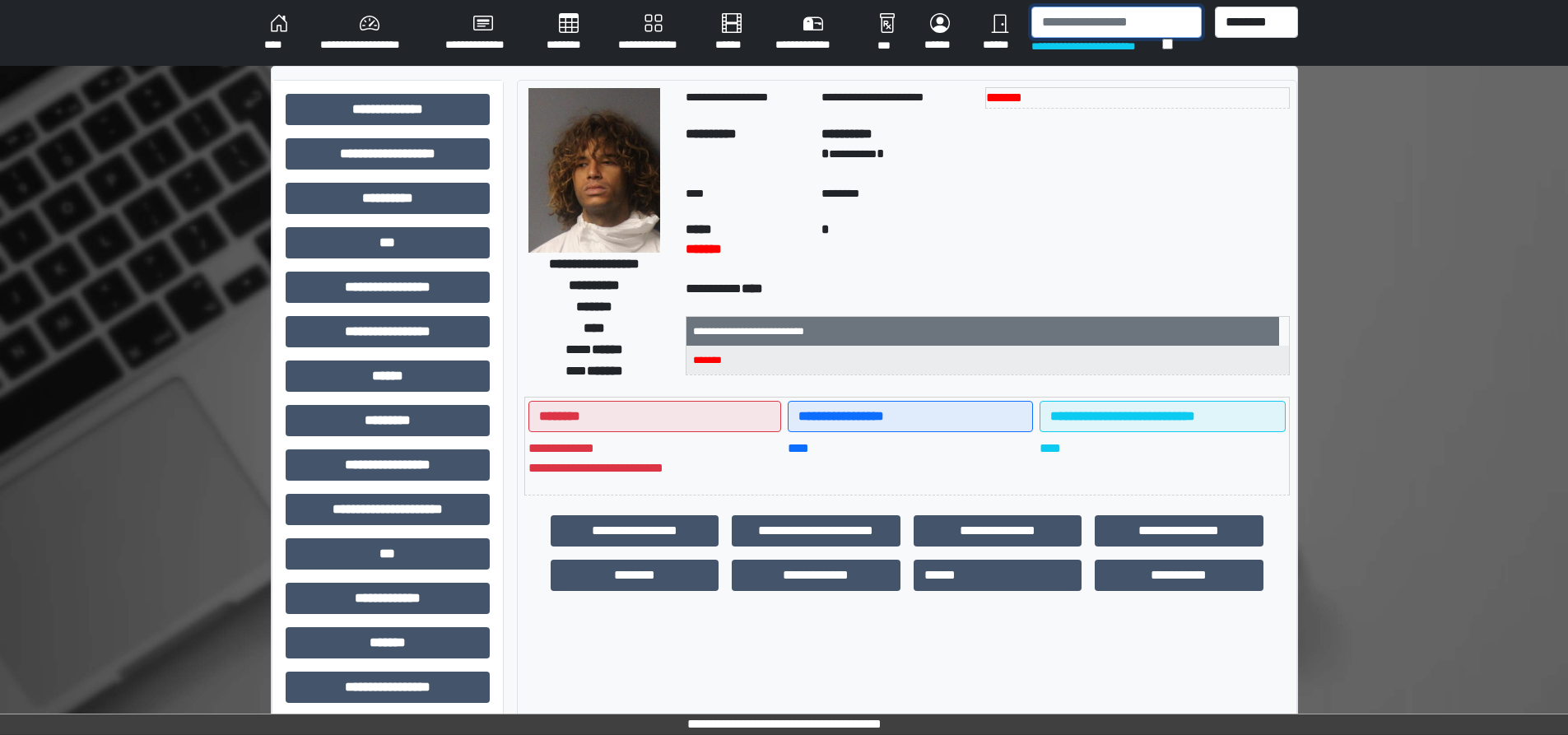 click at bounding box center [1116, 22] 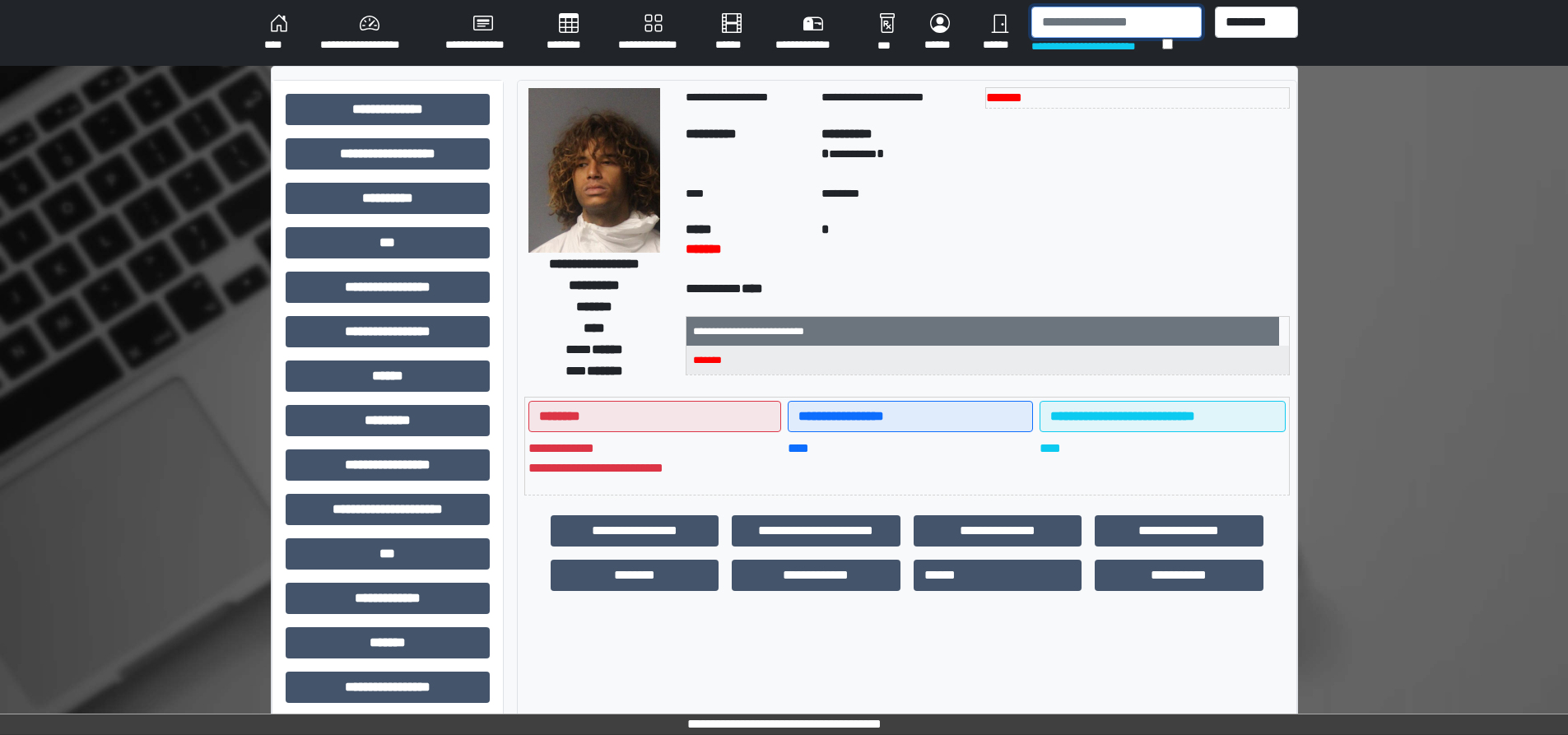 click at bounding box center (1116, 22) 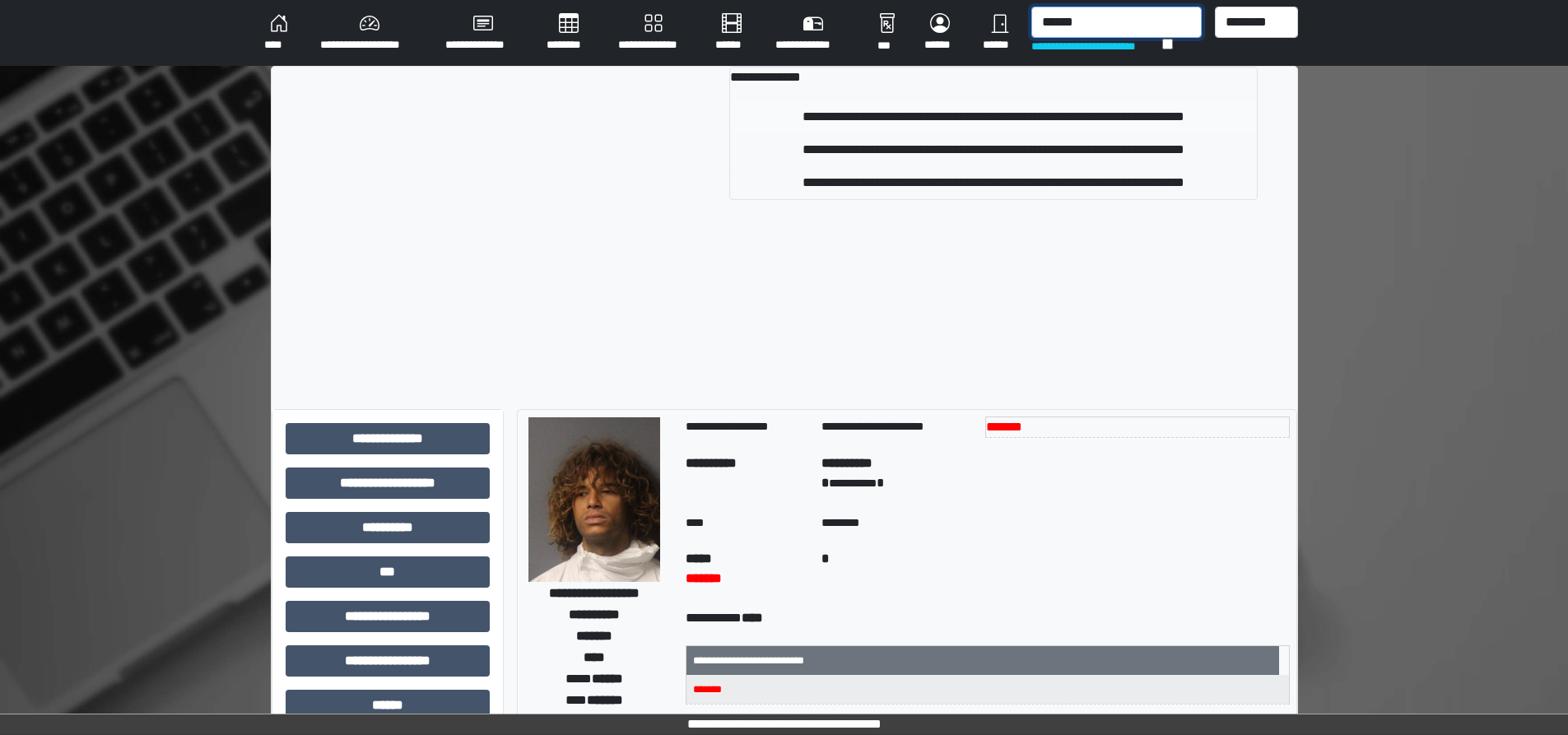 type on "******" 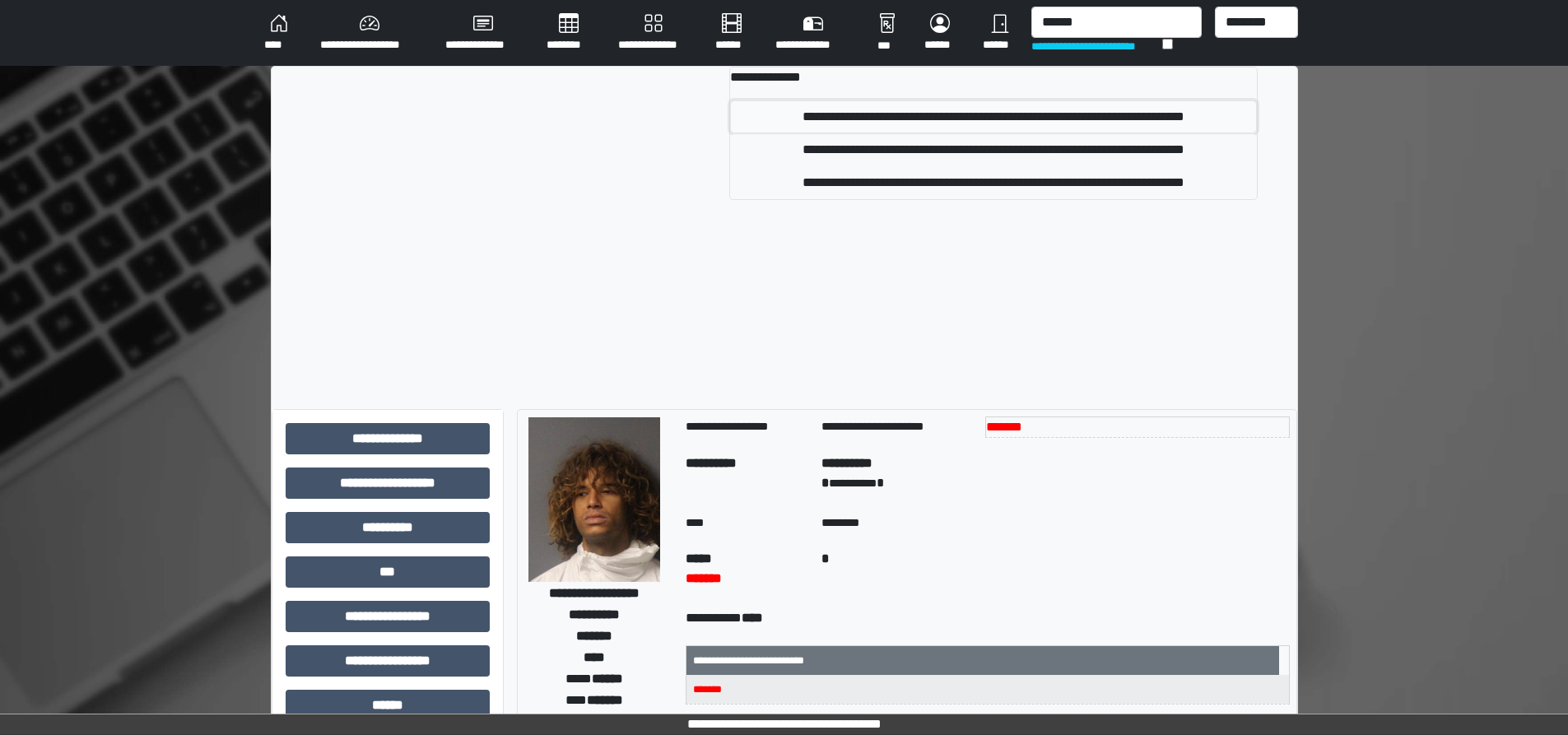 click on "**********" at bounding box center (993, 117) 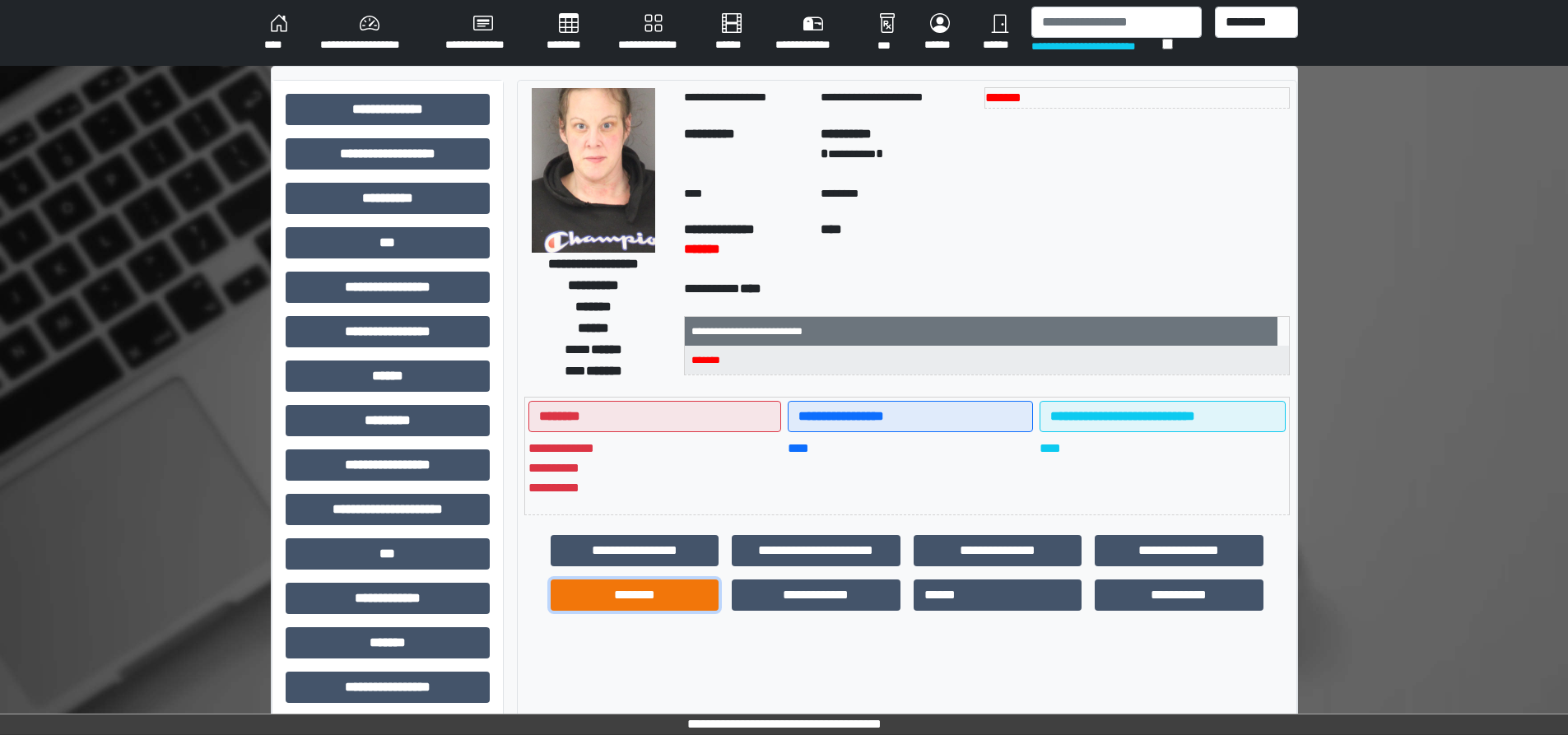 click on "********" at bounding box center (635, 595) 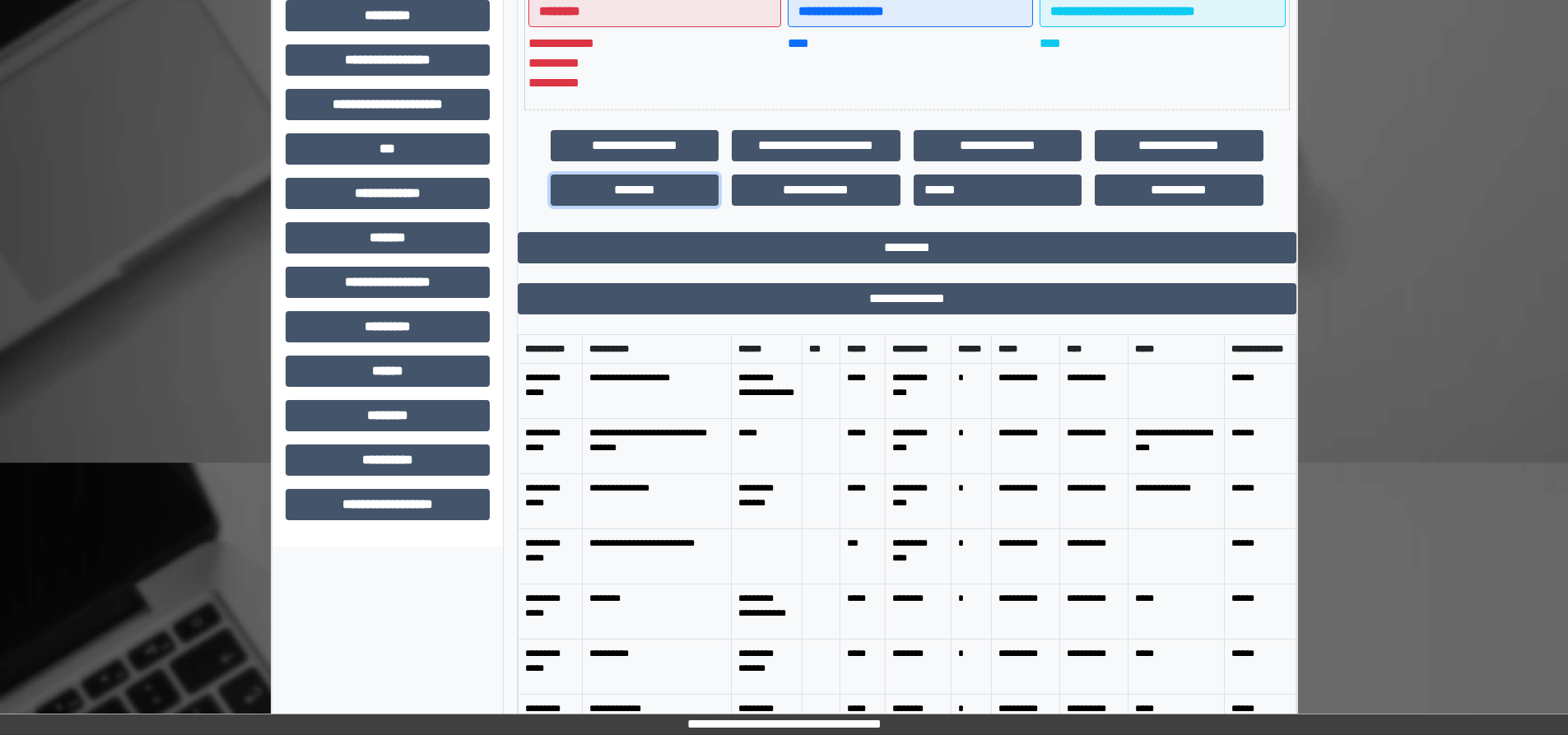 scroll, scrollTop: 412, scrollLeft: 0, axis: vertical 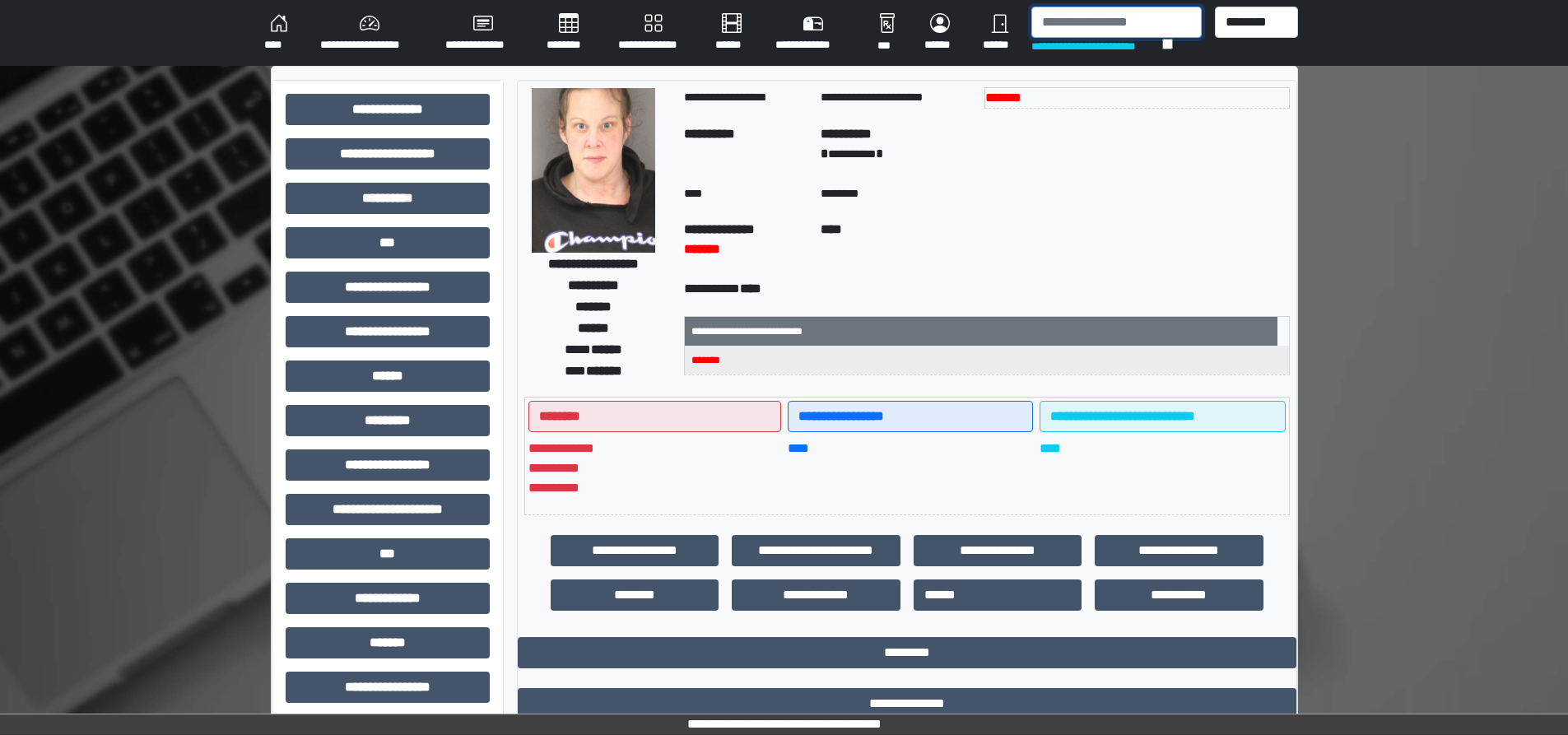 click at bounding box center [1116, 22] 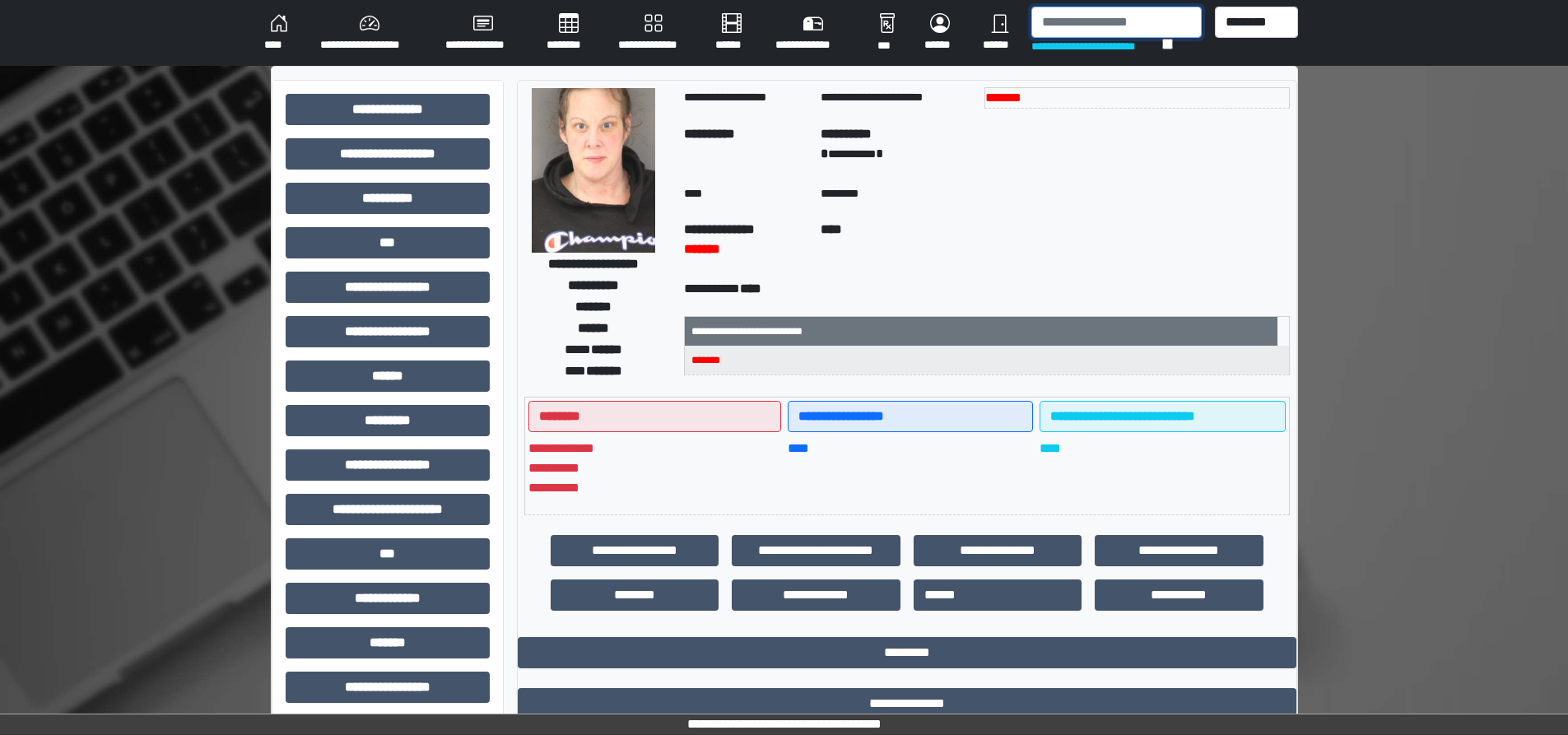click at bounding box center [1116, 22] 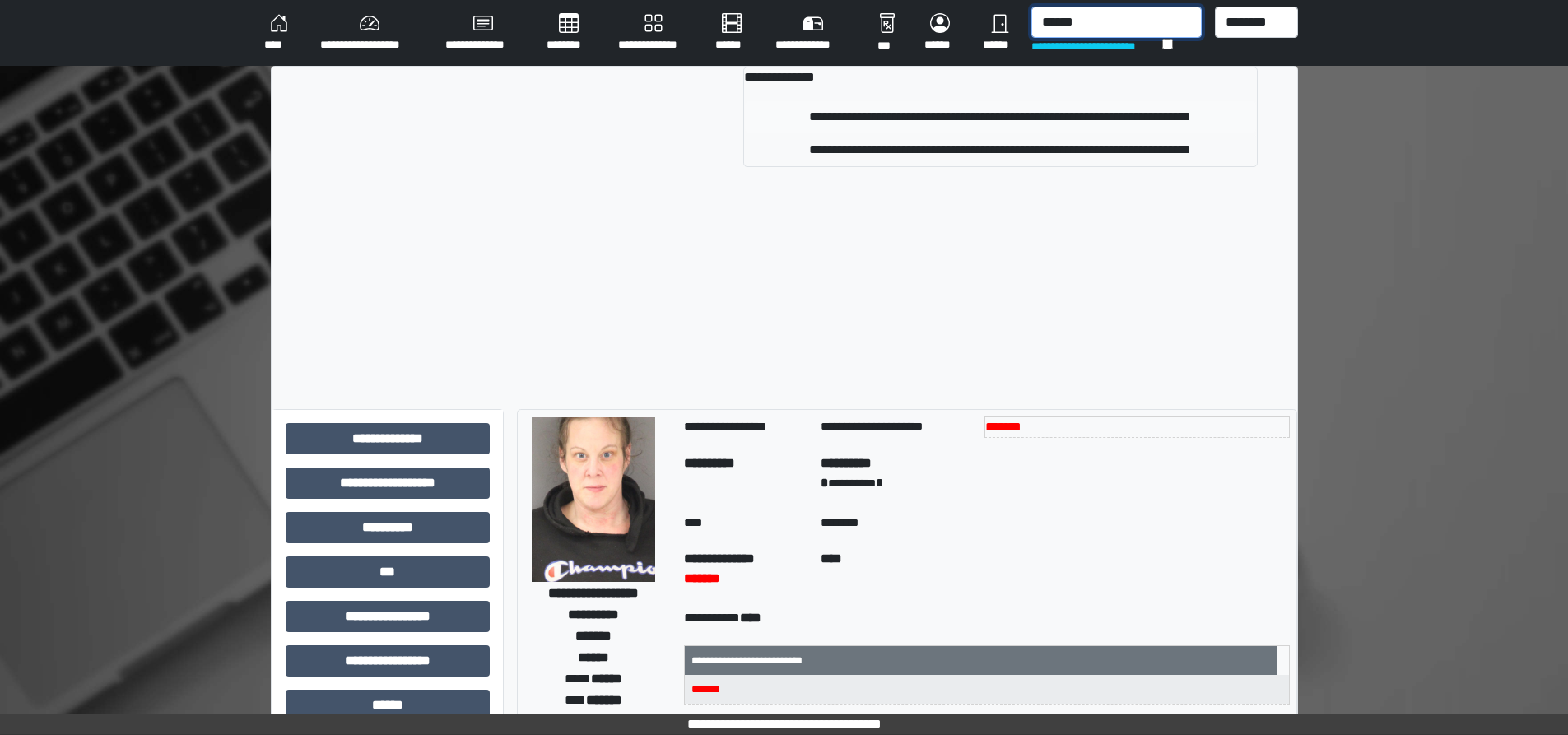 type on "******" 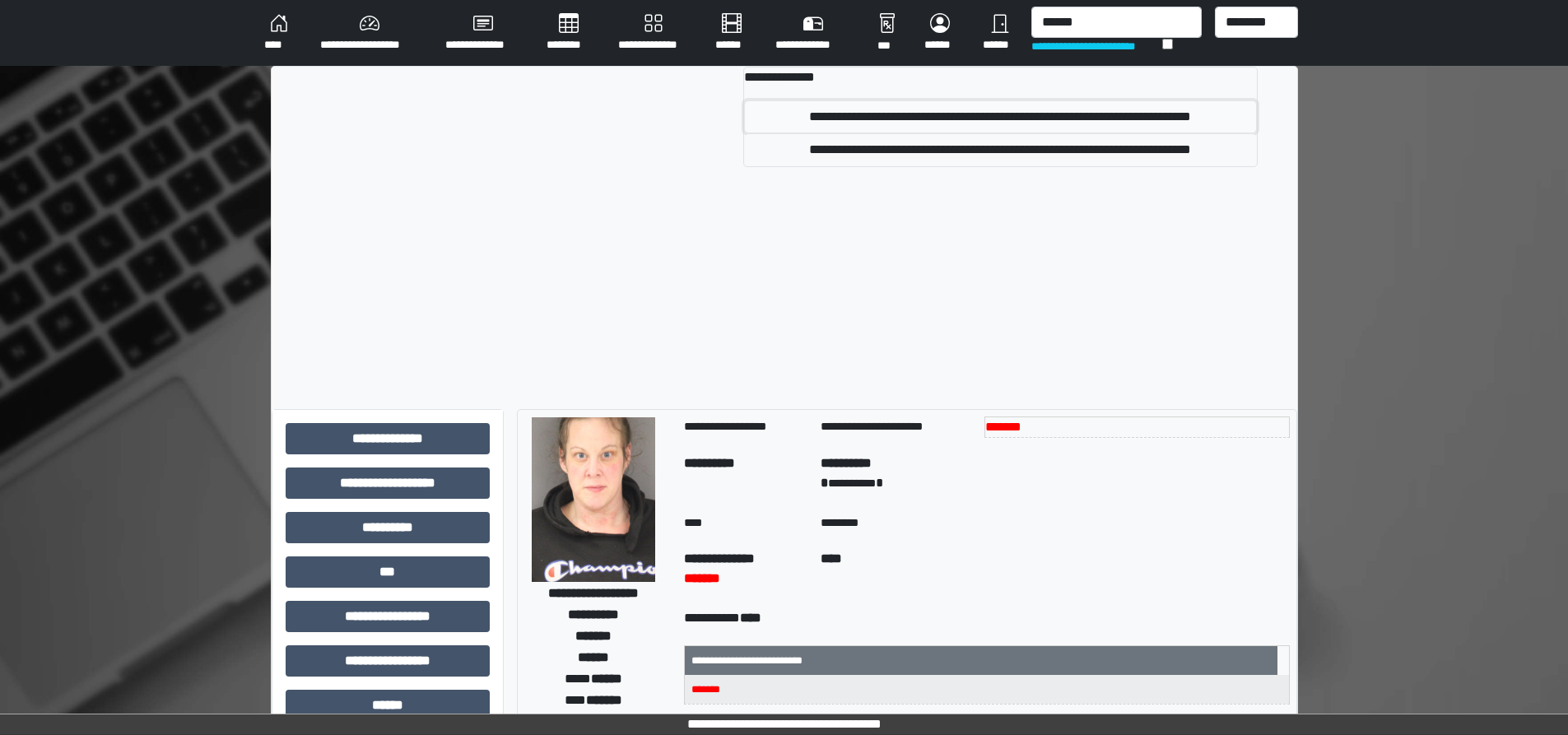 click on "**********" at bounding box center (1000, 117) 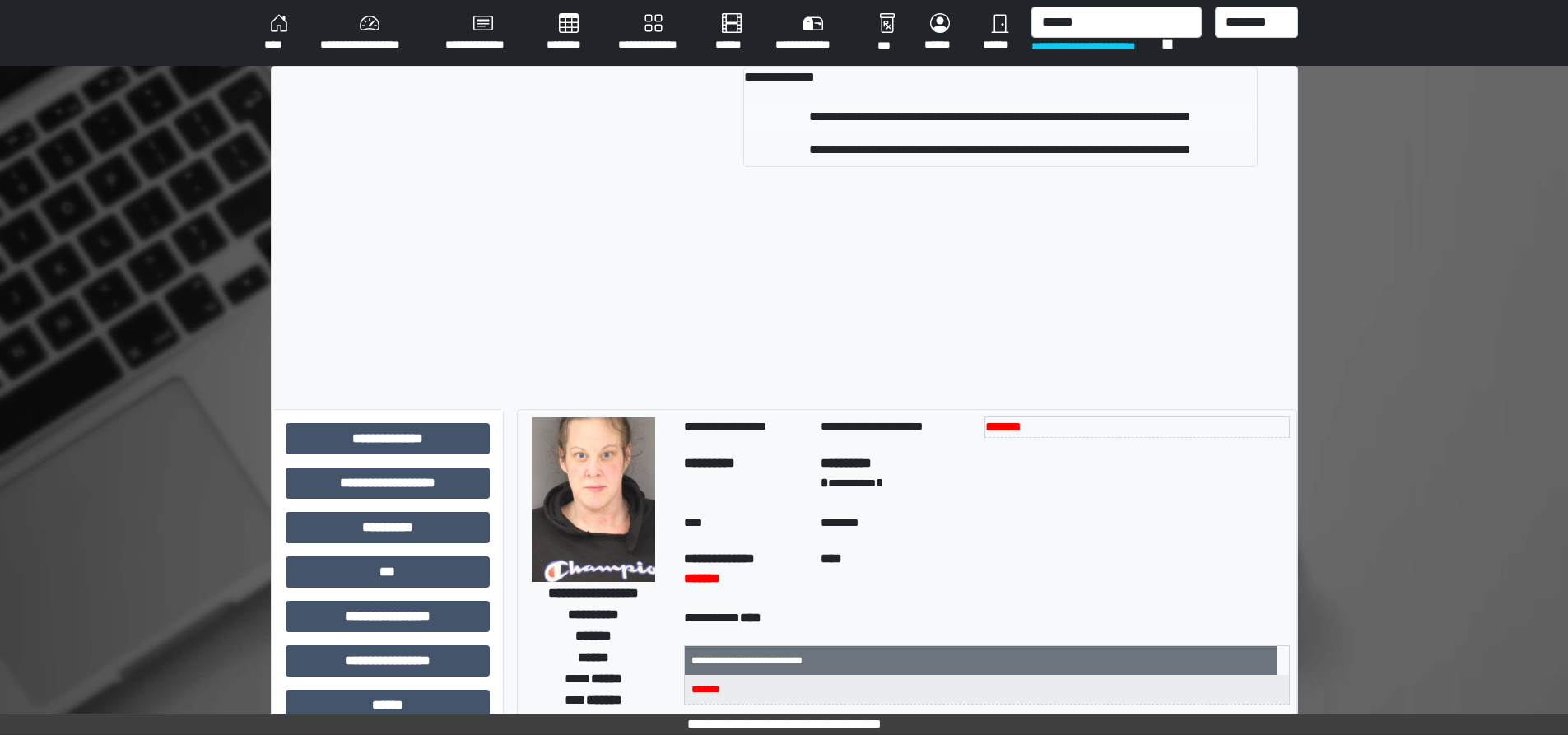 type 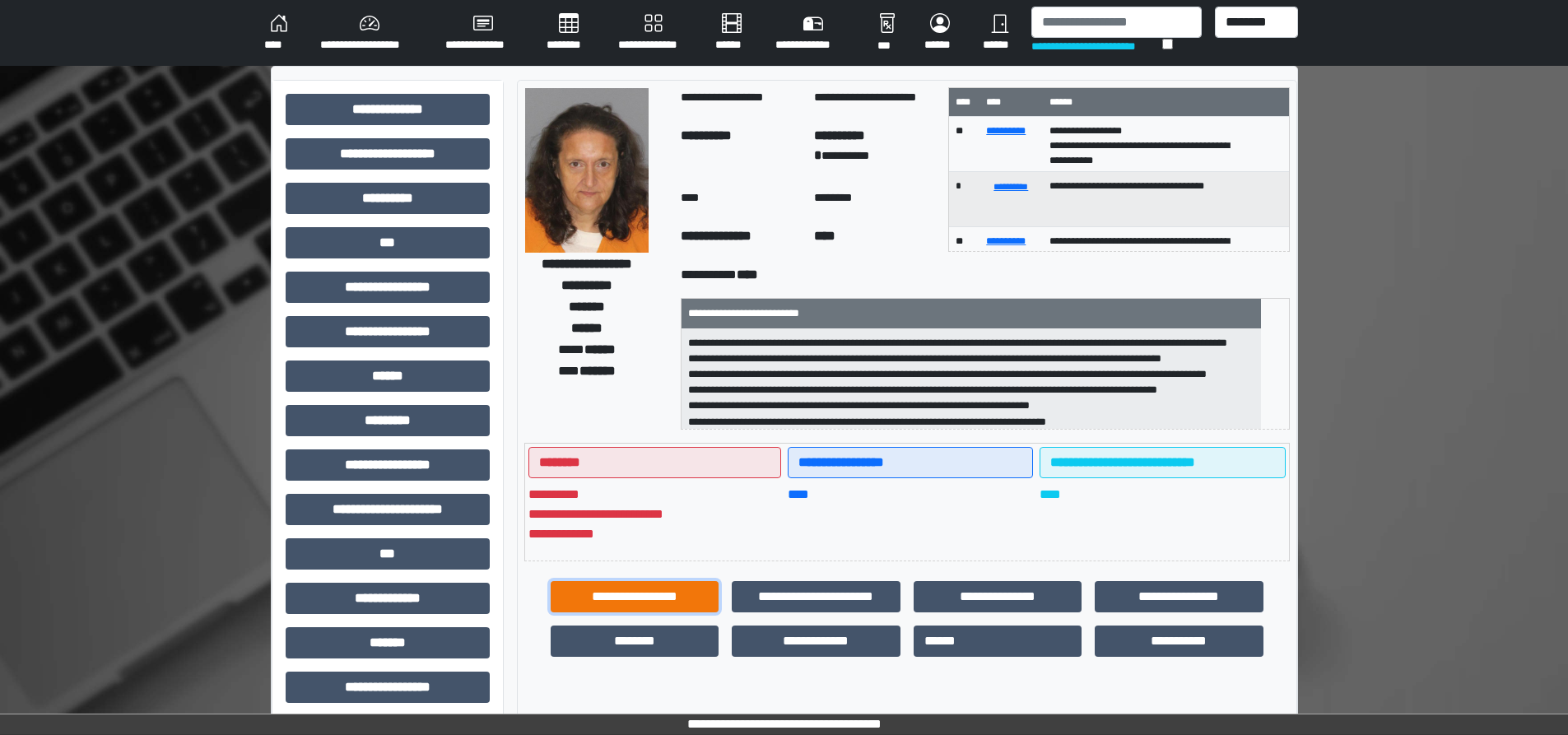 click on "**********" at bounding box center (635, 597) 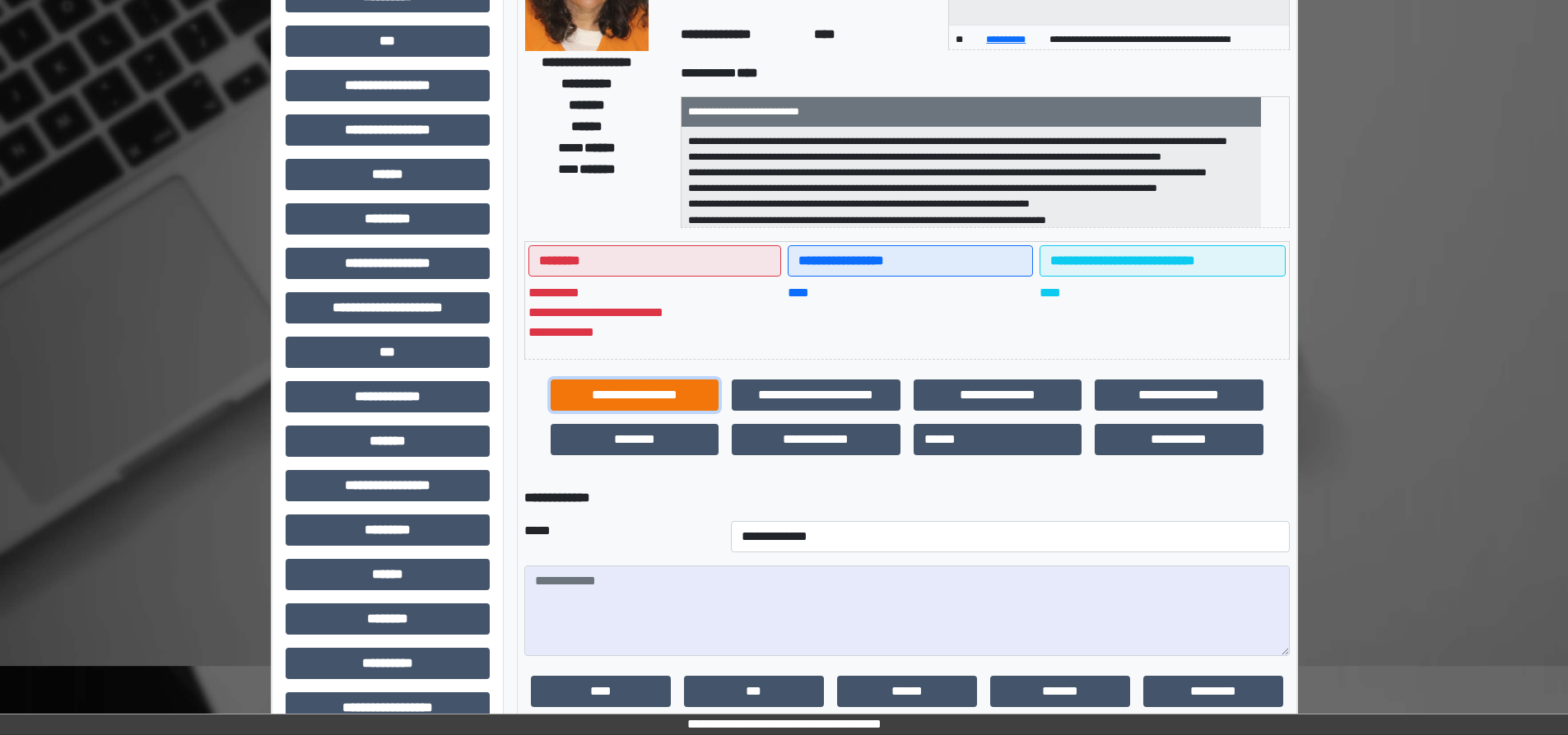 scroll, scrollTop: 247, scrollLeft: 0, axis: vertical 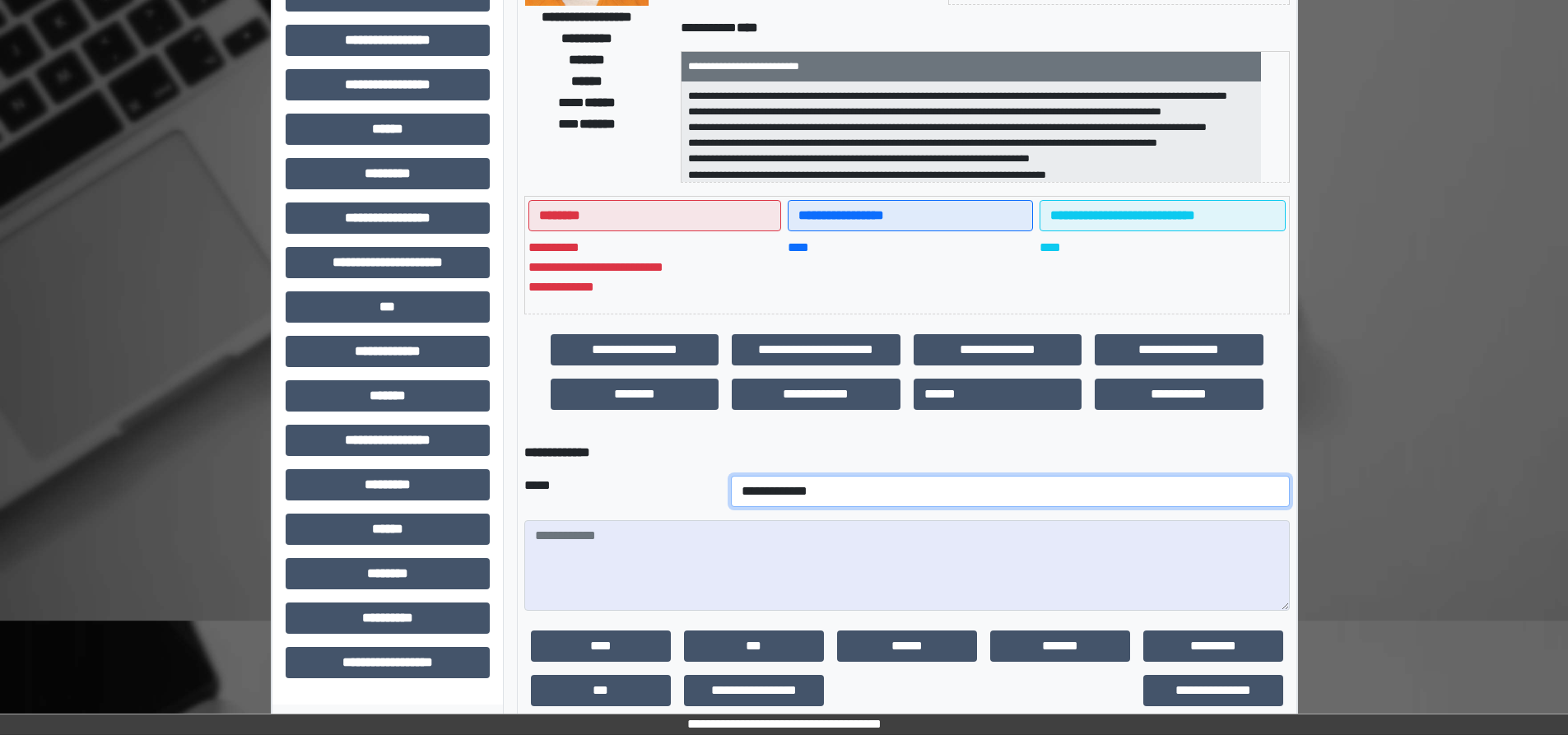 click on "**********" at bounding box center [1010, 491] 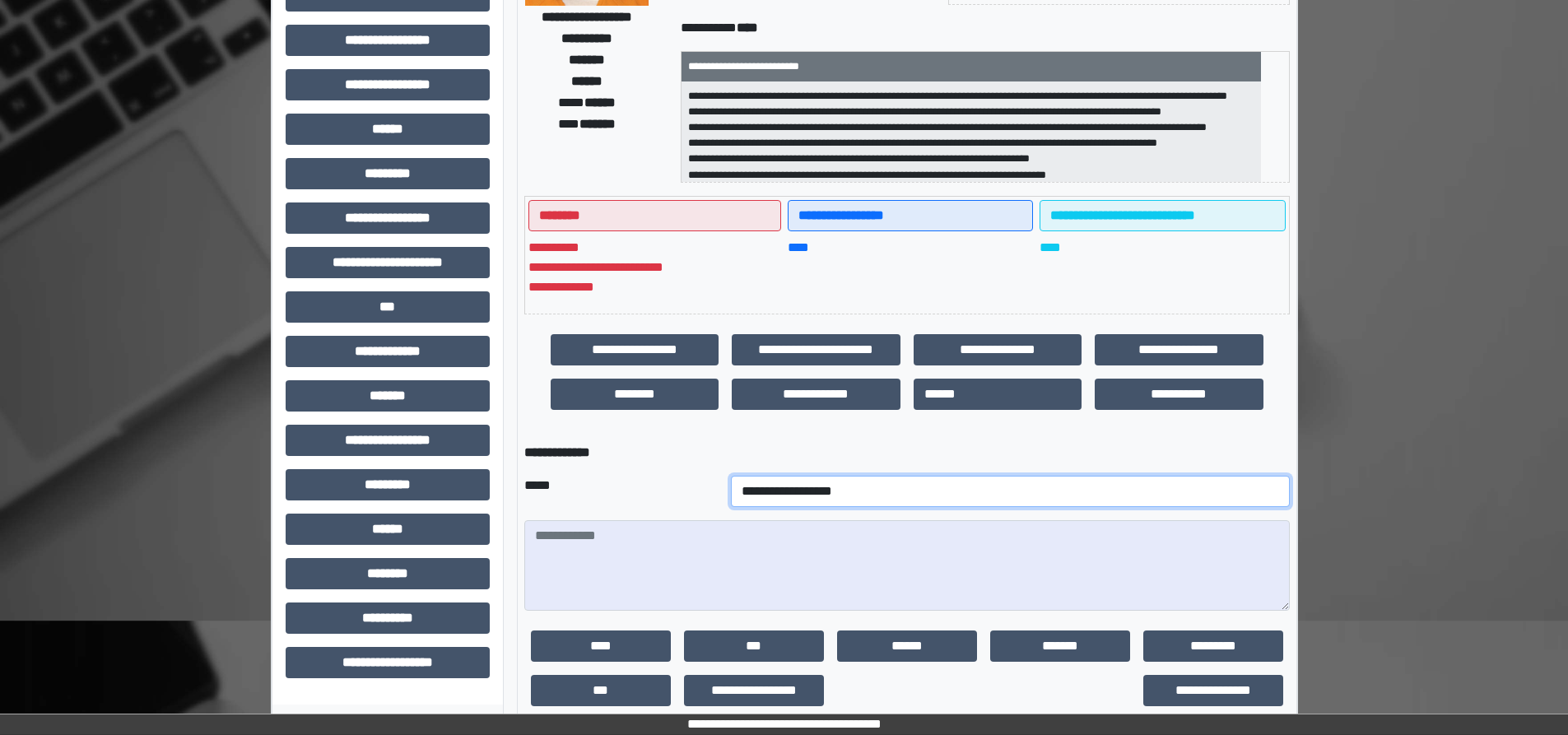 click on "**********" at bounding box center [1010, 491] 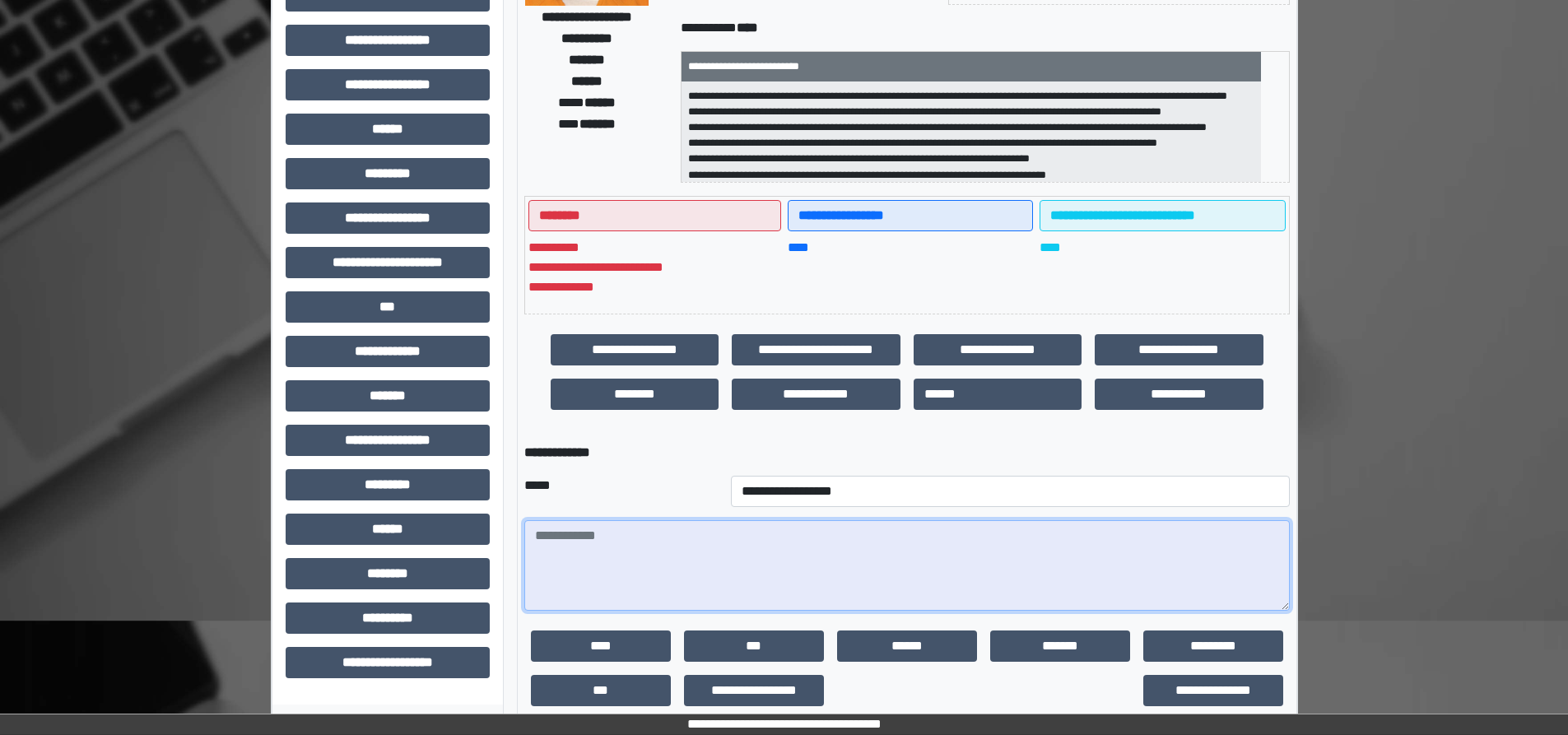 paste on "**********" 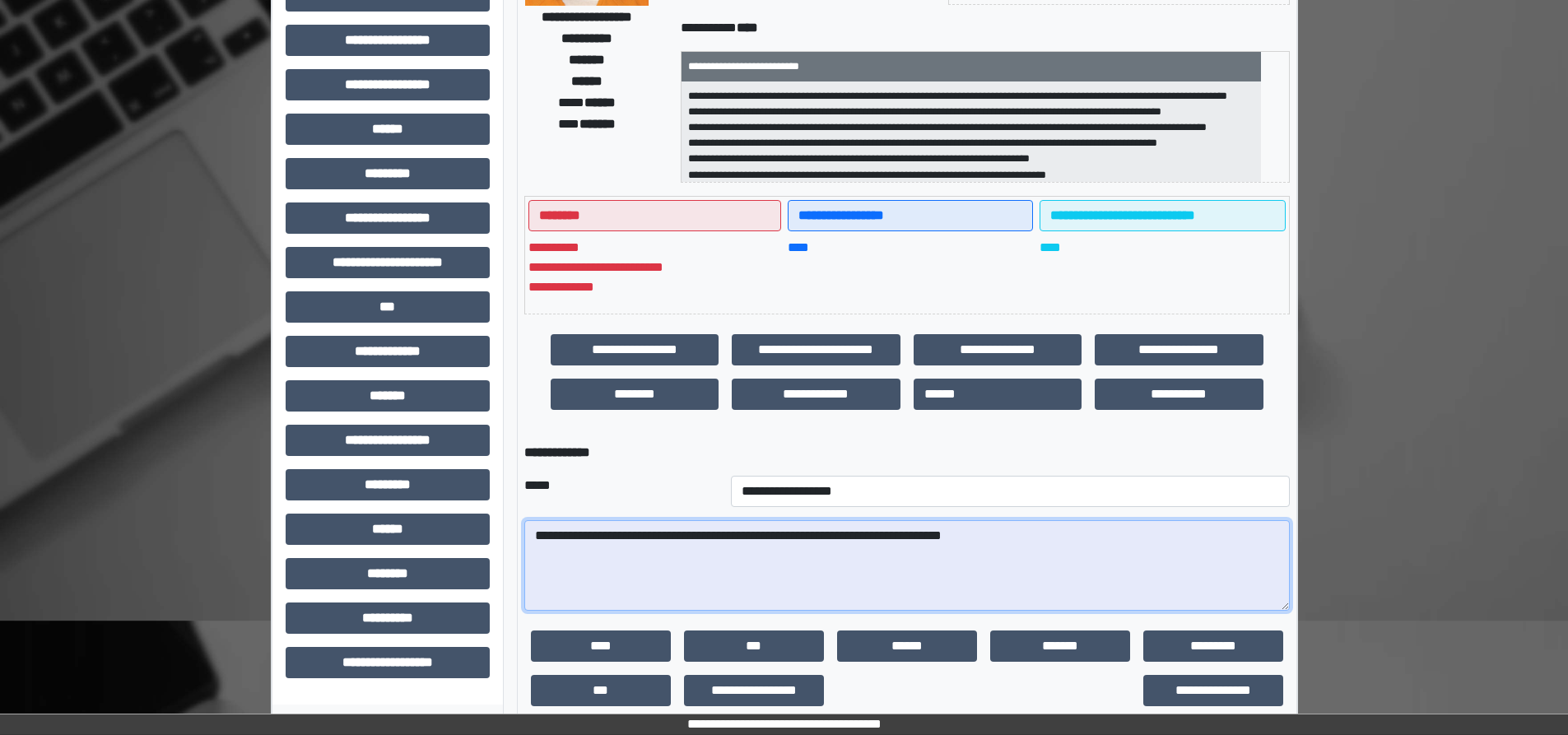 scroll, scrollTop: 317, scrollLeft: 0, axis: vertical 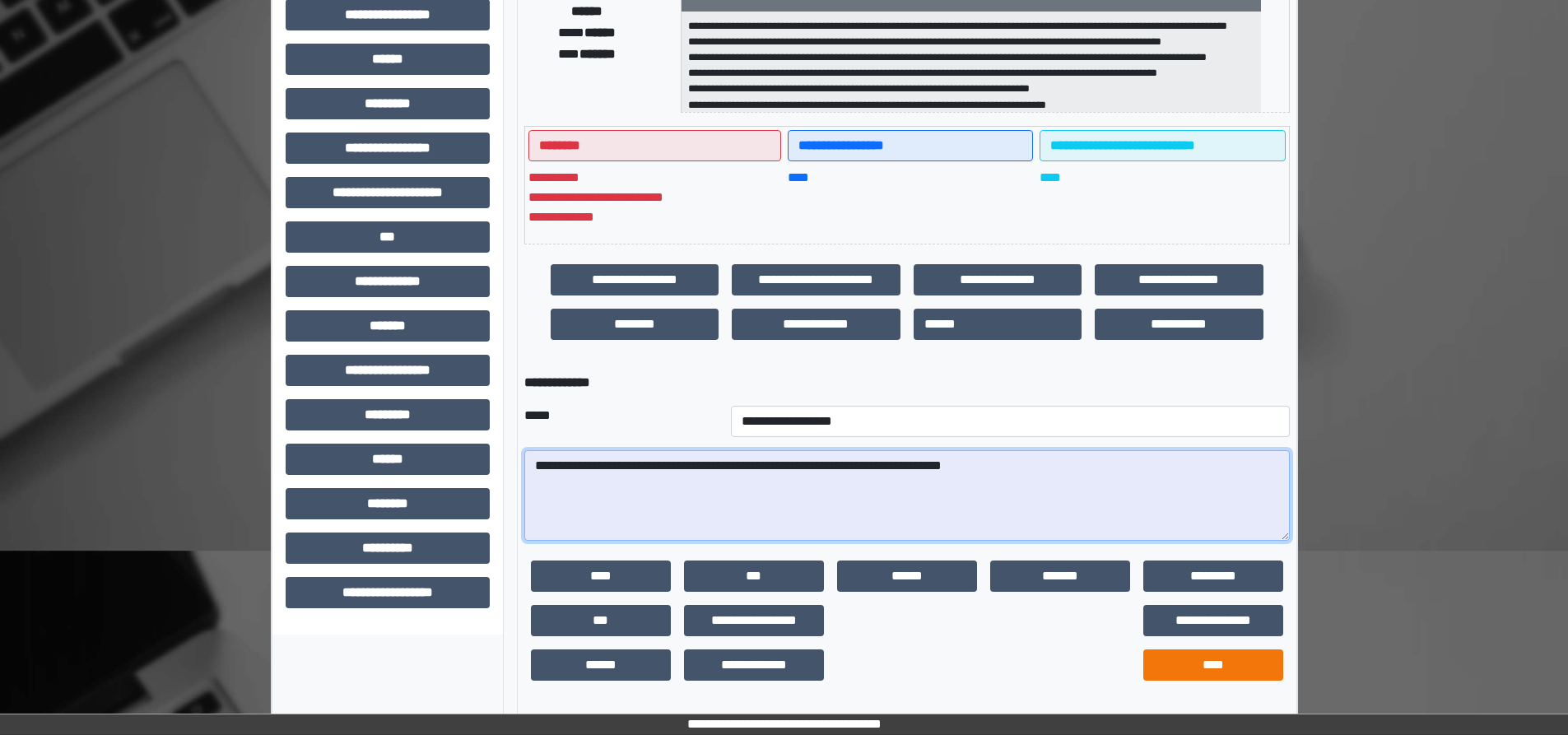 type on "**********" 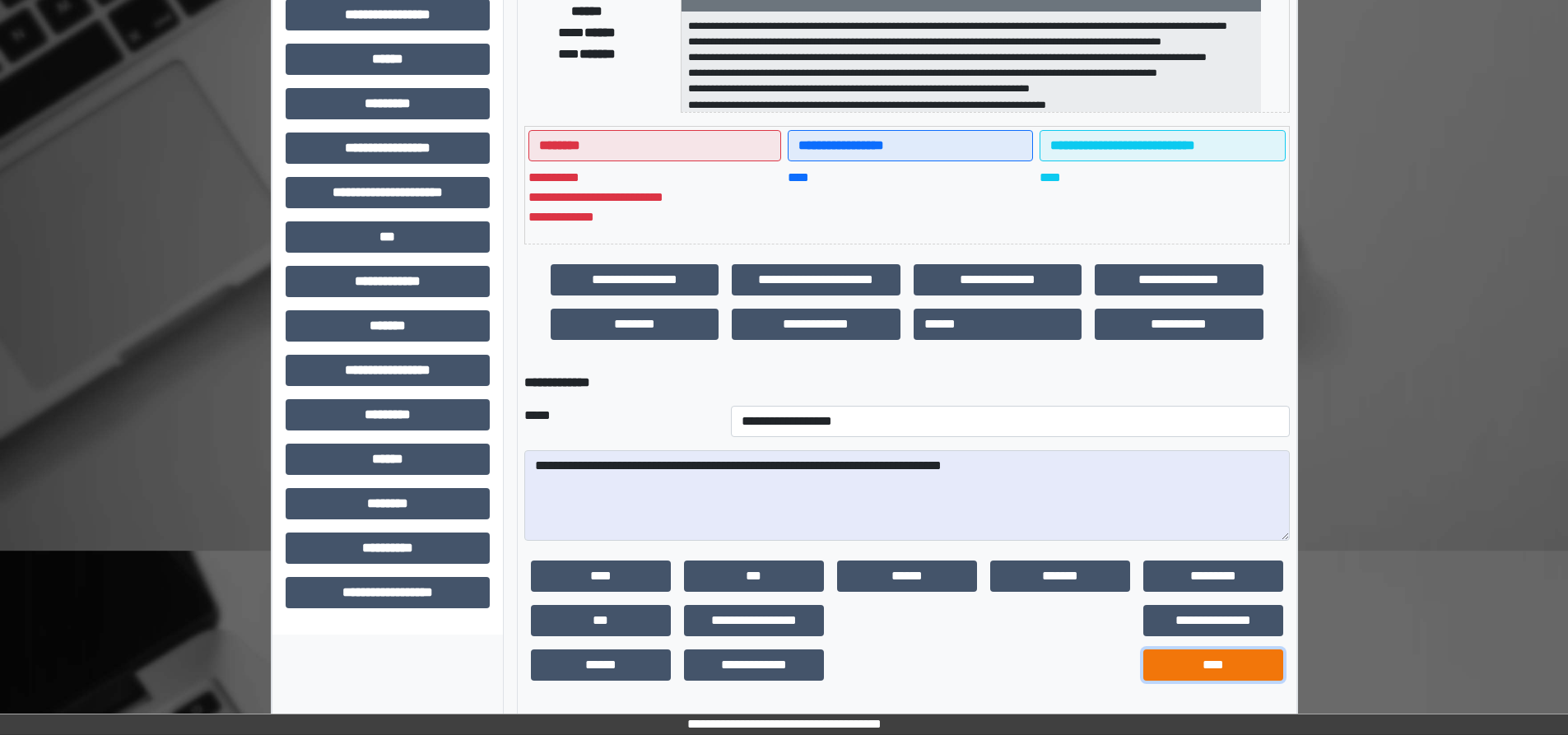 click on "****" at bounding box center [1213, 665] 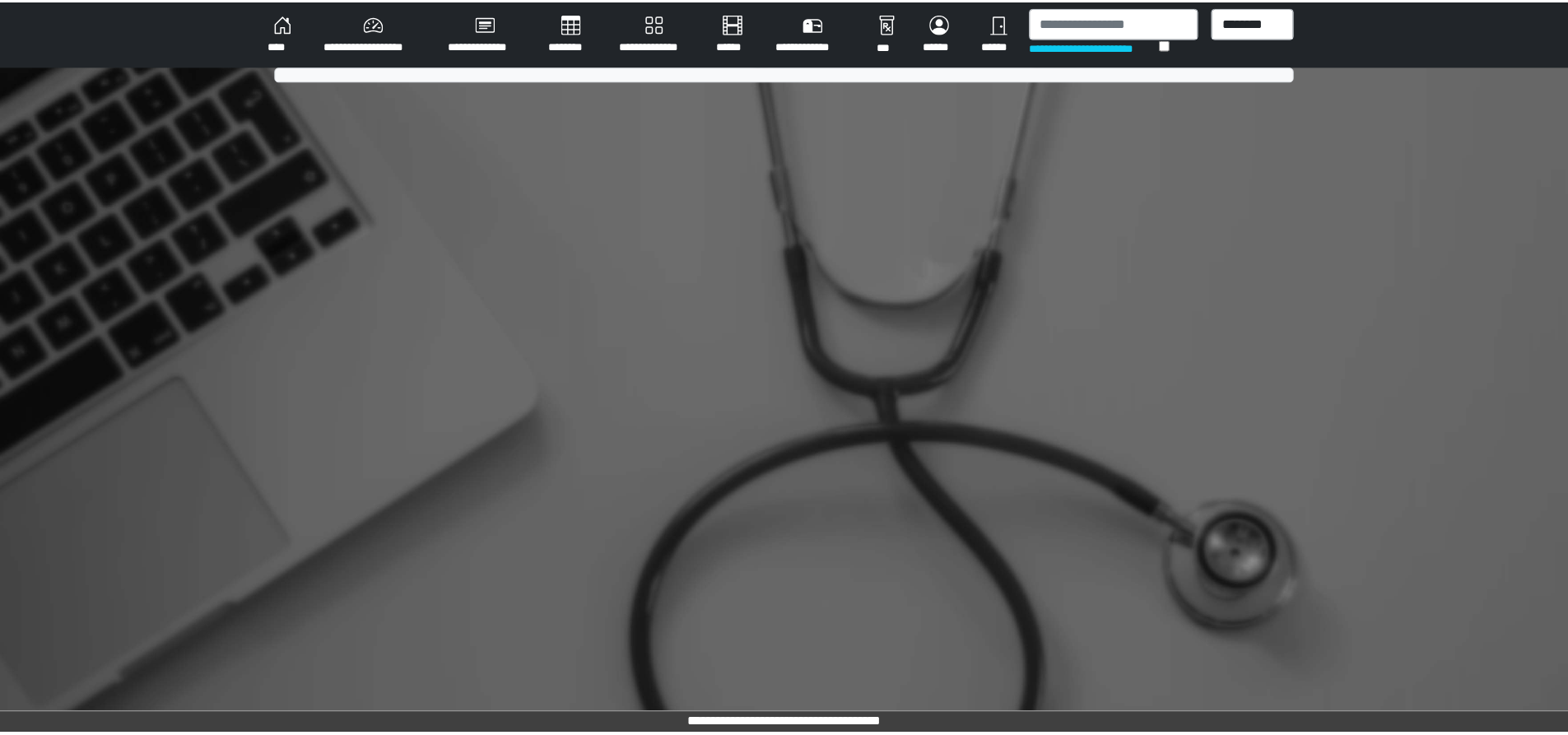 scroll, scrollTop: 0, scrollLeft: 0, axis: both 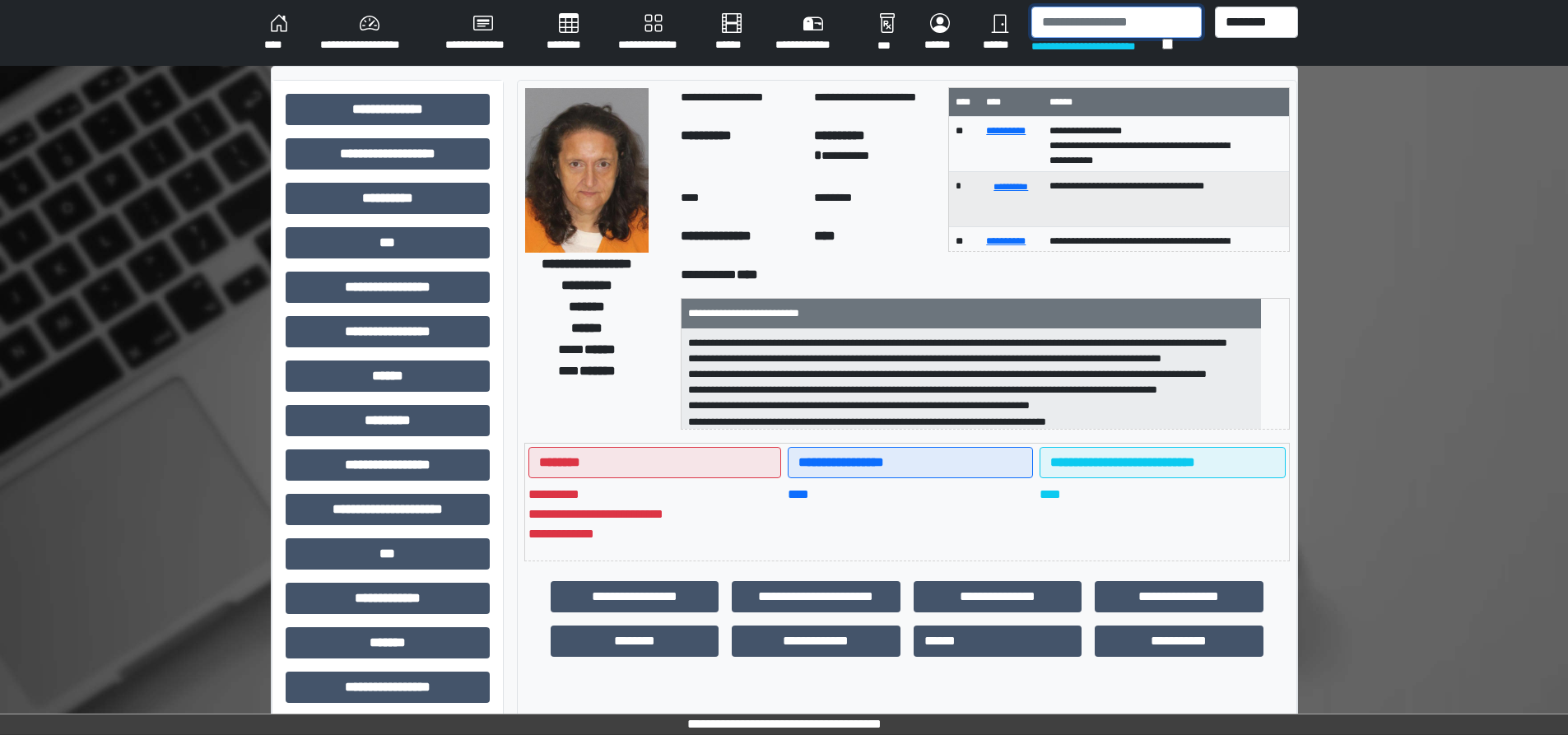 click at bounding box center (1116, 22) 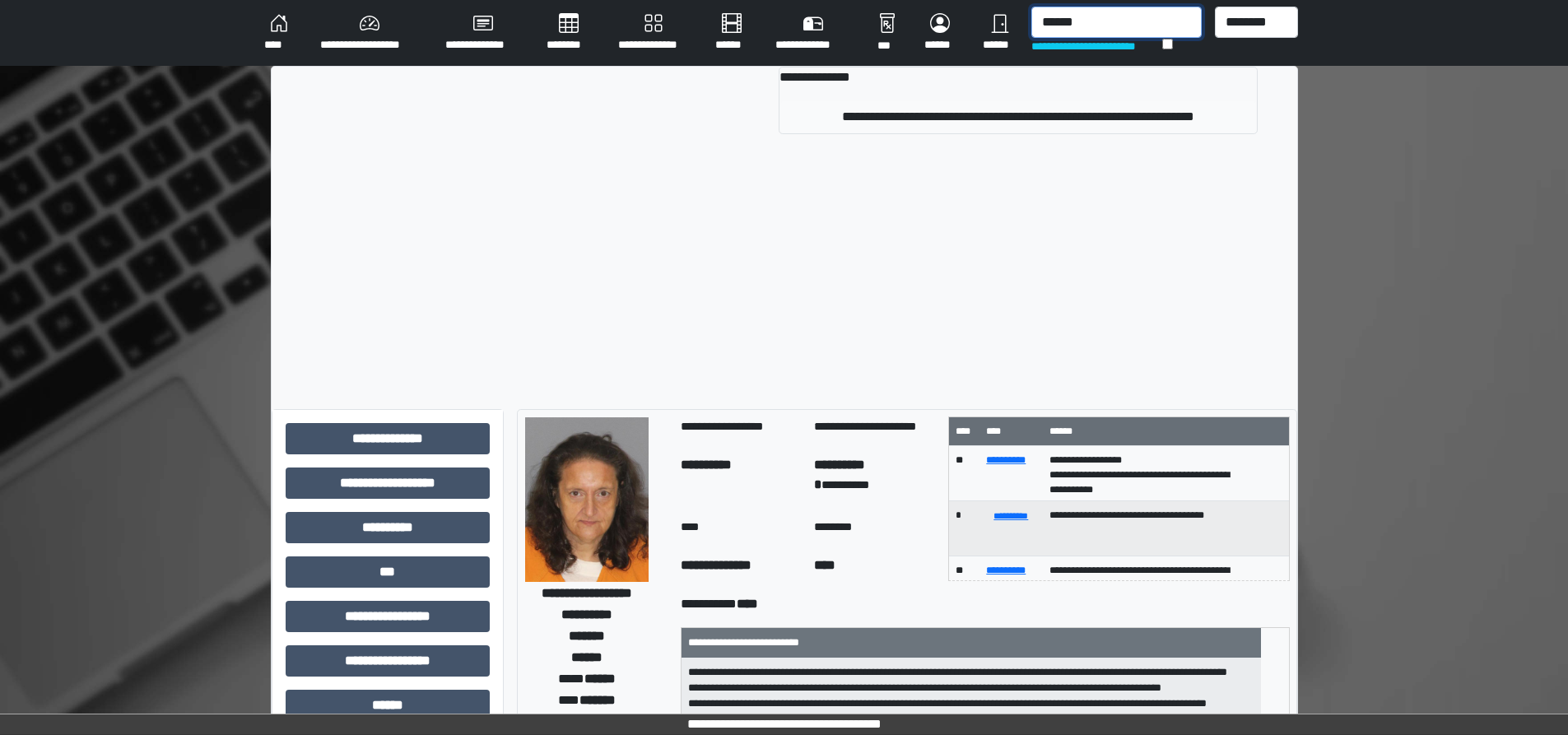 type on "******" 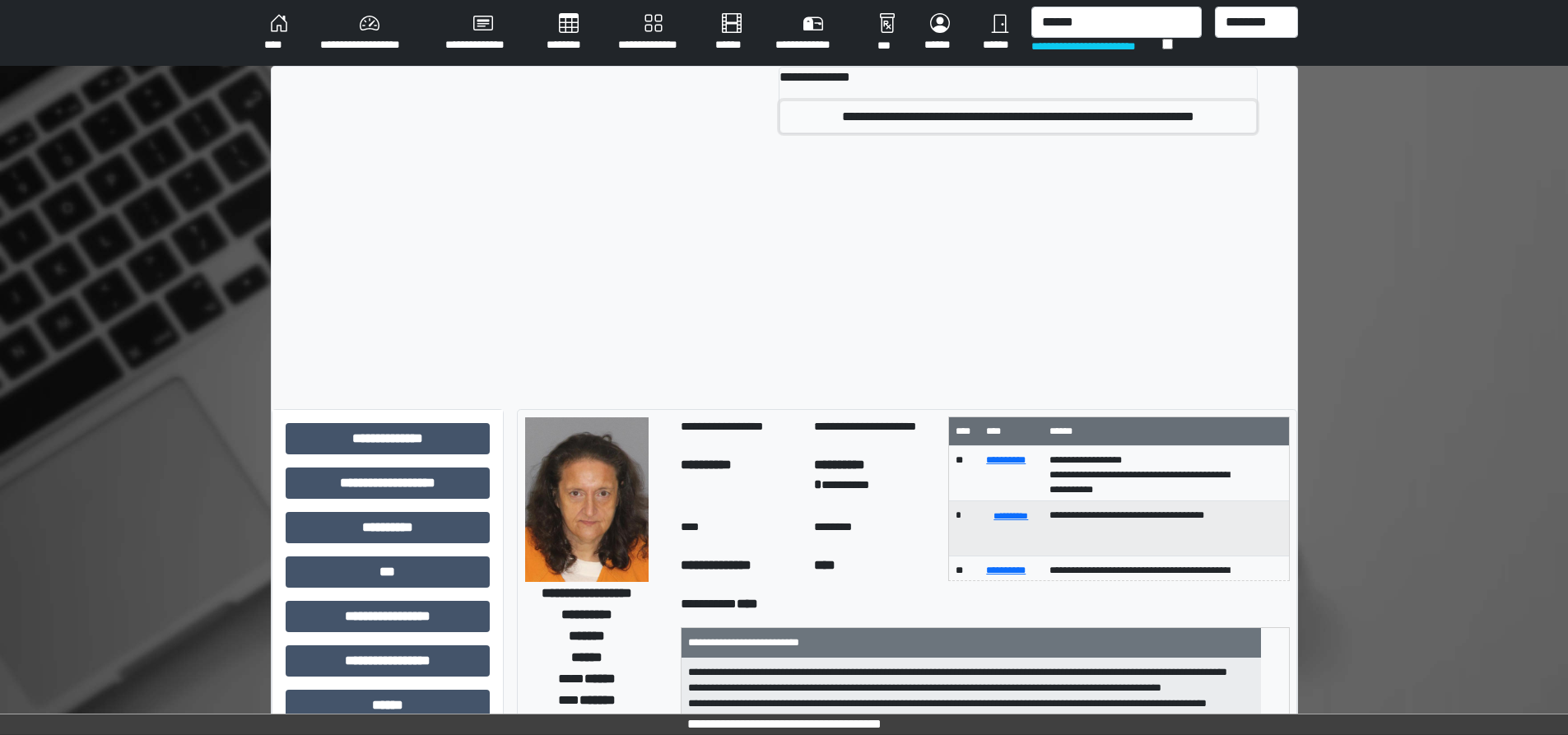 click on "**********" at bounding box center (1018, 117) 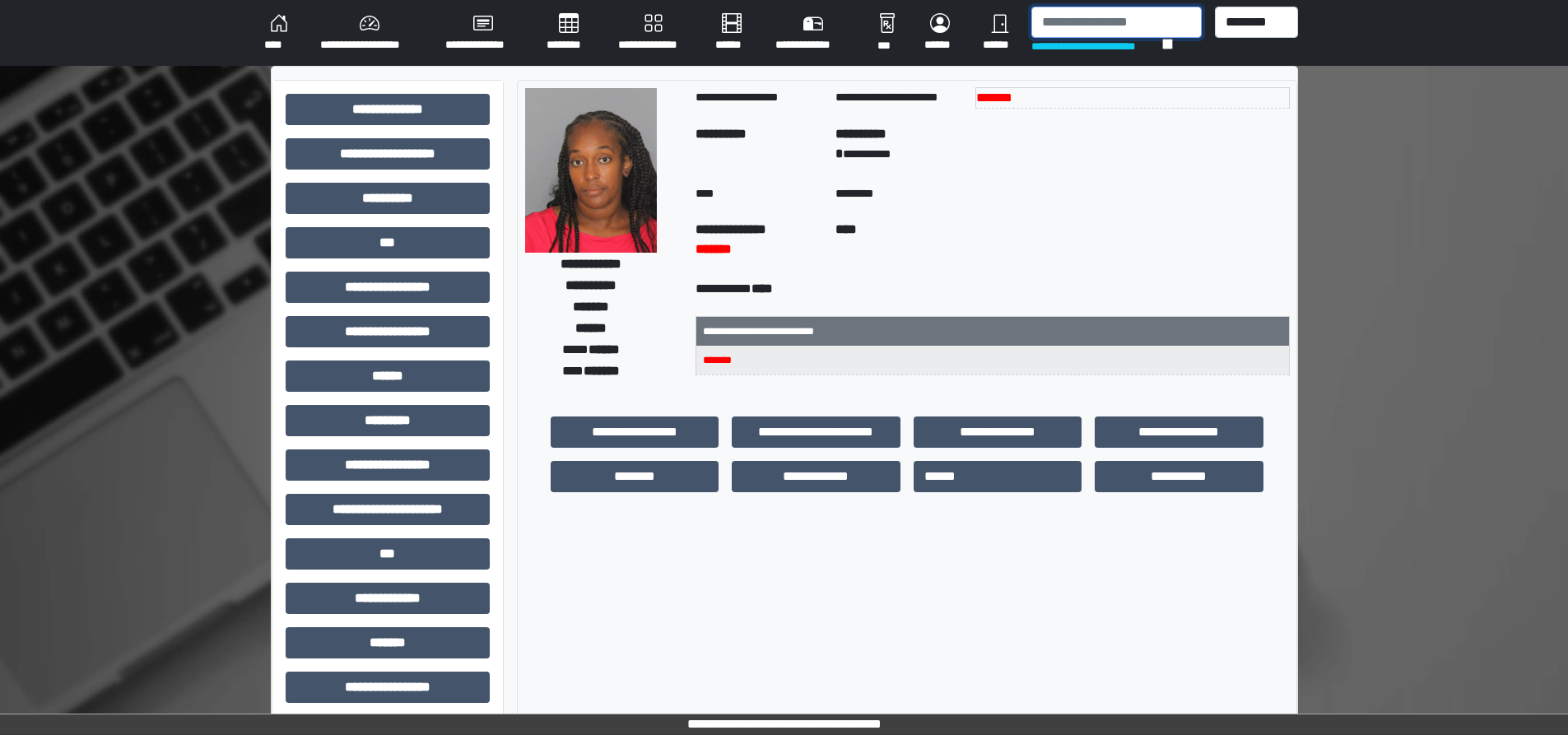 click at bounding box center (1116, 22) 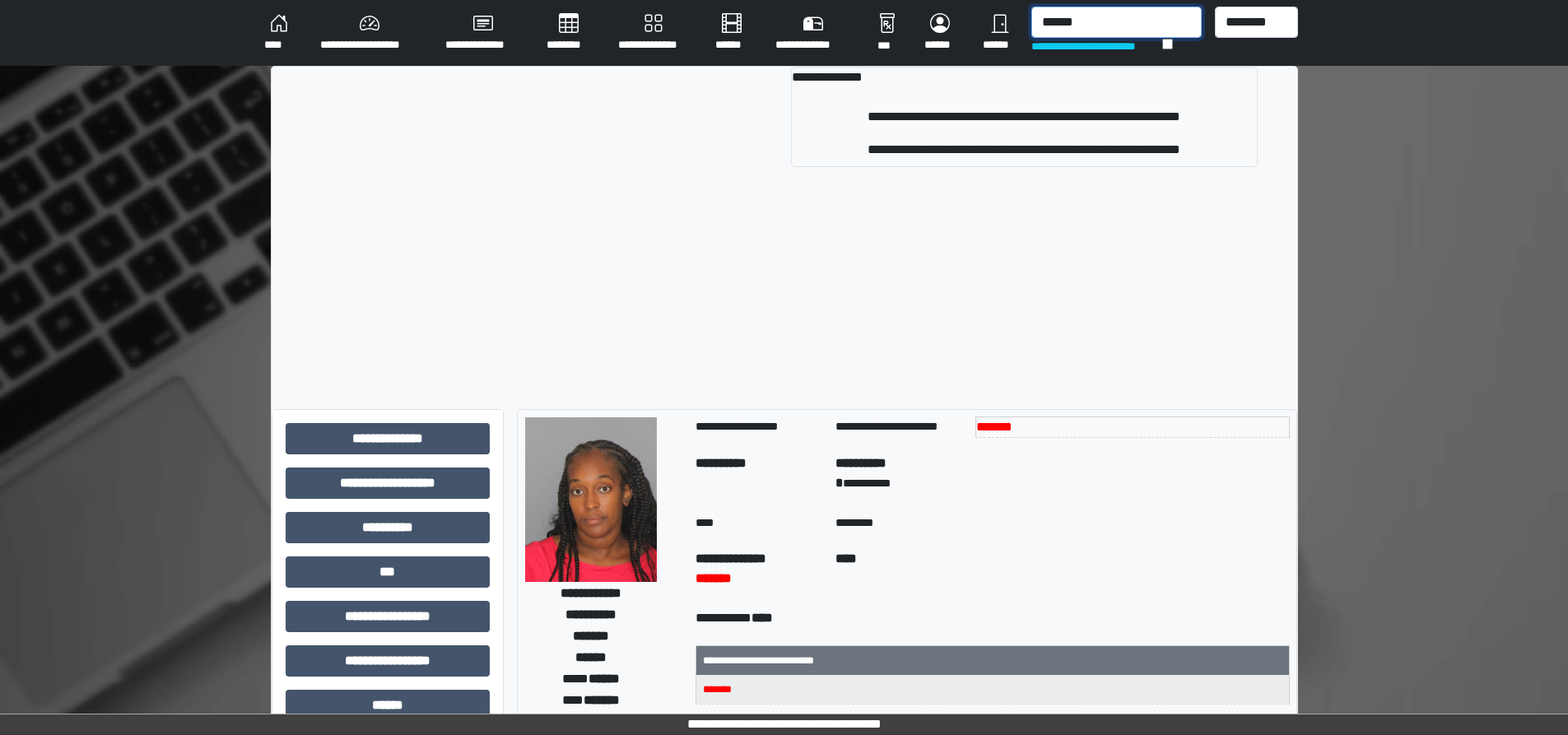 type on "******" 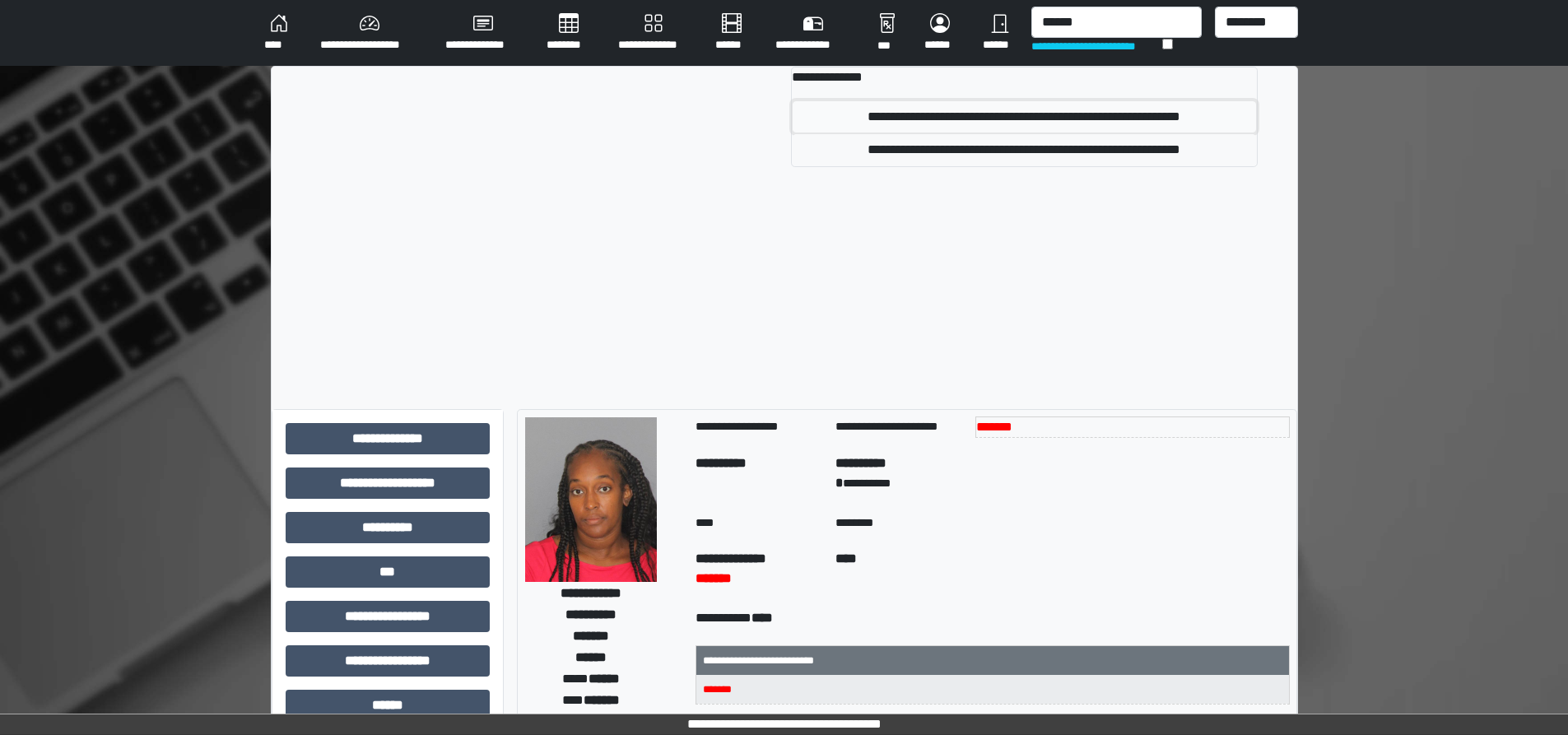 click on "**********" at bounding box center (1024, 117) 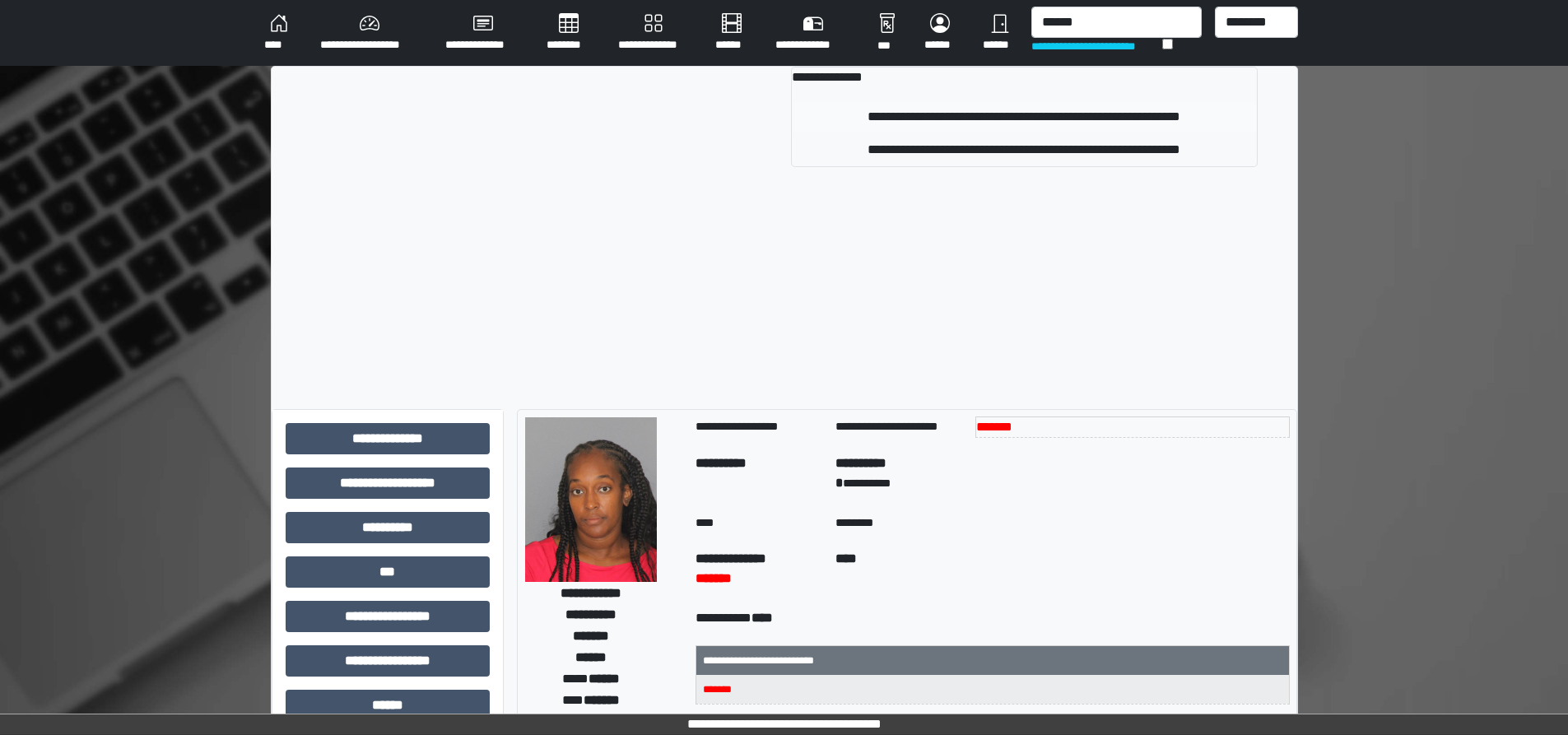 type 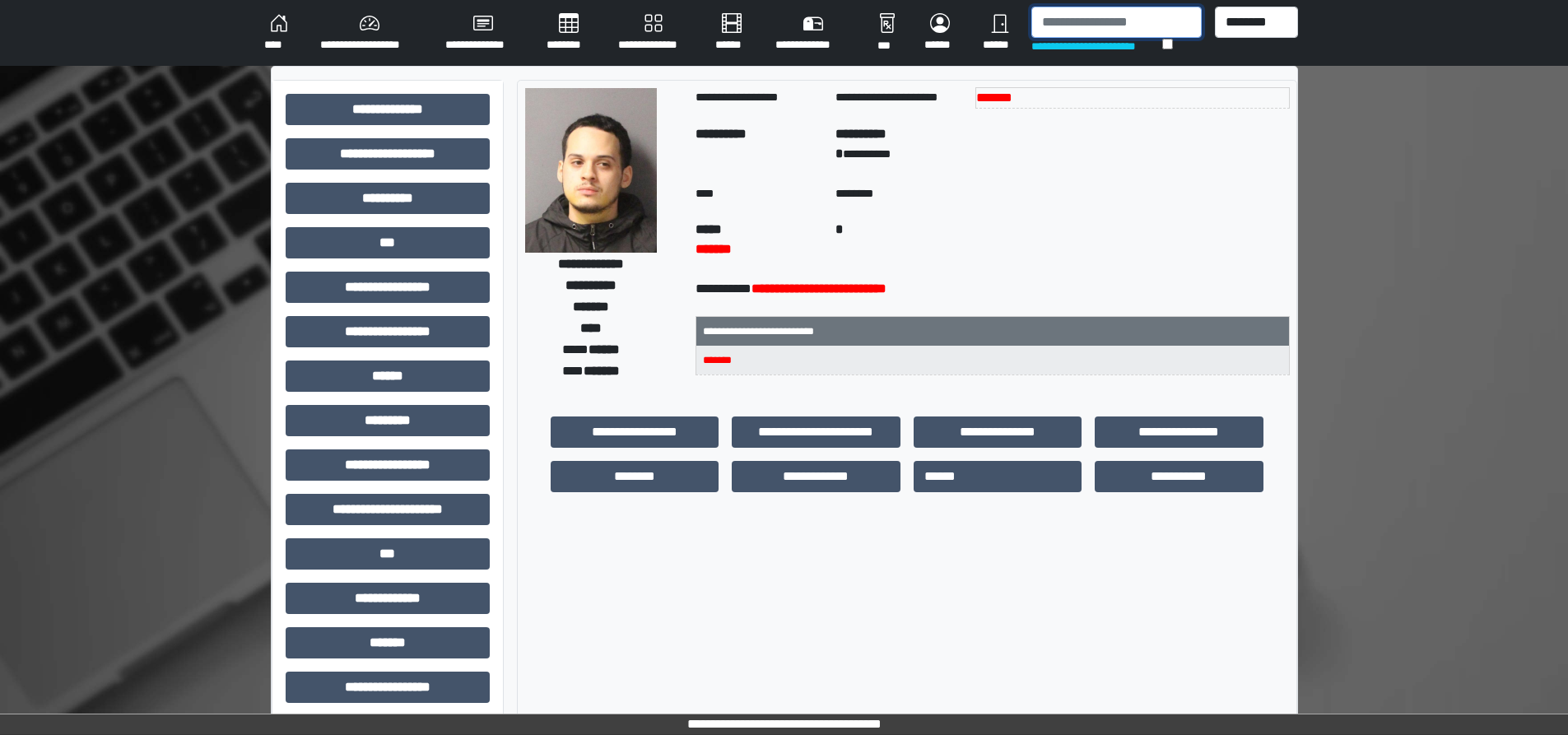 click at bounding box center [1116, 22] 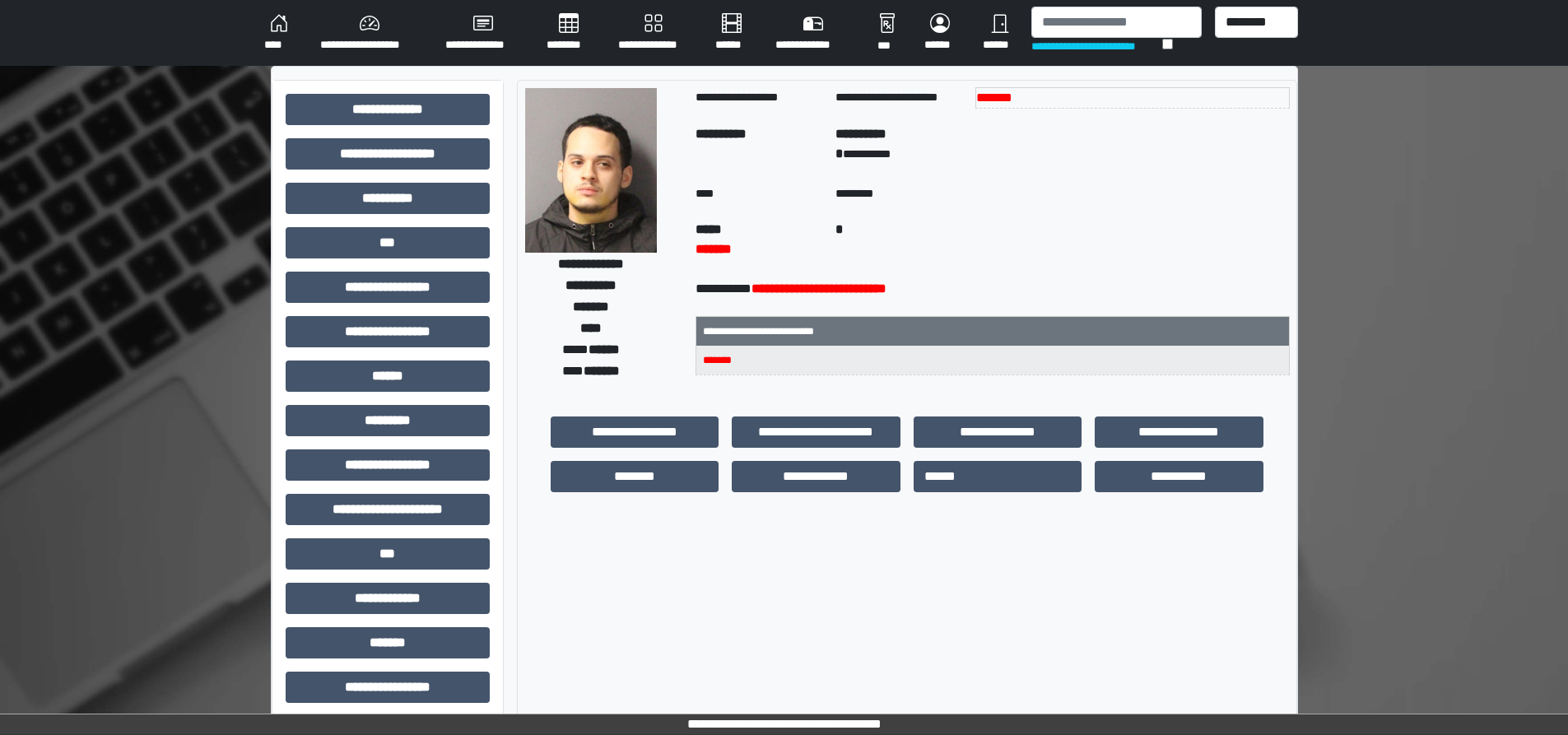 click on "**********" at bounding box center [370, 33] 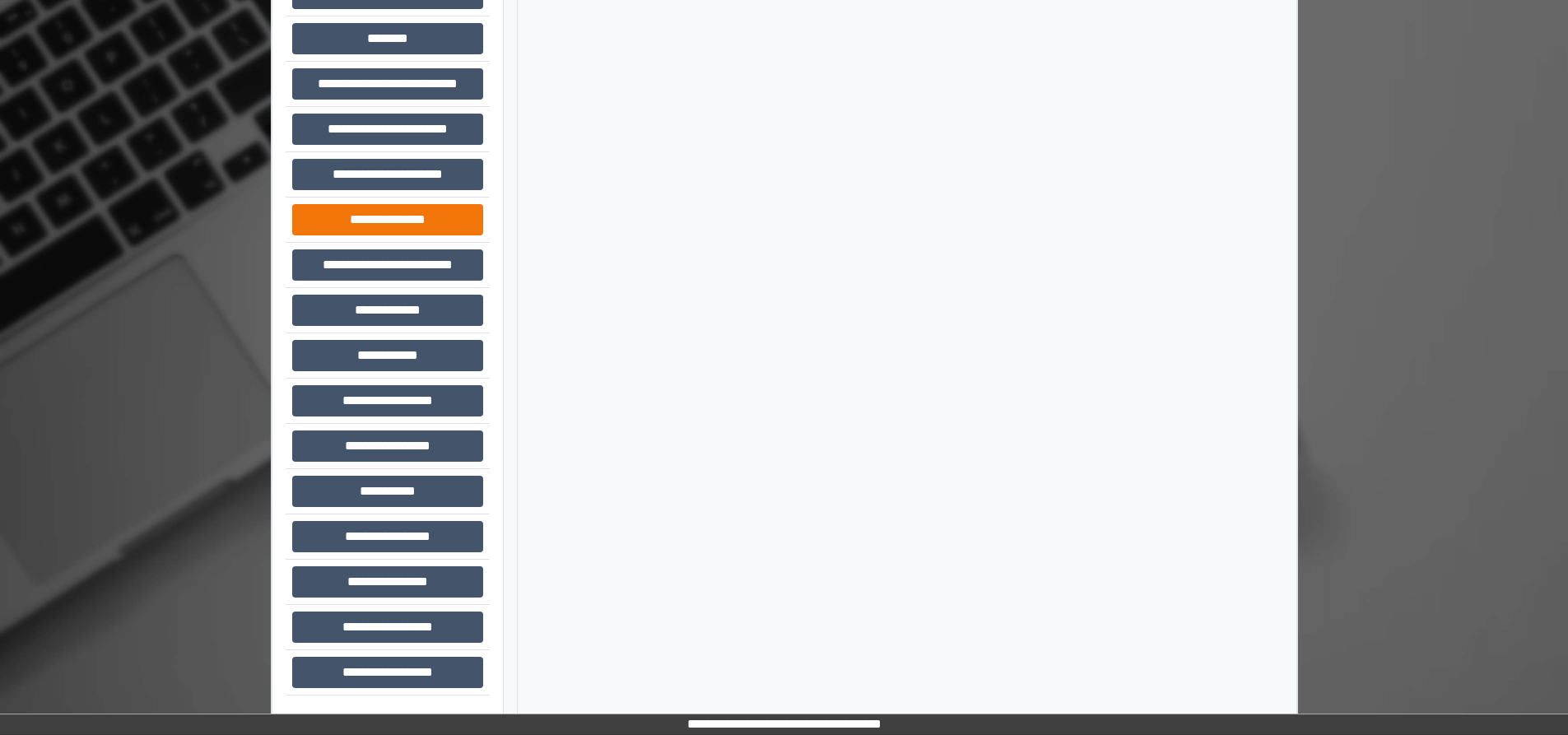 scroll, scrollTop: 124, scrollLeft: 0, axis: vertical 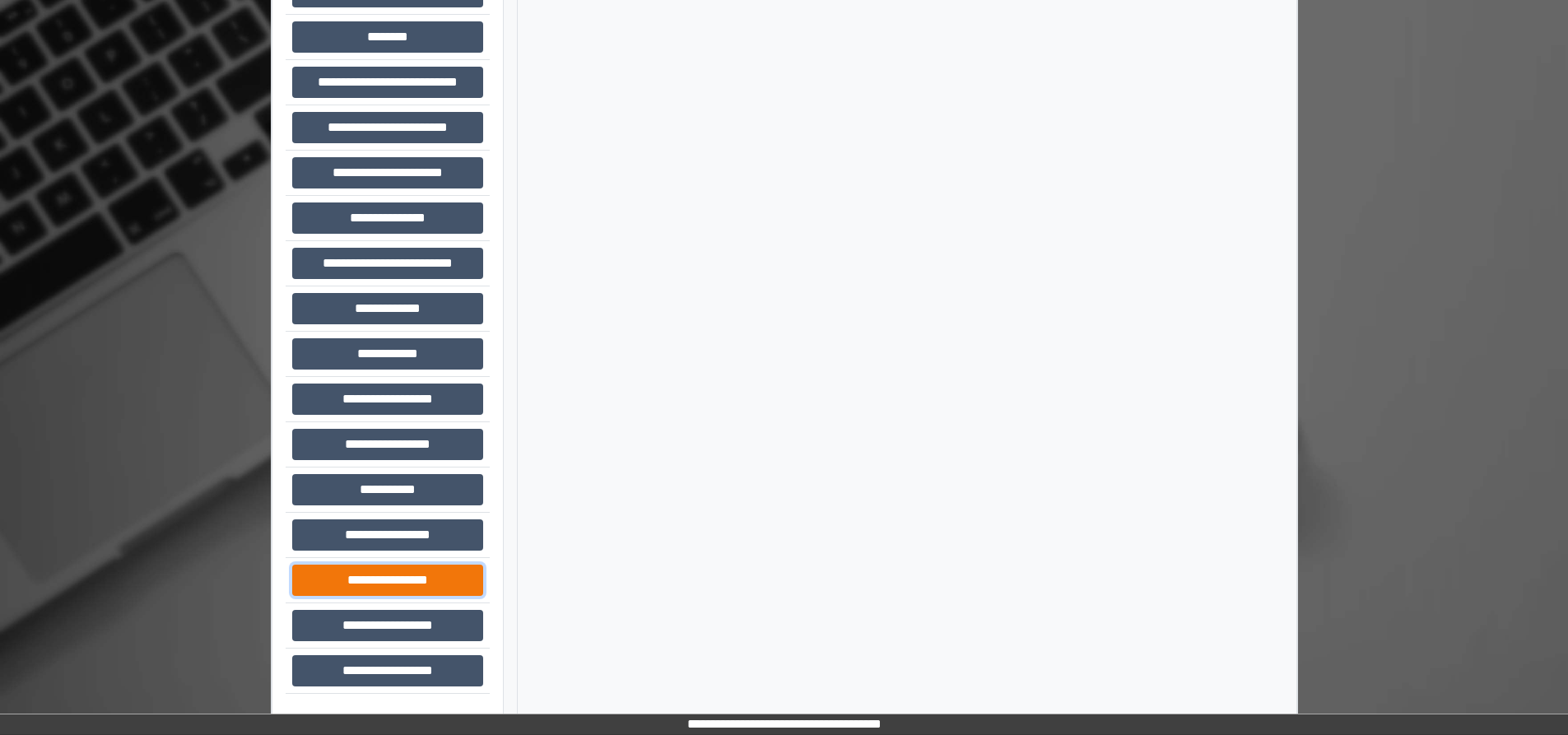 click on "**********" at bounding box center [388, 580] 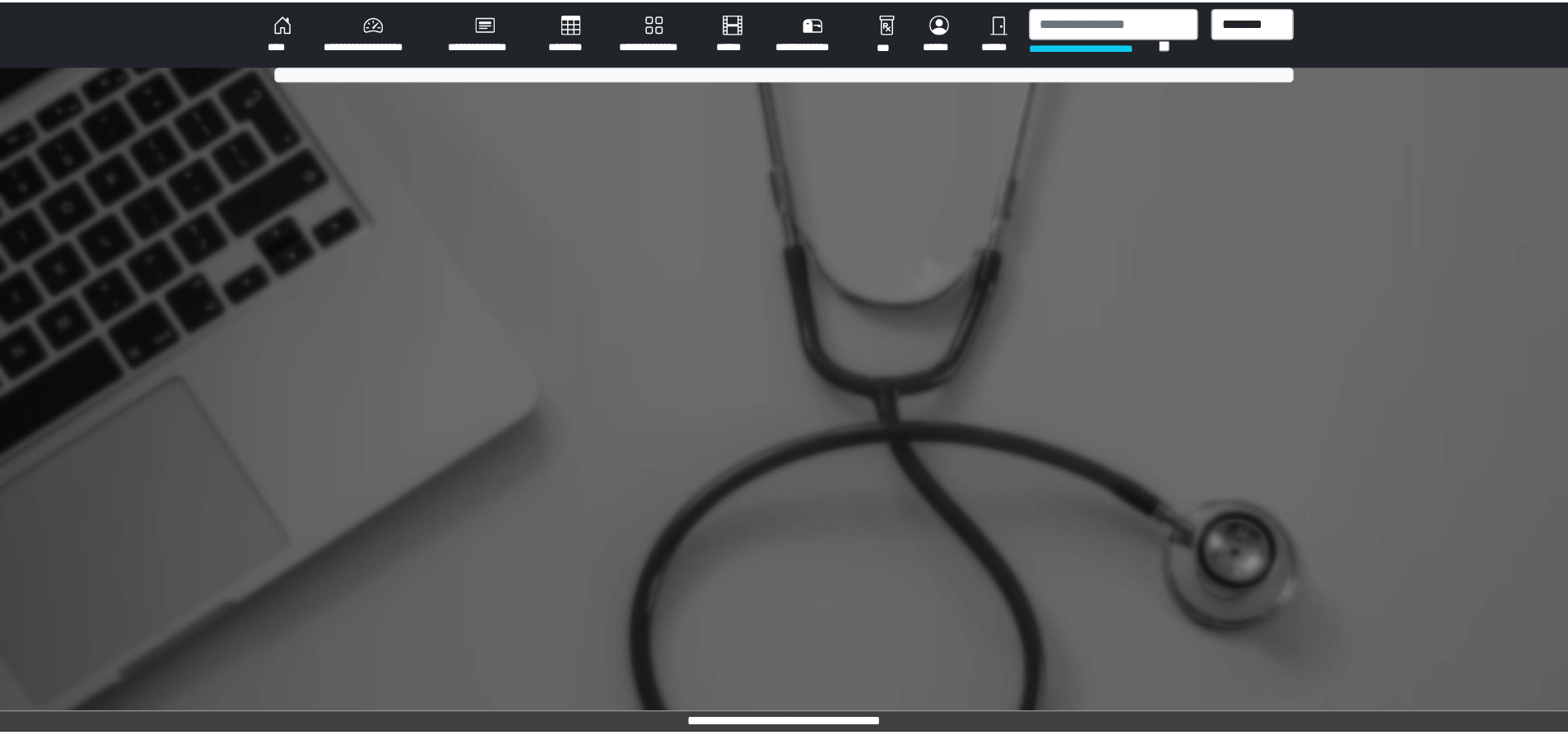 scroll, scrollTop: 0, scrollLeft: 0, axis: both 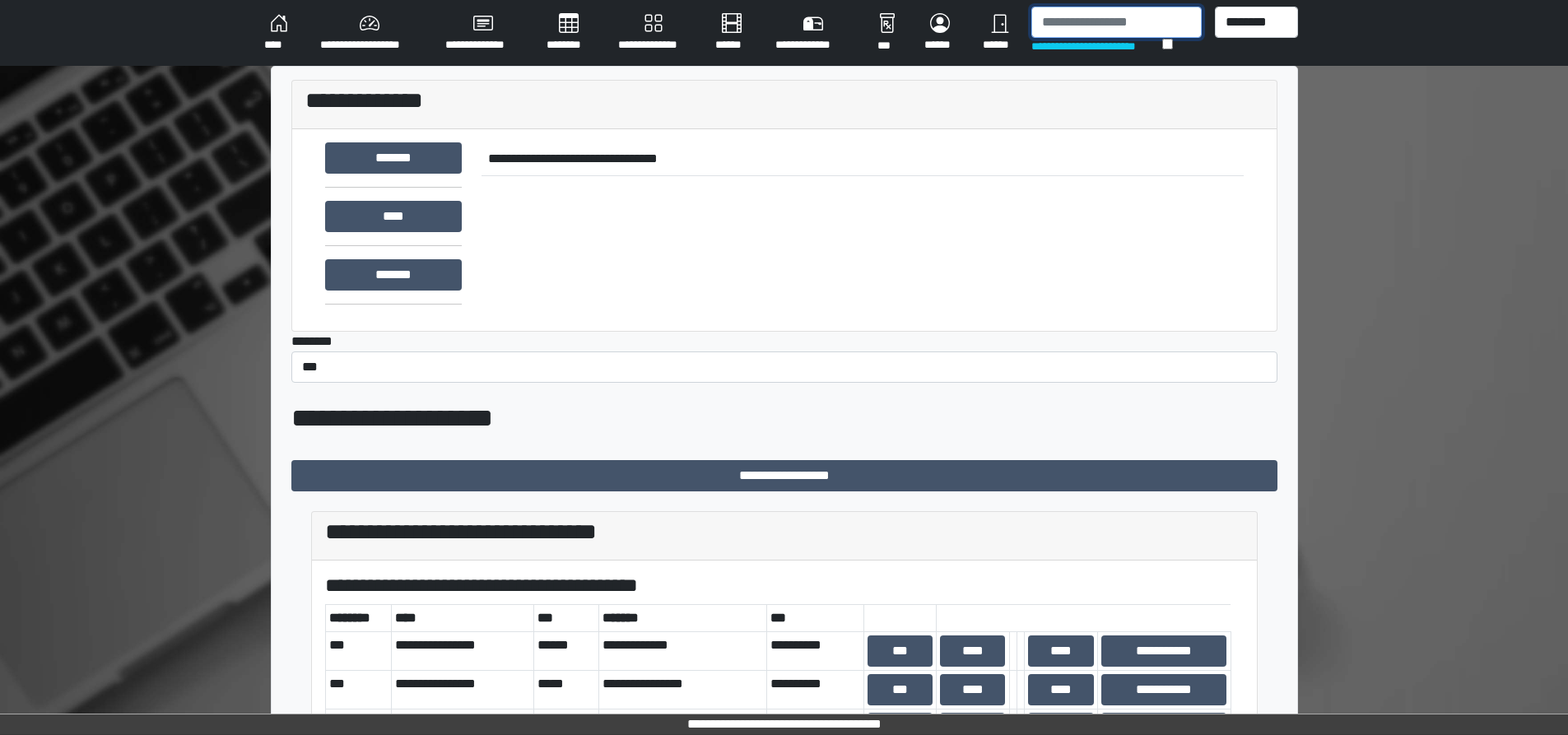 click at bounding box center (1116, 22) 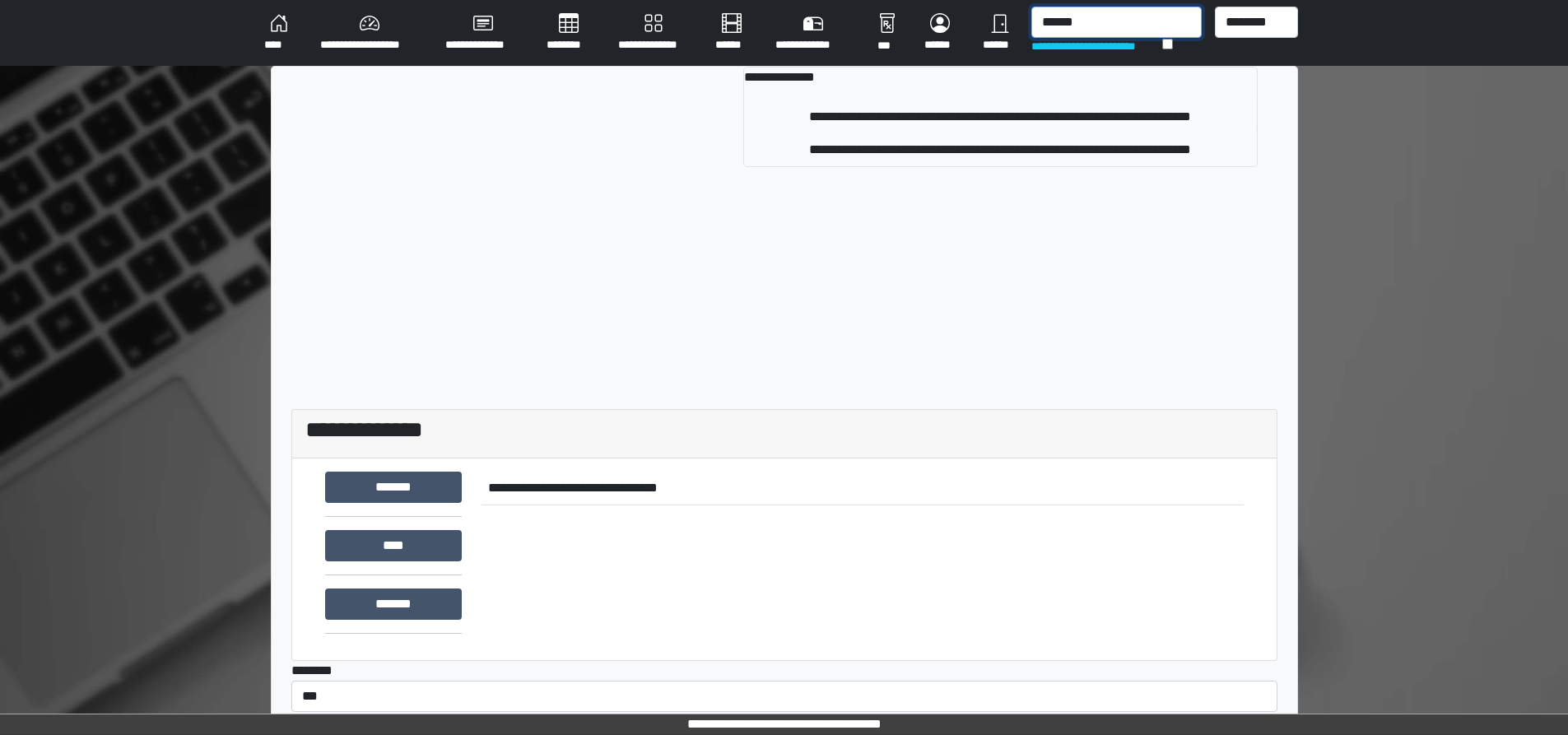 type on "******" 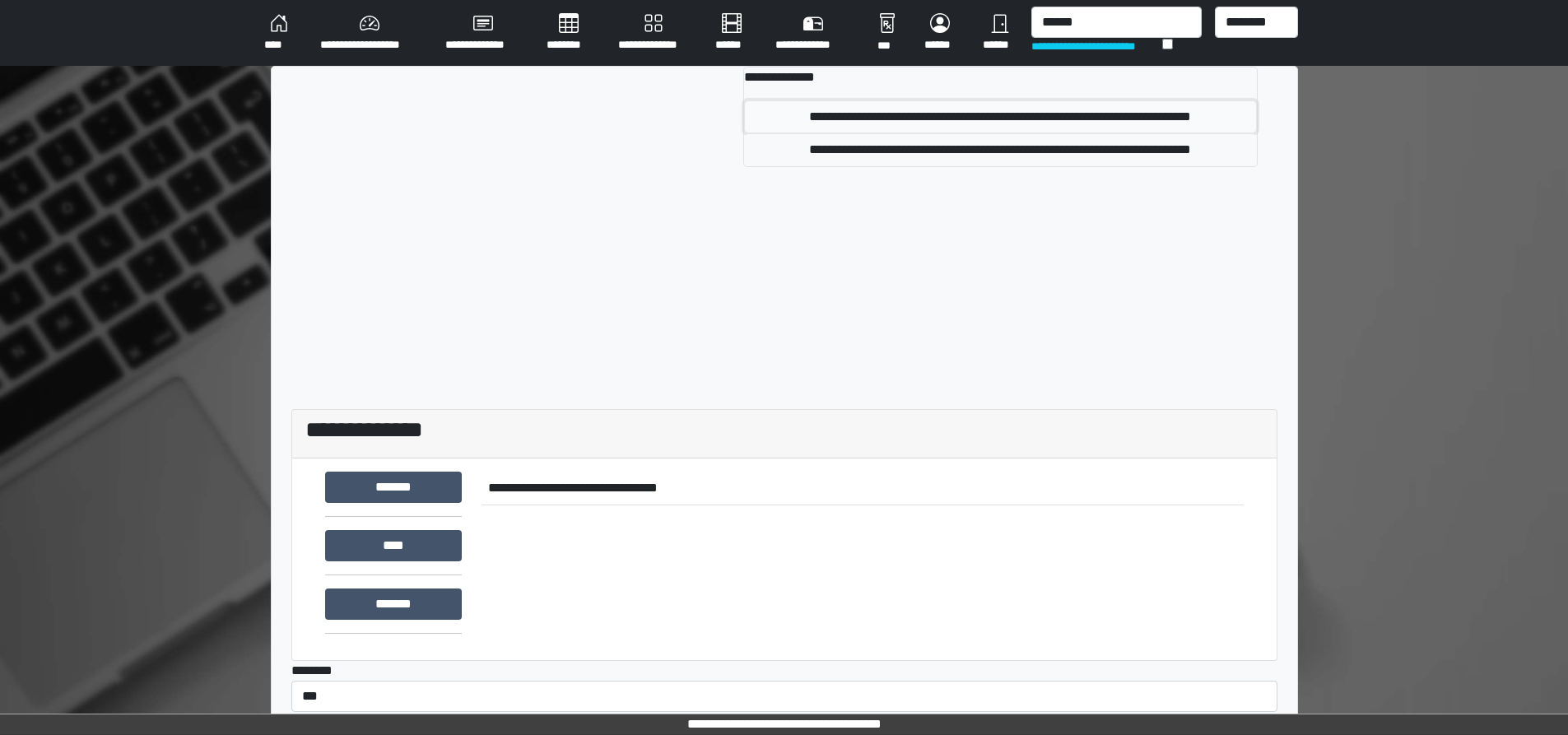 click on "**********" at bounding box center [1000, 117] 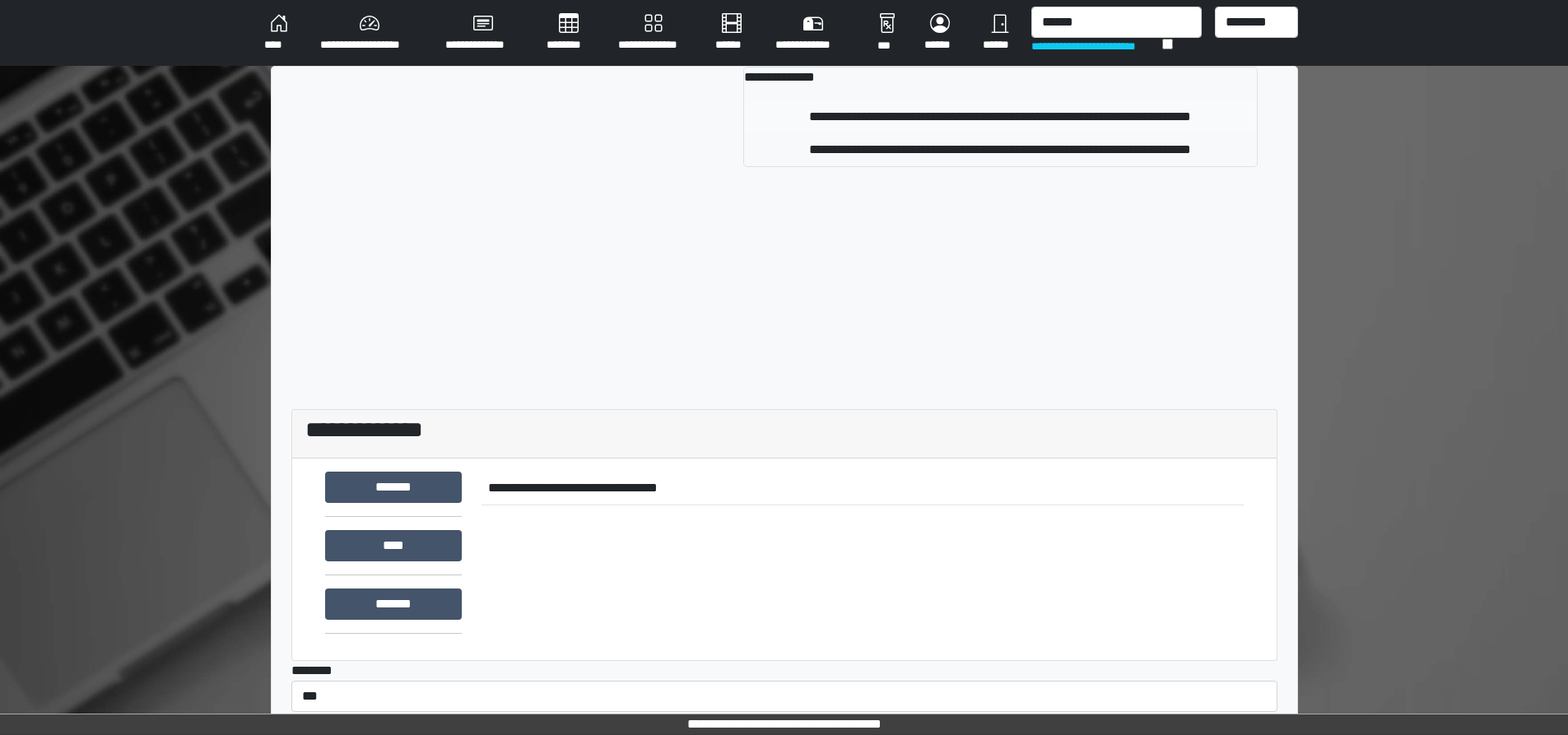 type 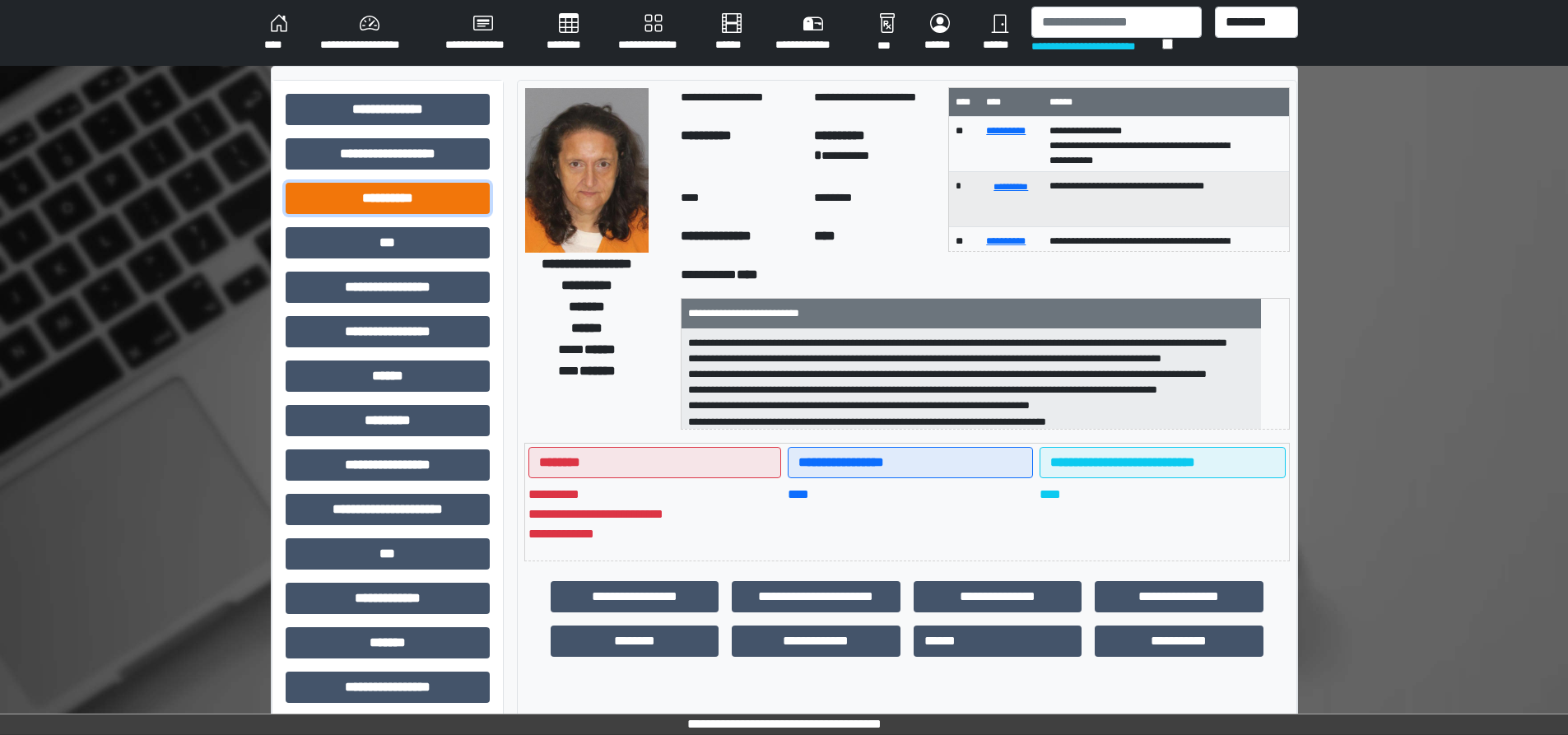 click on "**********" at bounding box center (388, 198) 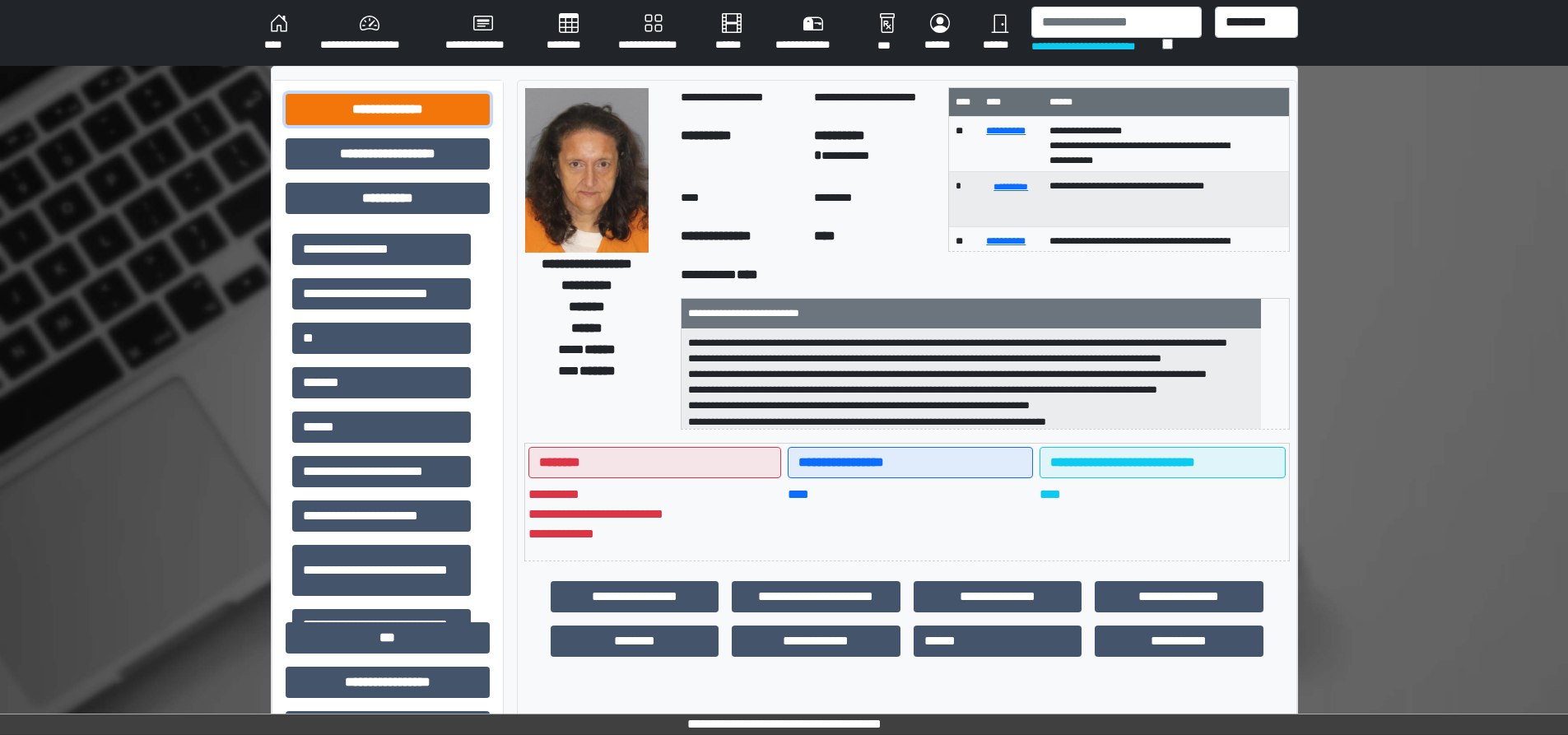 click on "**********" at bounding box center (388, 109) 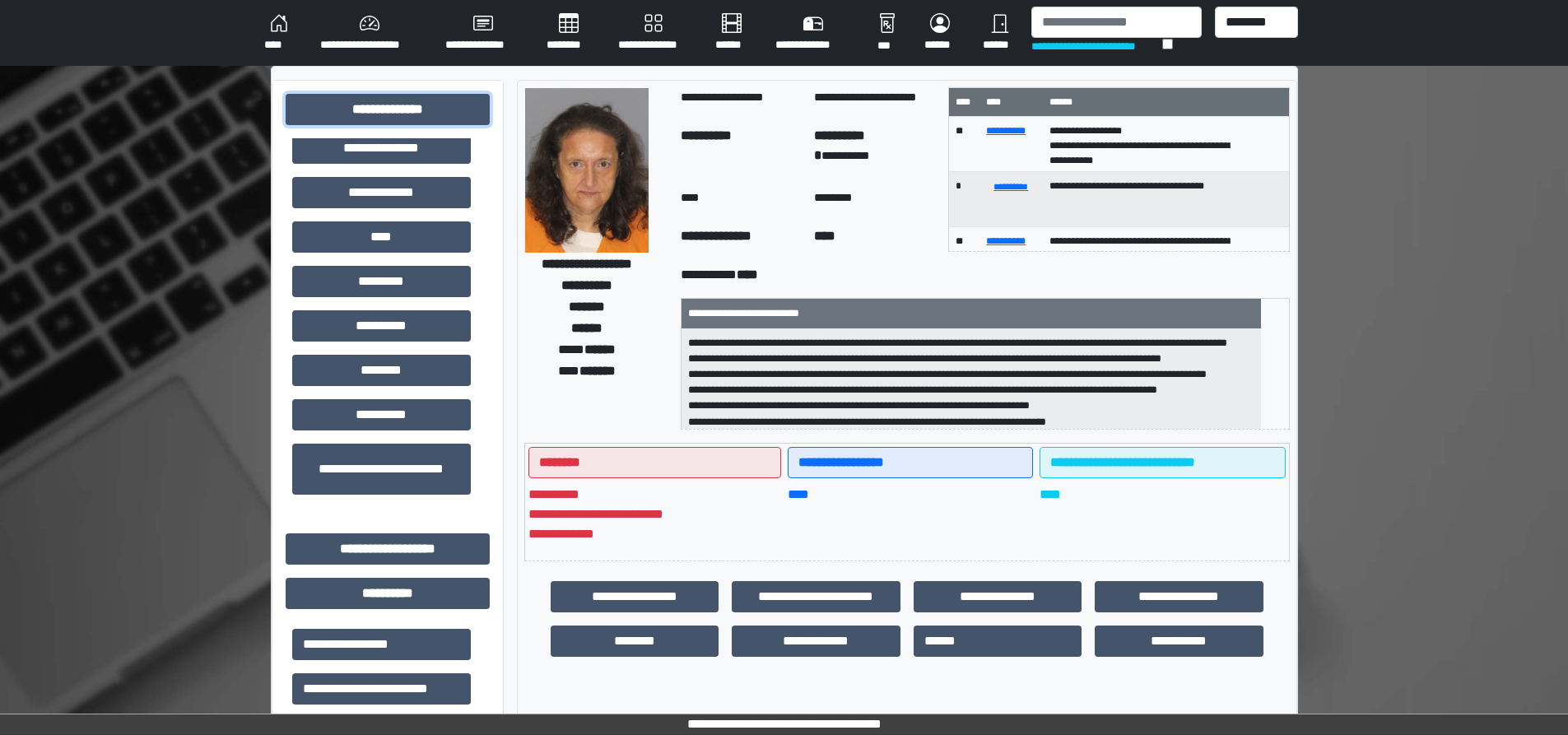 scroll, scrollTop: 477, scrollLeft: 0, axis: vertical 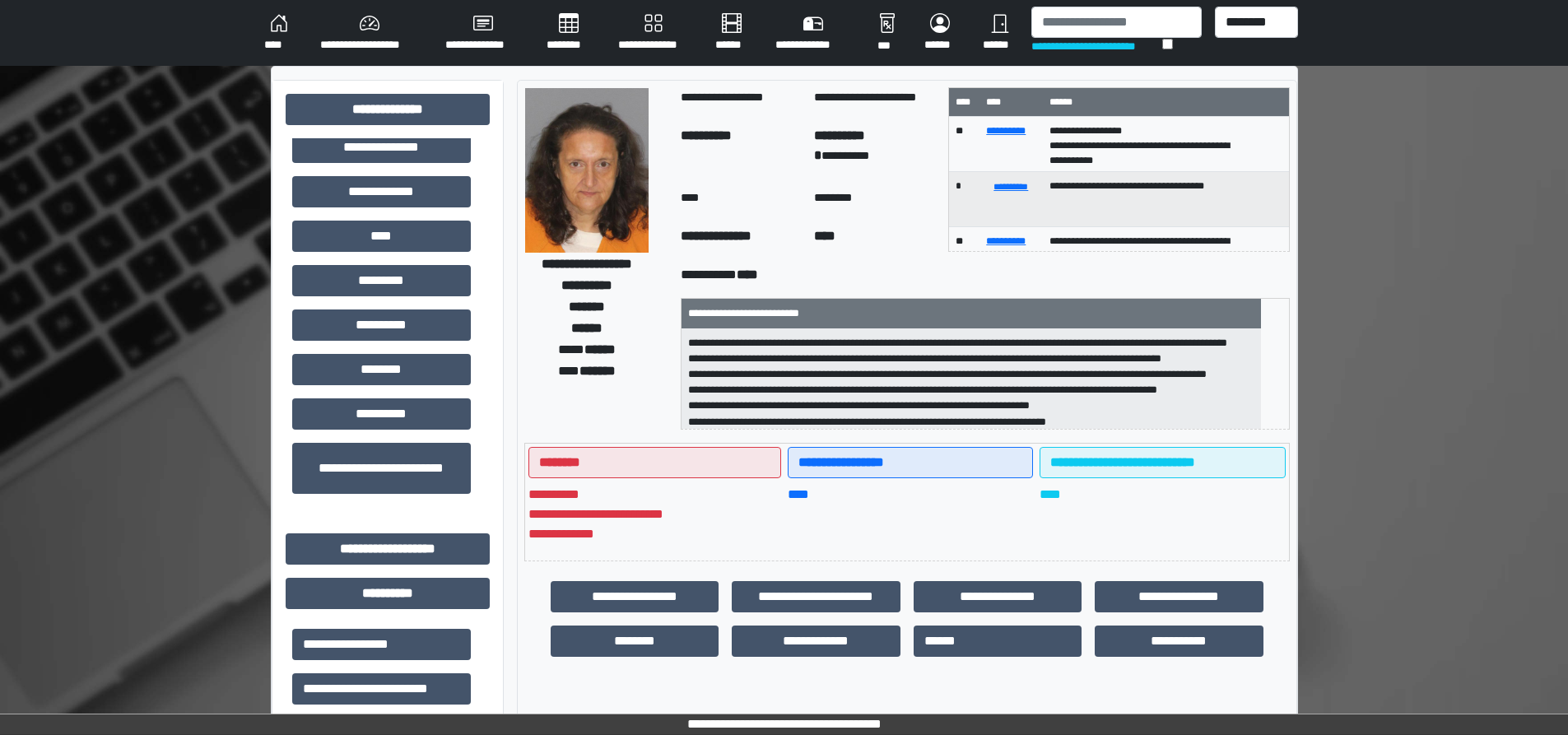 click on "****" at bounding box center (381, 236) 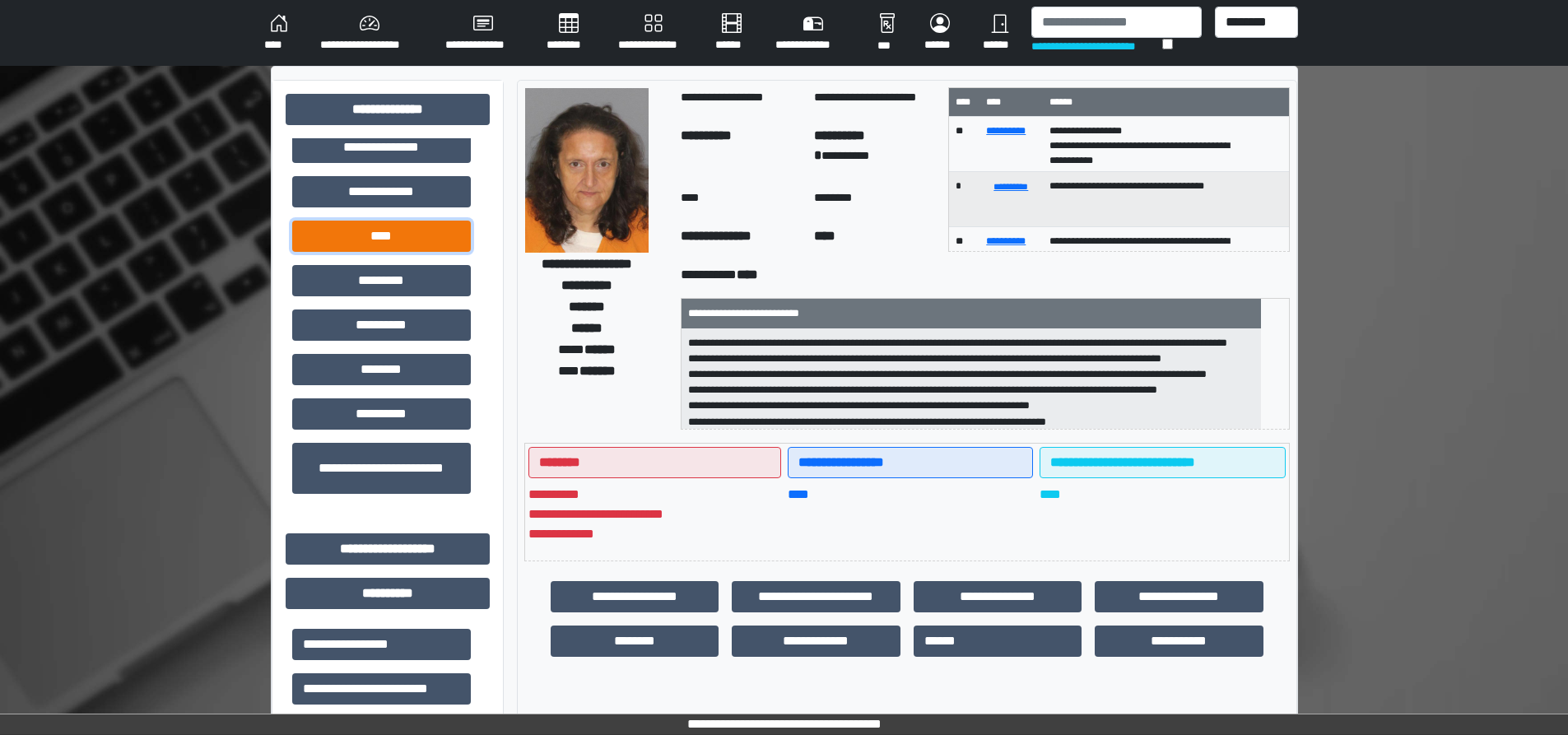 click on "****" at bounding box center (381, 236) 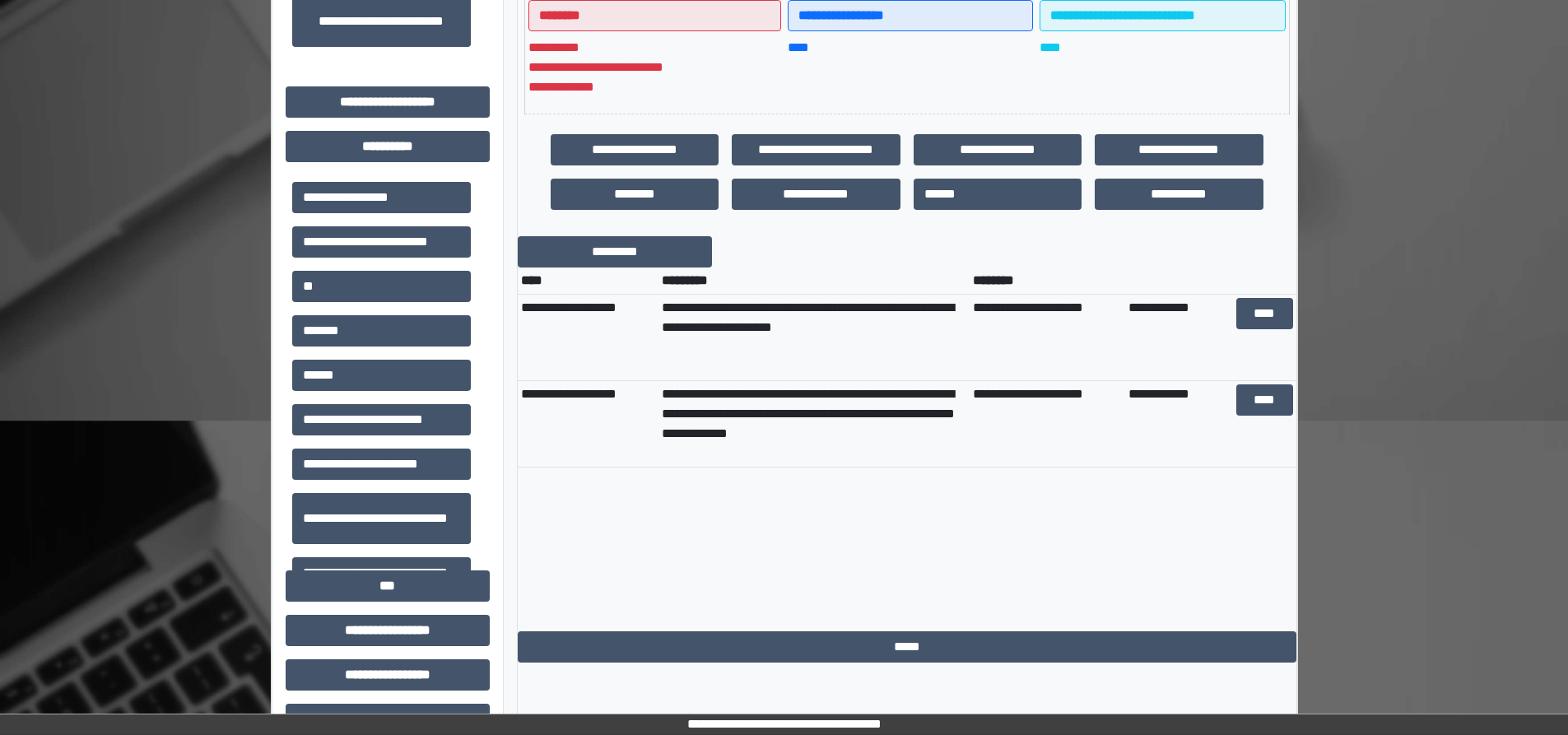 scroll, scrollTop: 494, scrollLeft: 0, axis: vertical 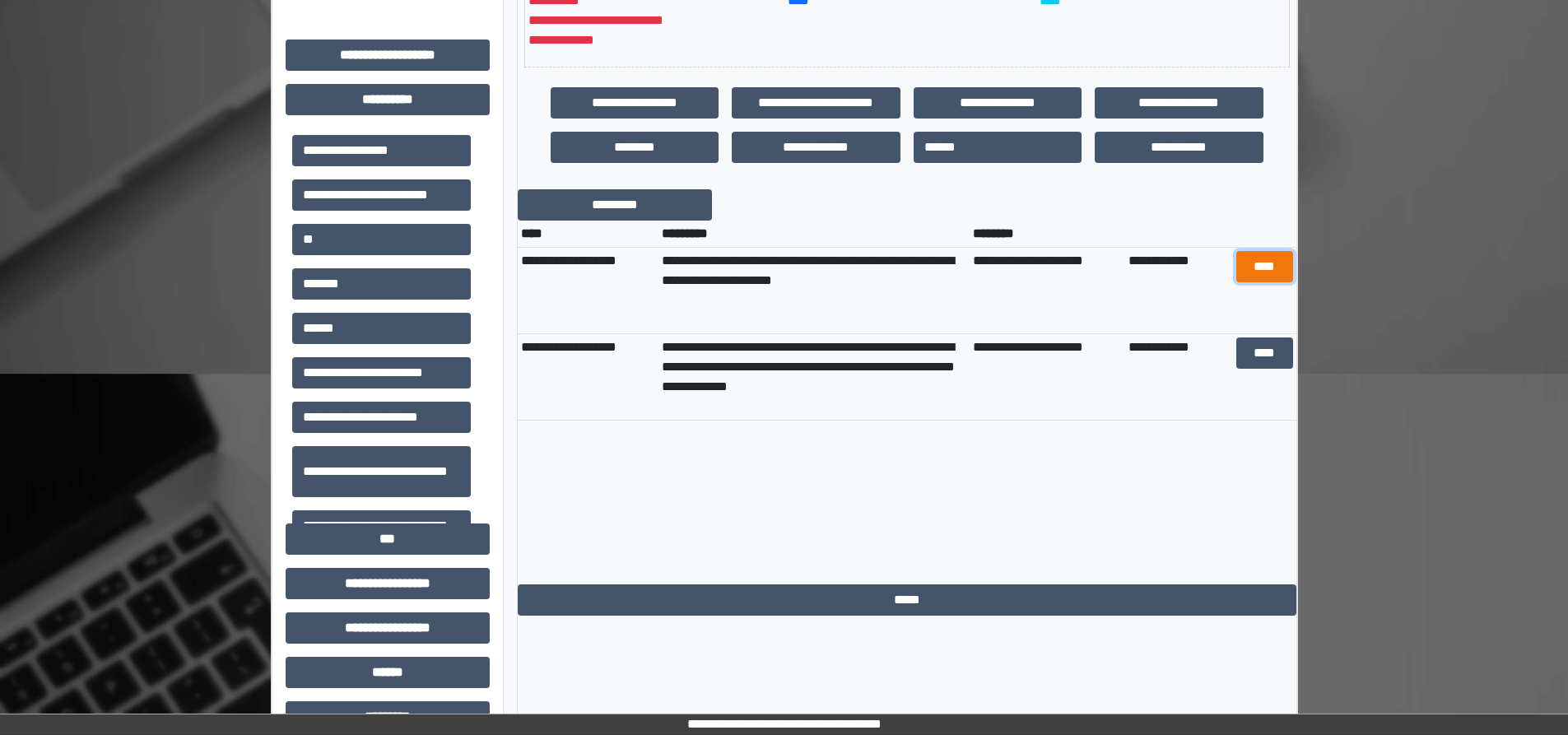 click on "****" at bounding box center (1264, 267) 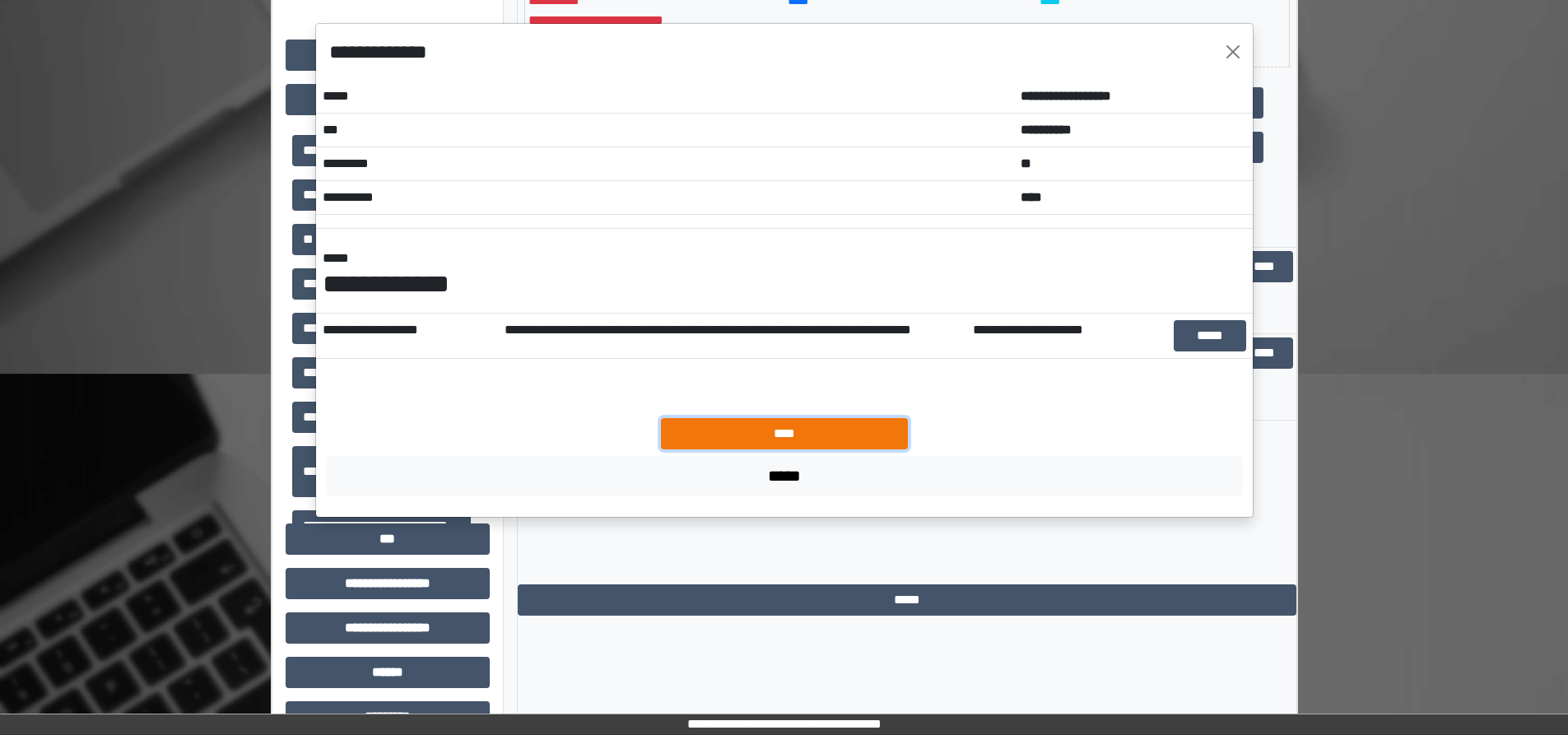 click on "****" at bounding box center (784, 434) 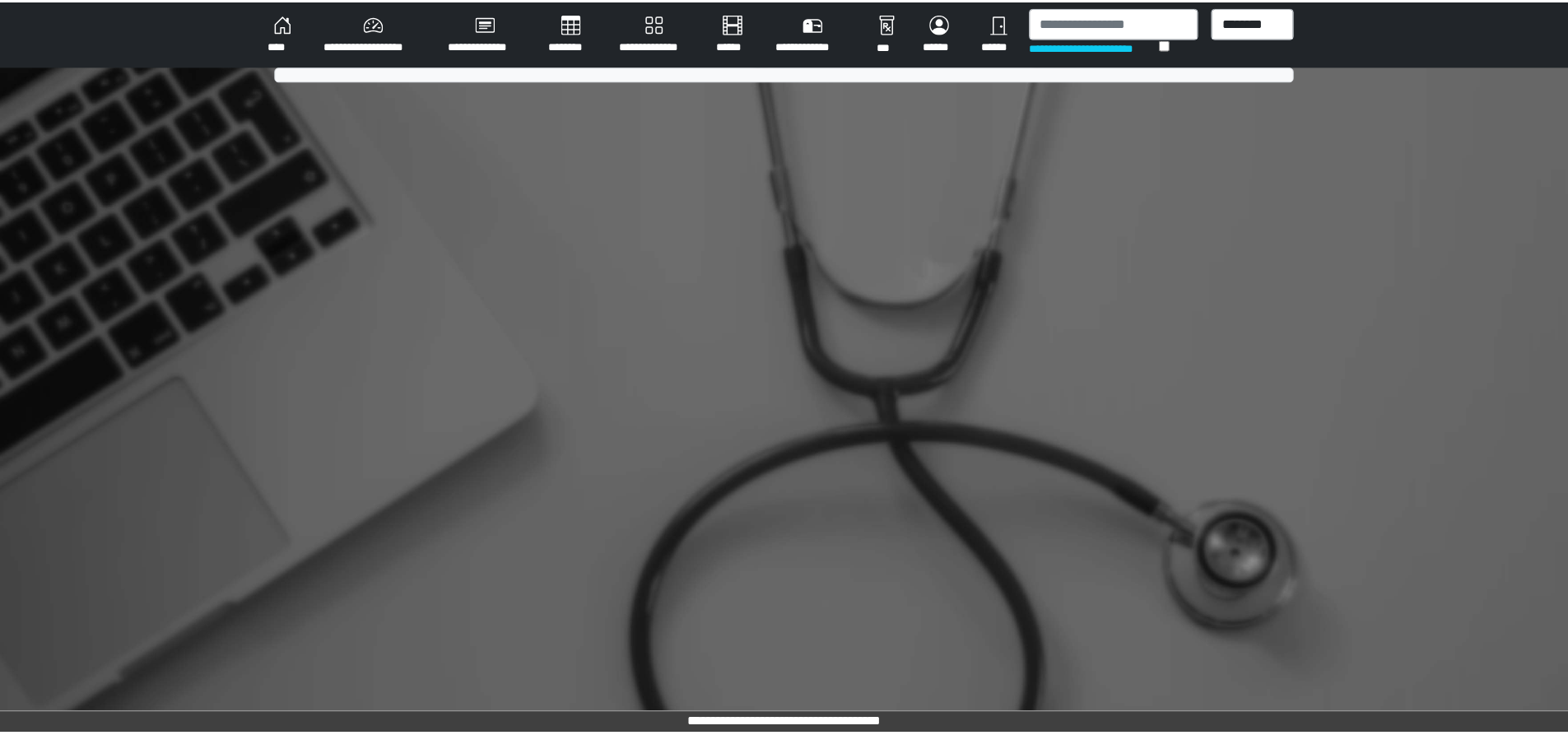 scroll, scrollTop: 0, scrollLeft: 0, axis: both 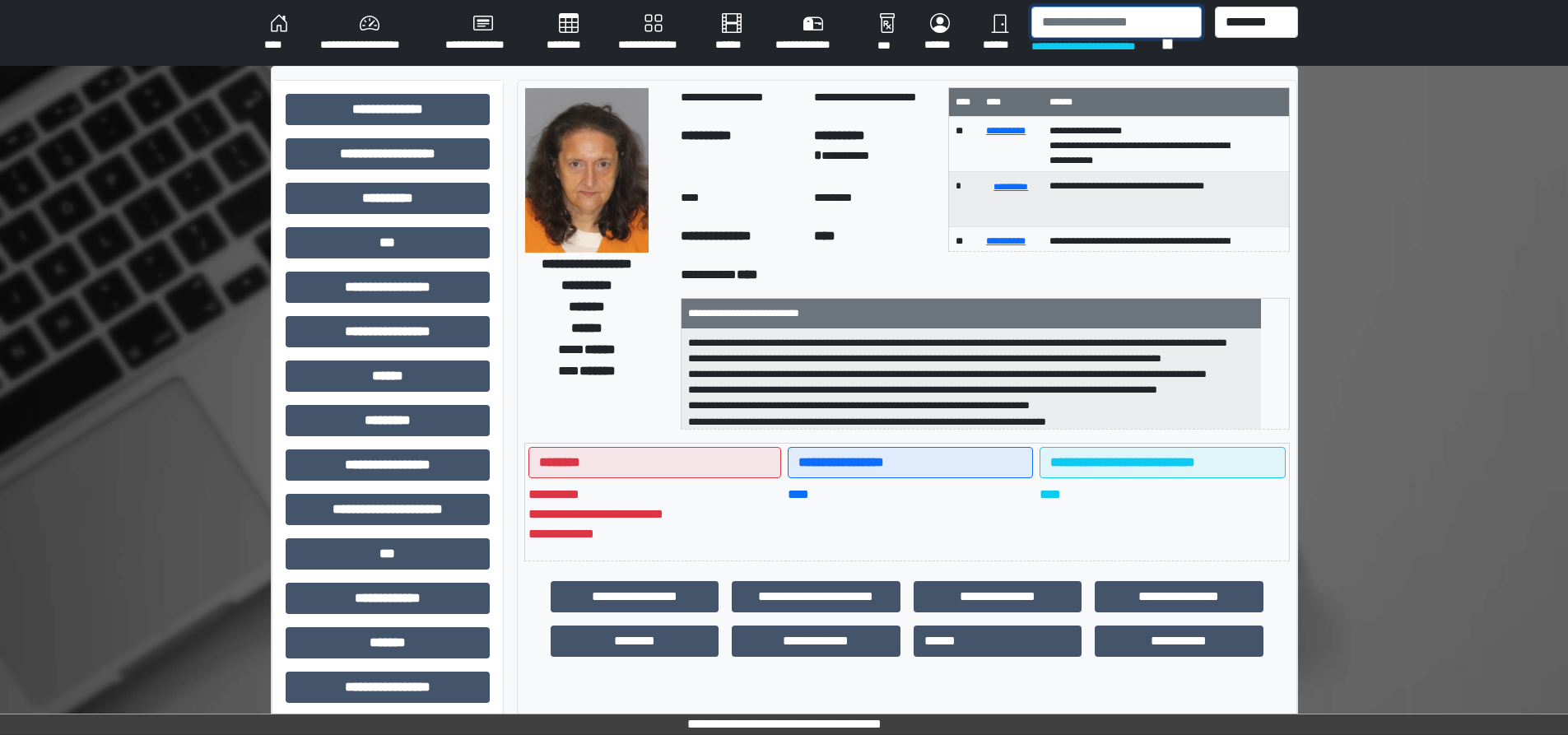click at bounding box center [1116, 22] 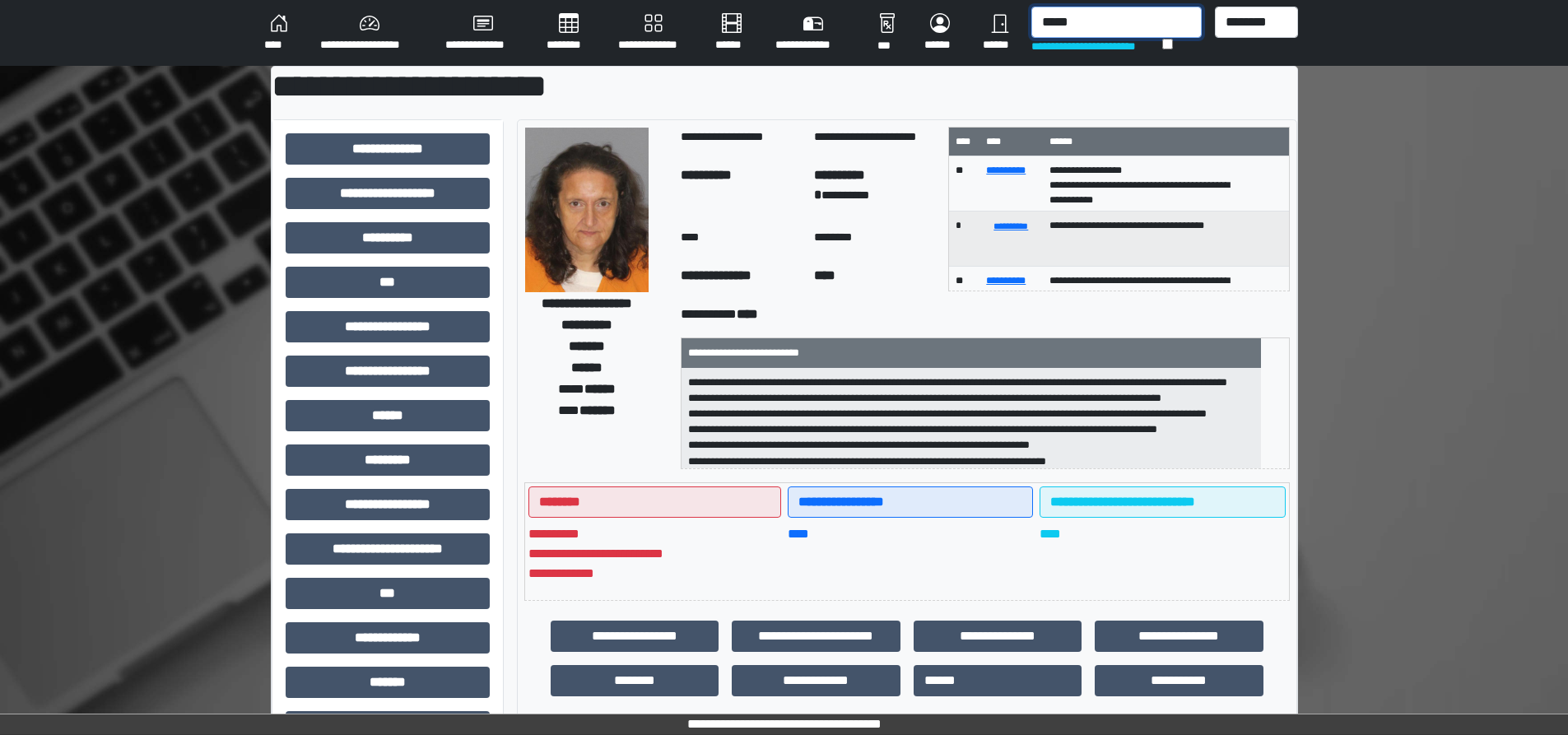 click on "*****" at bounding box center [1116, 22] 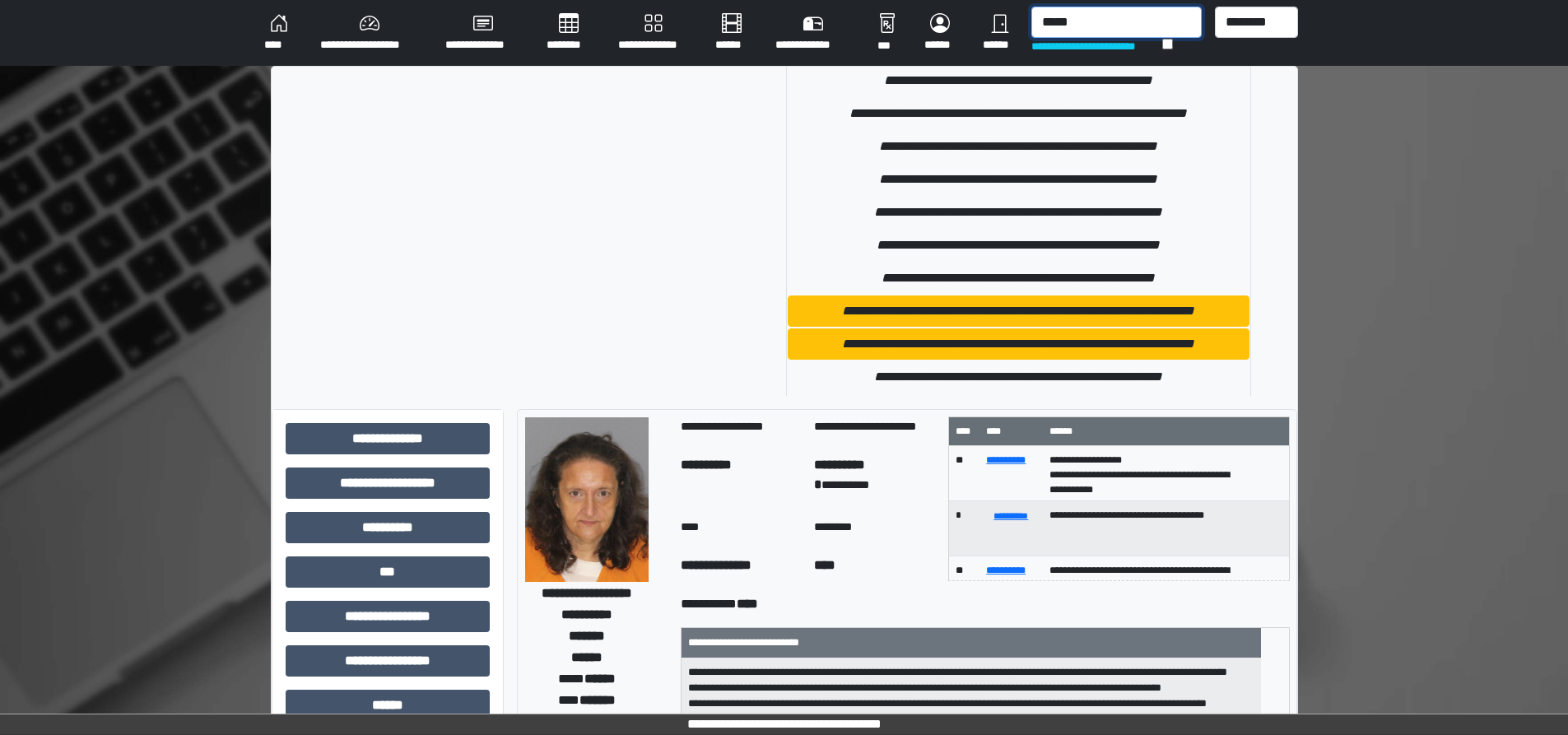 scroll, scrollTop: 329, scrollLeft: 0, axis: vertical 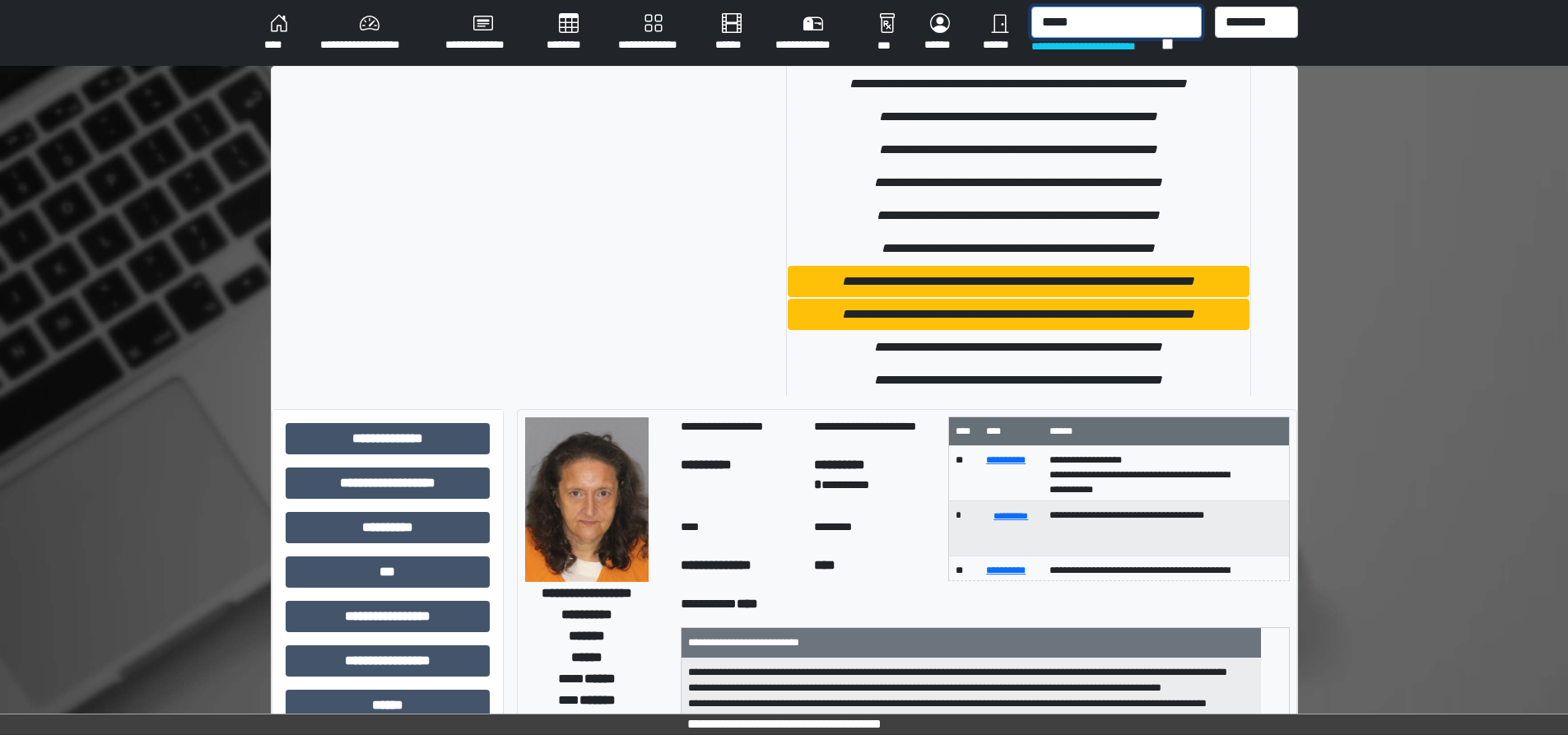 click on "*****" at bounding box center [1116, 22] 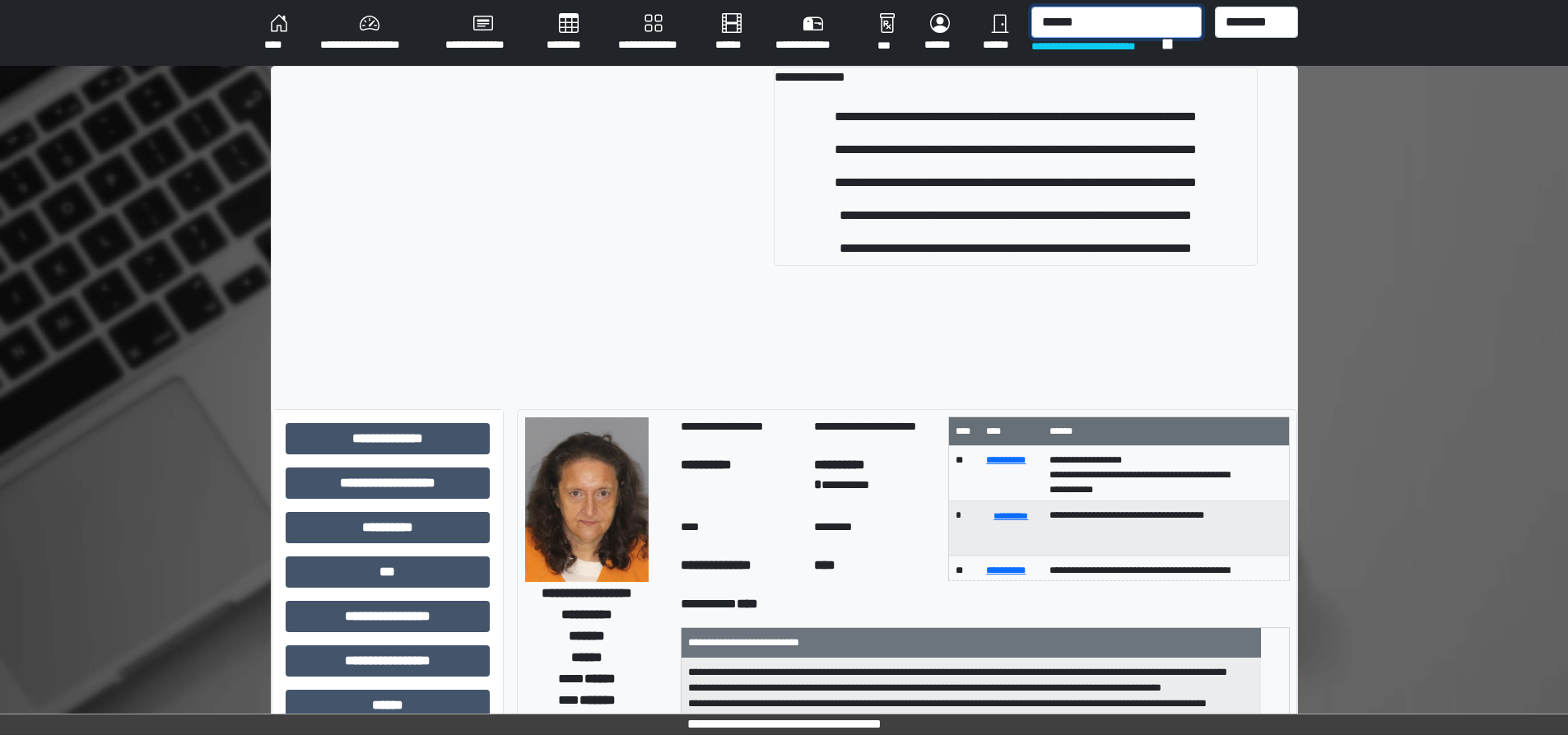 click on "******" at bounding box center (1116, 22) 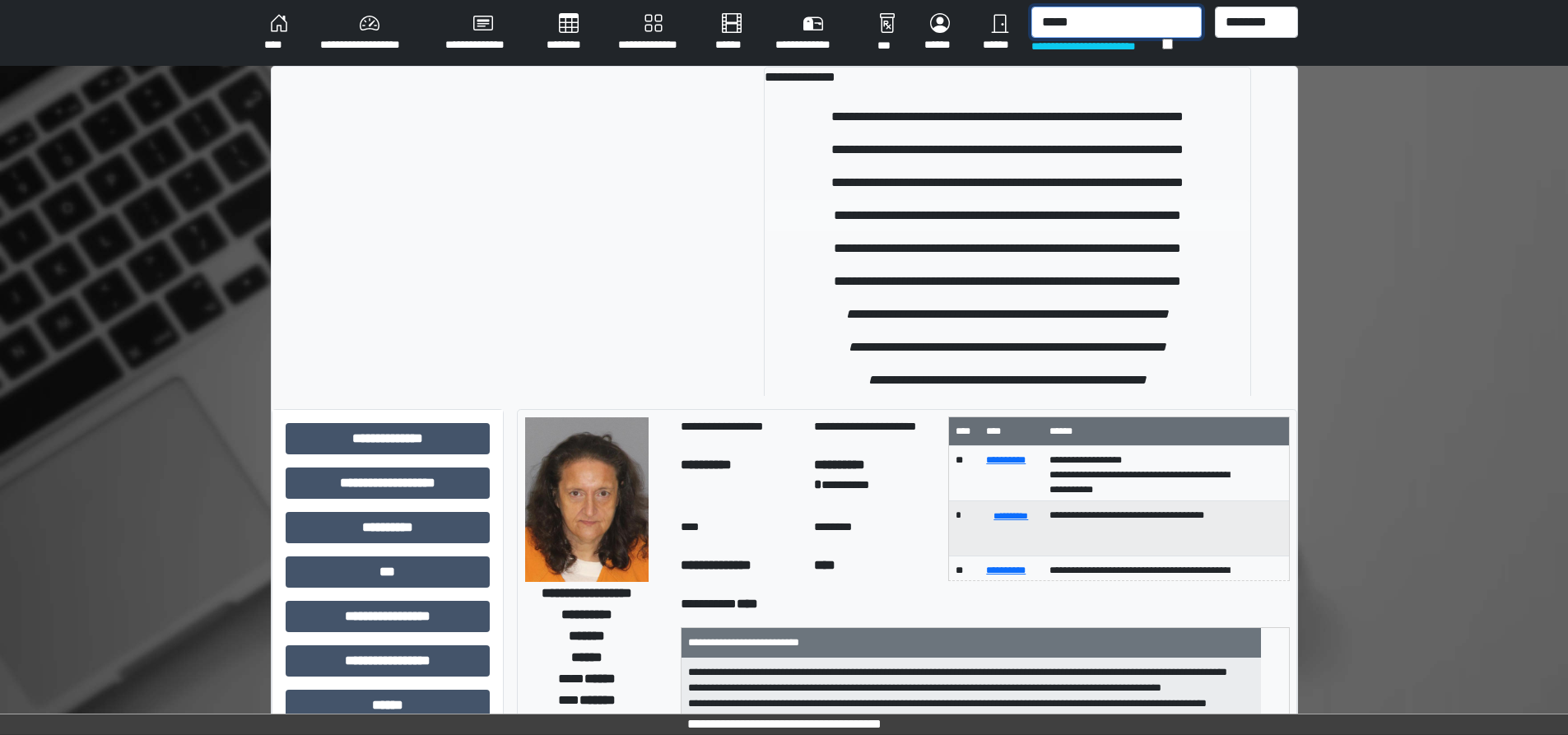 type on "*****" 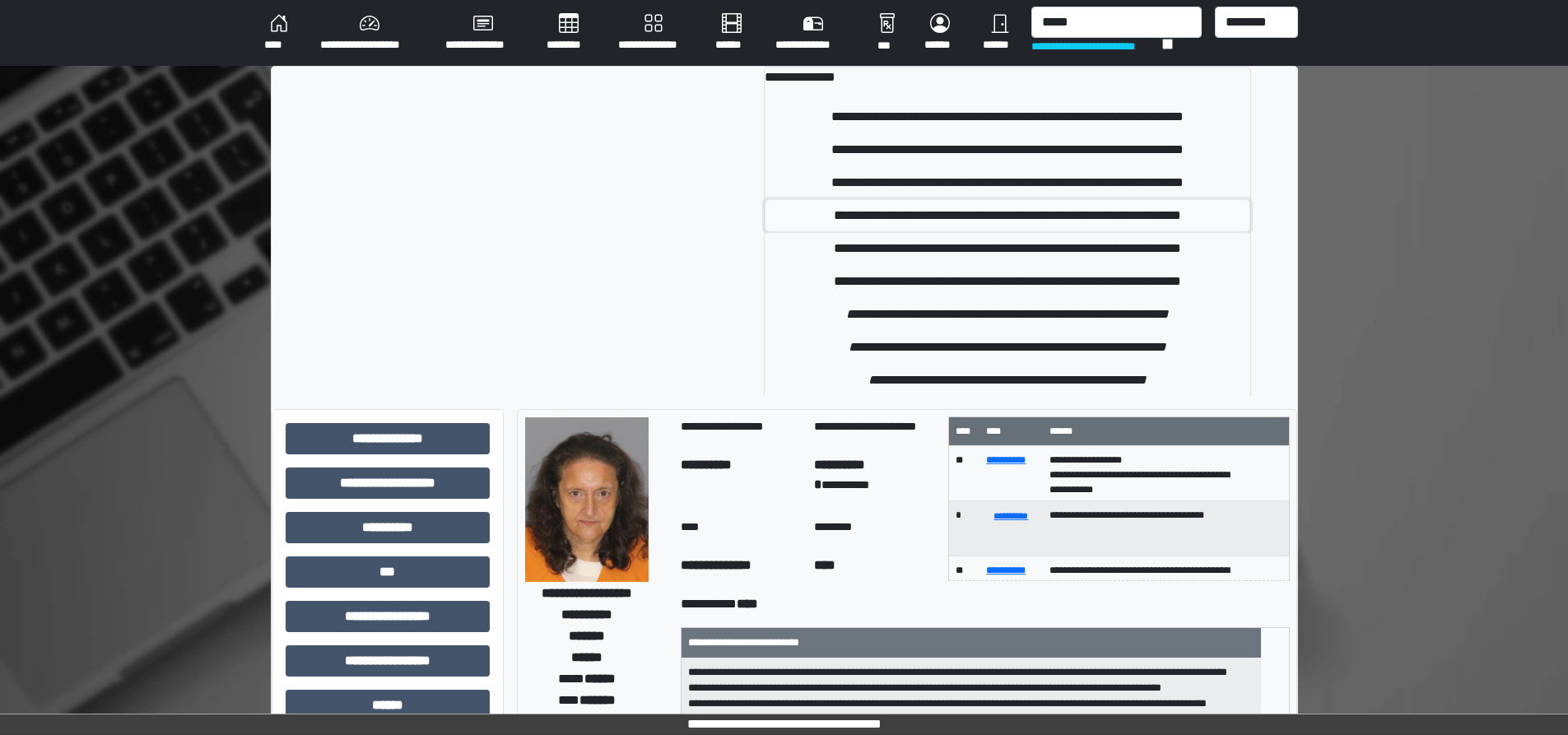 click on "**********" at bounding box center (1007, 216) 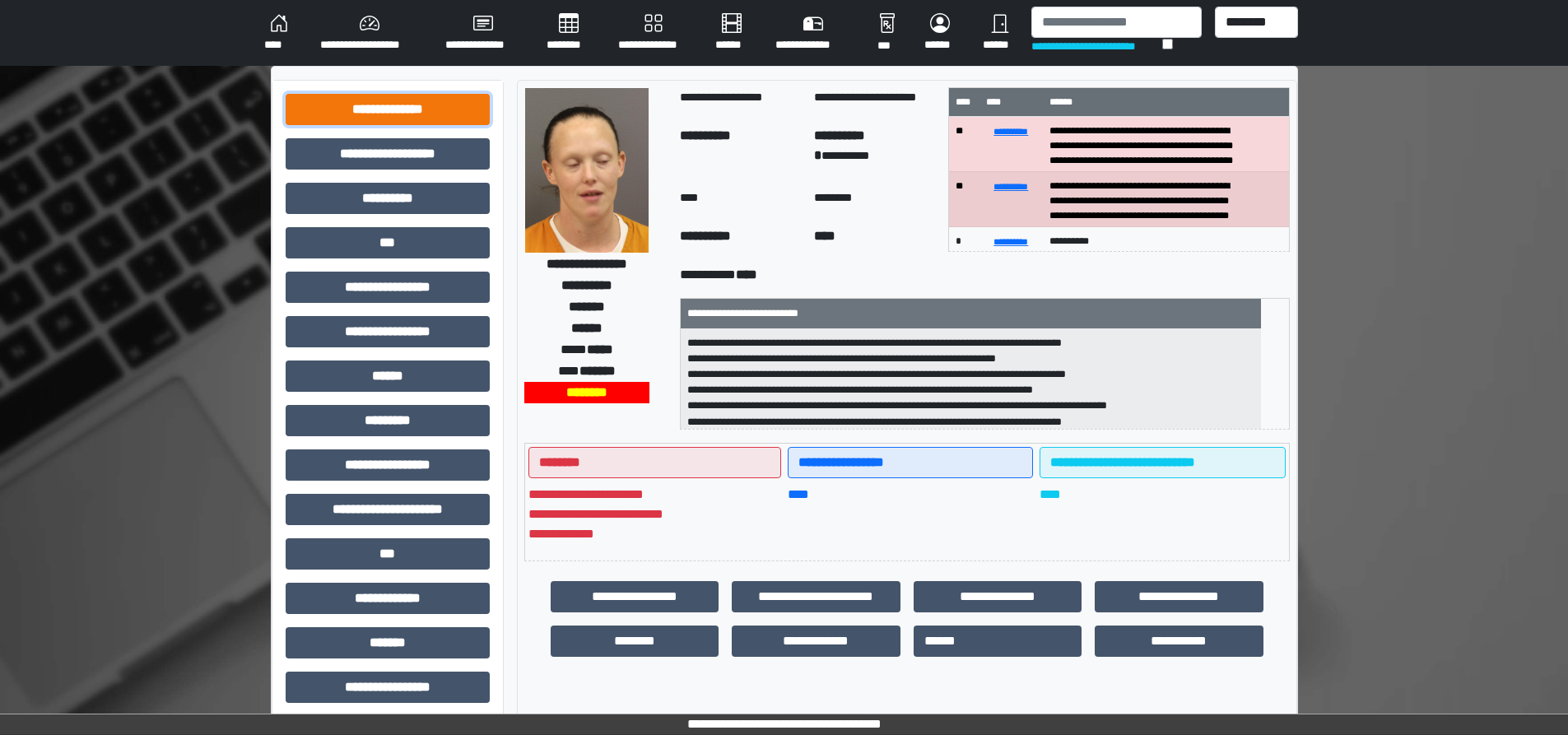 click on "**********" at bounding box center [388, 109] 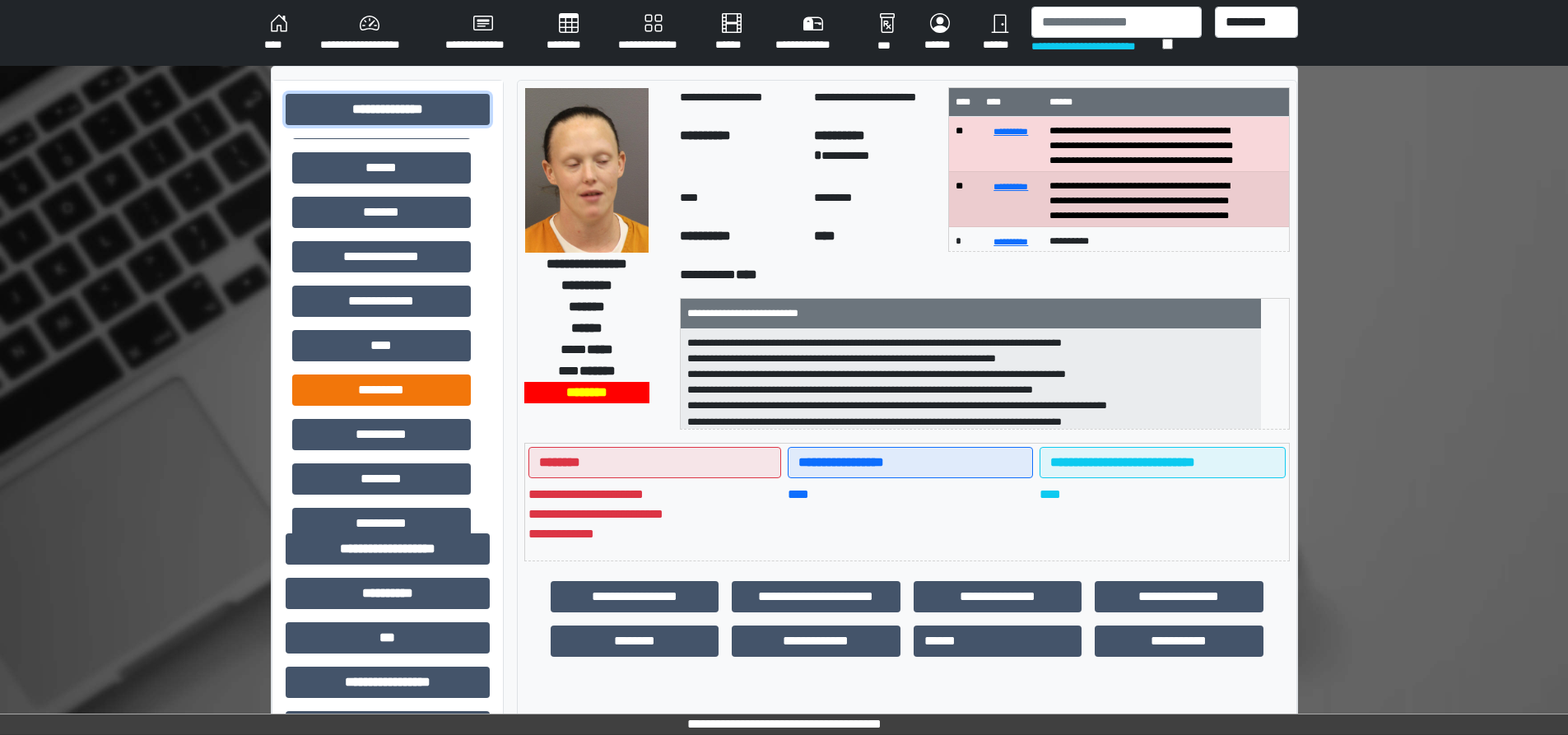 scroll, scrollTop: 412, scrollLeft: 0, axis: vertical 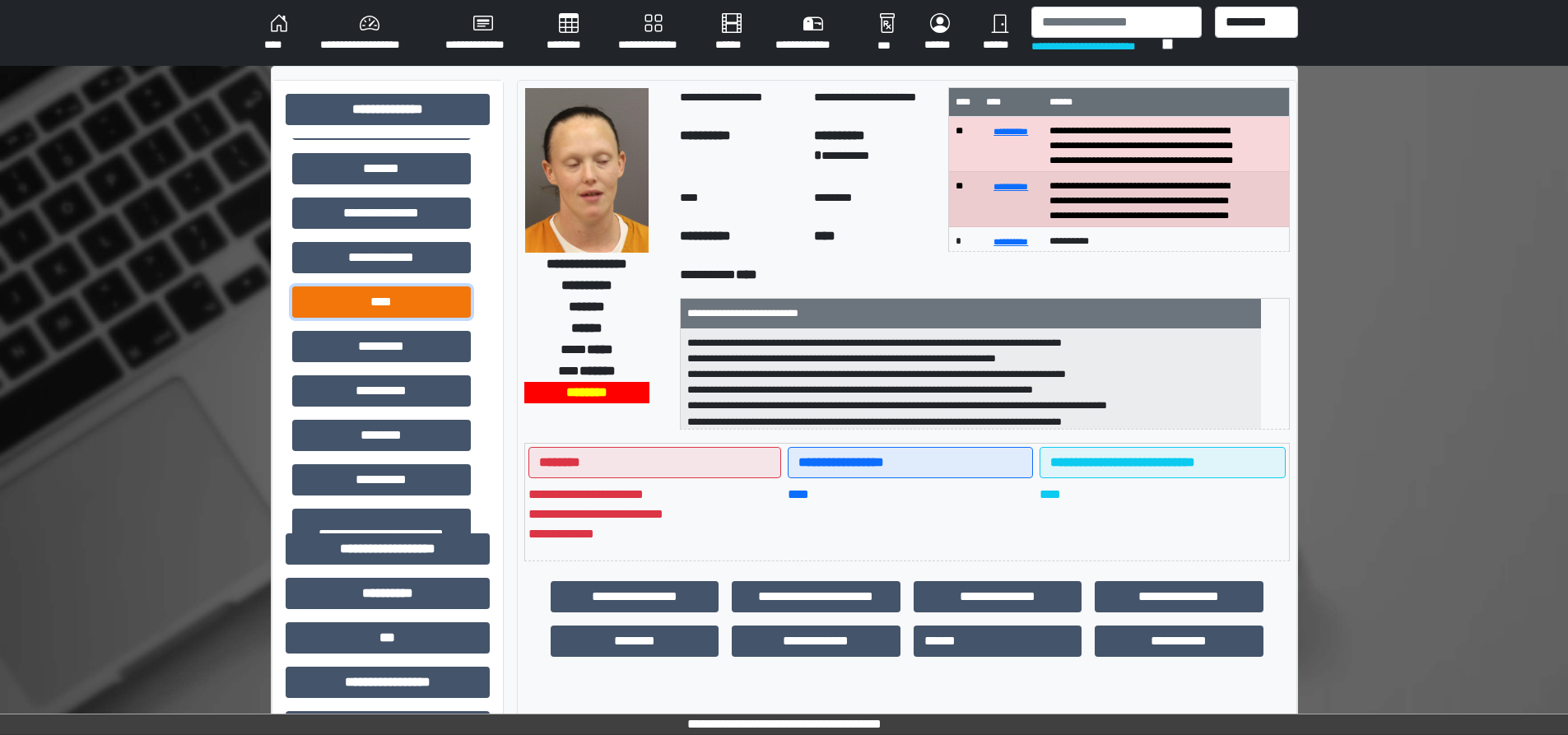click on "****" at bounding box center (381, 302) 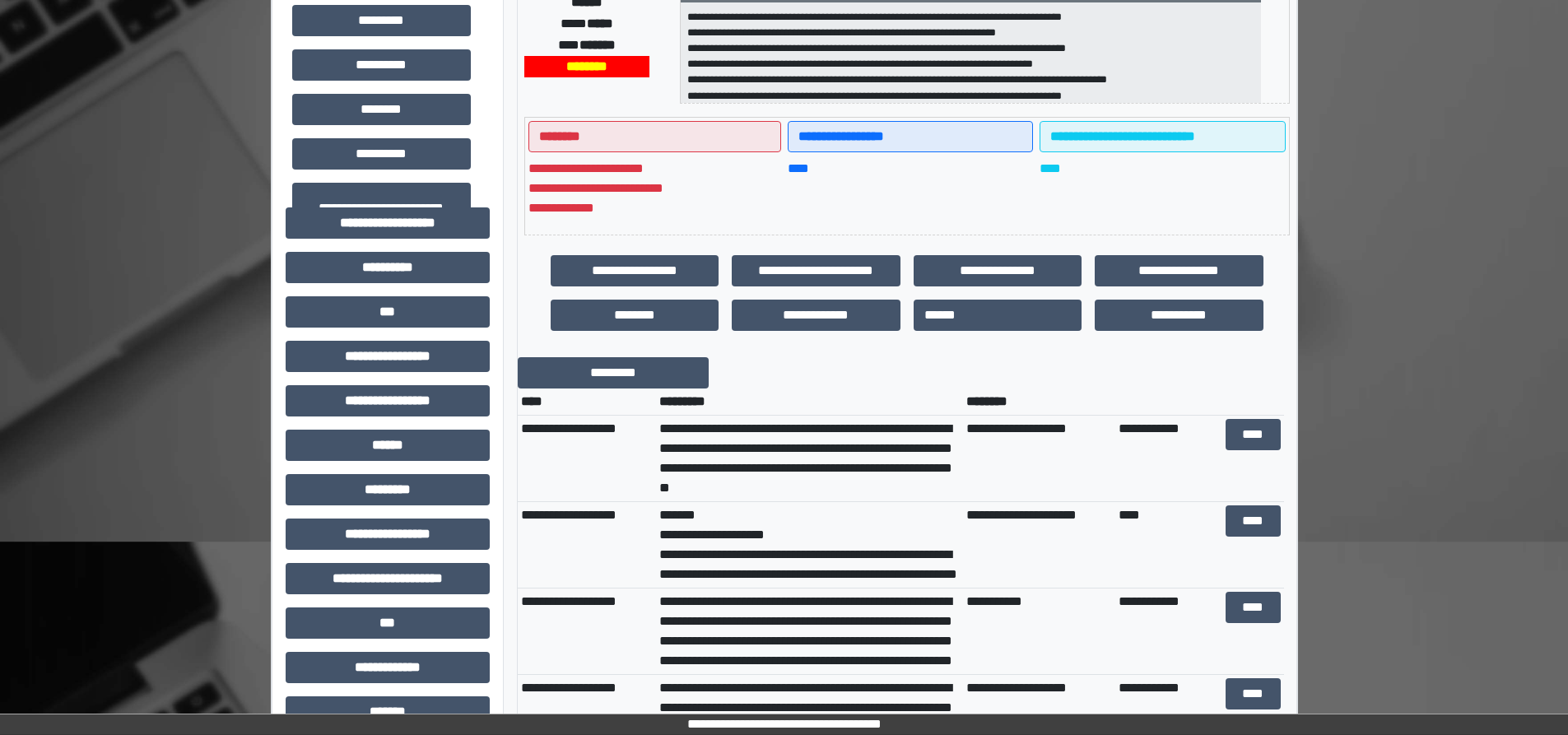 scroll, scrollTop: 329, scrollLeft: 0, axis: vertical 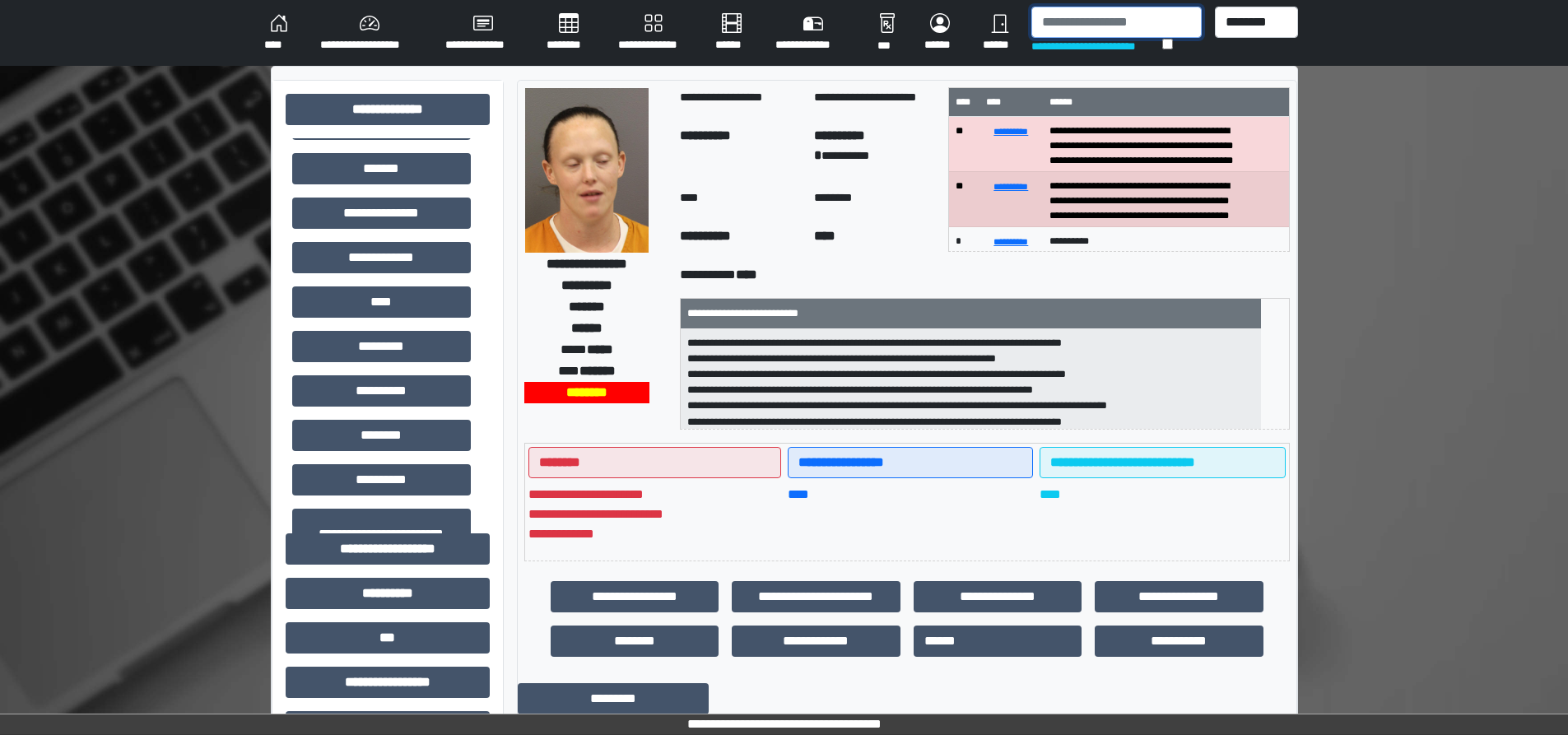click at bounding box center [1116, 22] 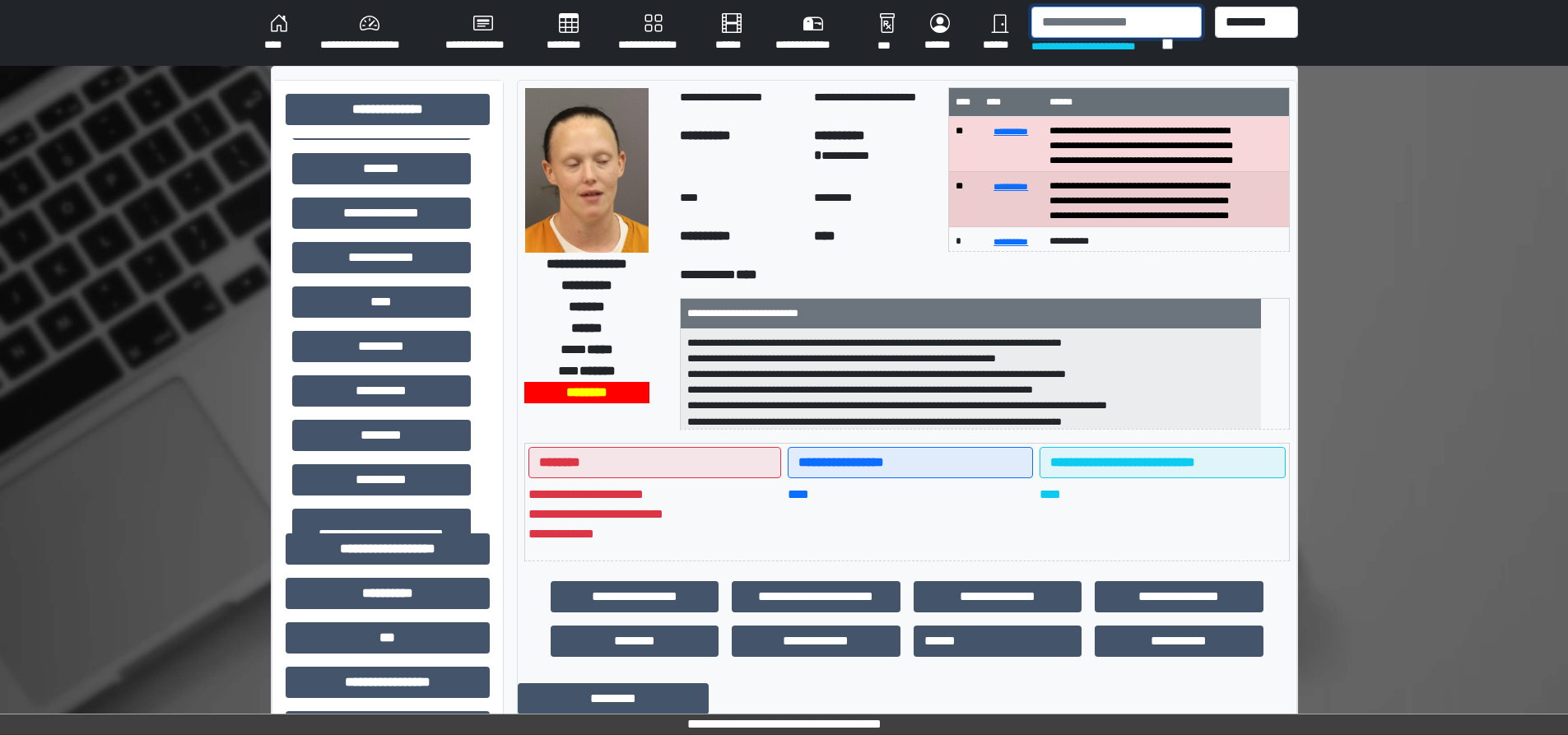 click at bounding box center [1116, 22] 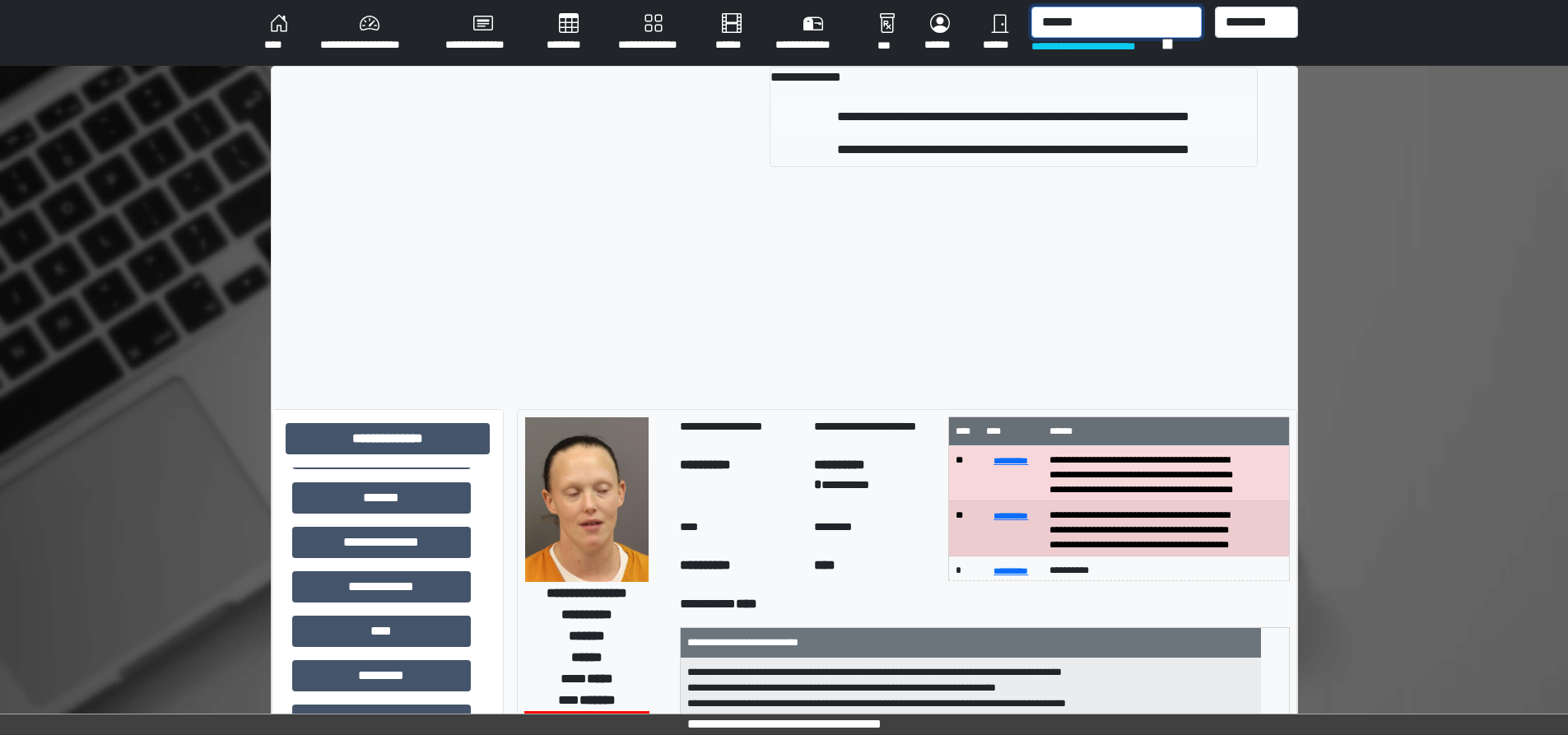 type on "******" 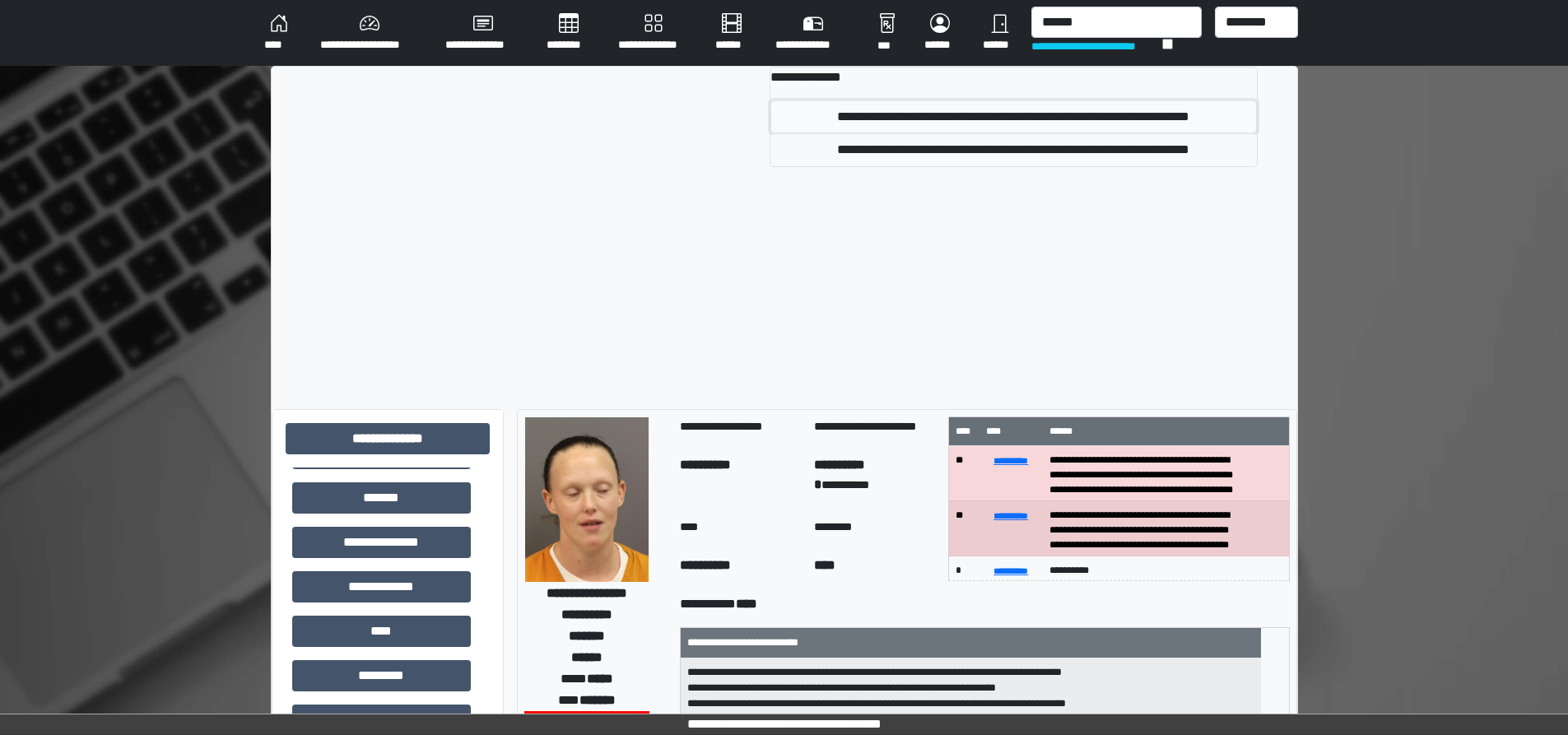 click on "**********" at bounding box center [1013, 117] 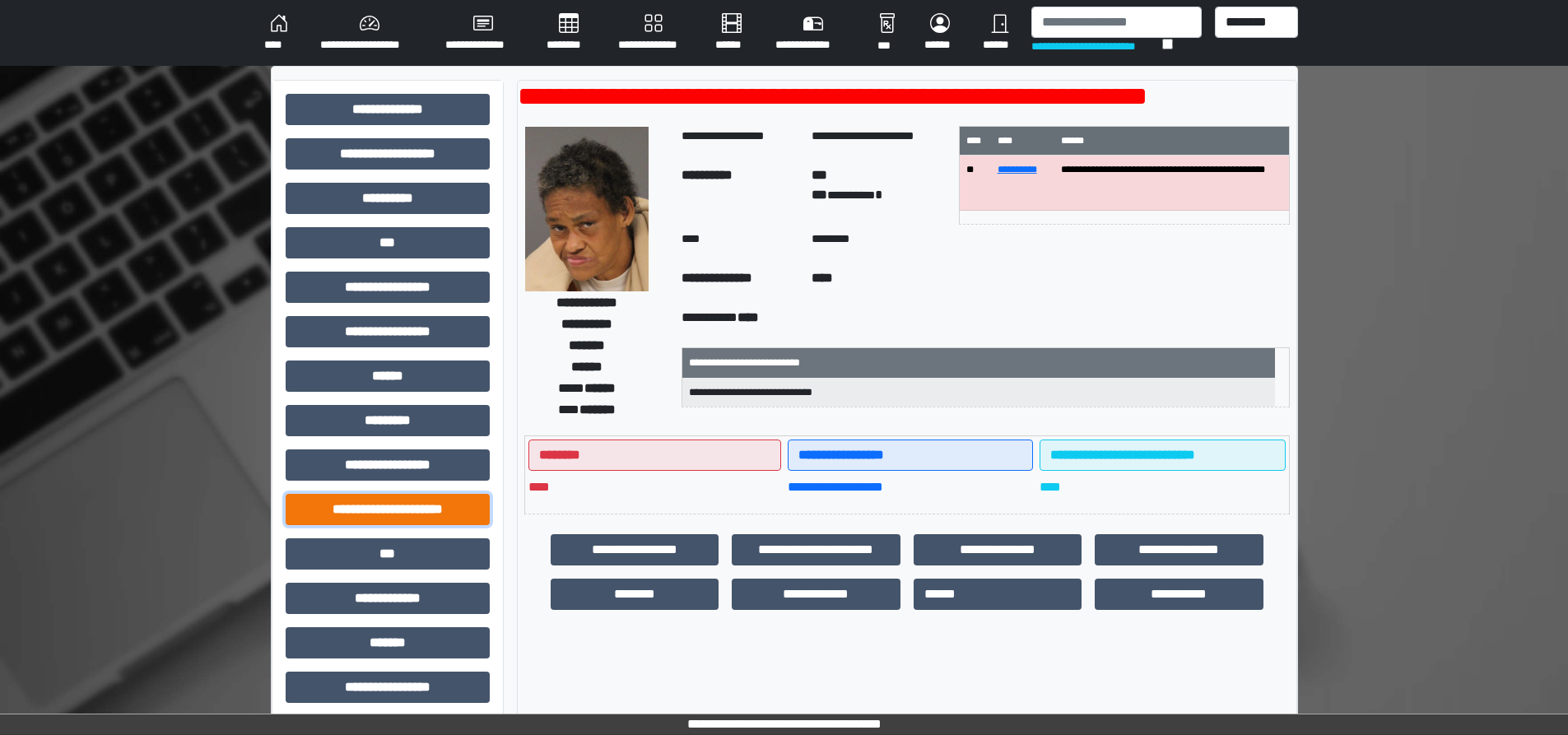 click on "**********" at bounding box center (388, 509) 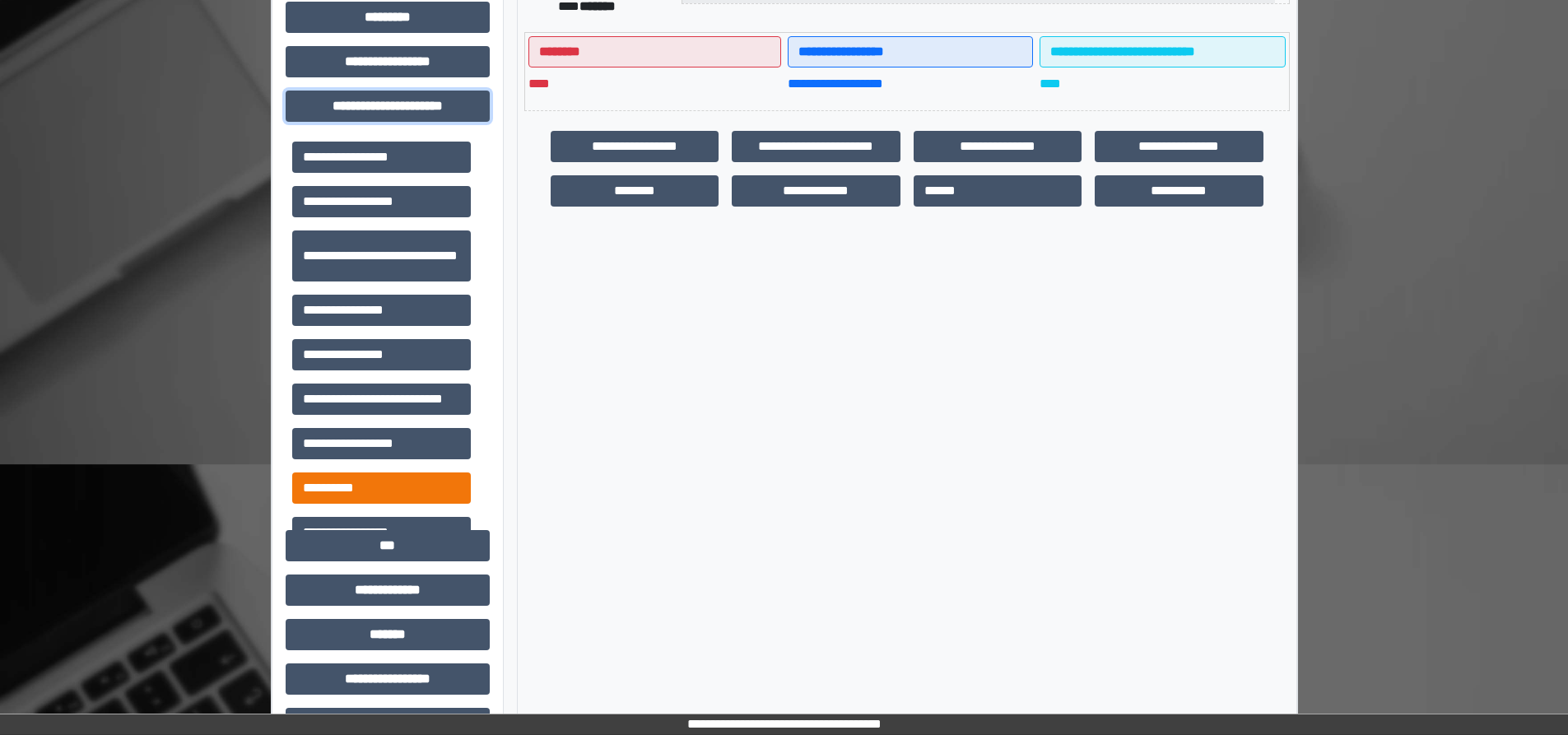scroll, scrollTop: 412, scrollLeft: 0, axis: vertical 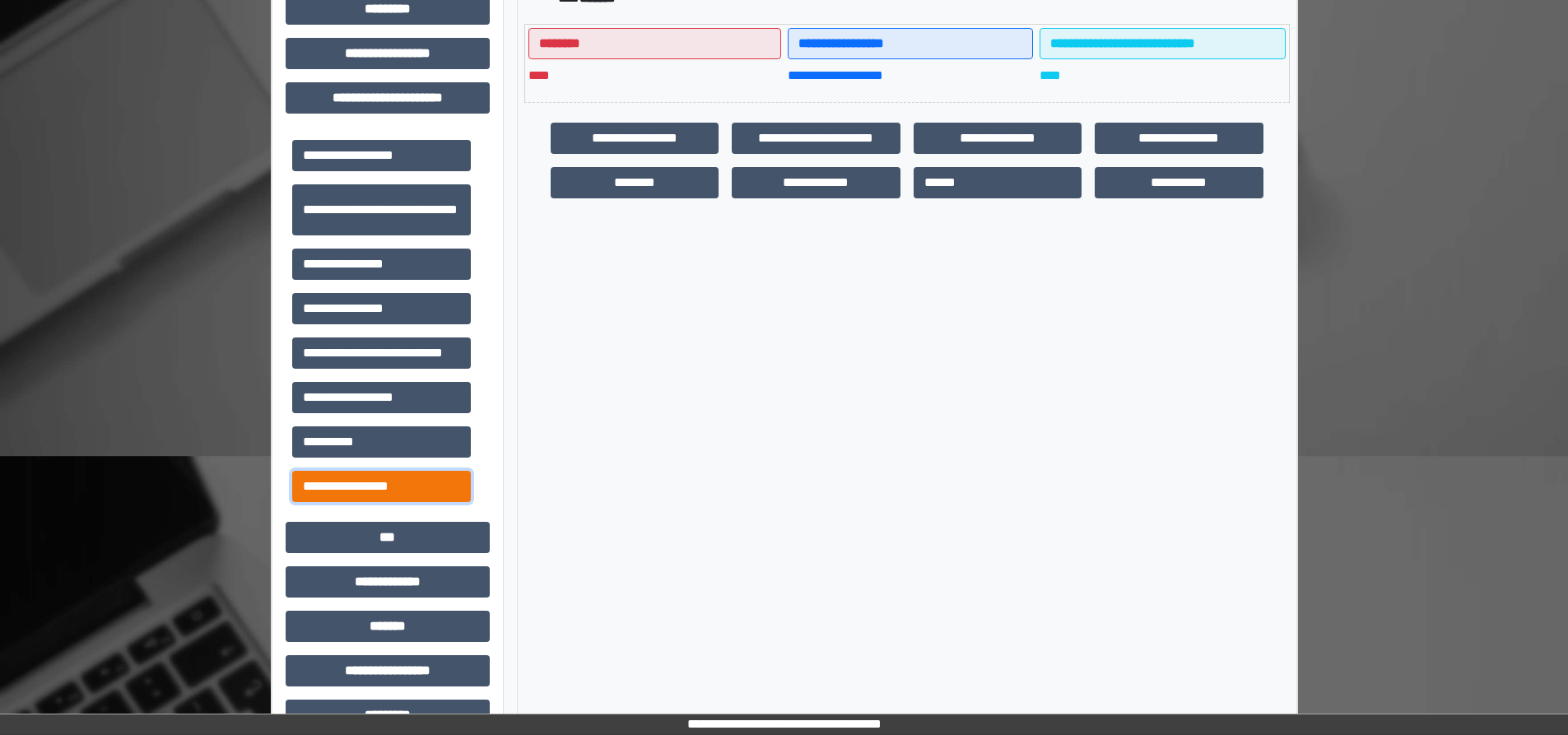click on "**********" at bounding box center [381, 486] 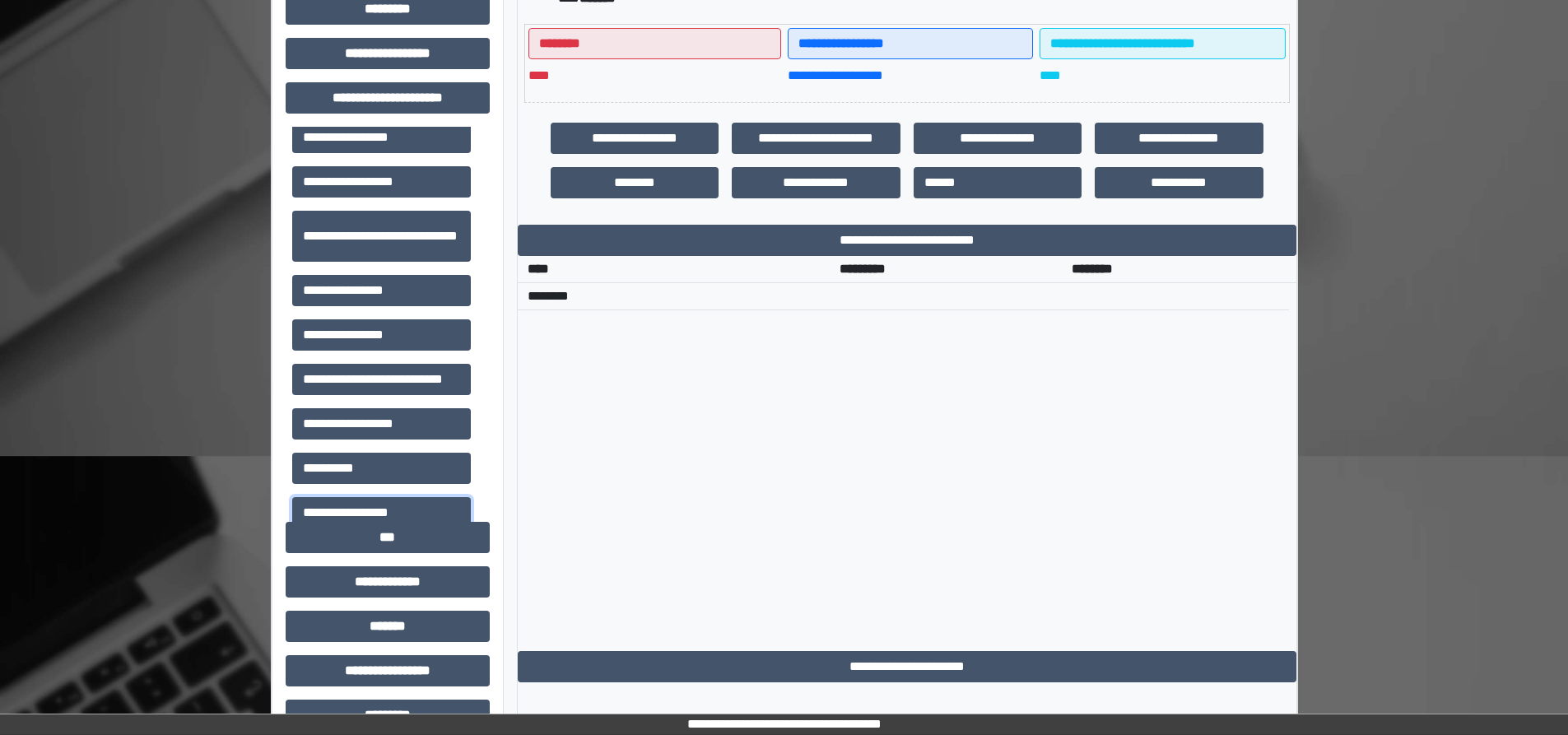 scroll, scrollTop: 0, scrollLeft: 0, axis: both 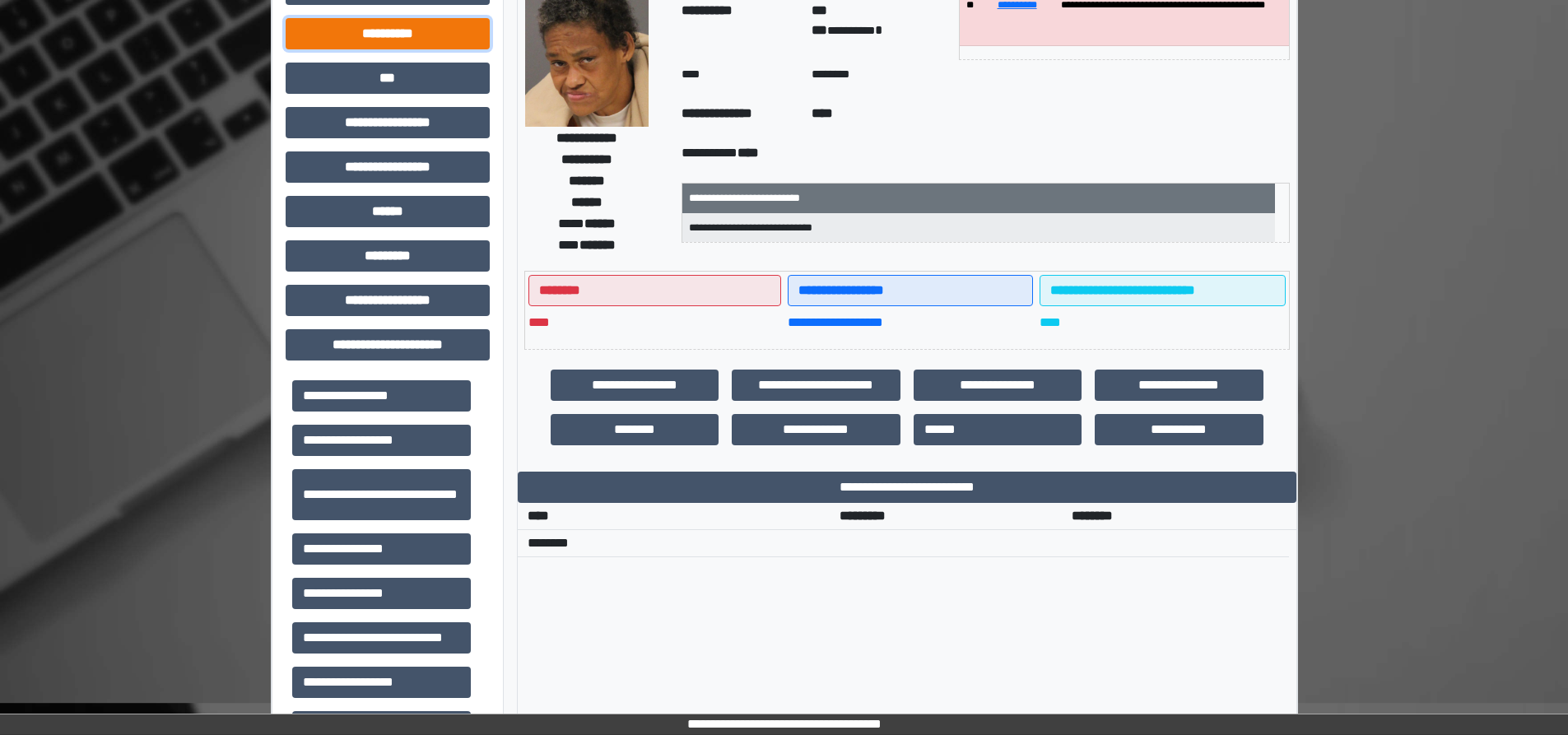 click on "**********" at bounding box center (388, 34) 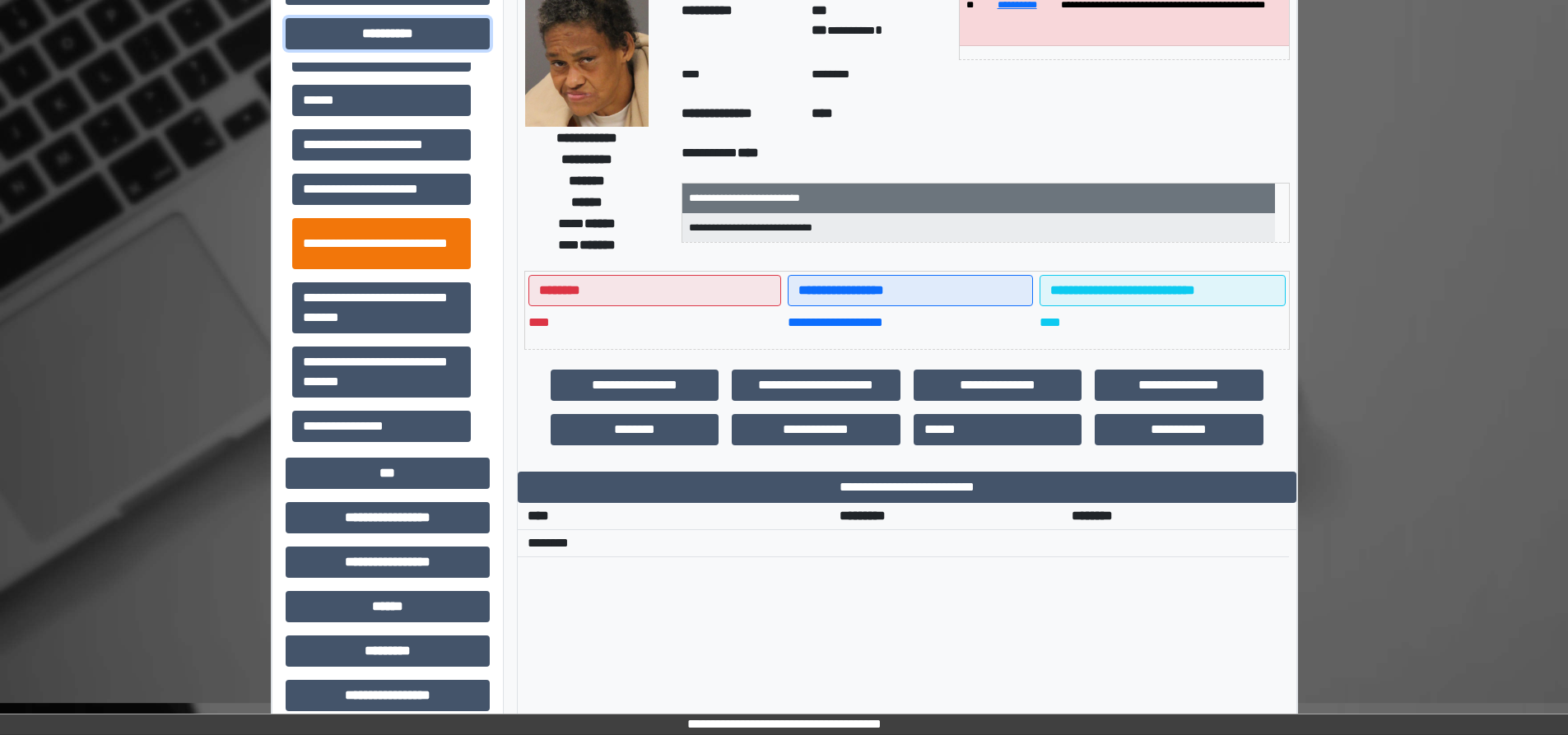 scroll, scrollTop: 166, scrollLeft: 0, axis: vertical 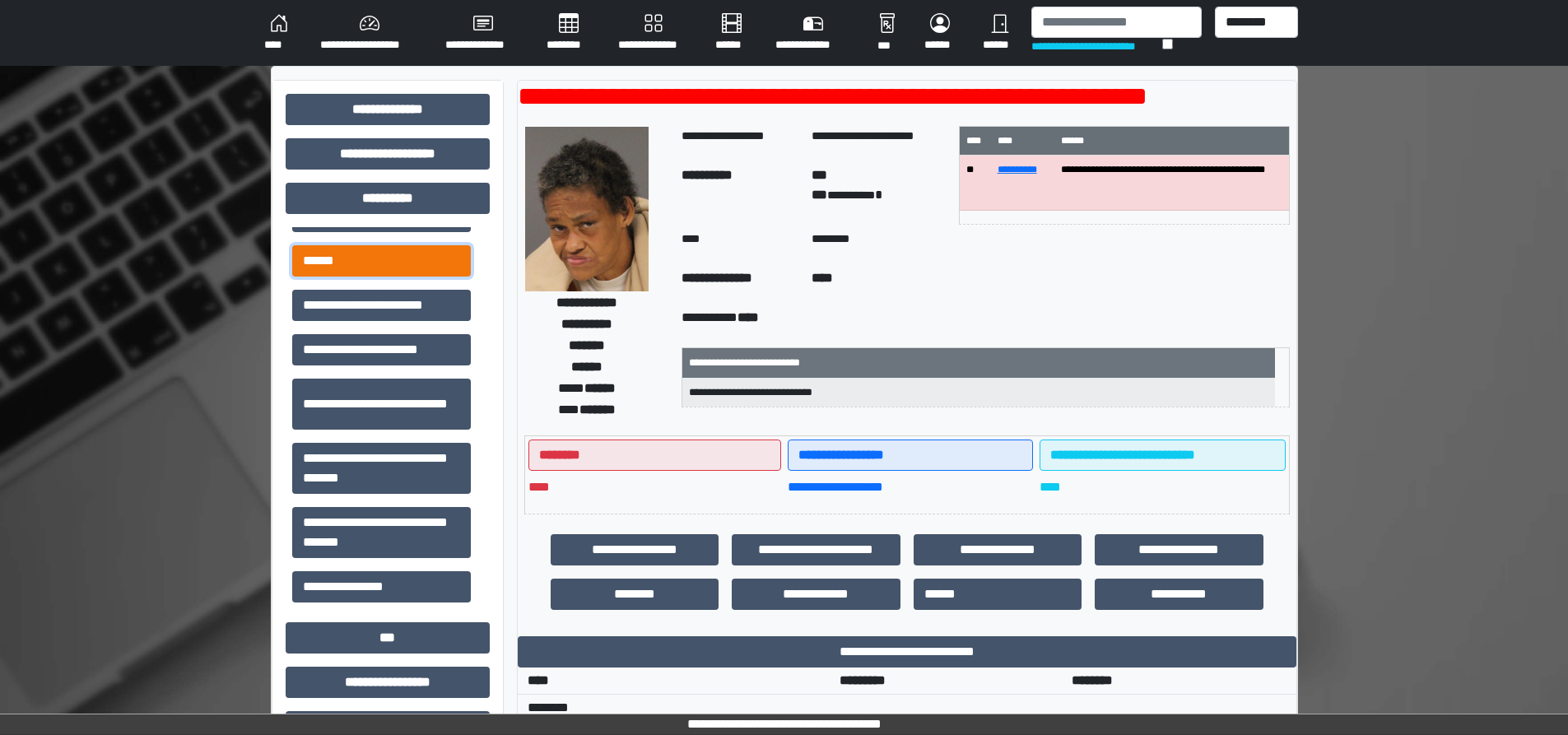 click on "******" at bounding box center [381, 261] 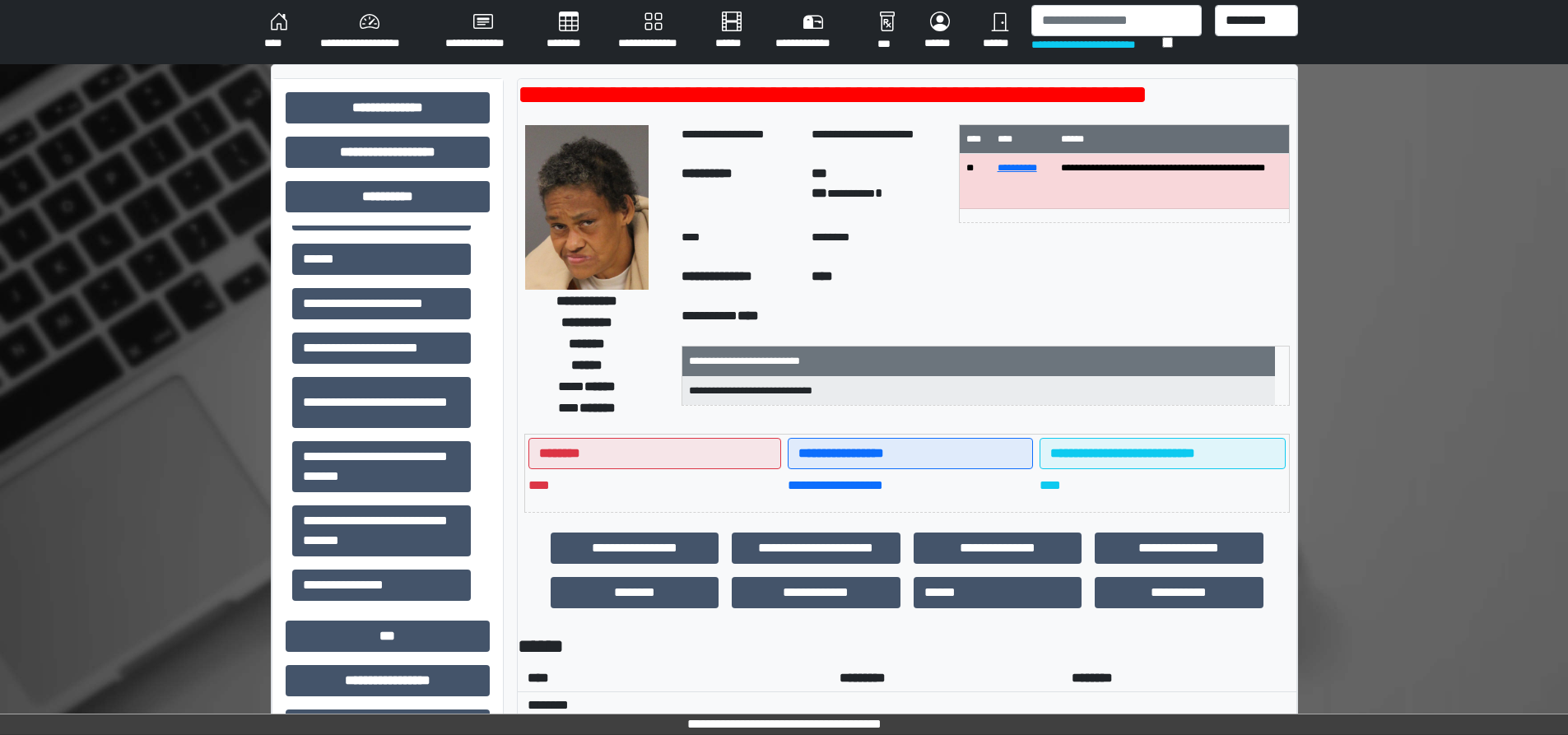 scroll, scrollTop: 0, scrollLeft: 0, axis: both 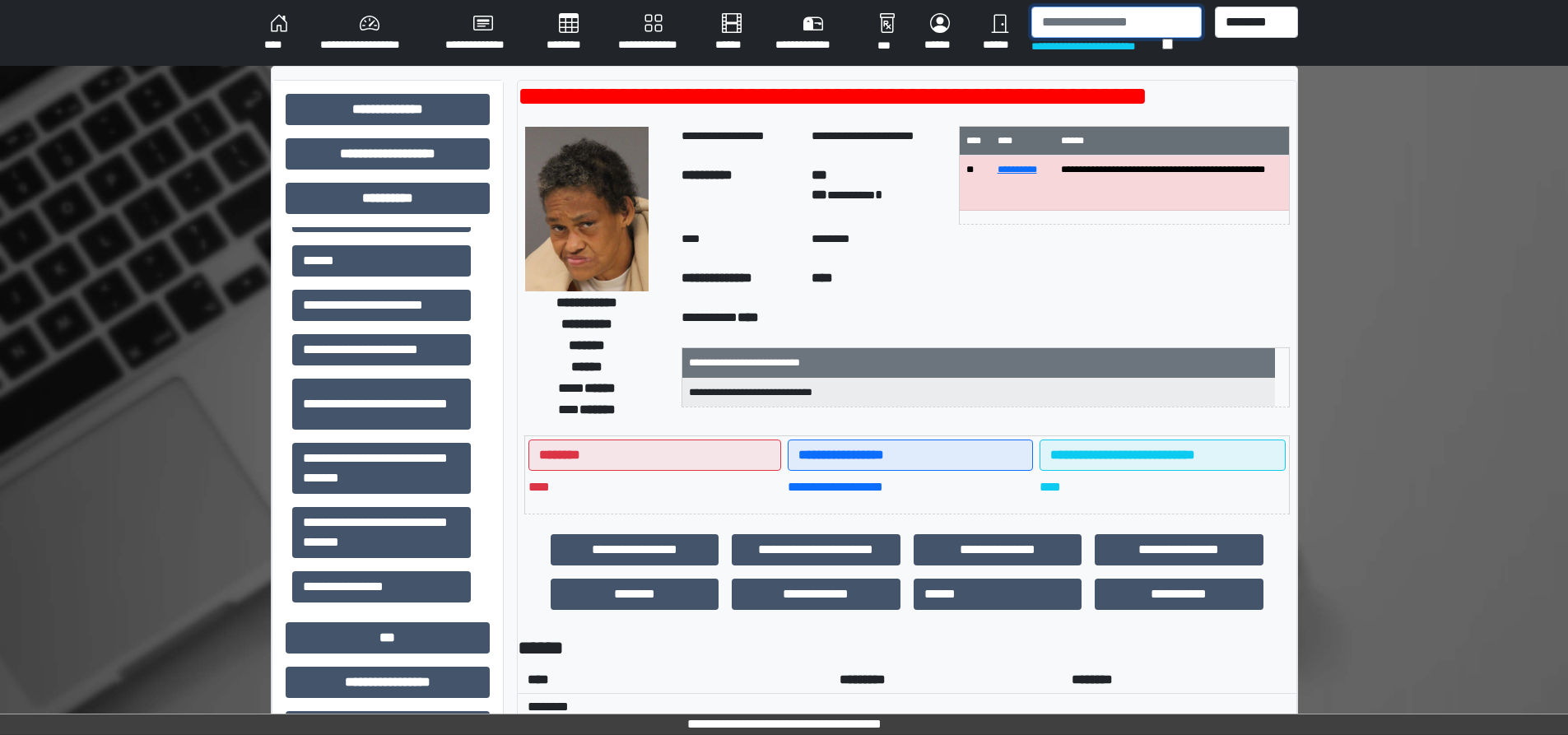 click at bounding box center (1116, 22) 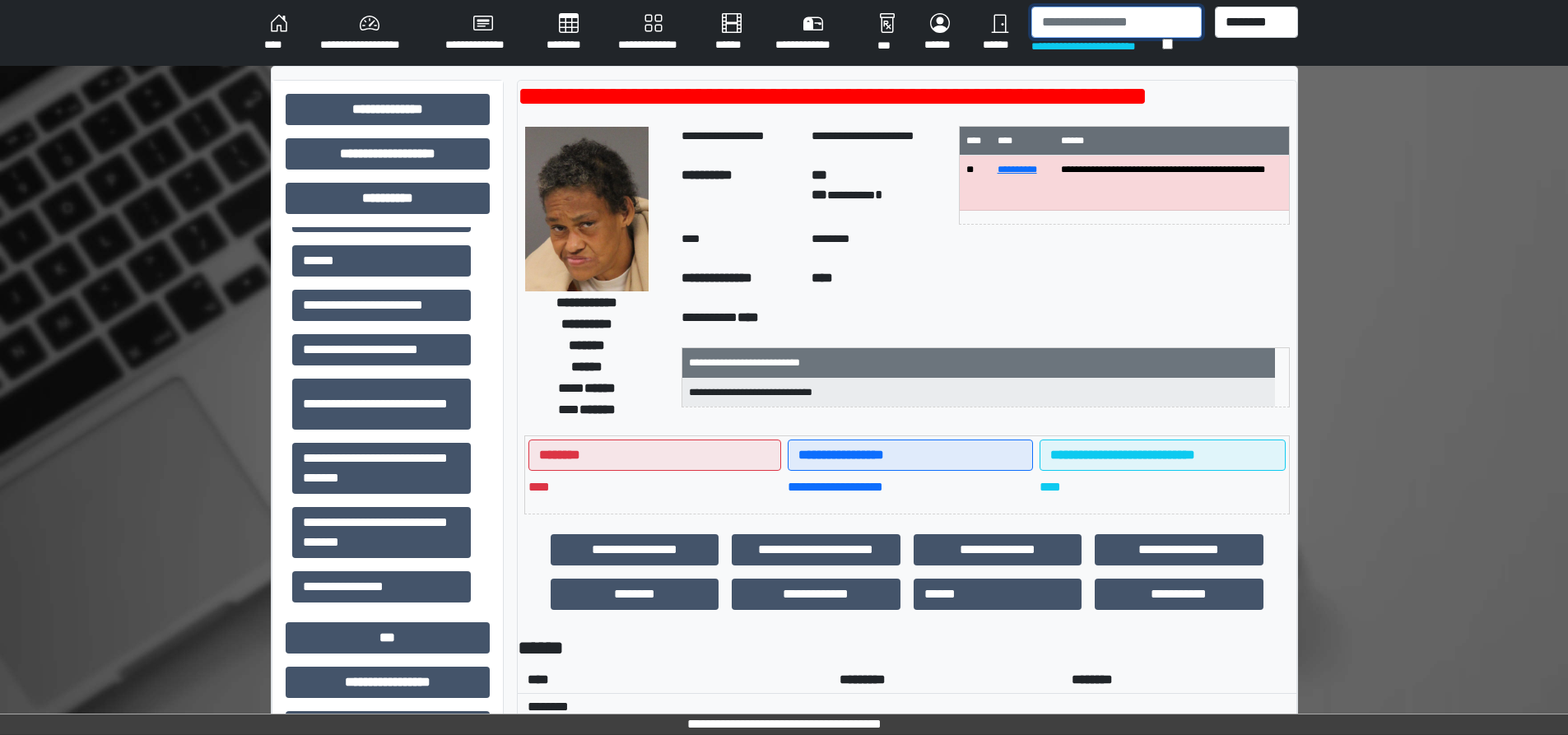 click at bounding box center (1116, 22) 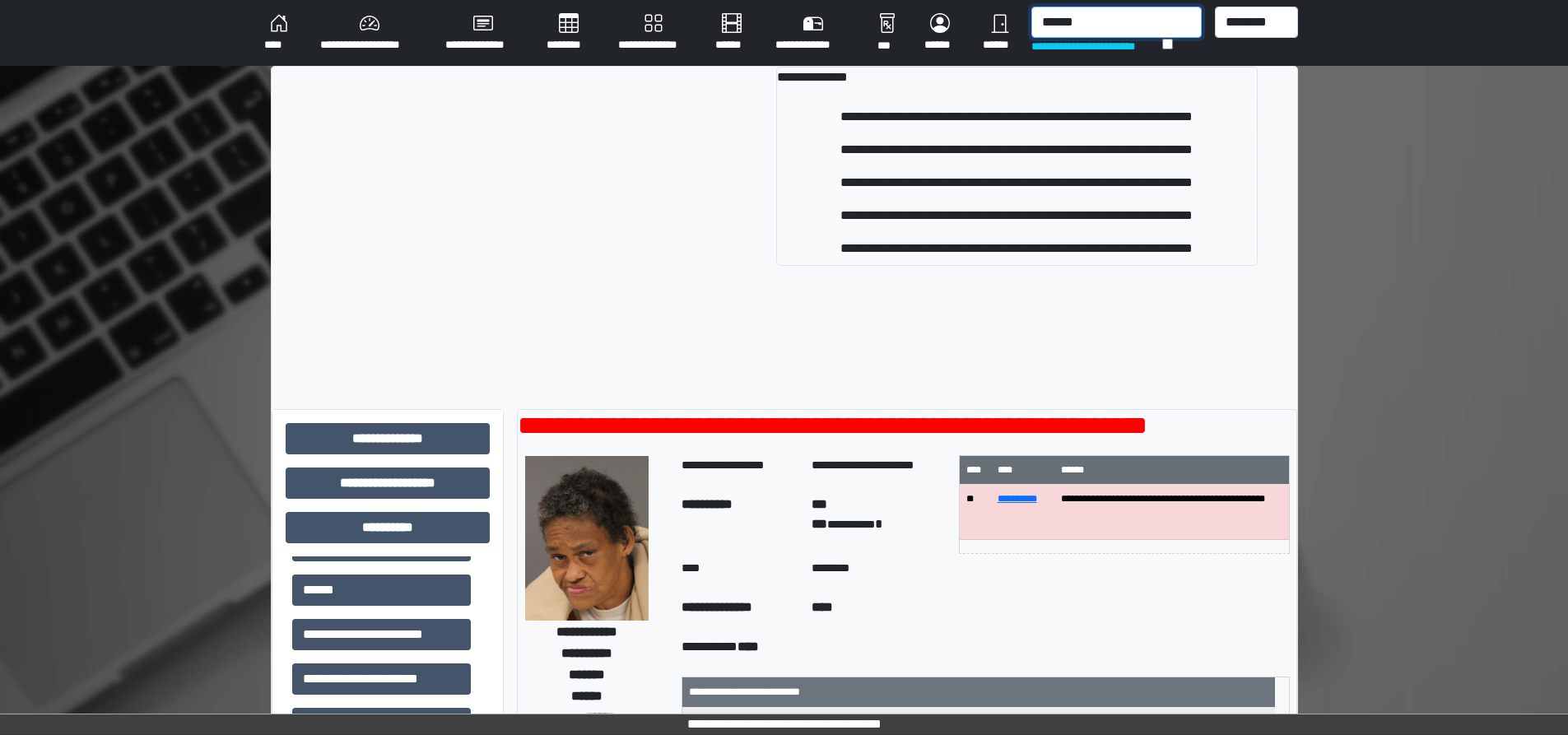 type on "******" 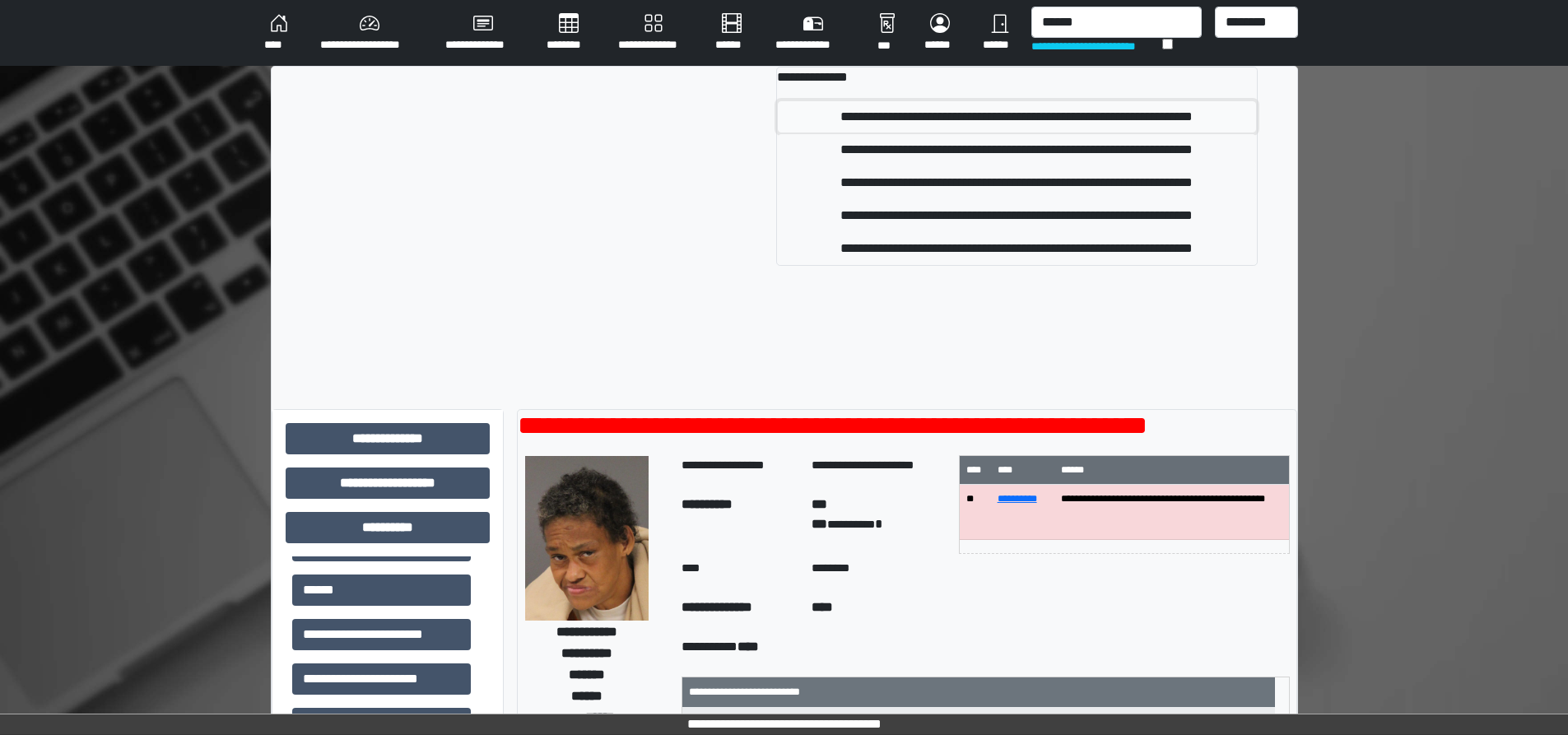 click on "**********" at bounding box center [1017, 117] 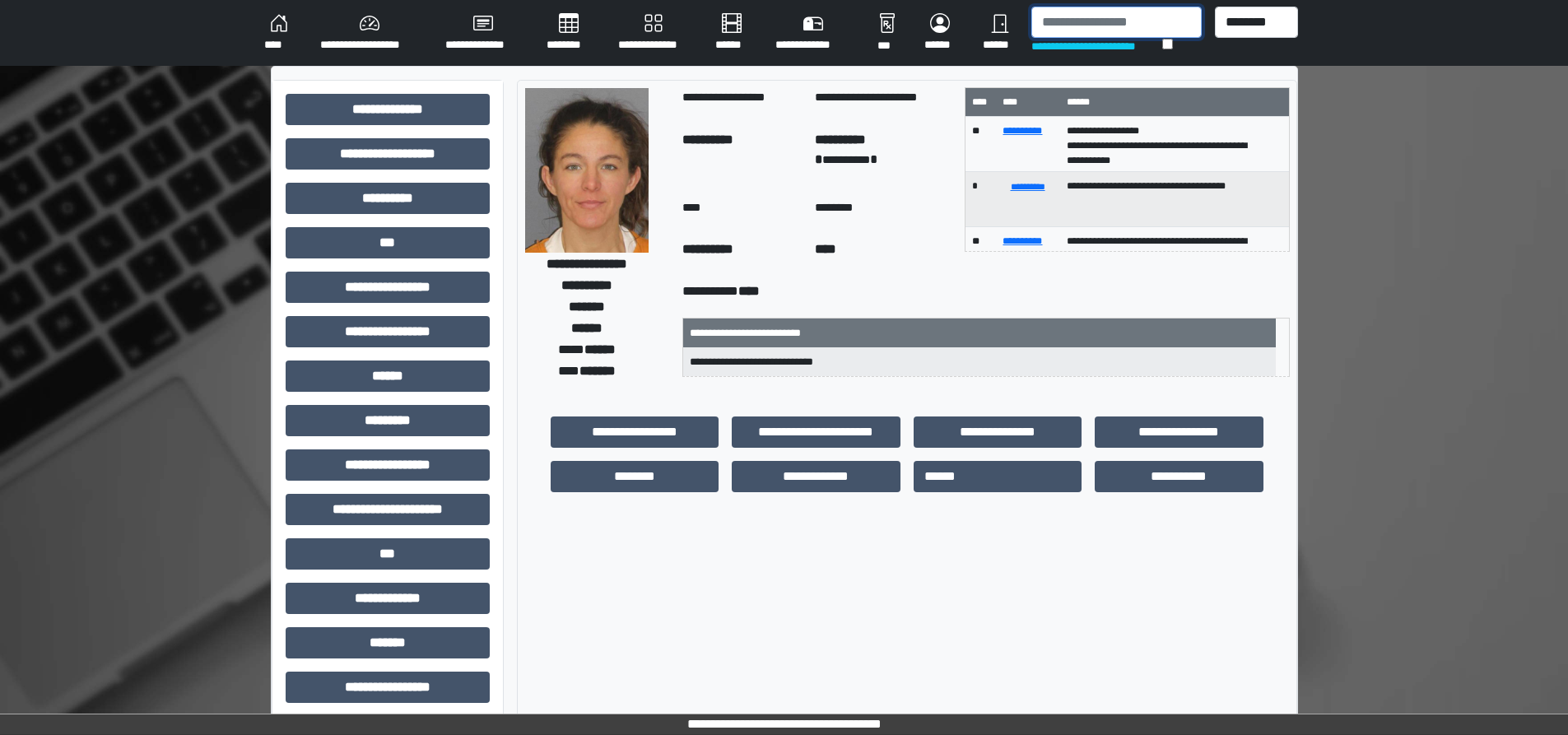 click at bounding box center (1116, 22) 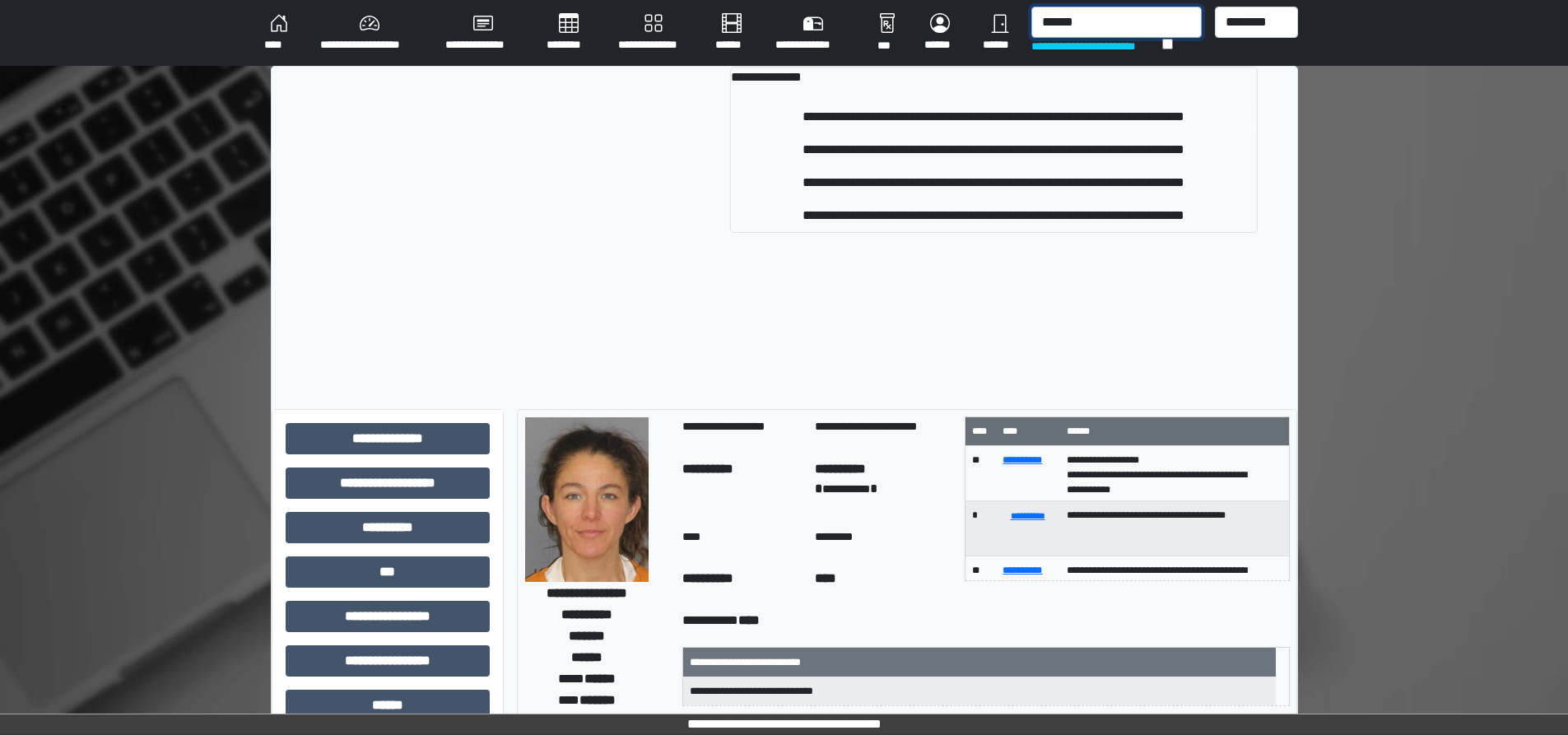 type on "******" 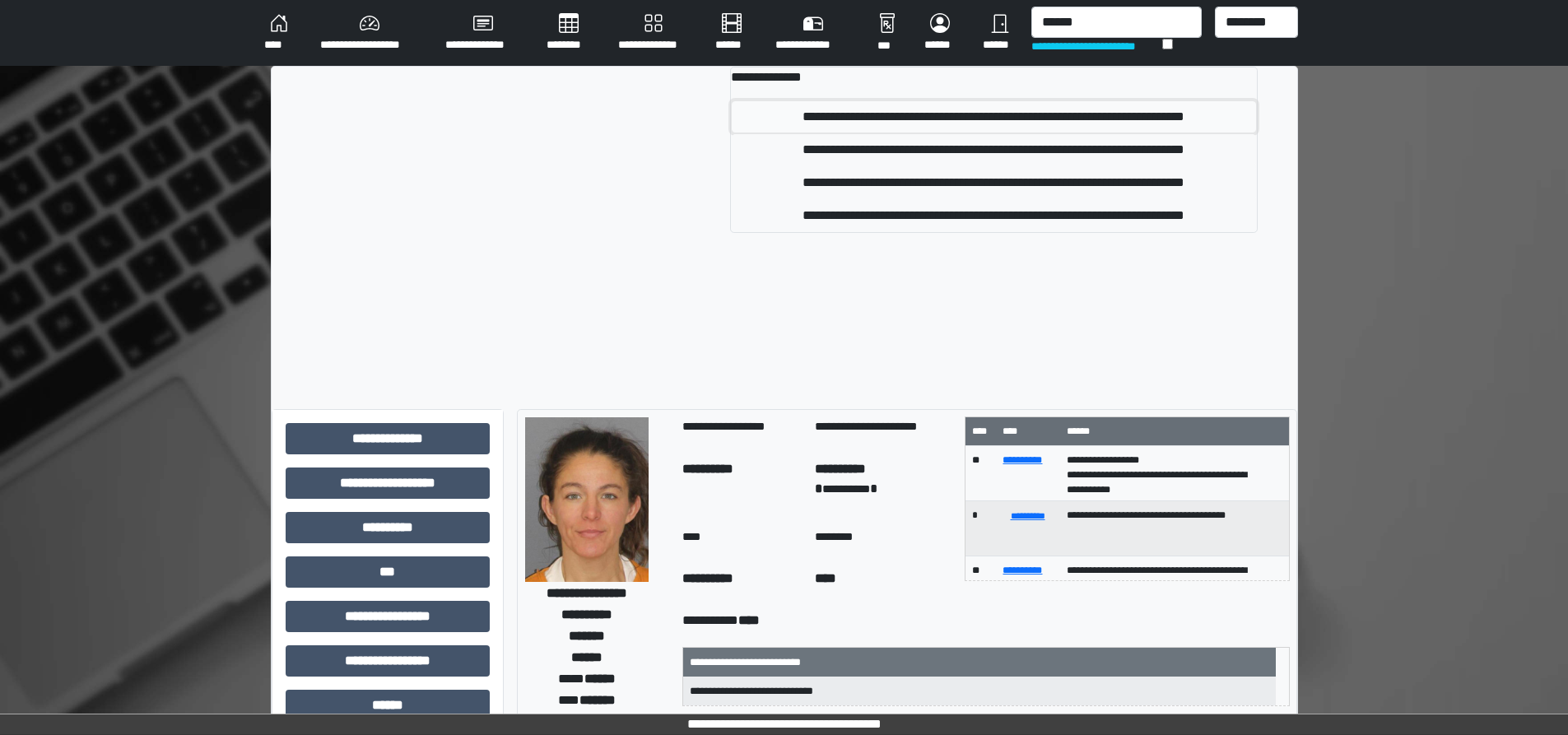 click on "**********" at bounding box center [993, 117] 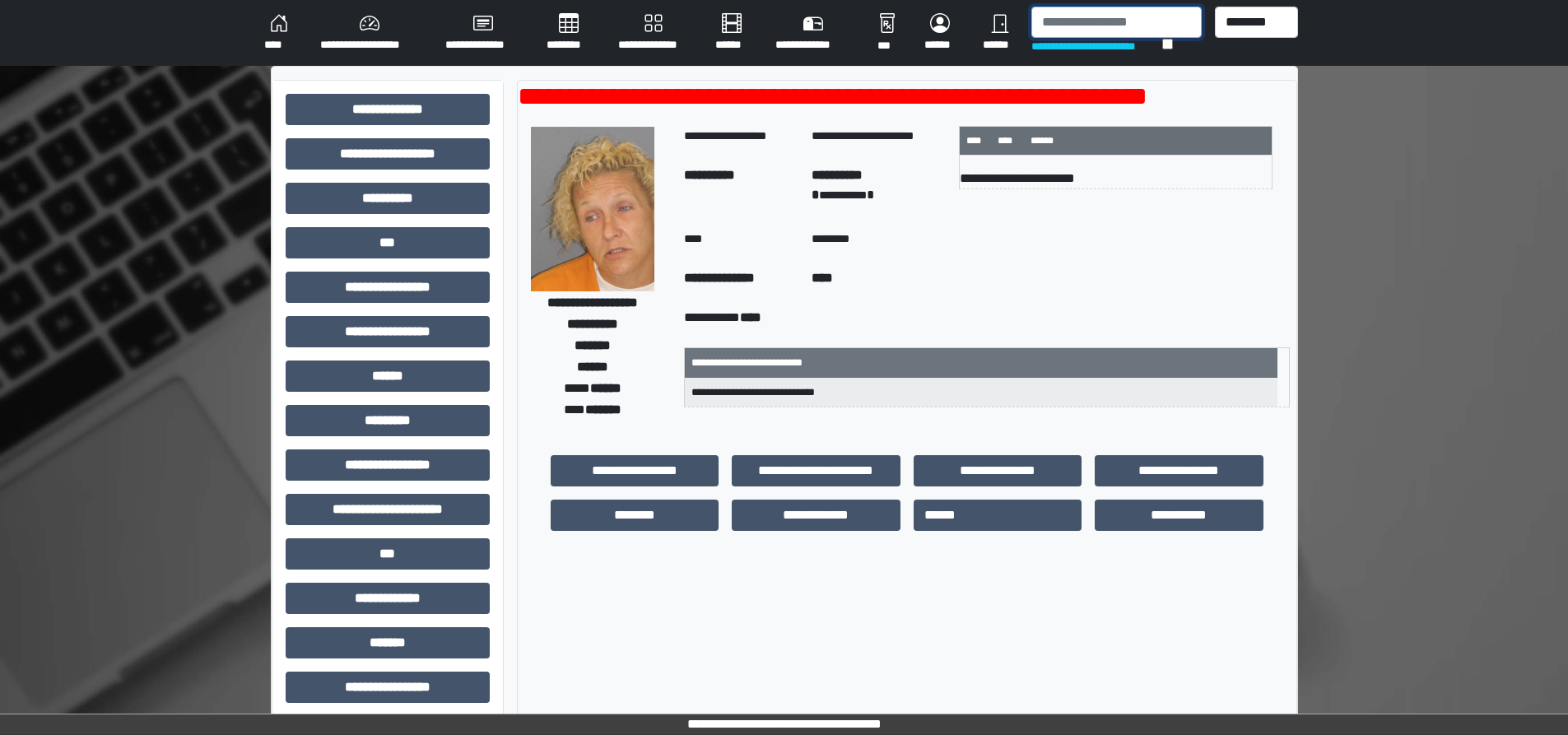 click at bounding box center [1116, 22] 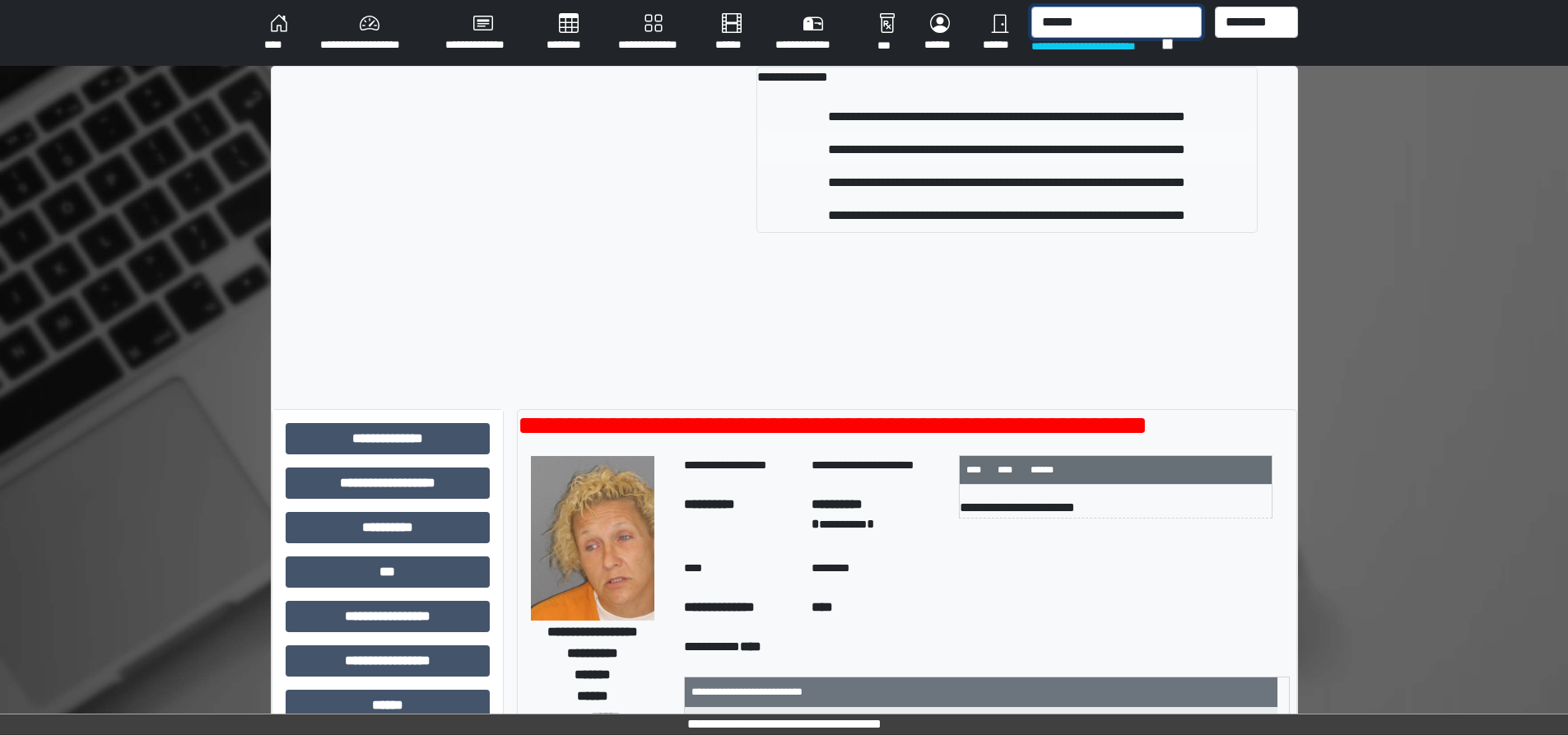 type on "******" 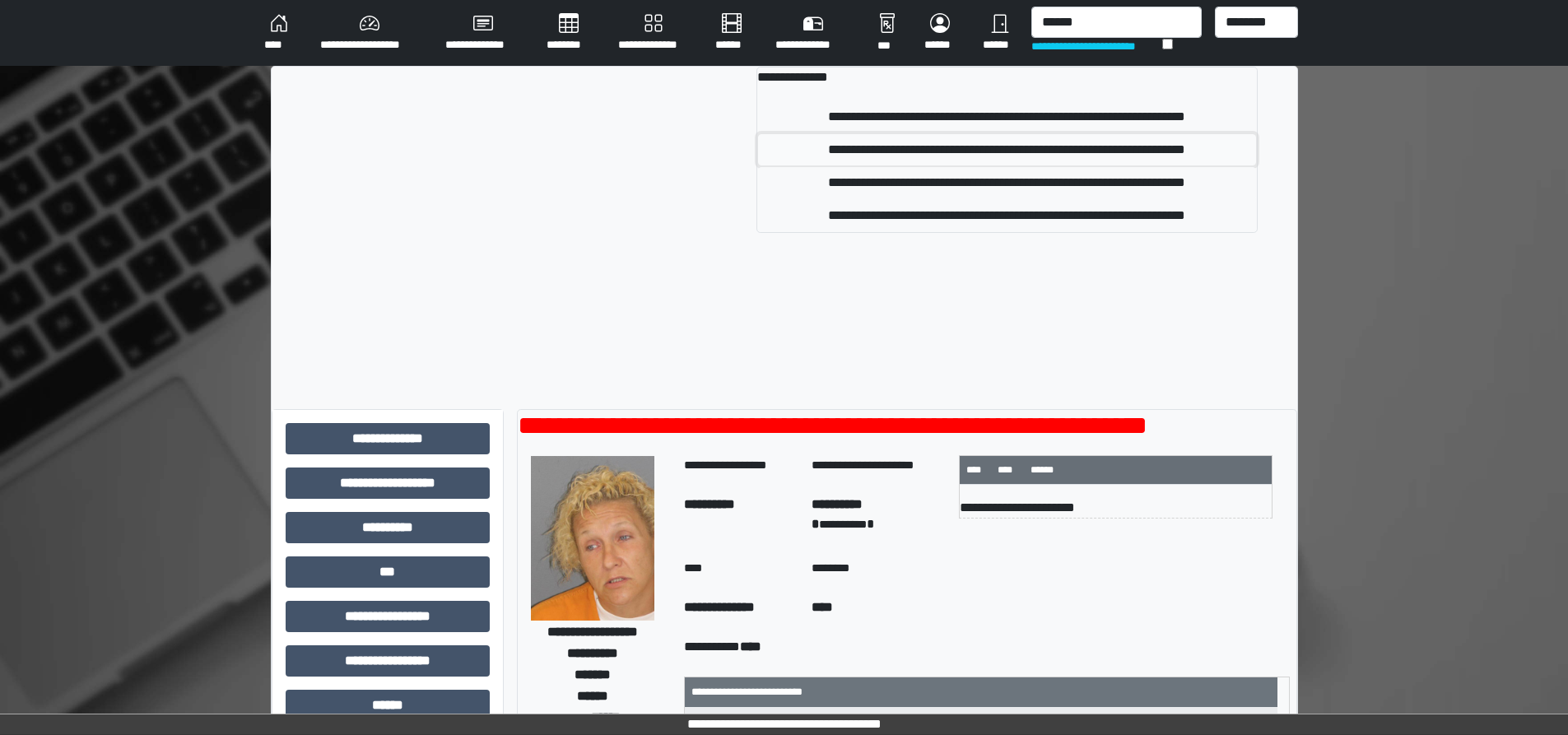 click on "**********" at bounding box center (1007, 150) 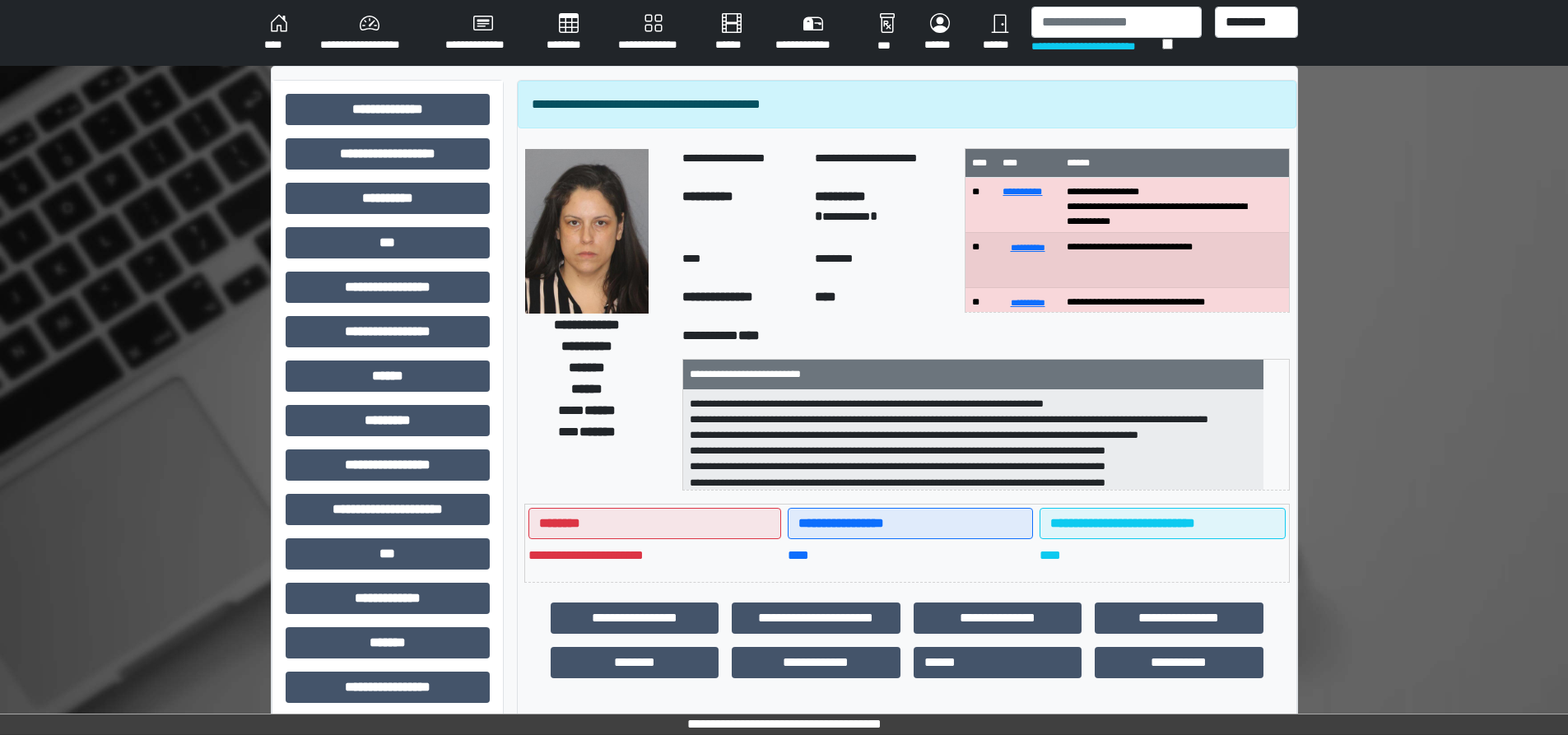 scroll, scrollTop: 2, scrollLeft: 0, axis: vertical 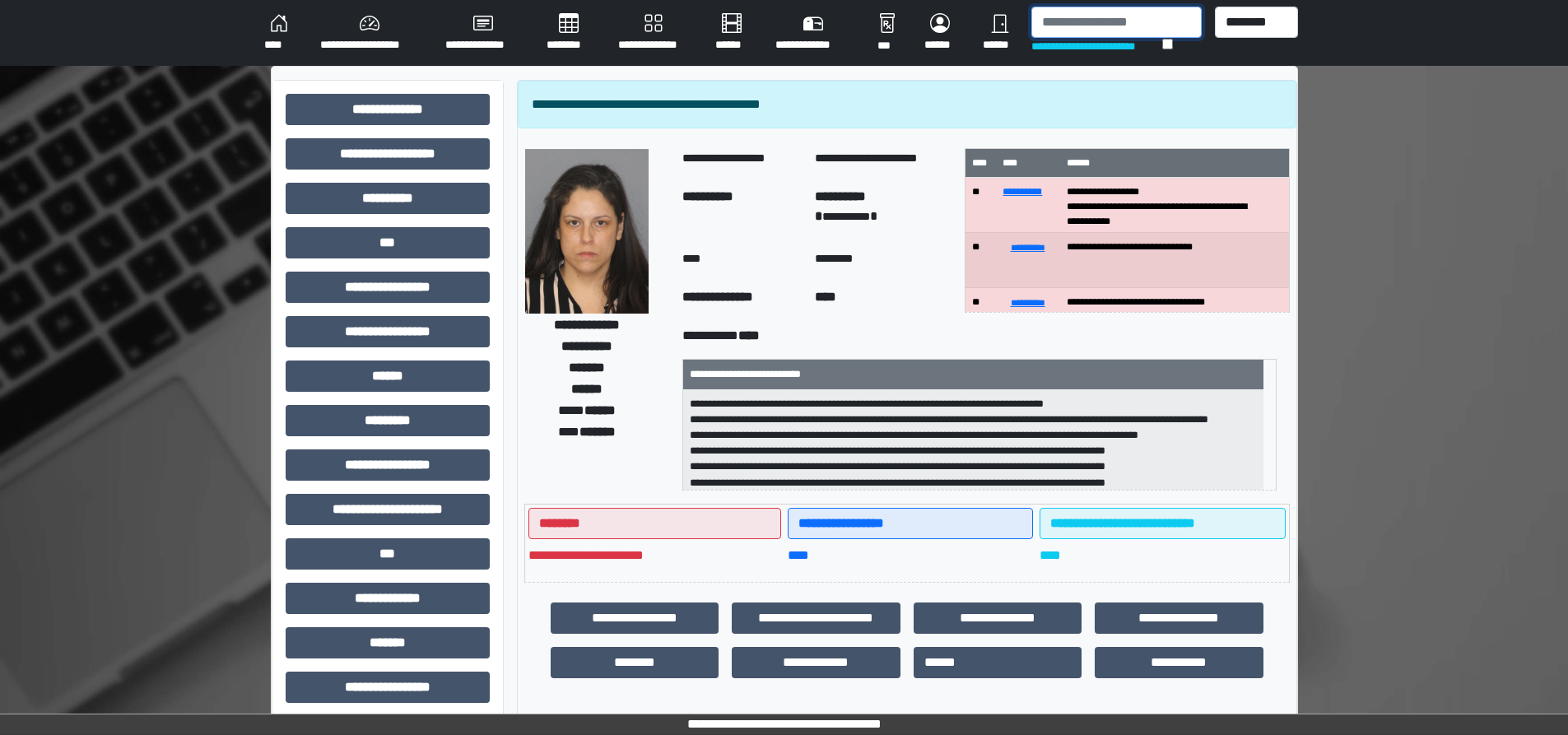 click at bounding box center [1116, 22] 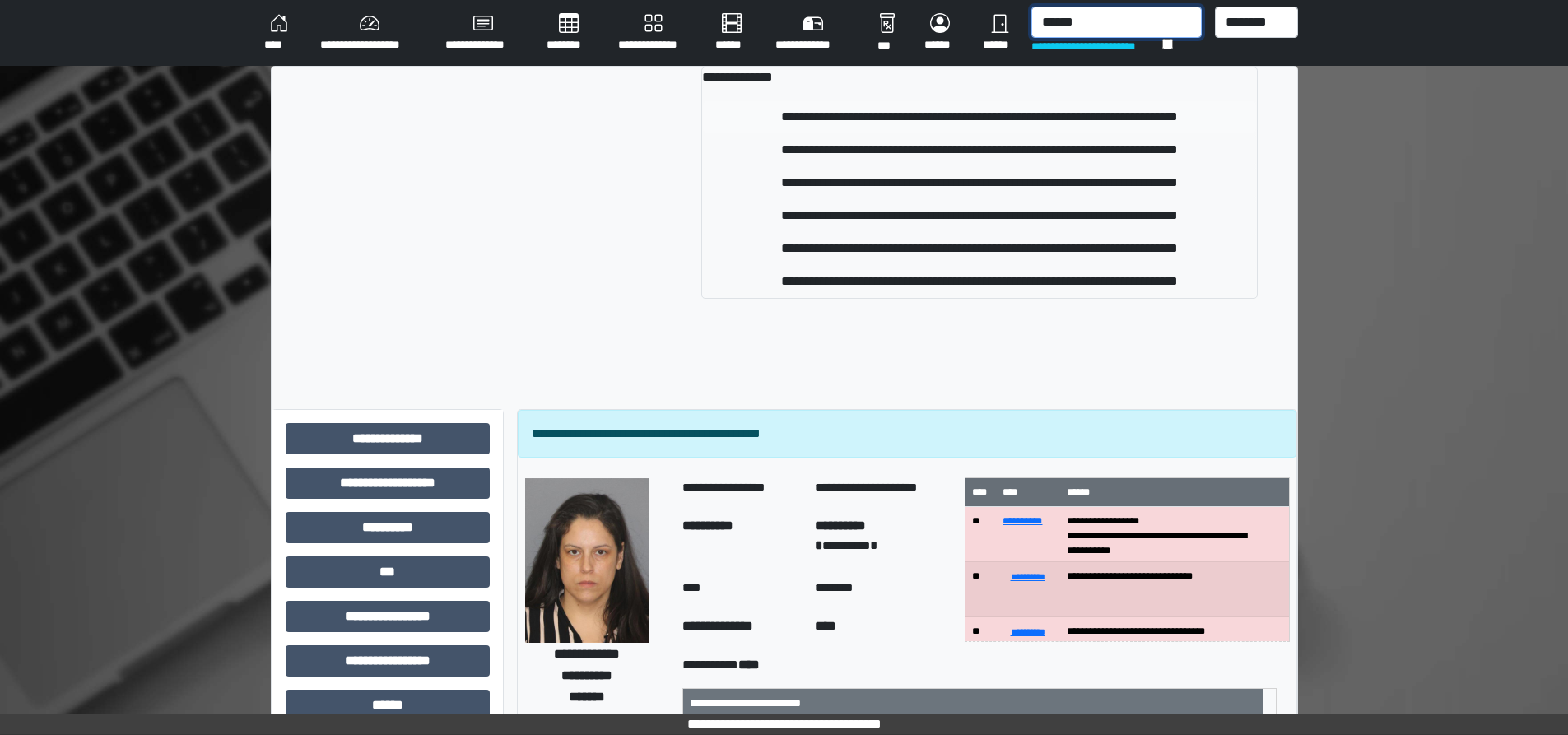 type on "******" 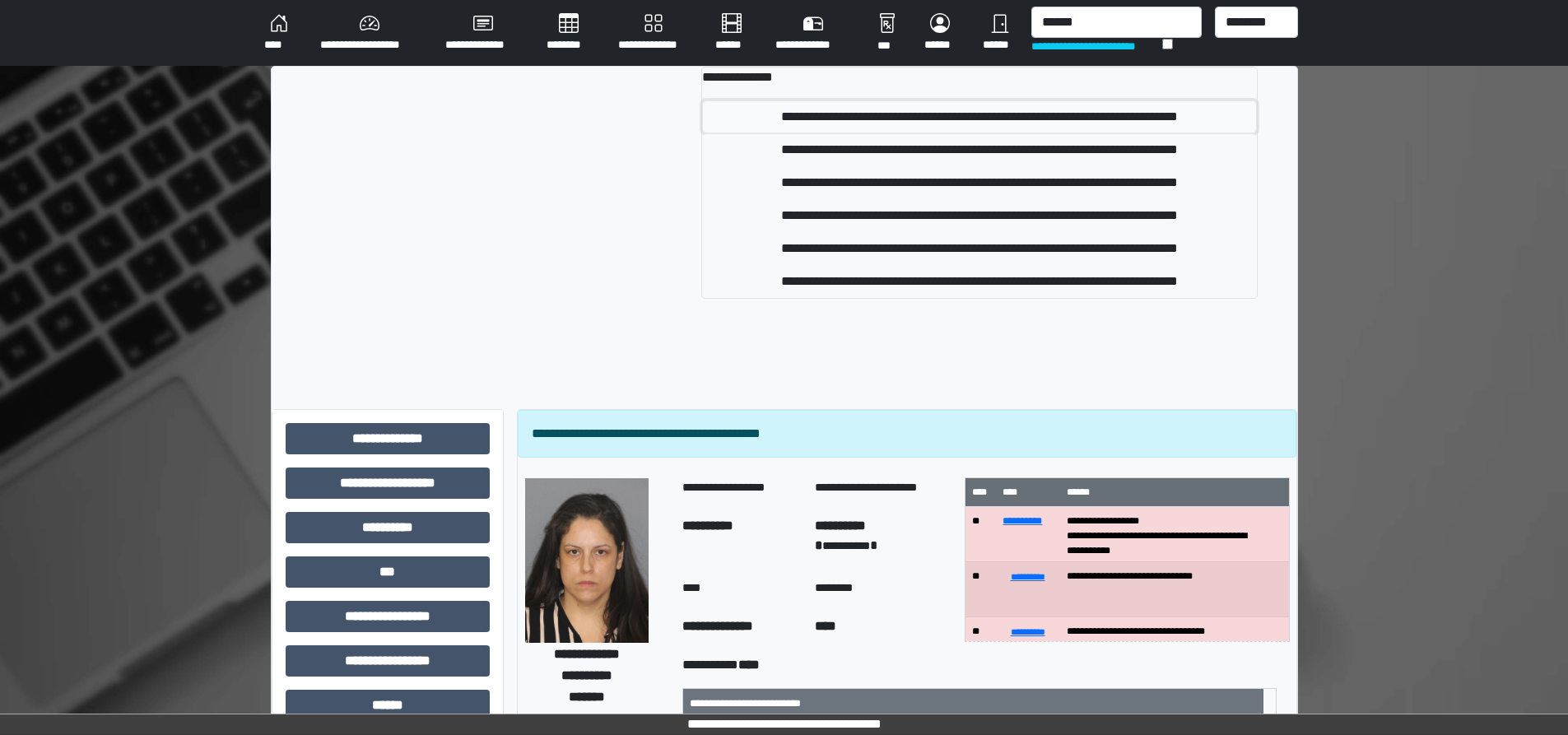 click on "**********" at bounding box center (979, 117) 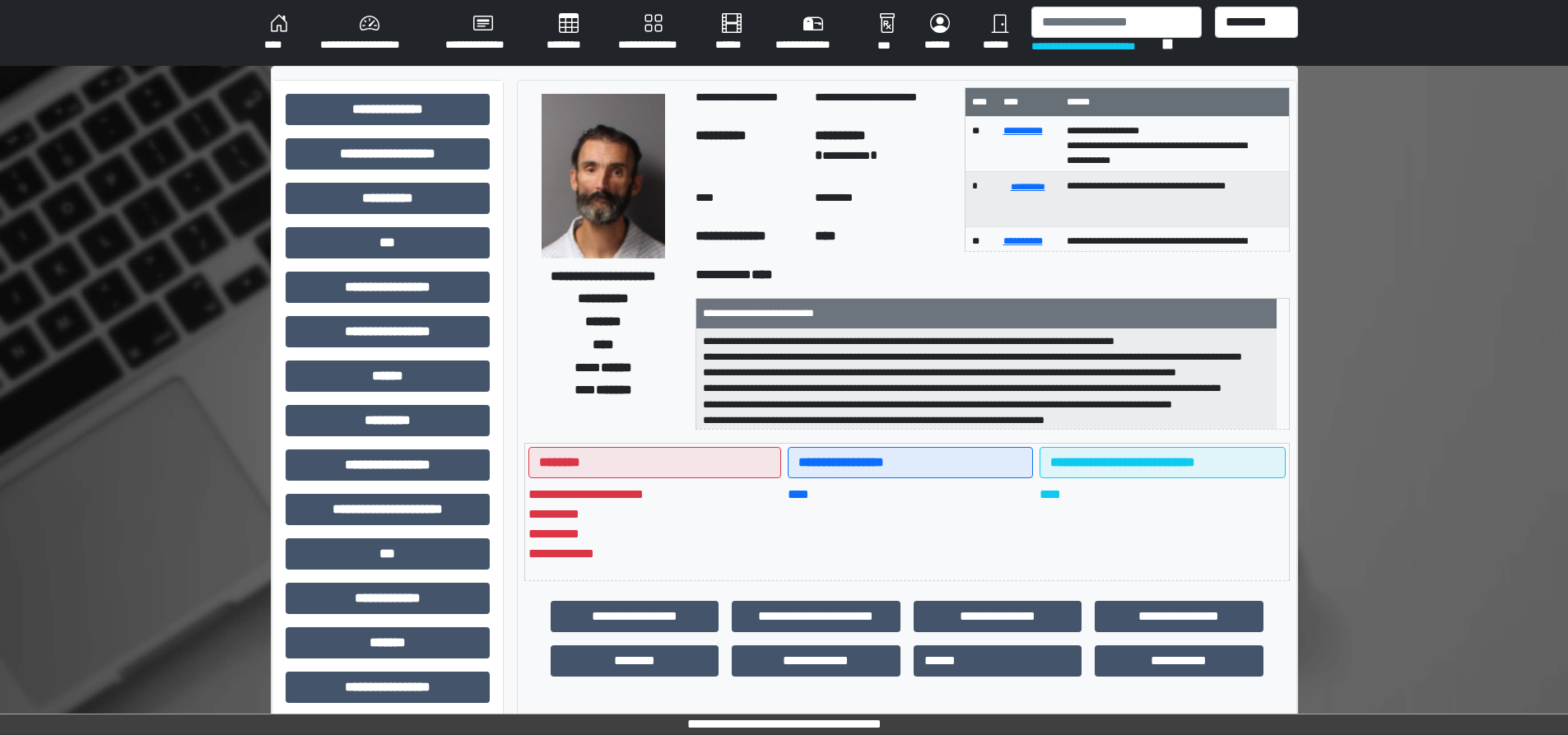 scroll, scrollTop: 194, scrollLeft: 0, axis: vertical 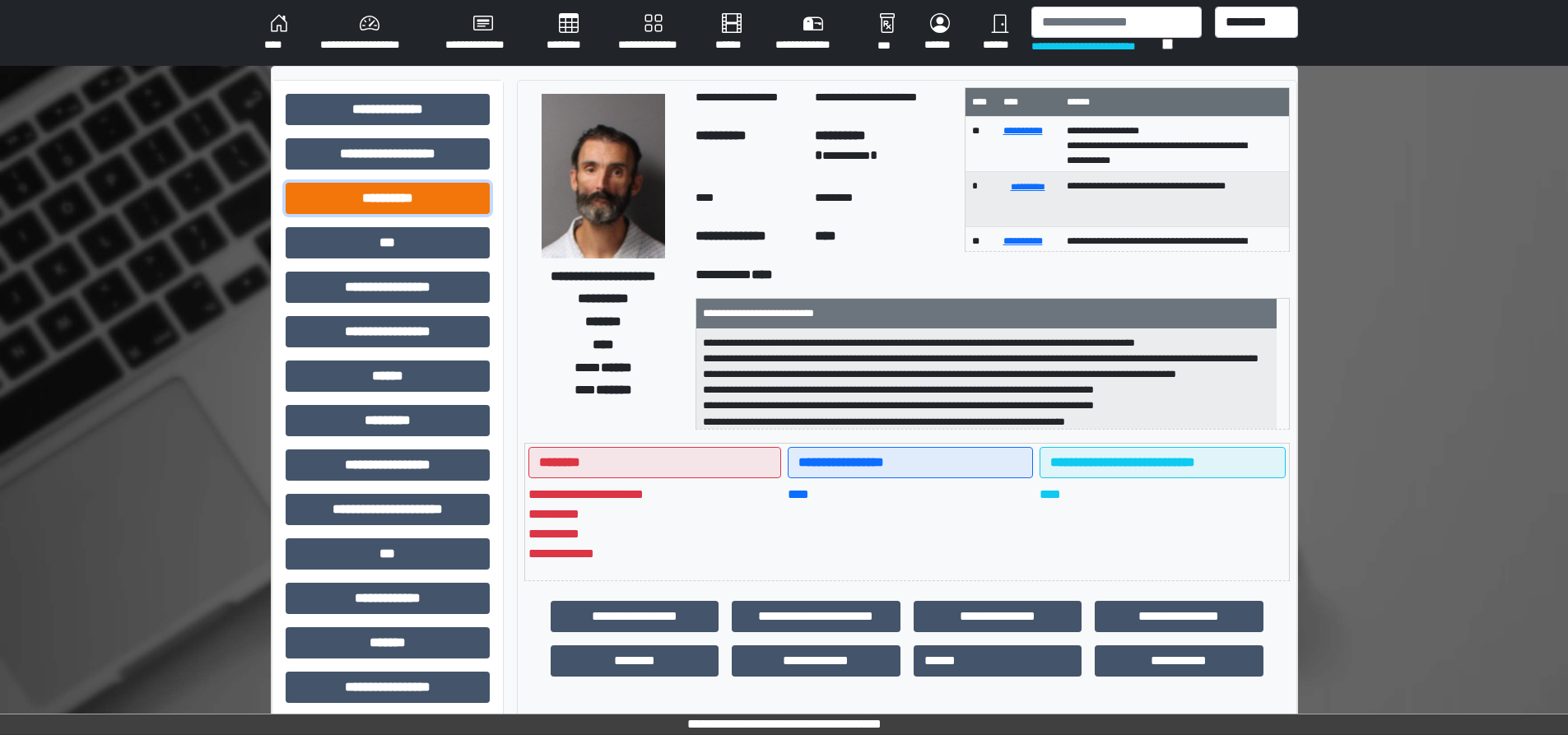 click on "**********" at bounding box center [388, 198] 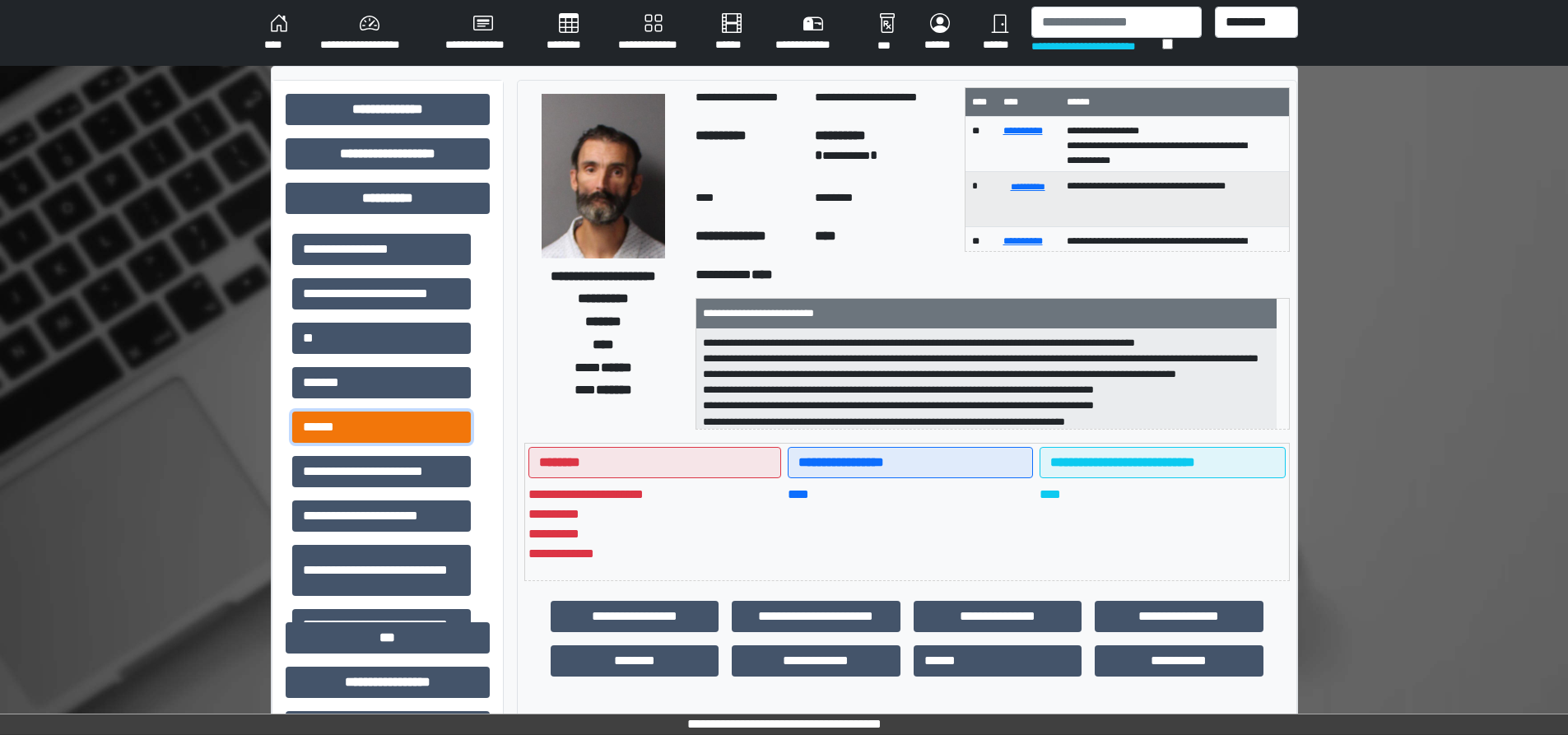 click on "******" at bounding box center [381, 427] 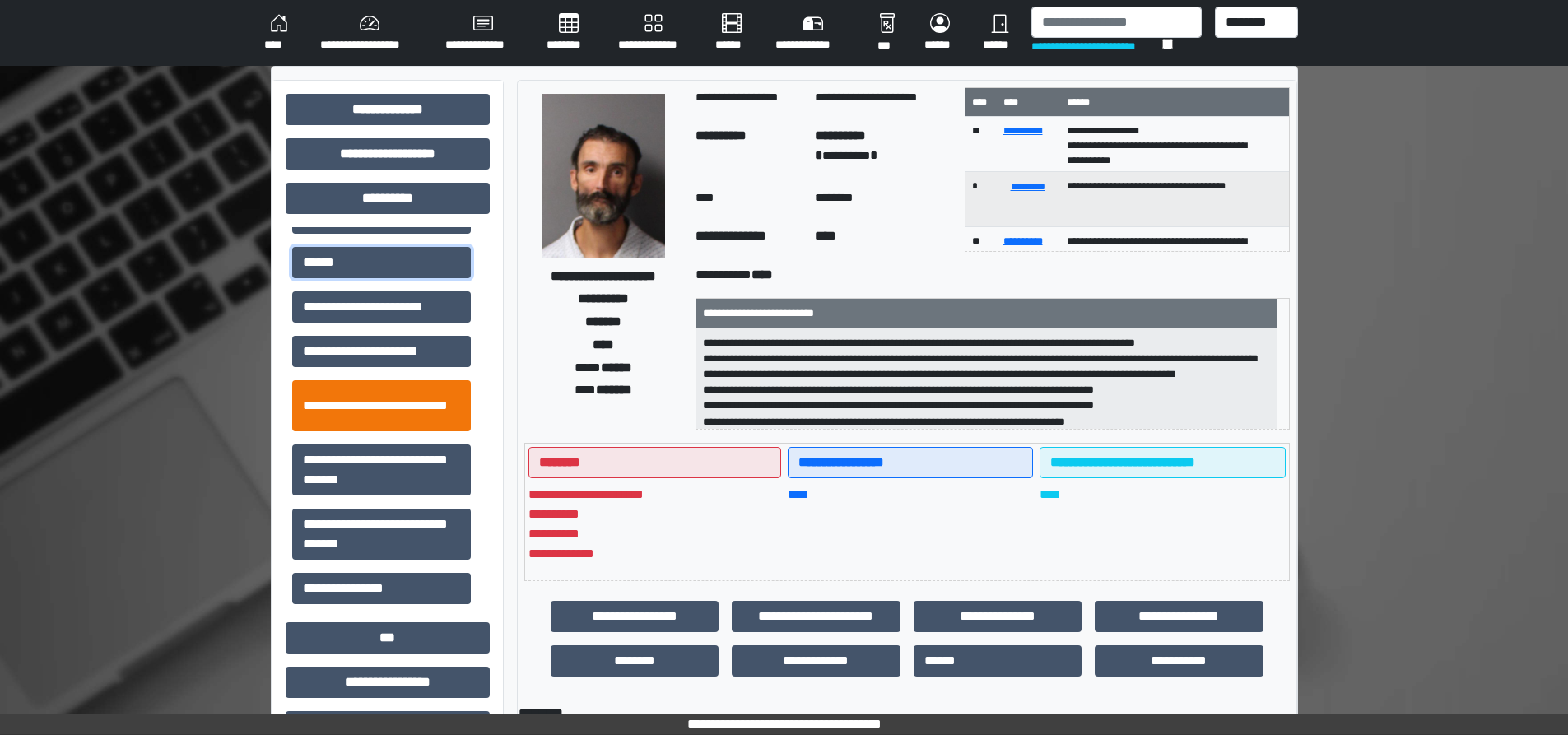 scroll, scrollTop: 166, scrollLeft: 0, axis: vertical 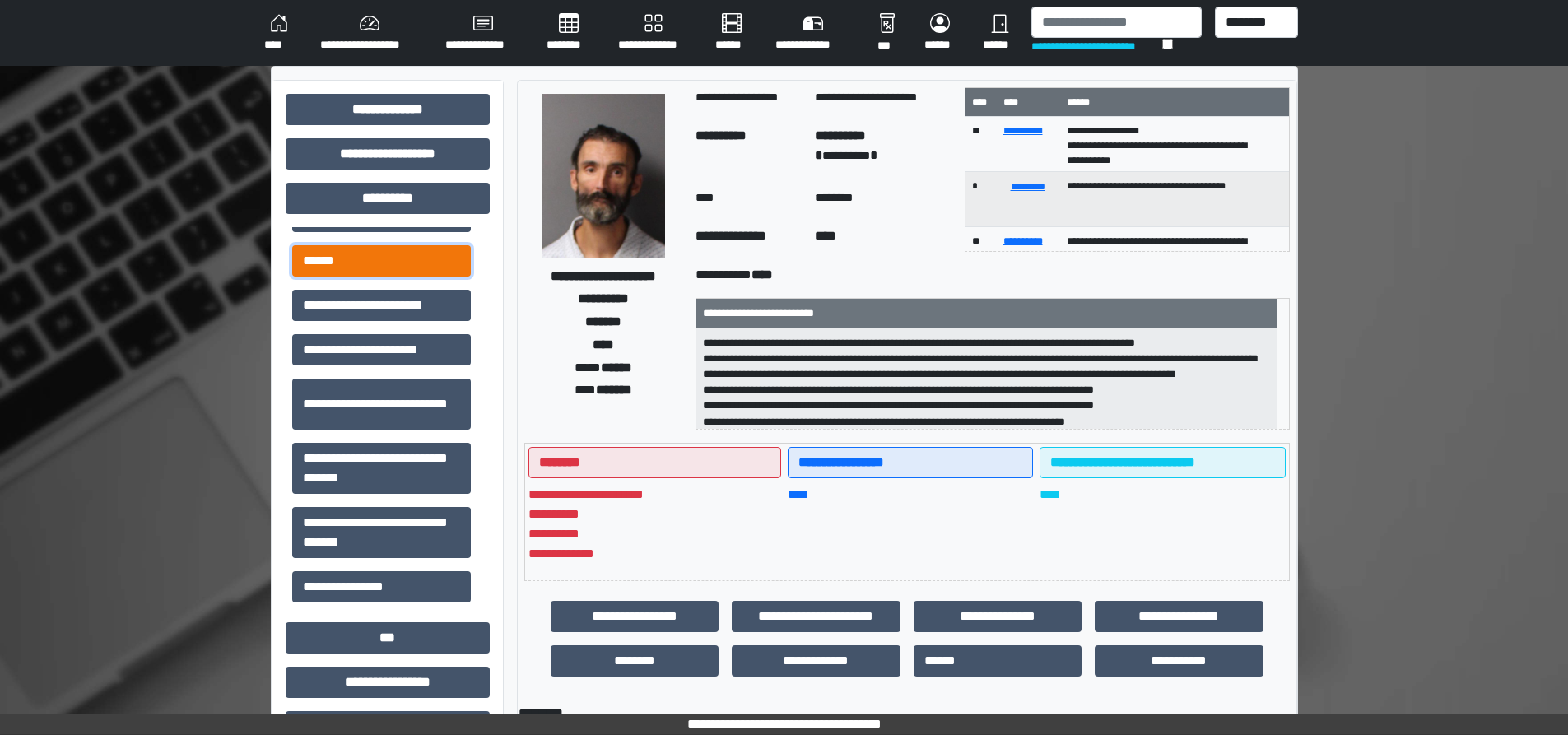 click on "******" at bounding box center (381, 261) 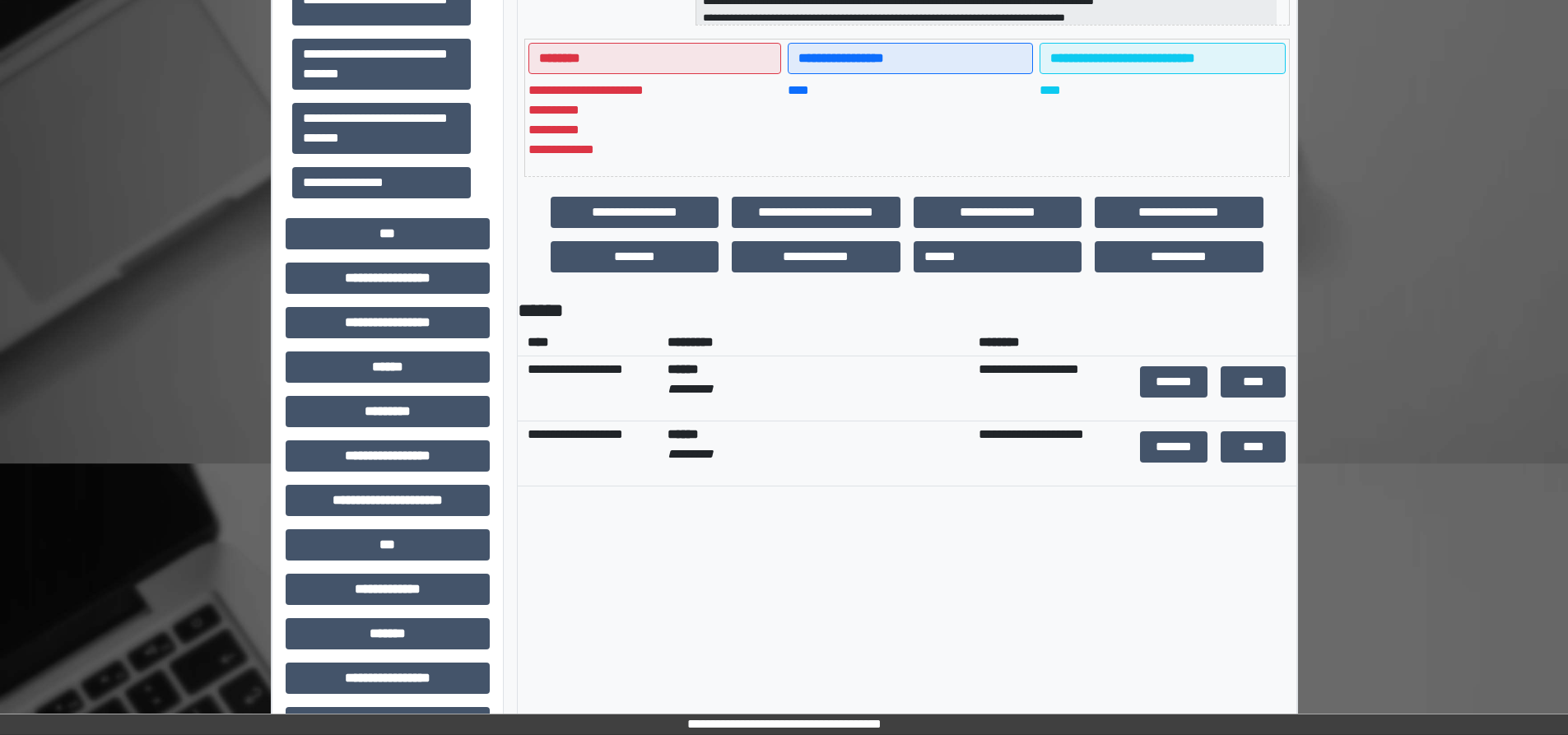 scroll, scrollTop: 412, scrollLeft: 0, axis: vertical 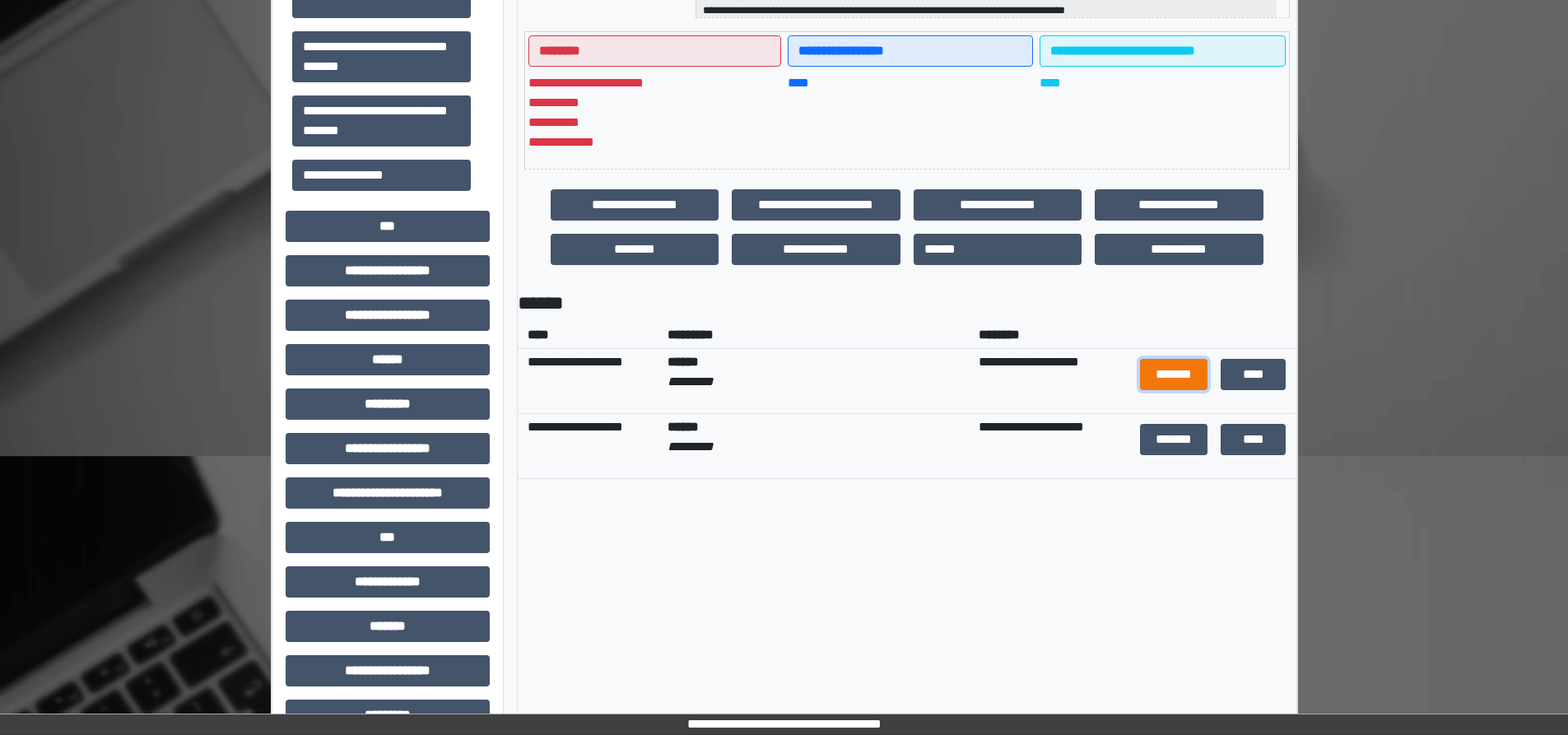 click on "*******" at bounding box center (1173, 374) 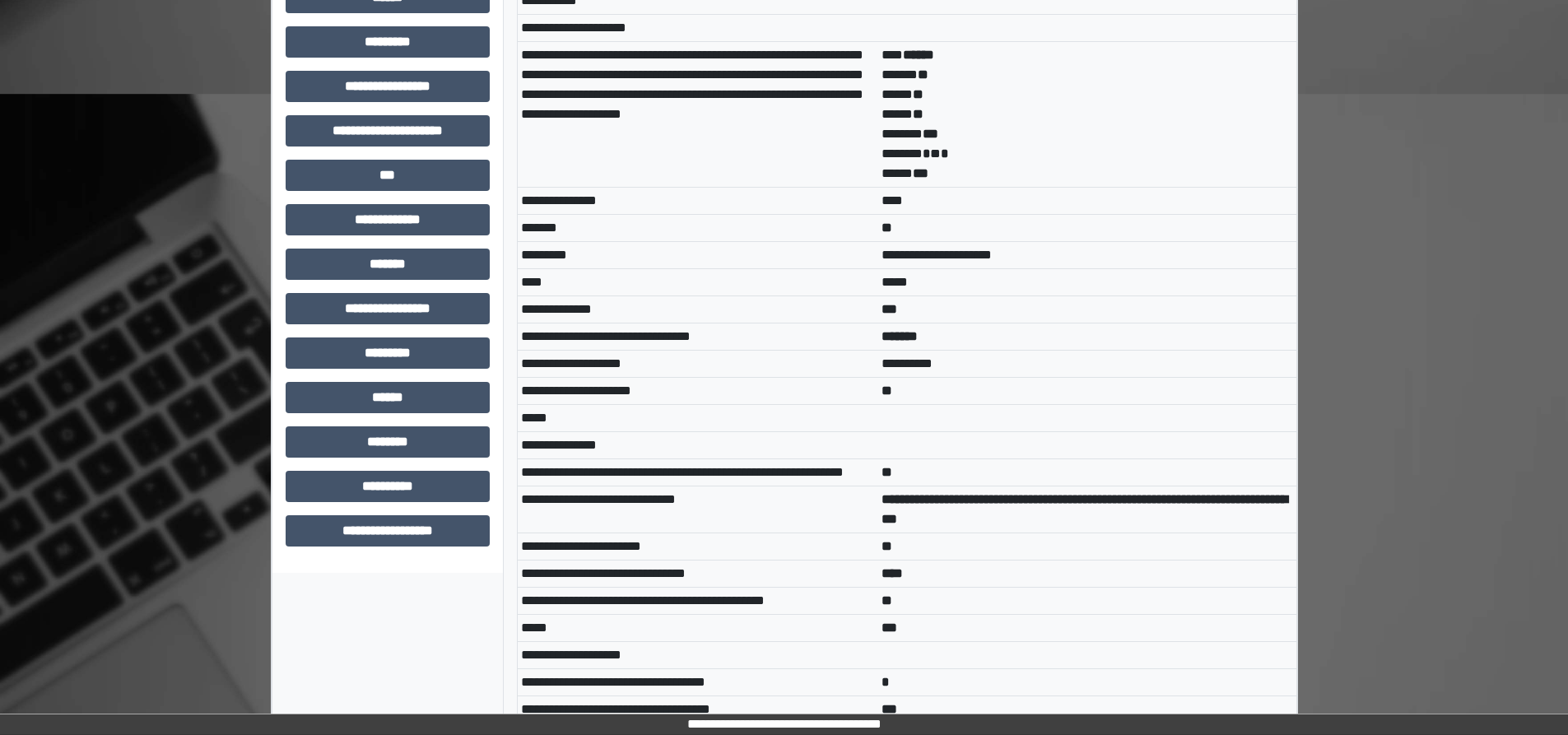 scroll, scrollTop: 772, scrollLeft: 0, axis: vertical 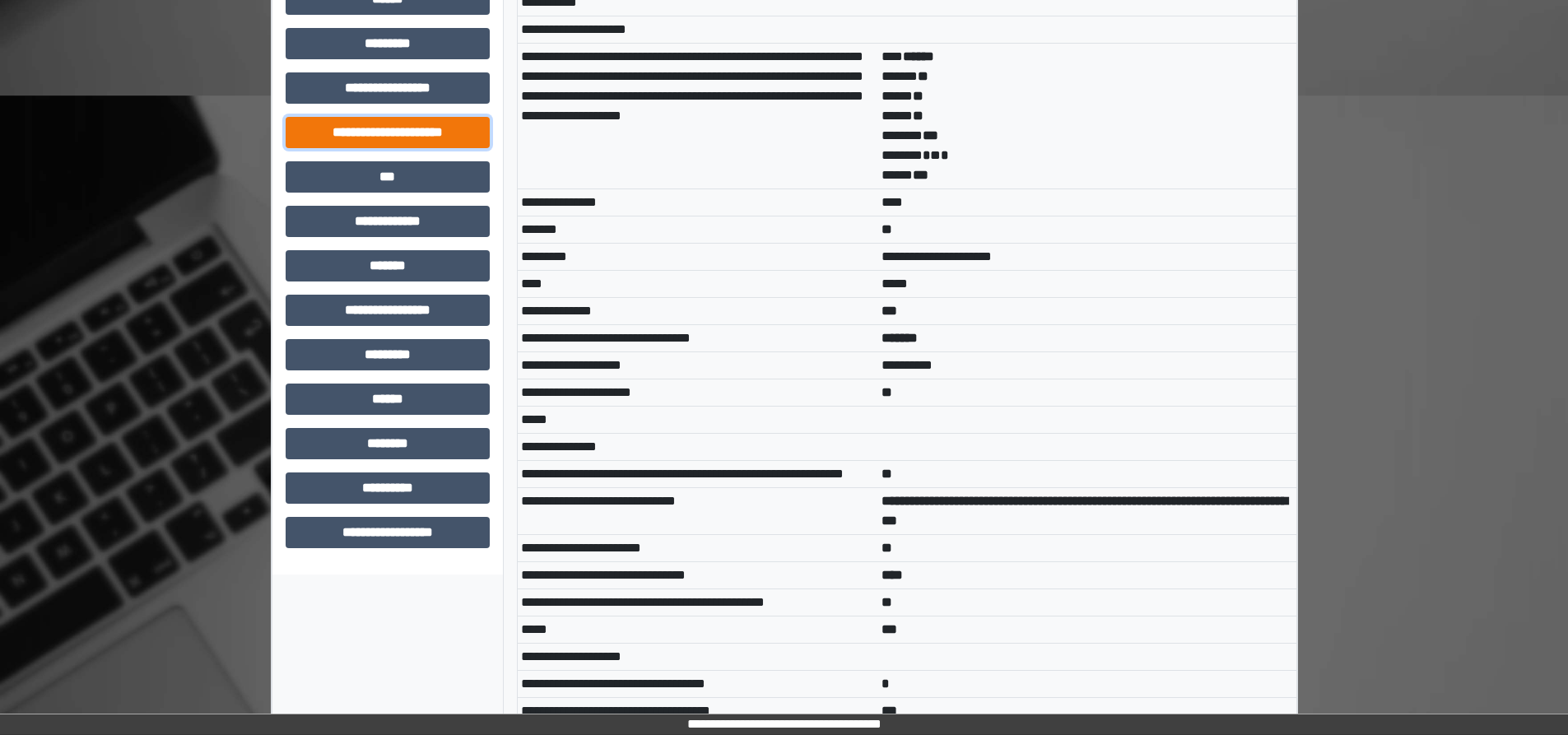 click on "**********" at bounding box center [388, 133] 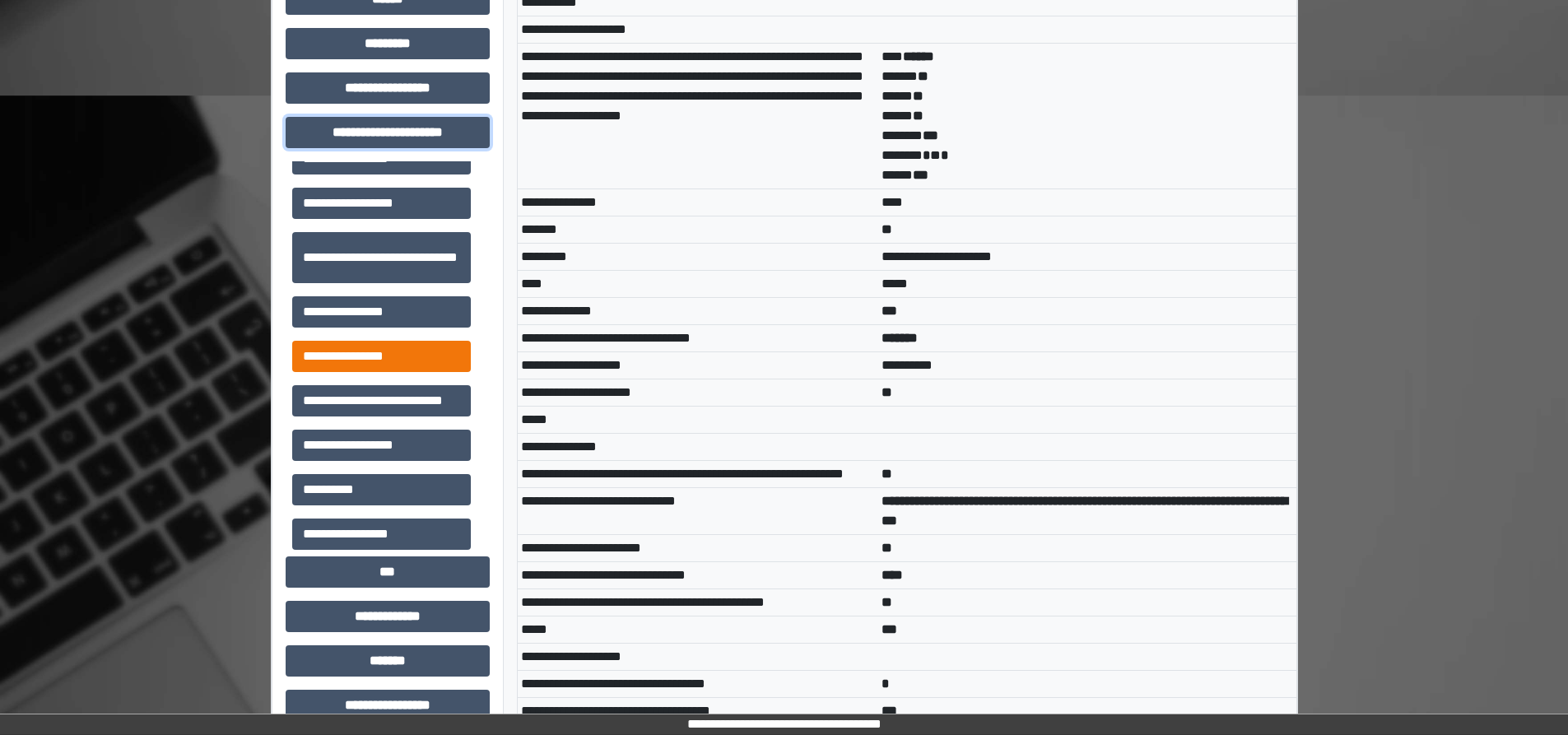 scroll, scrollTop: 38, scrollLeft: 0, axis: vertical 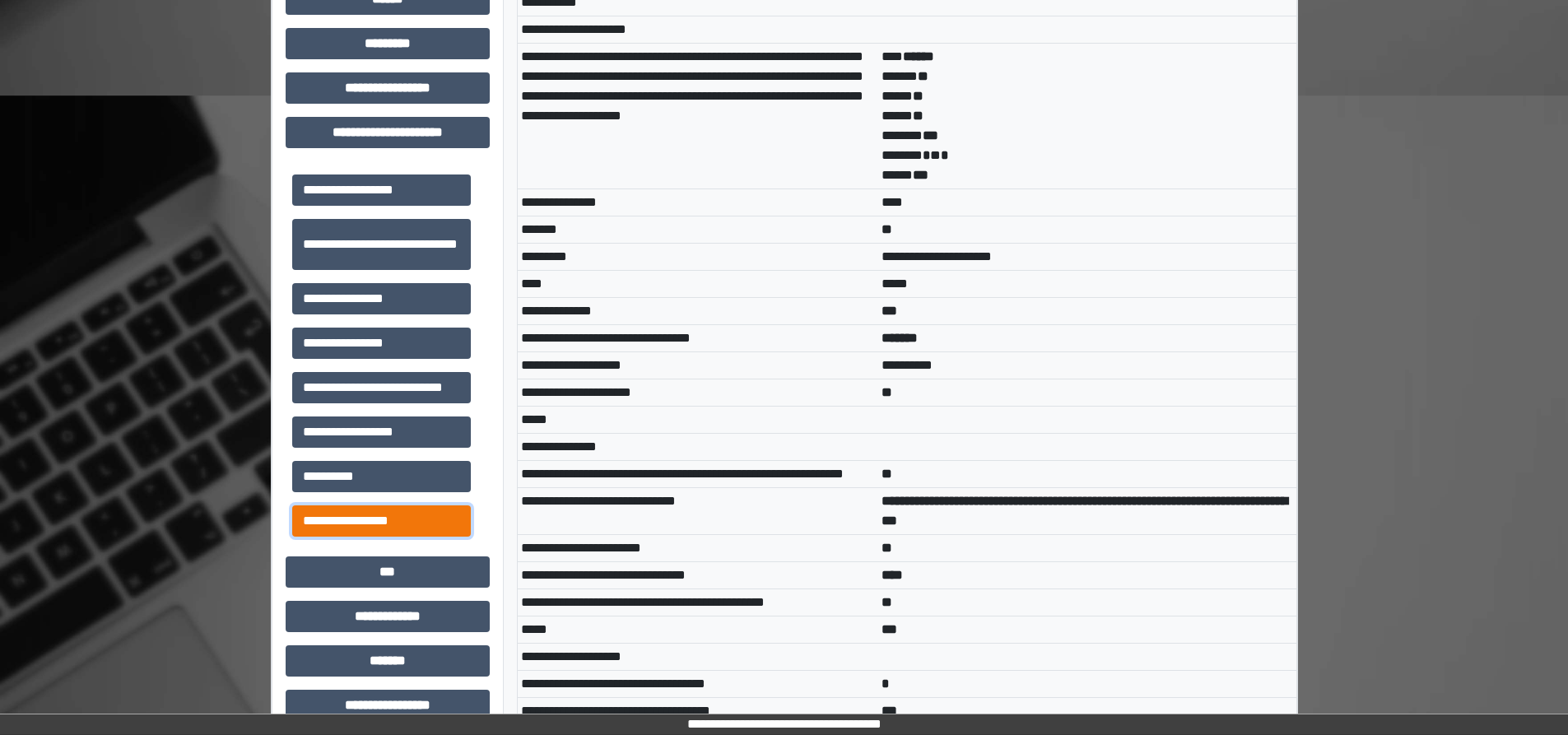 click on "**********" at bounding box center [381, 521] 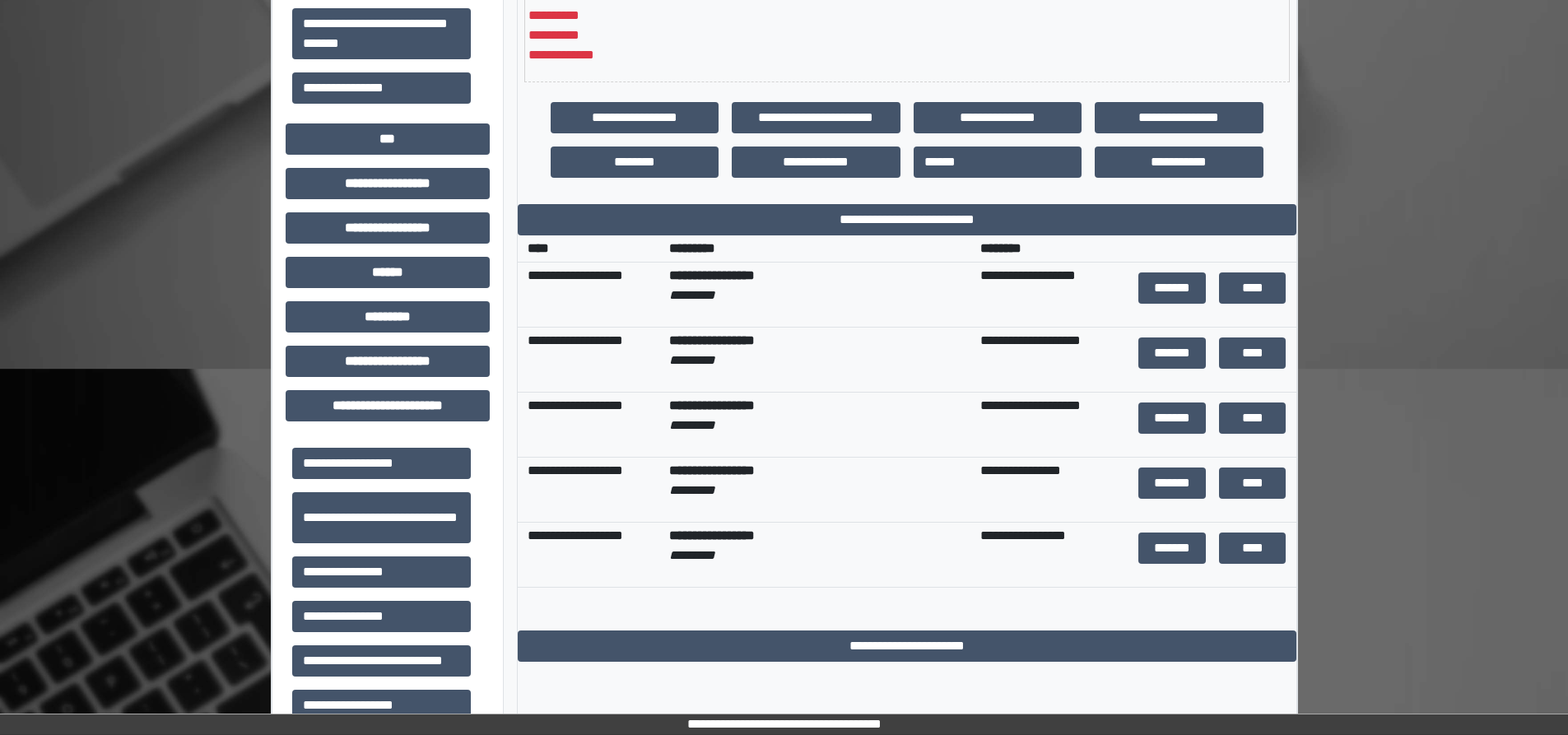 scroll, scrollTop: 443, scrollLeft: 0, axis: vertical 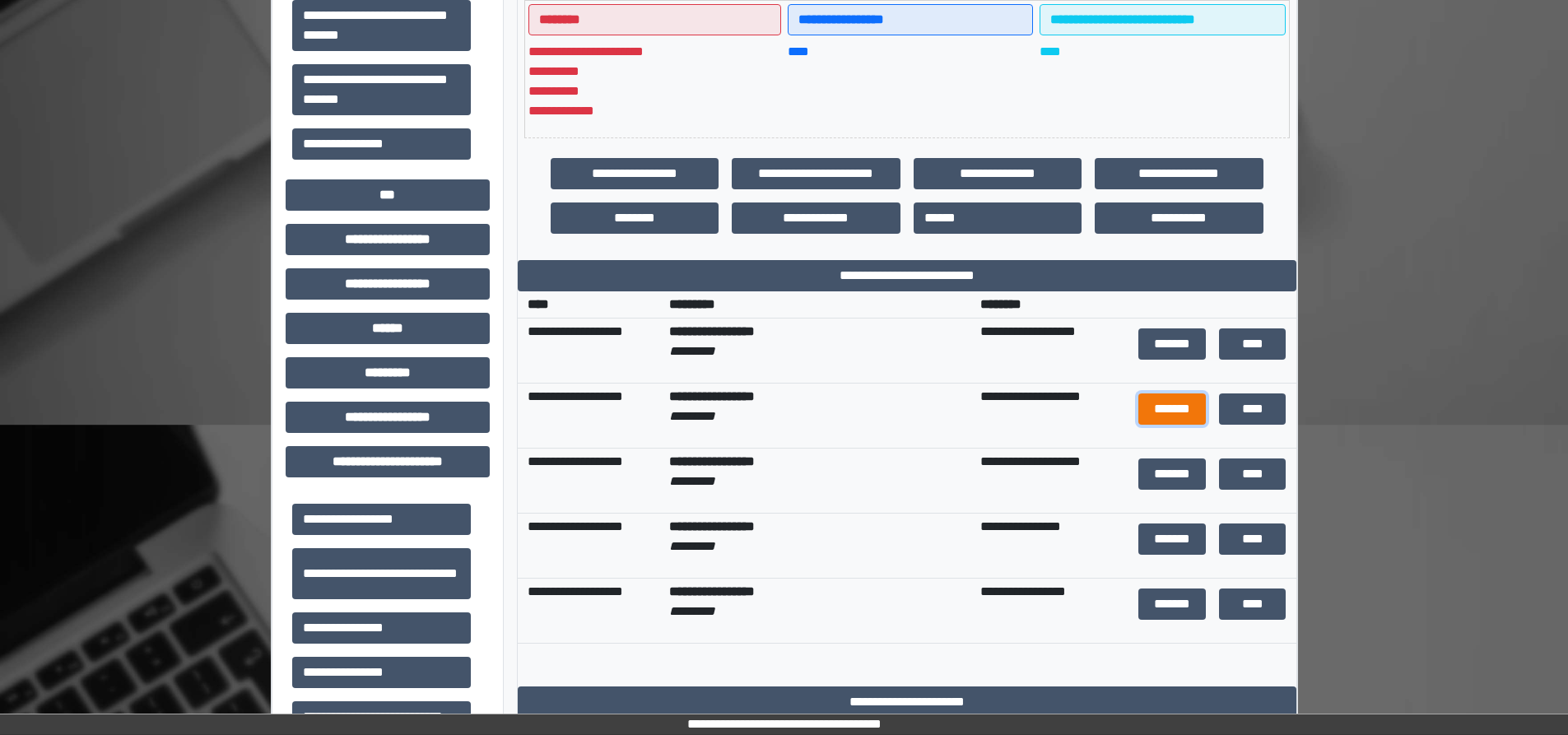 click on "*******" at bounding box center [1172, 409] 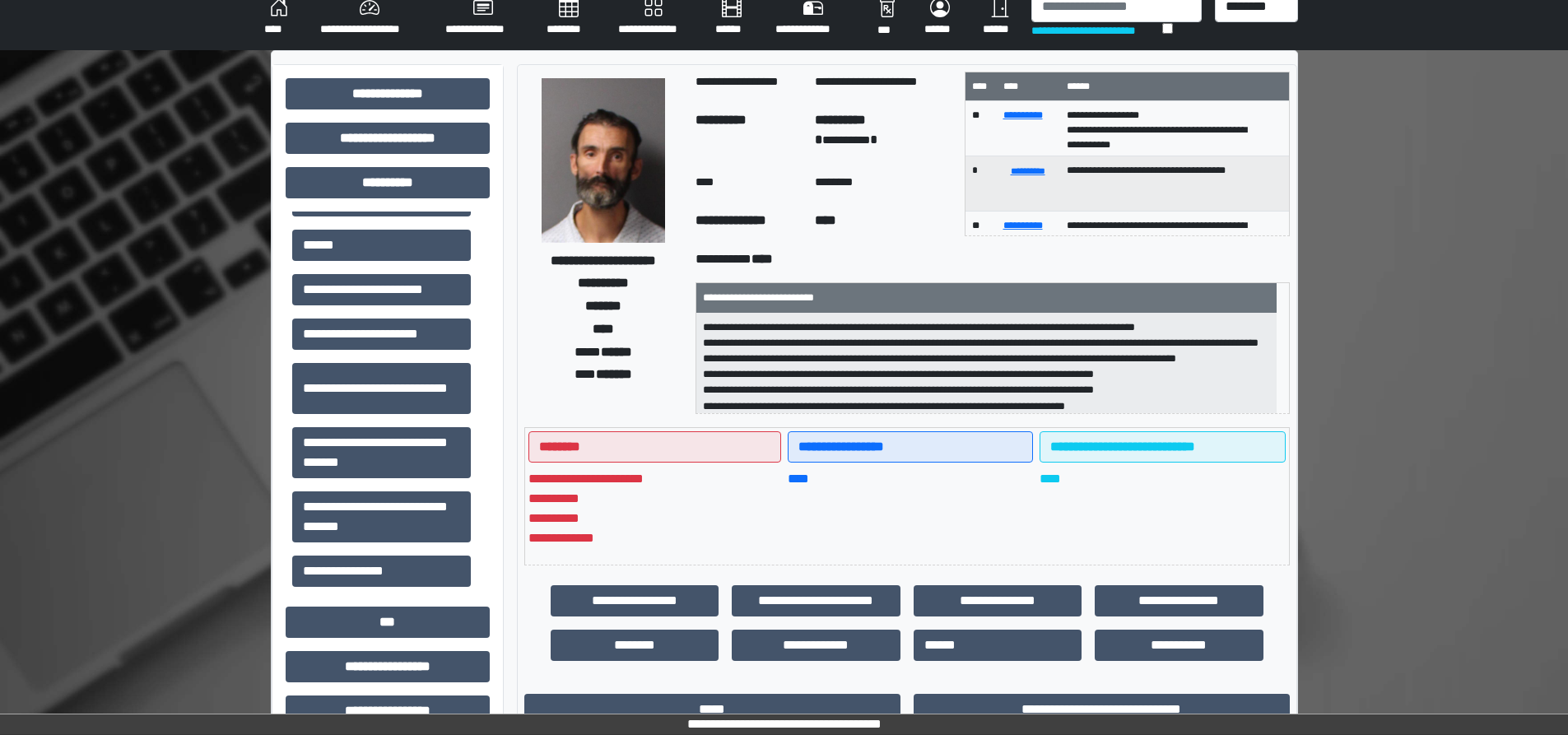 scroll, scrollTop: 0, scrollLeft: 0, axis: both 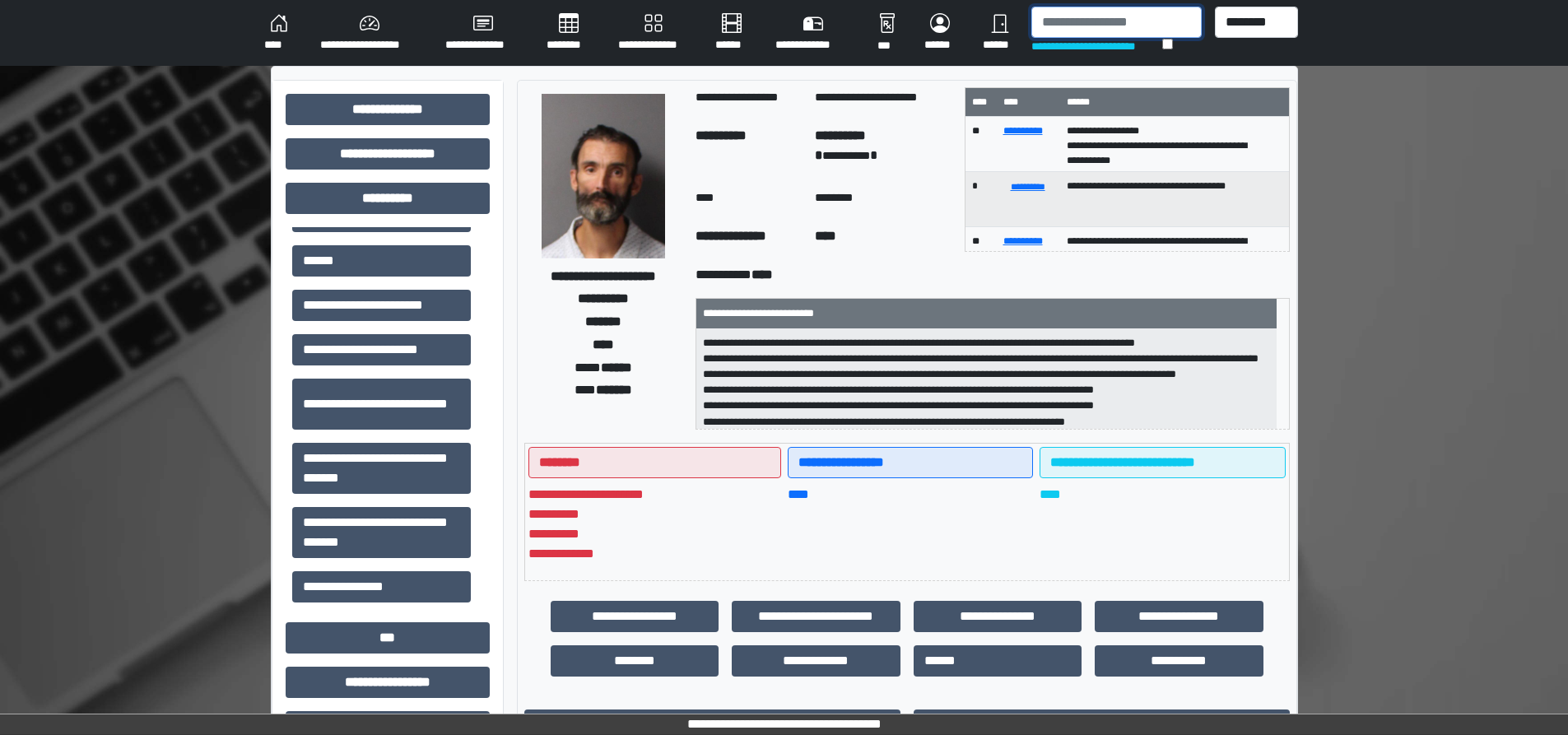 click at bounding box center [1116, 22] 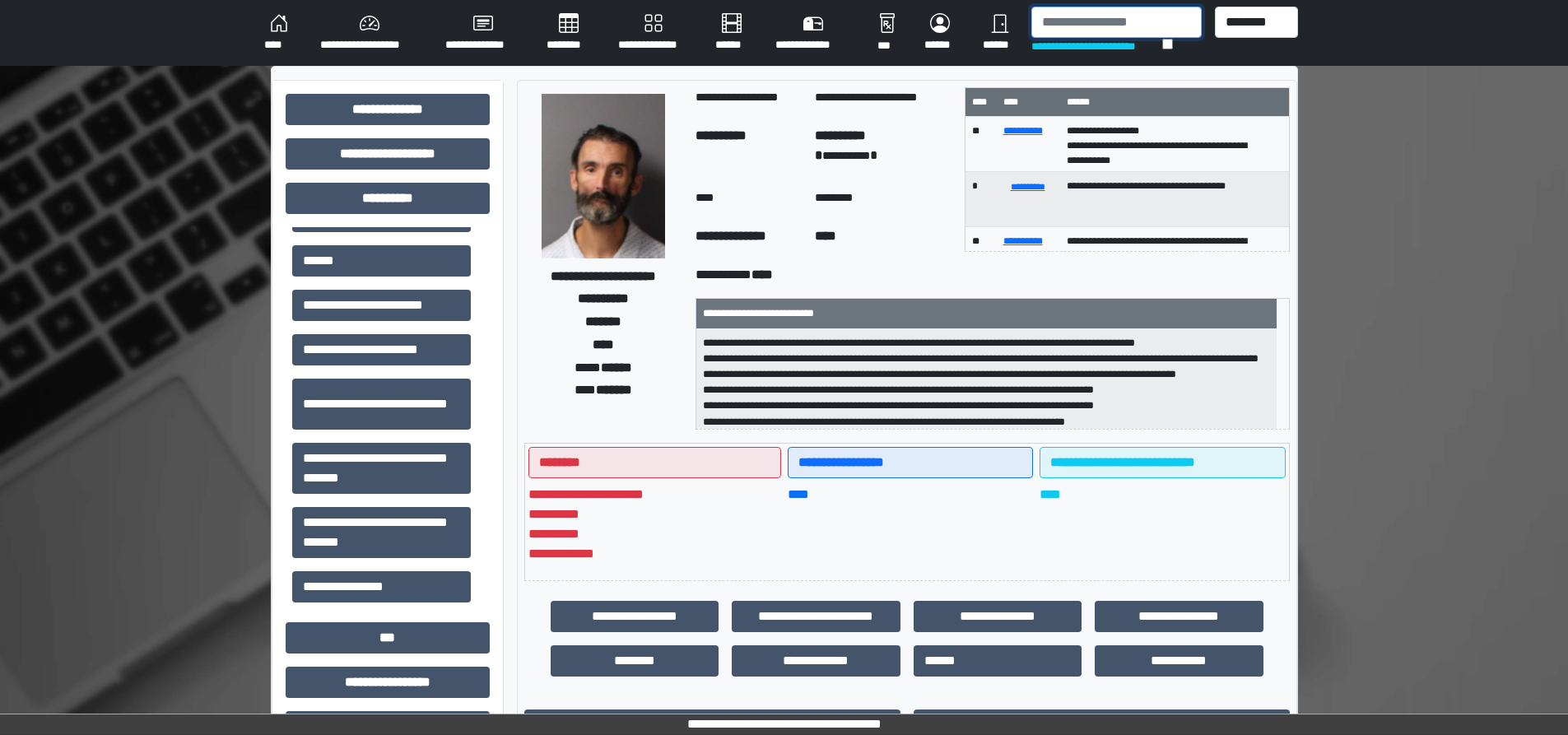 click at bounding box center [1116, 22] 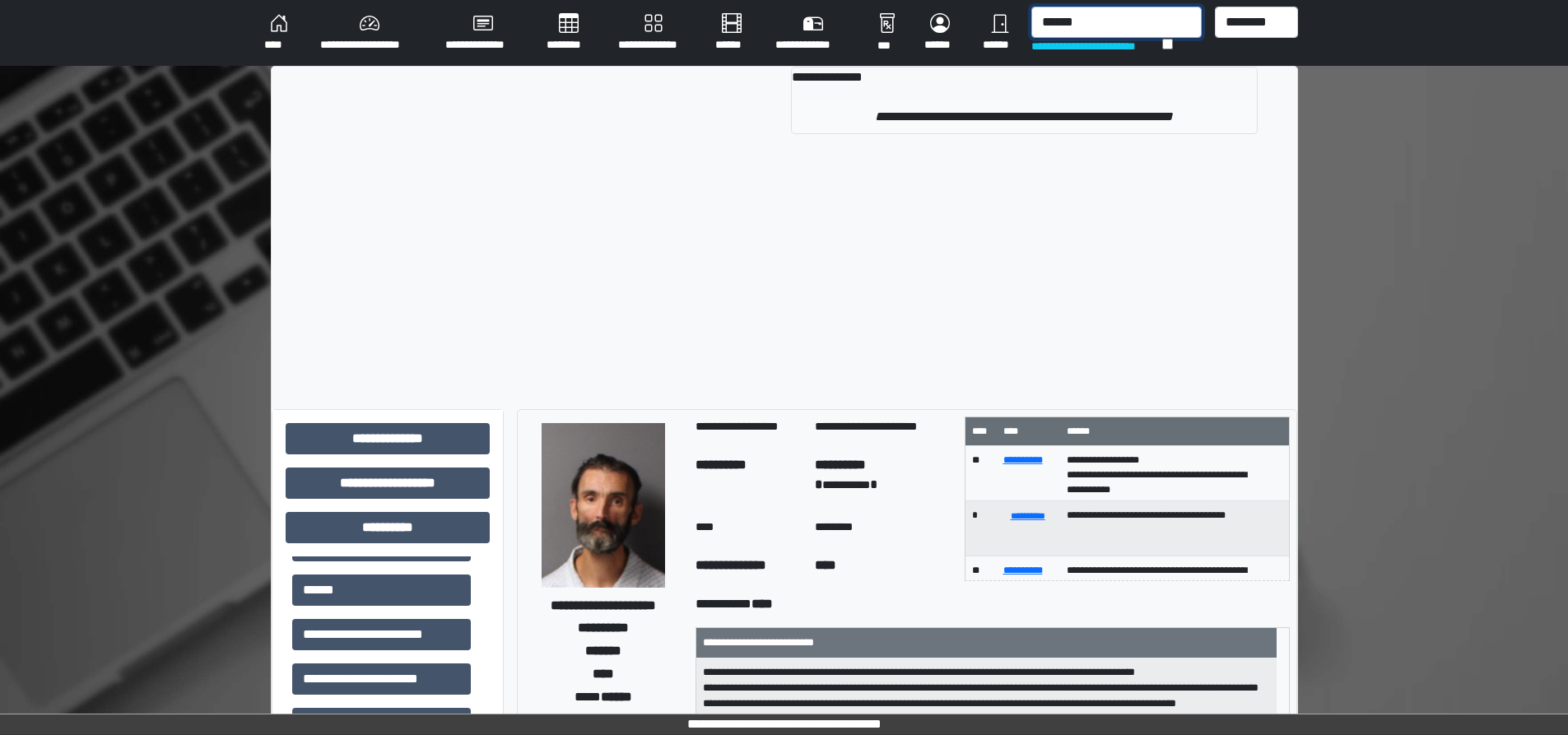 type on "******" 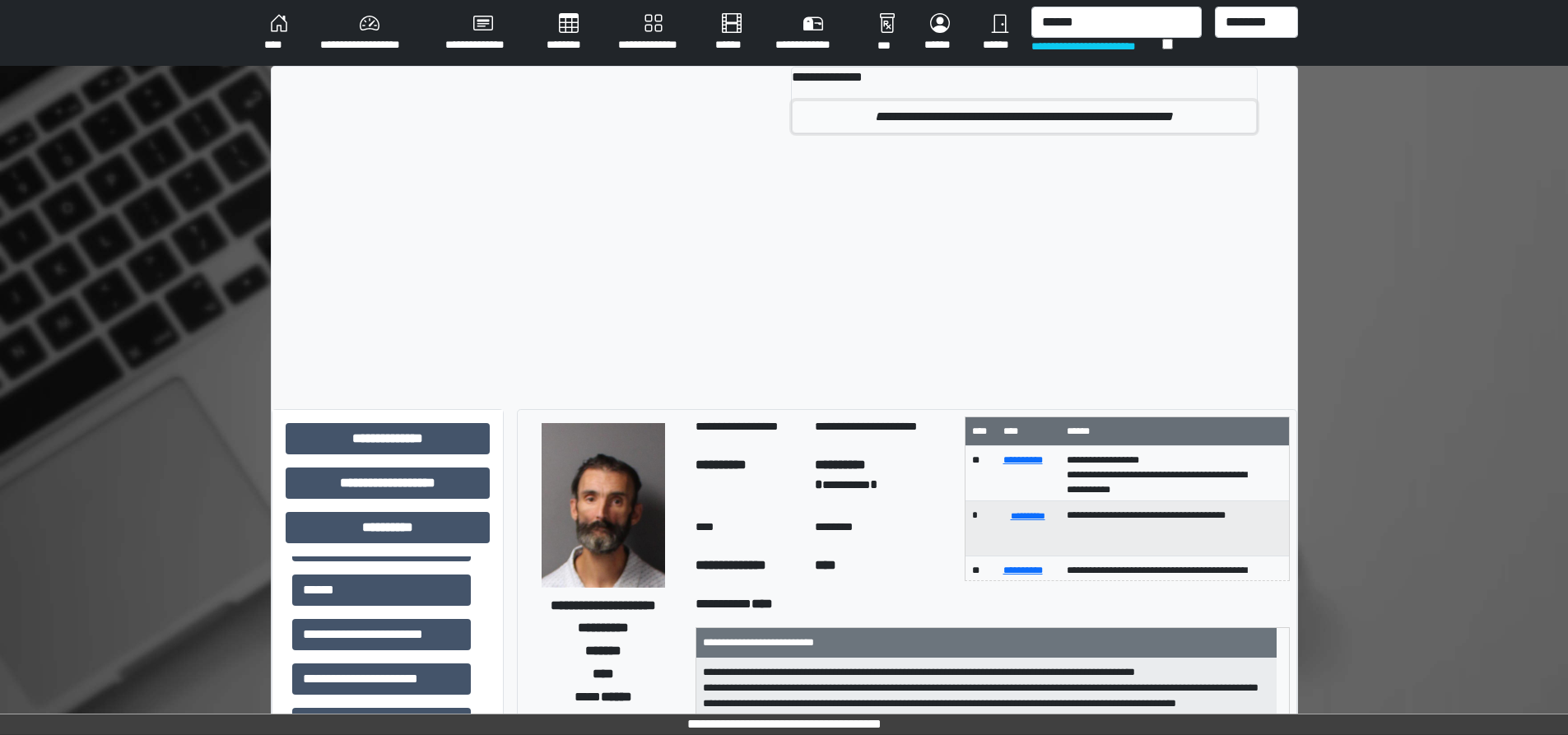 click on "**********" at bounding box center (1024, 117) 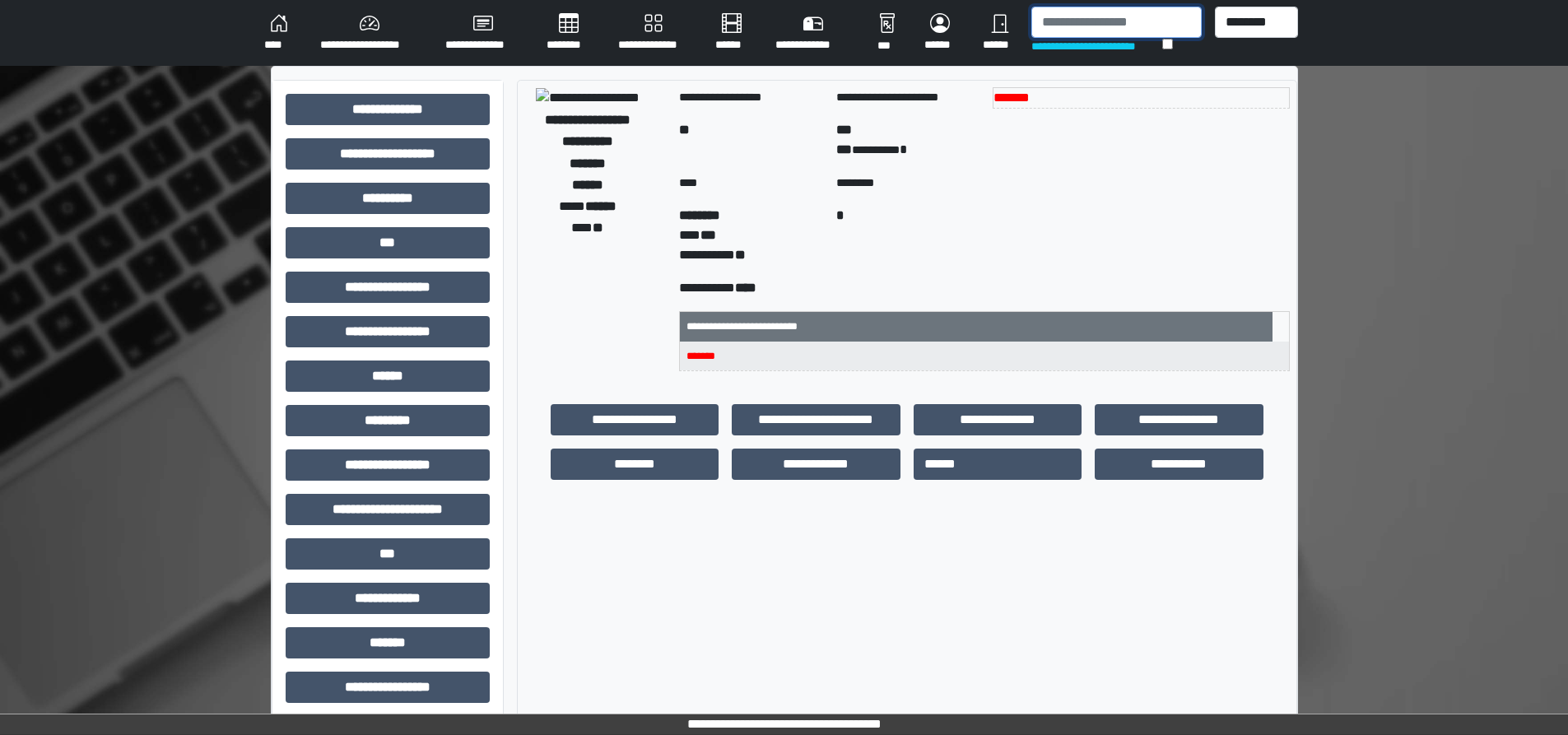 click at bounding box center (1116, 22) 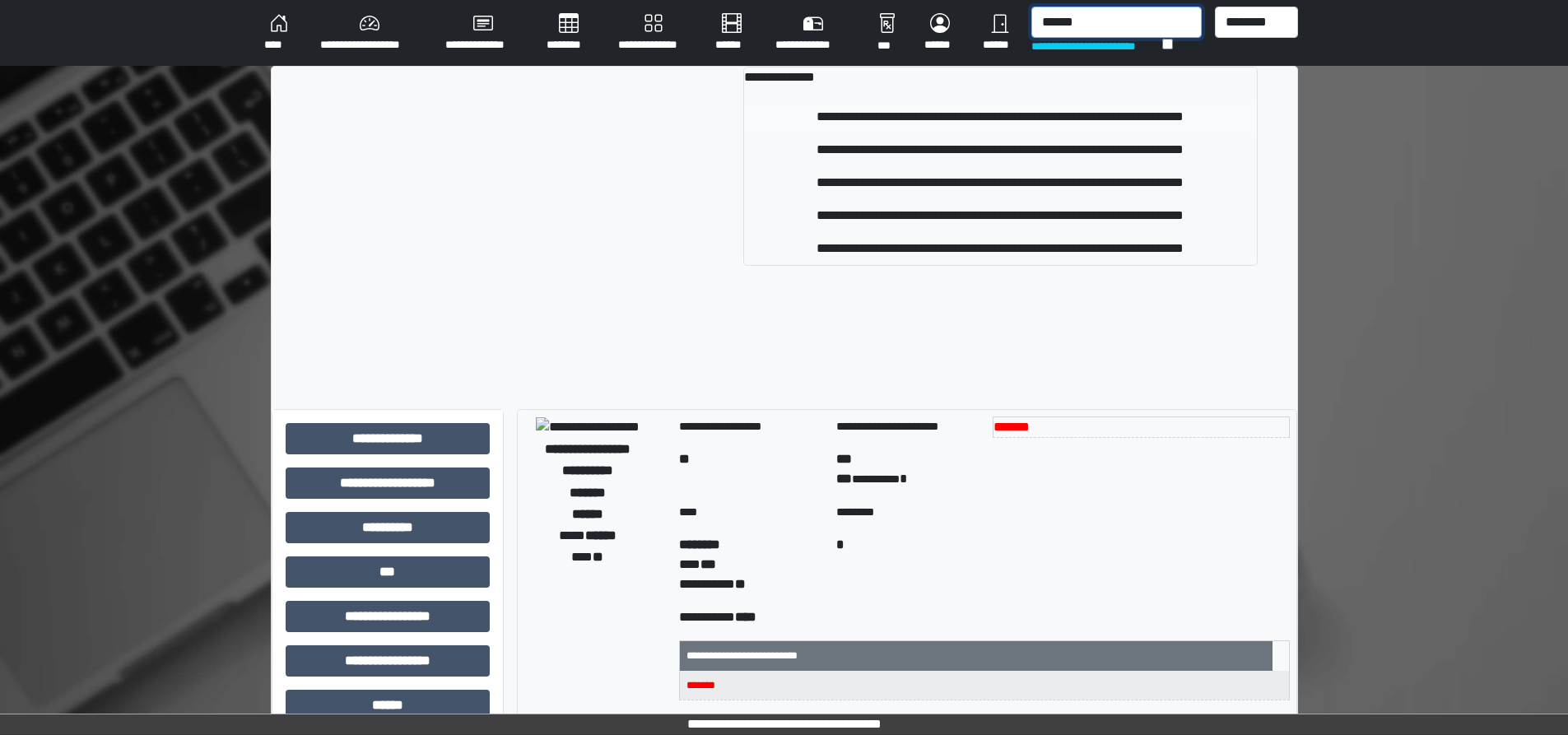 type on "******" 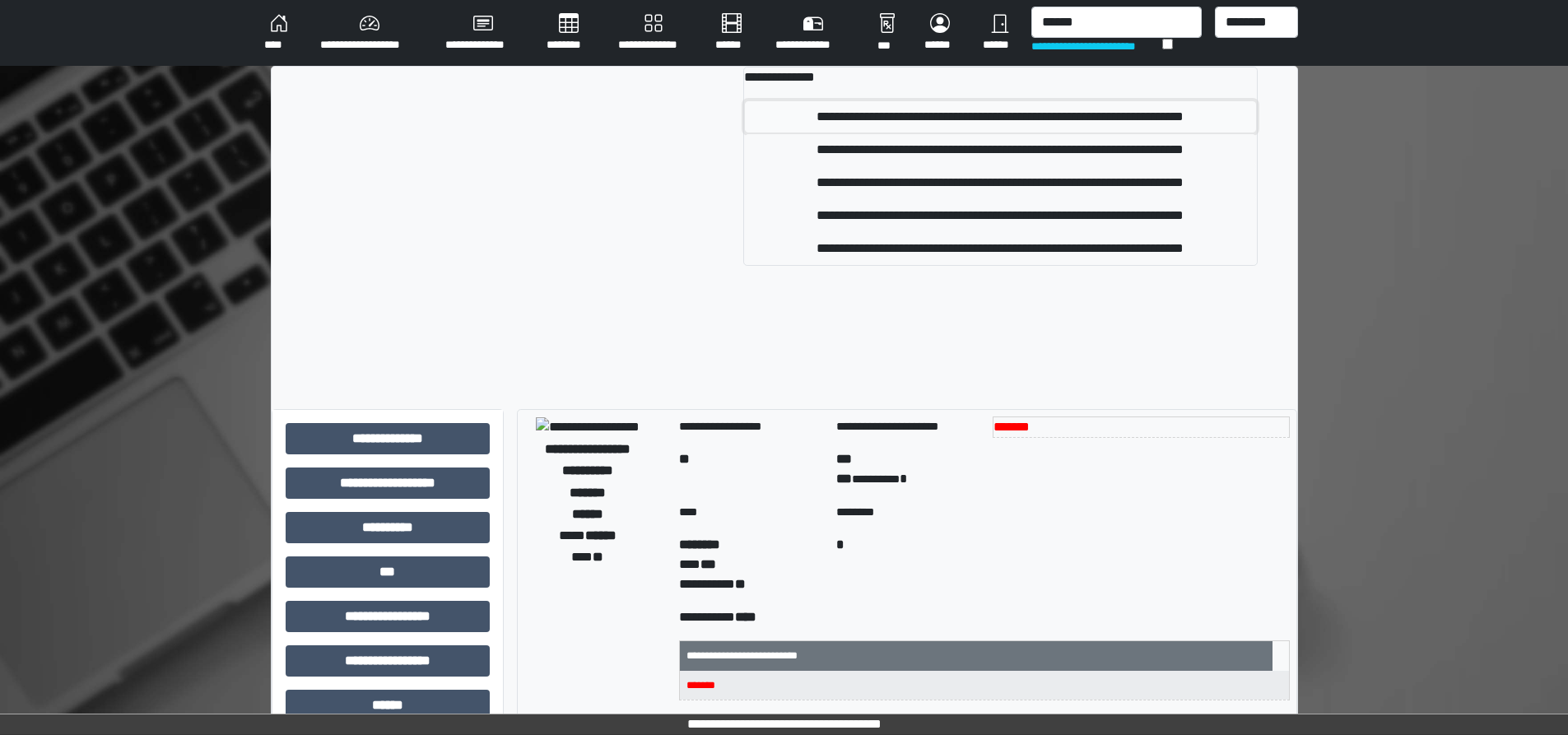click on "**********" at bounding box center [1000, 117] 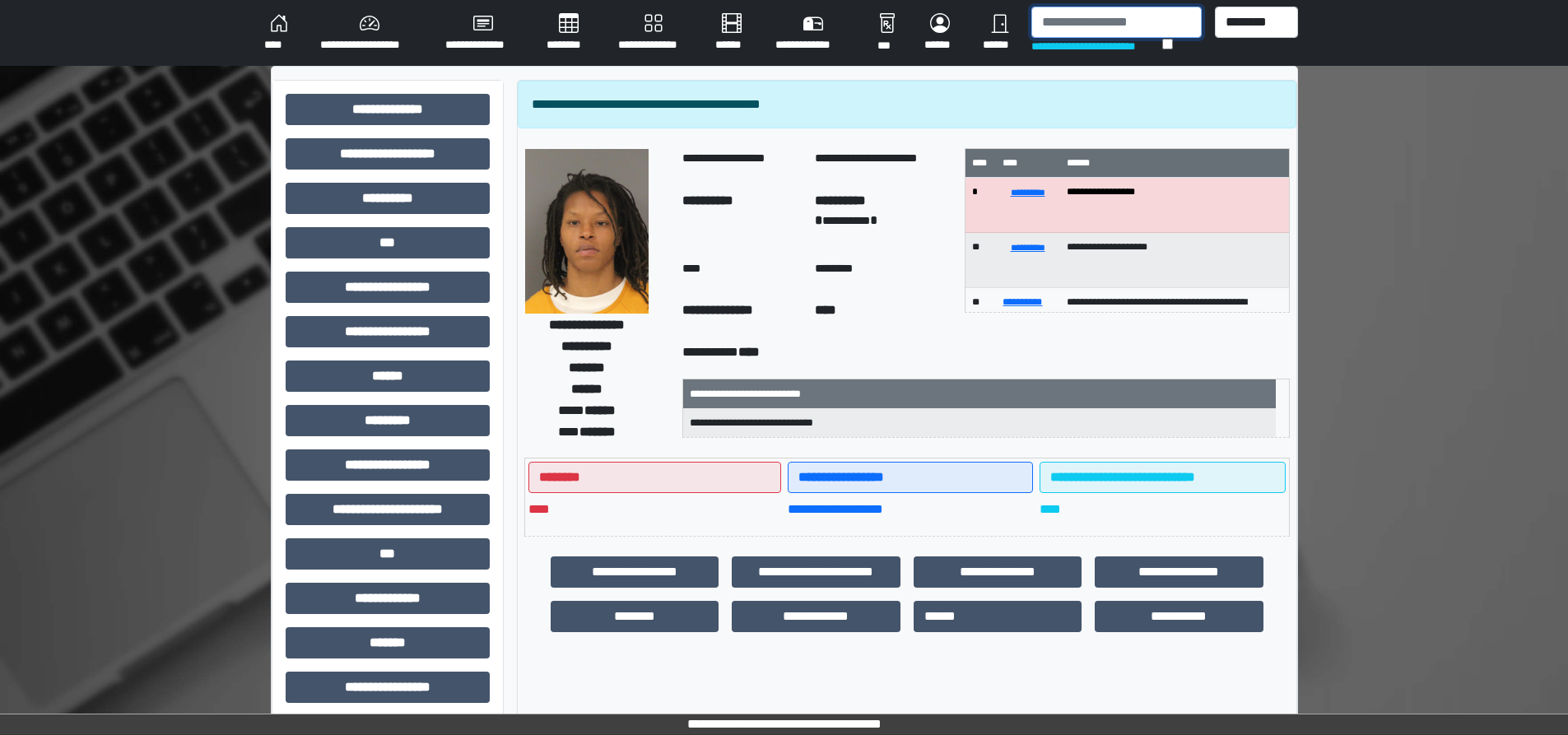 click at bounding box center [1116, 22] 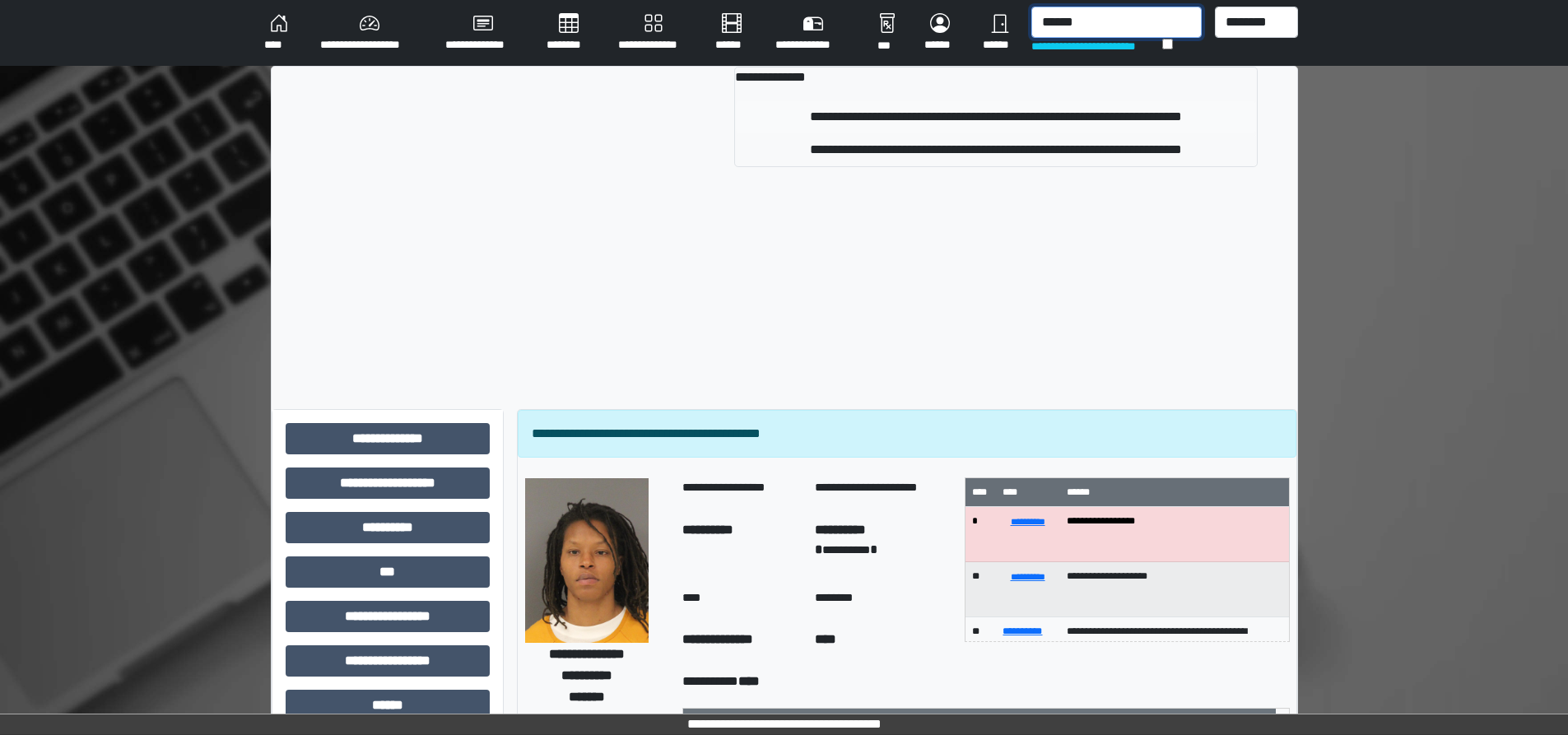 type on "******" 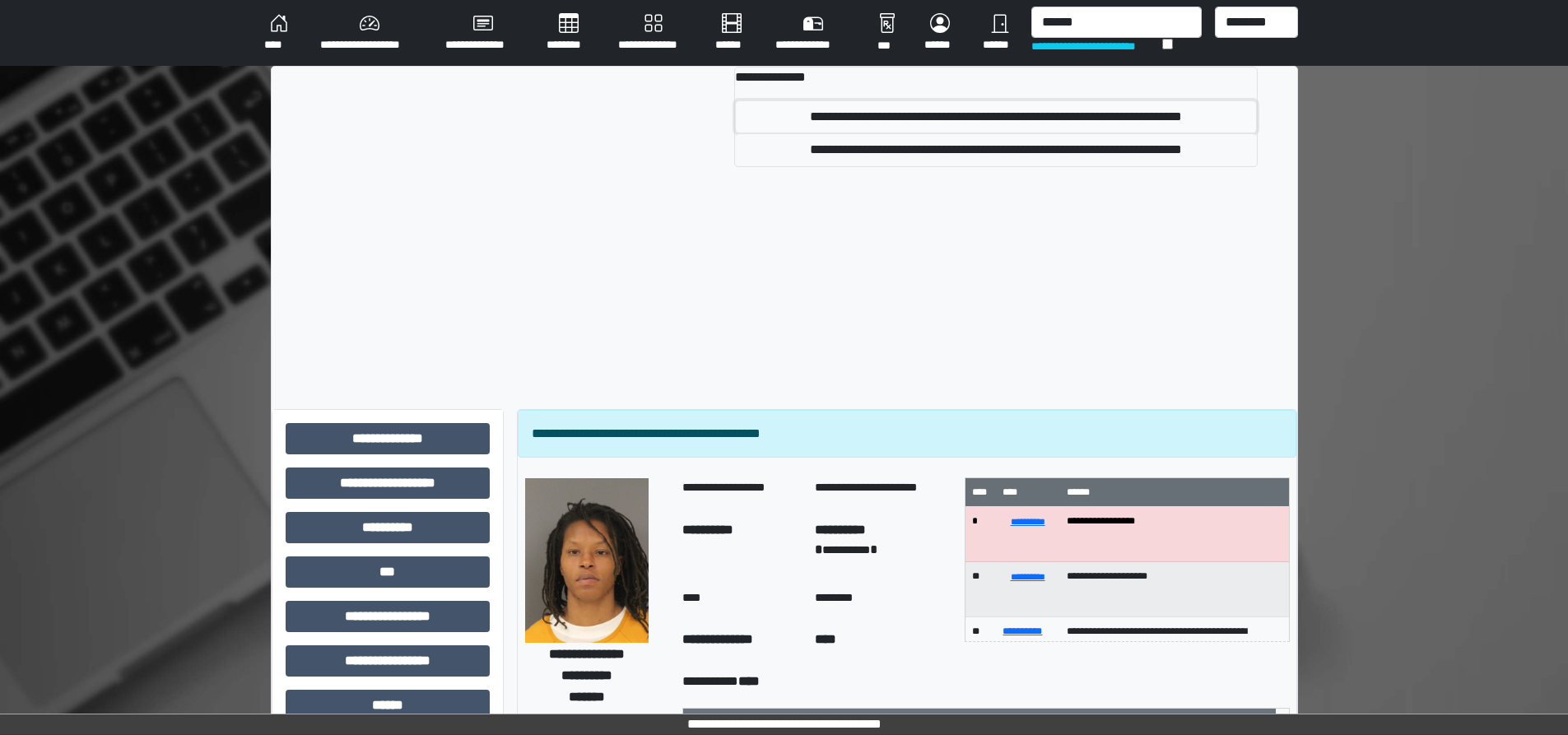 click on "**********" at bounding box center (995, 117) 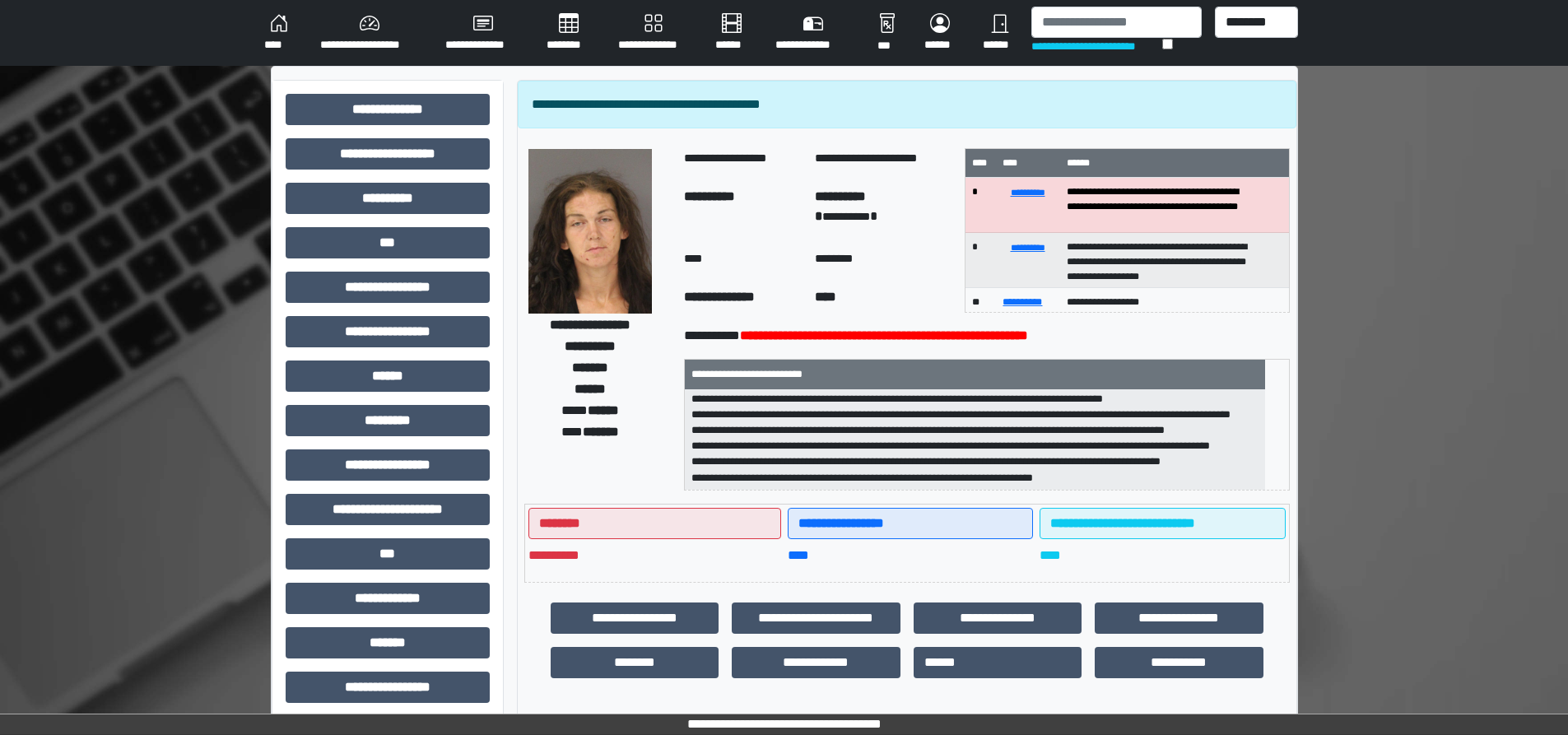 scroll, scrollTop: 179, scrollLeft: 0, axis: vertical 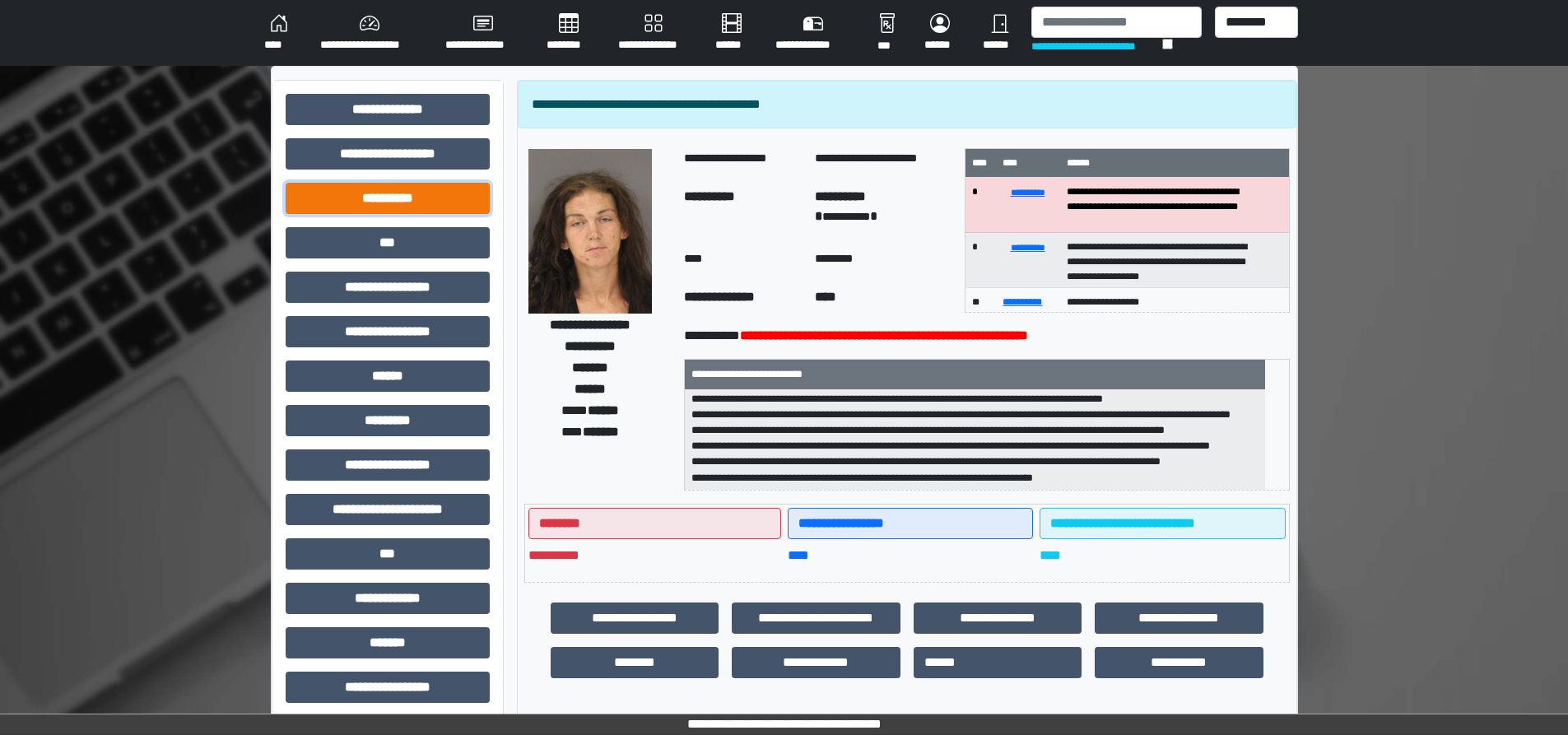 click on "**********" at bounding box center (388, 198) 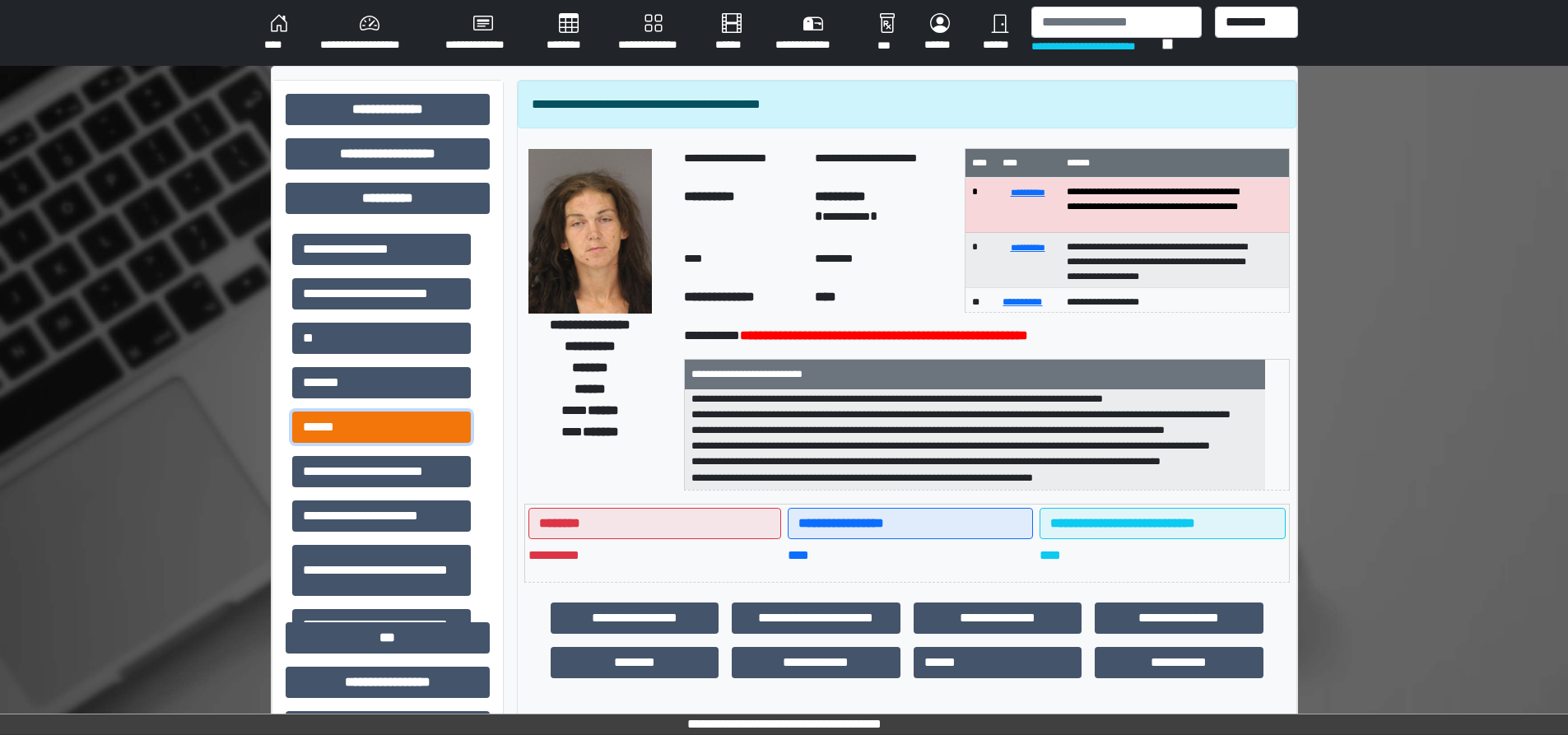 click on "******" at bounding box center (381, 427) 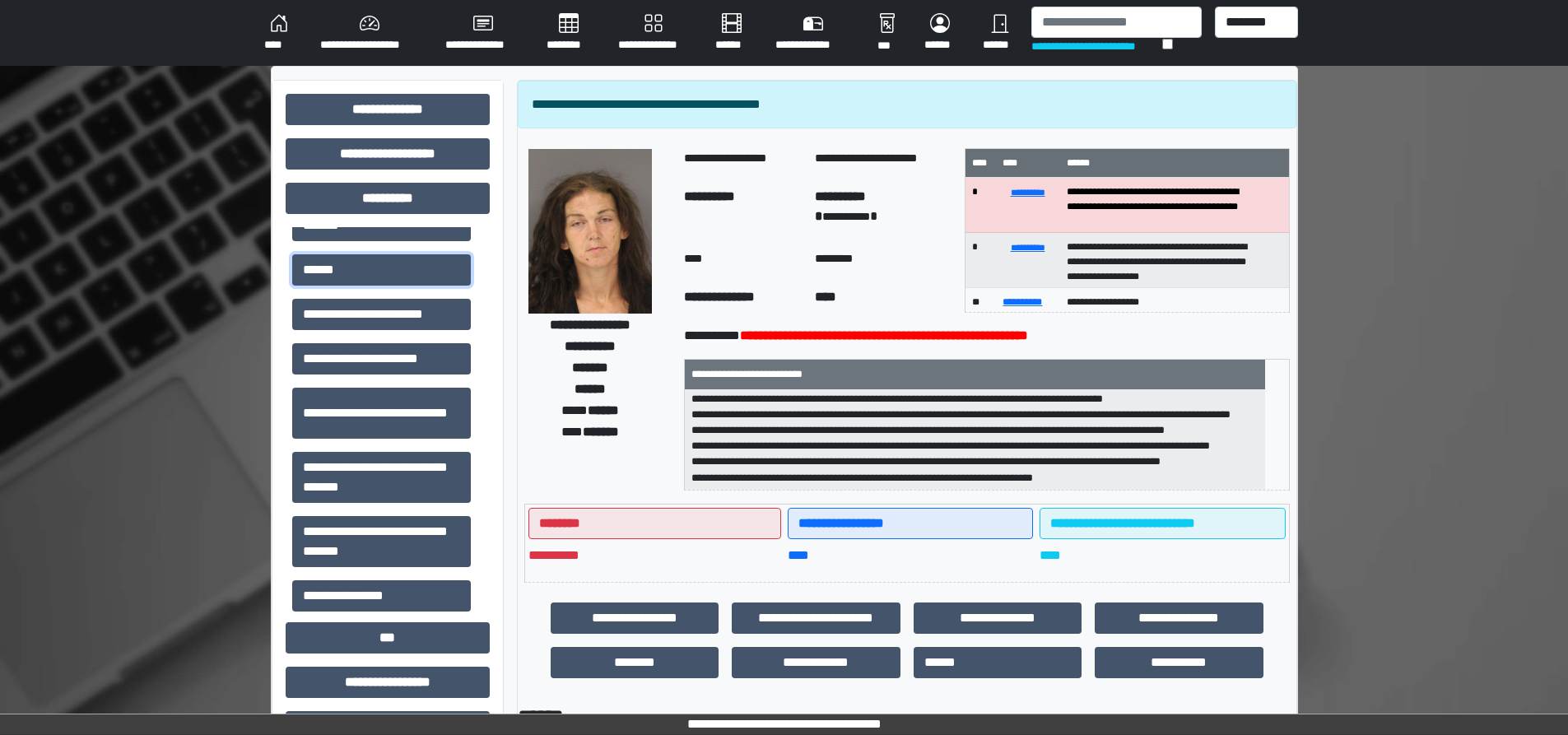 scroll, scrollTop: 166, scrollLeft: 0, axis: vertical 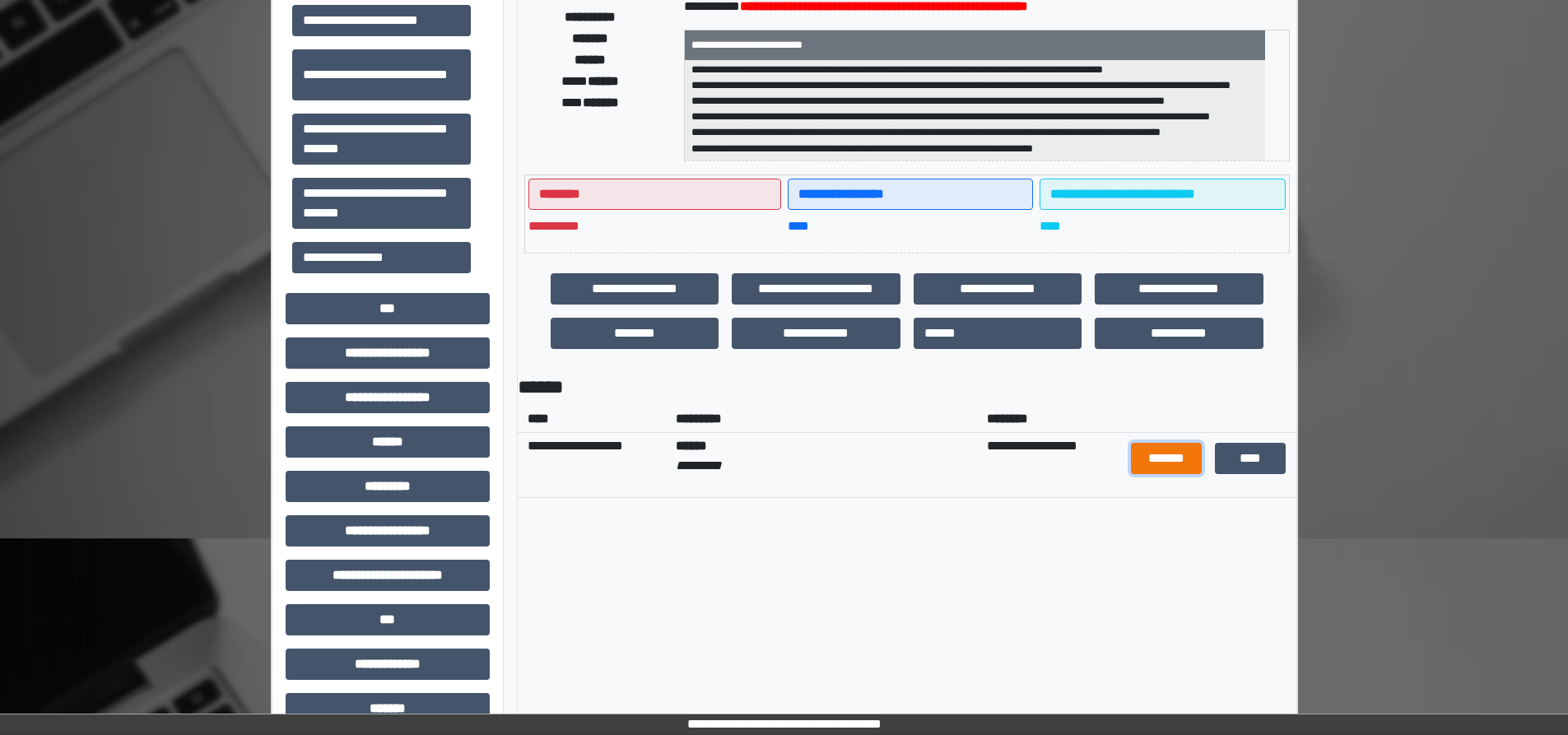 click on "*******" at bounding box center (1166, 458) 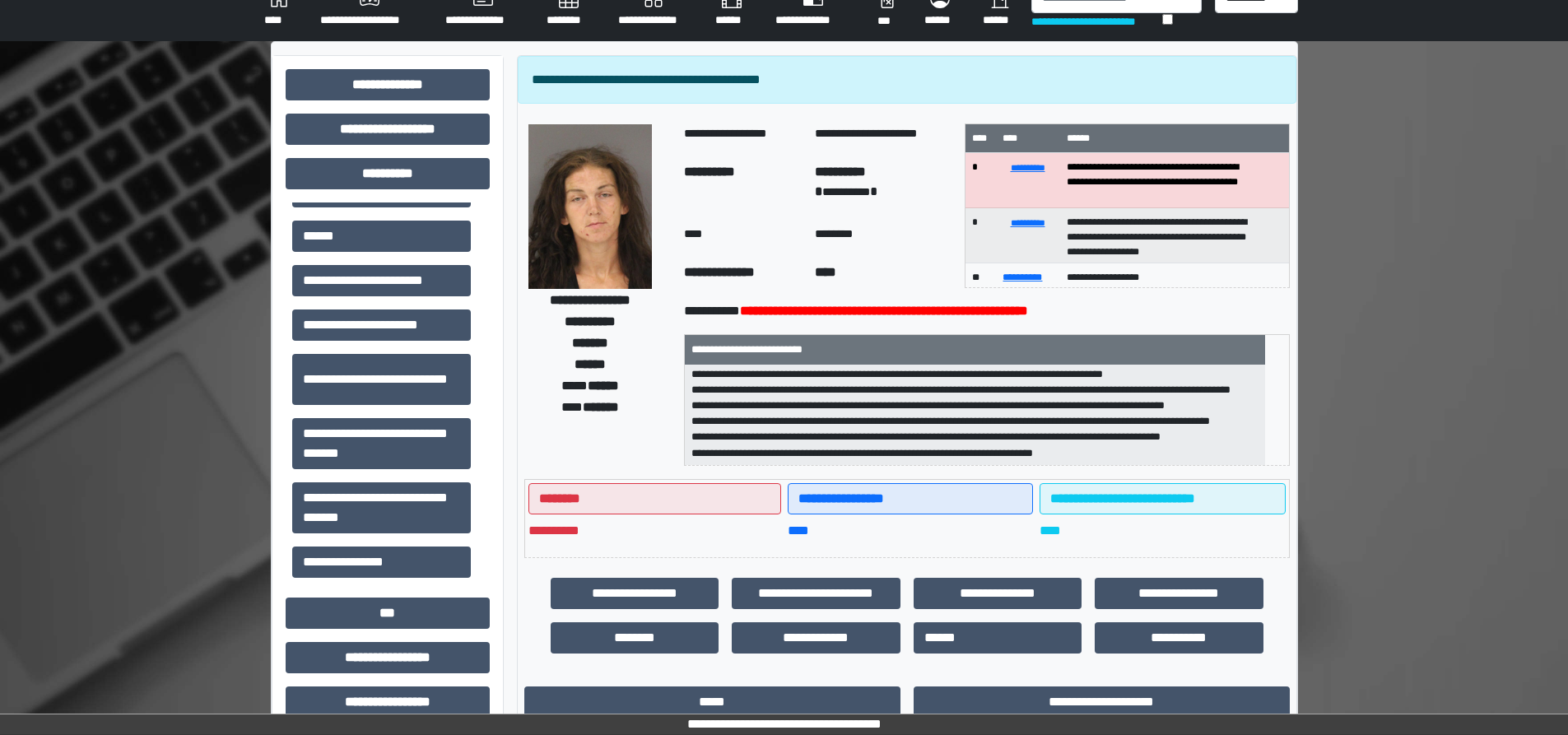 scroll, scrollTop: 0, scrollLeft: 0, axis: both 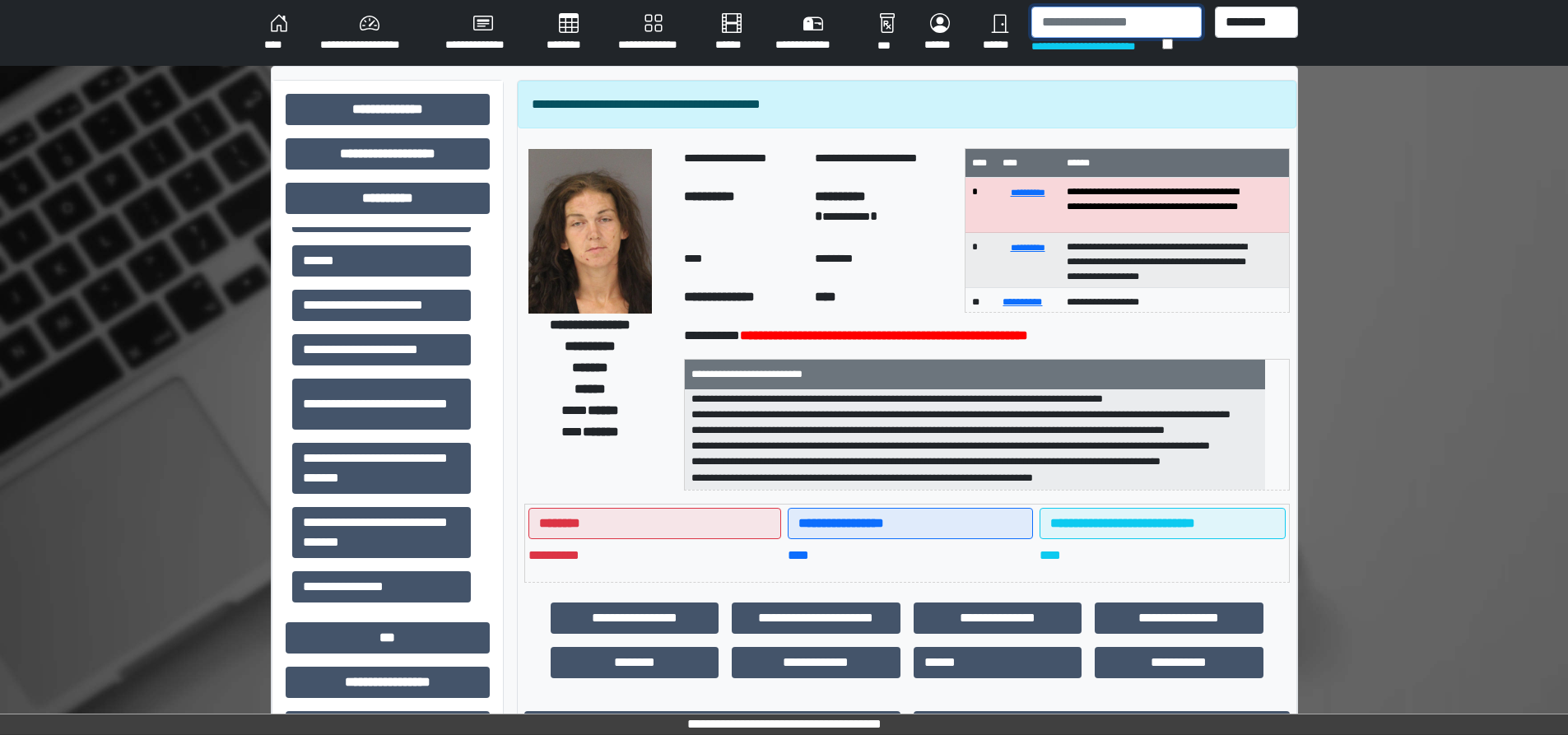 click at bounding box center (1116, 22) 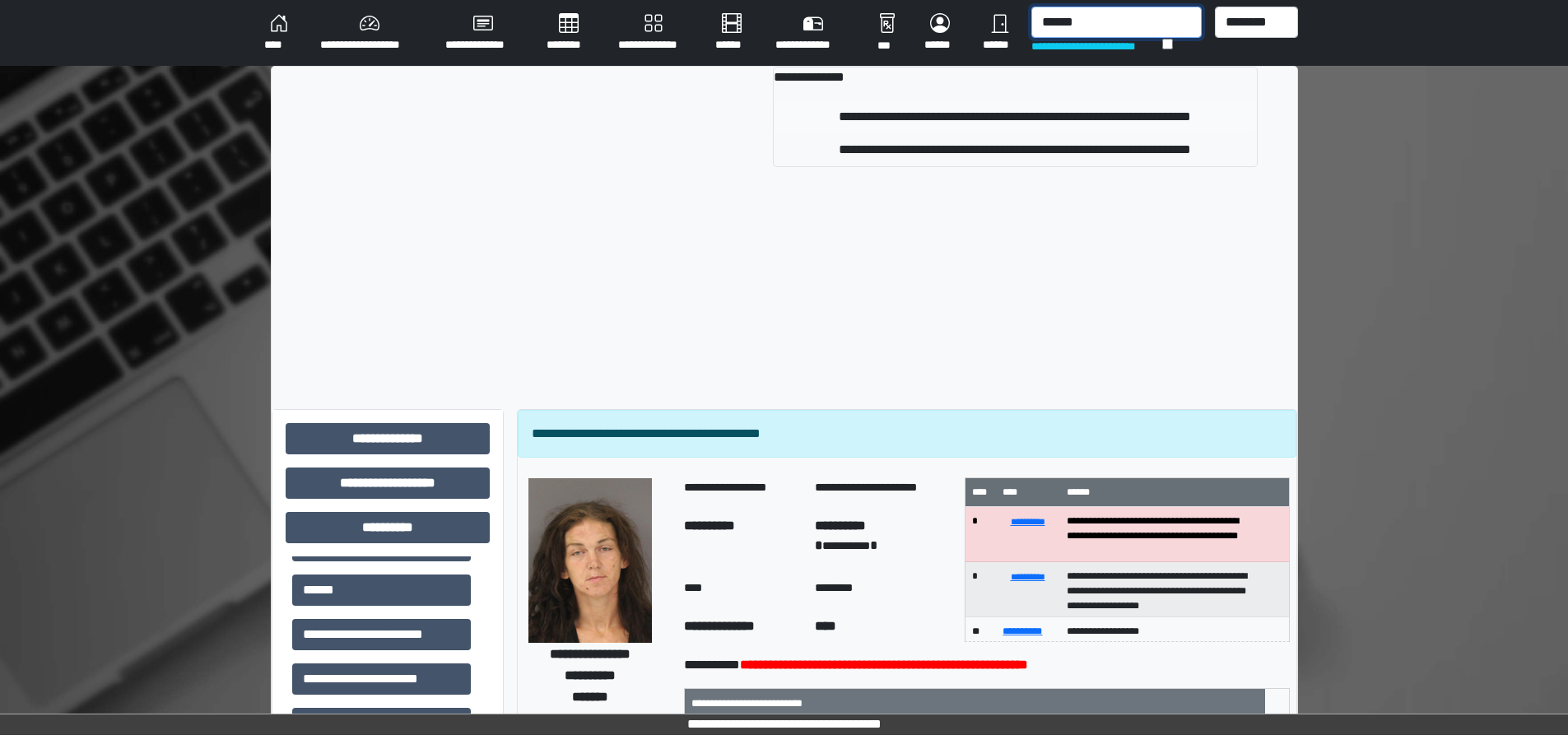 type on "******" 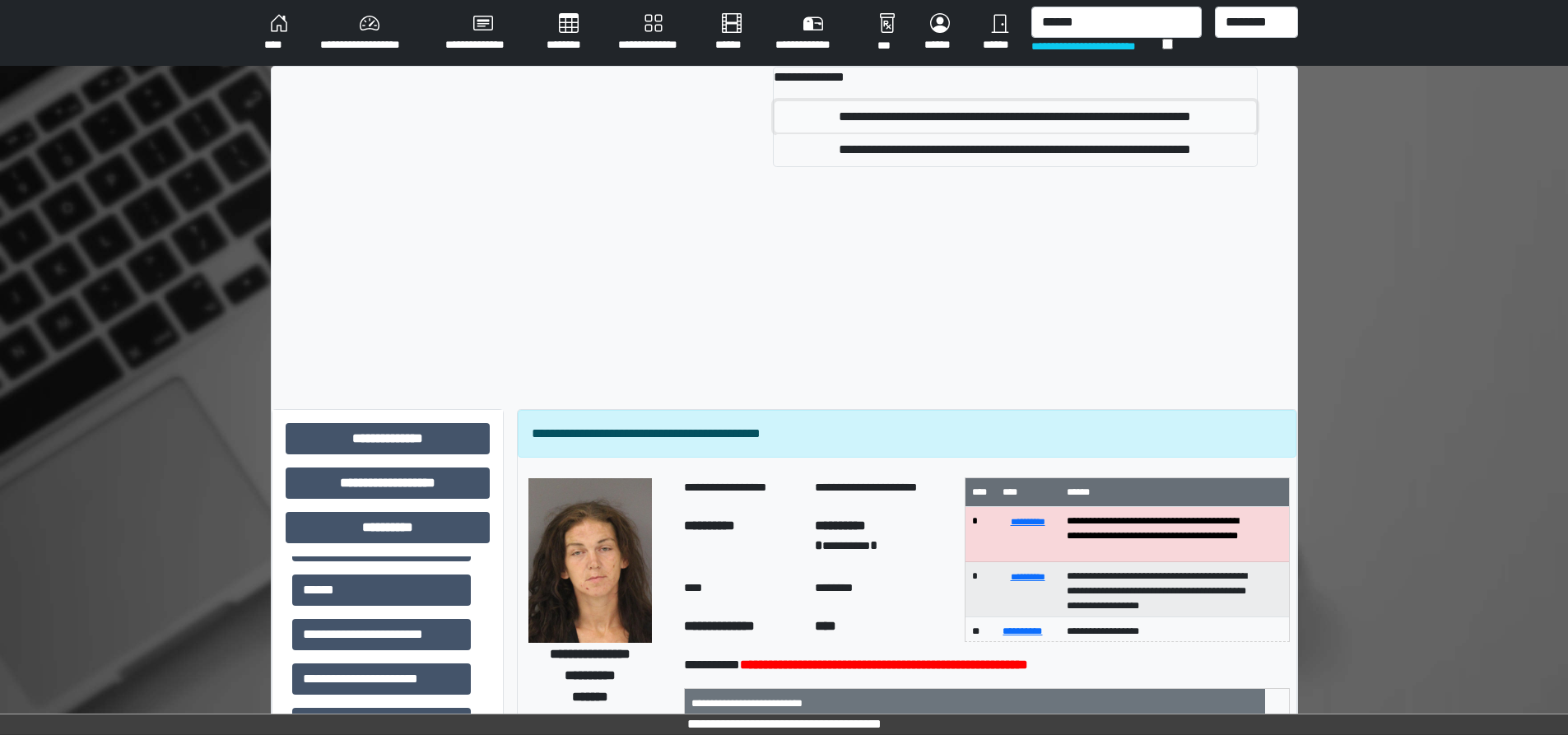 click on "**********" at bounding box center (1015, 117) 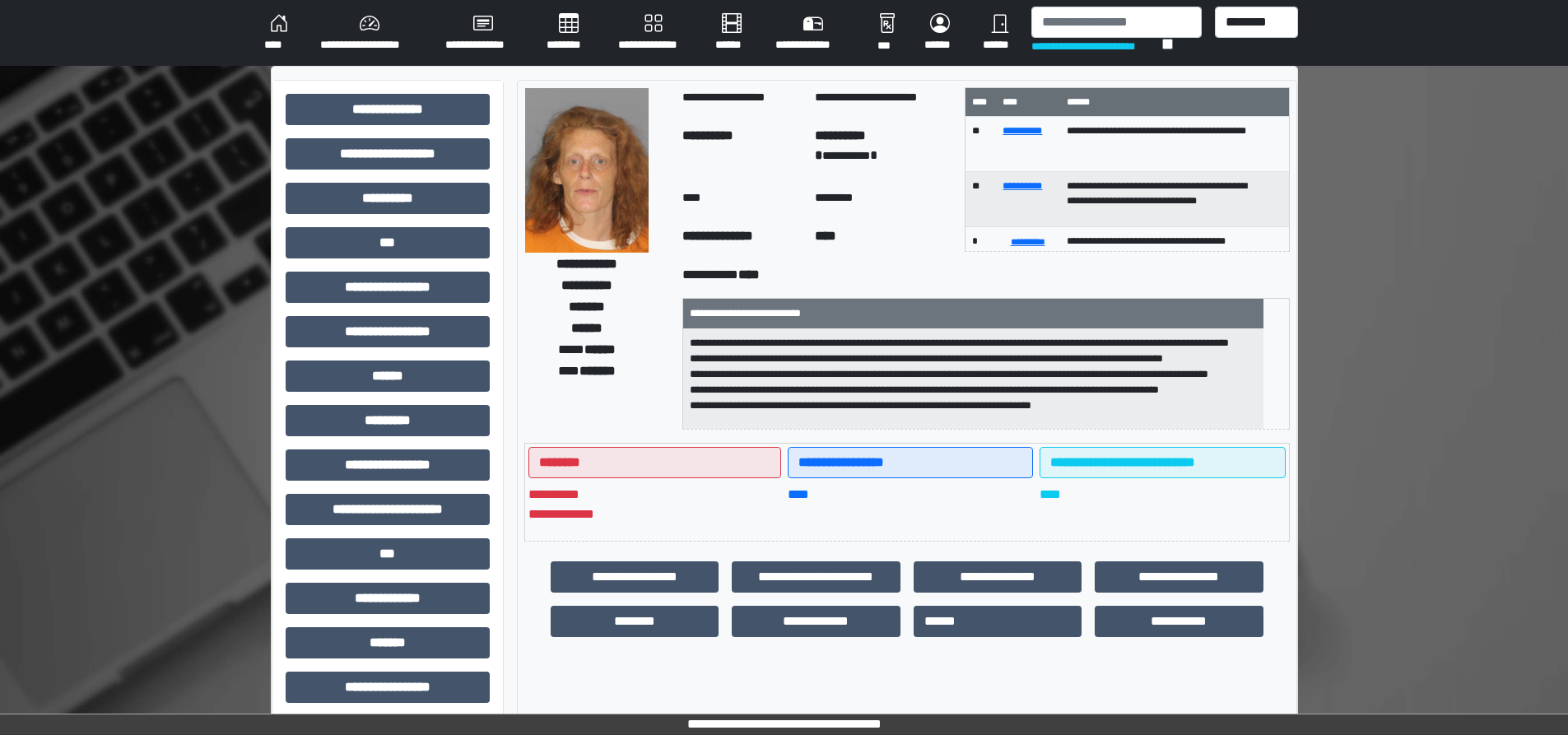 scroll, scrollTop: 36, scrollLeft: 0, axis: vertical 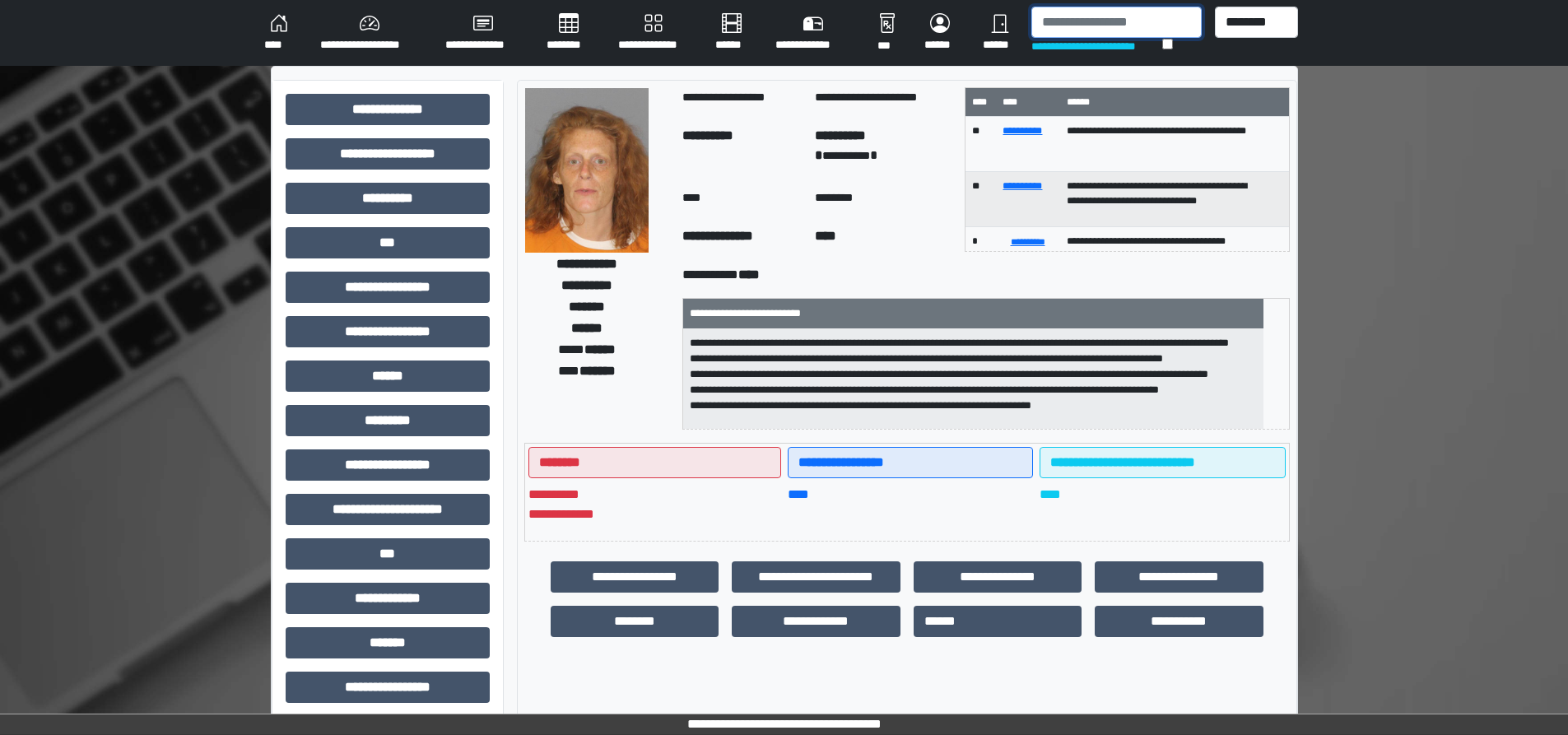 click at bounding box center [1116, 22] 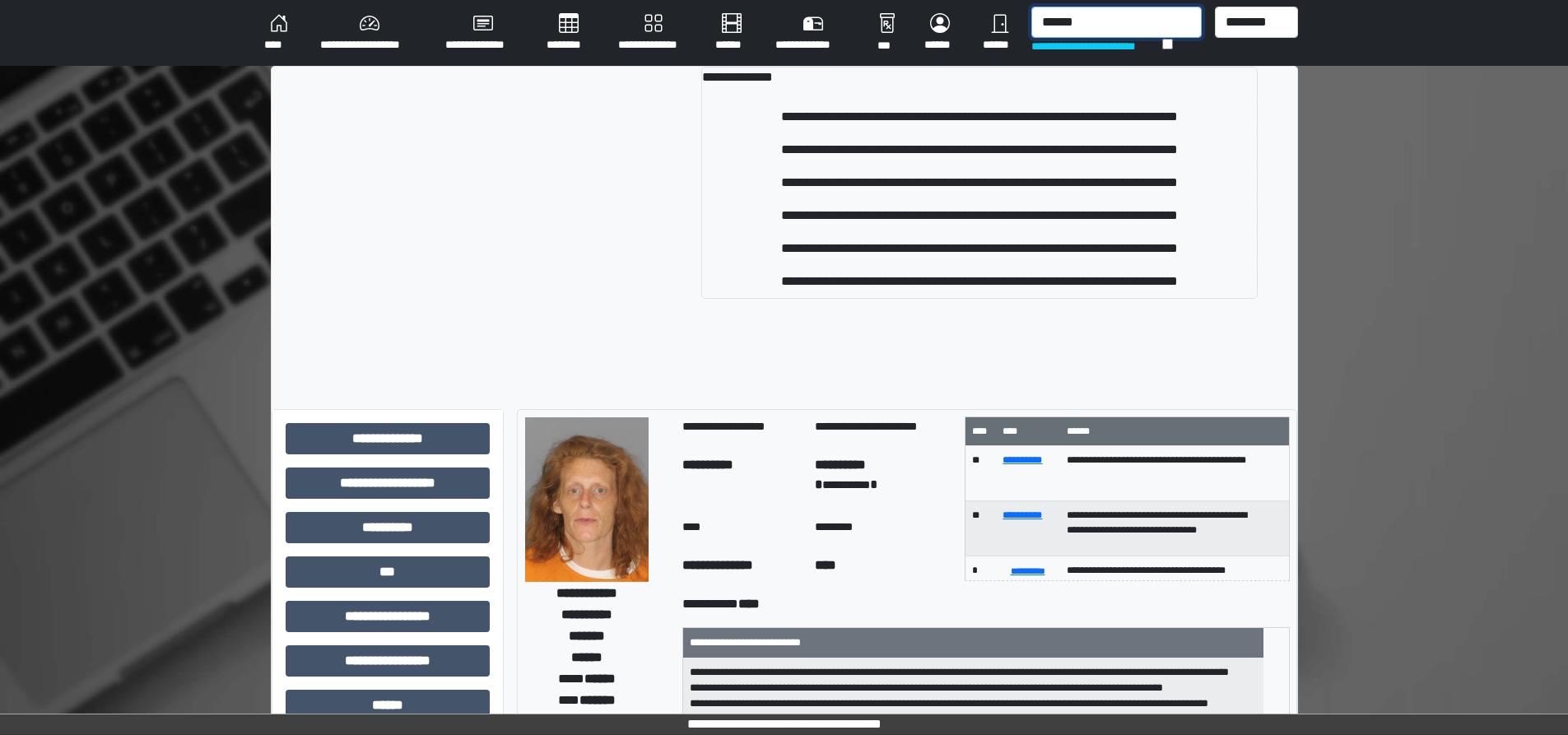 type on "******" 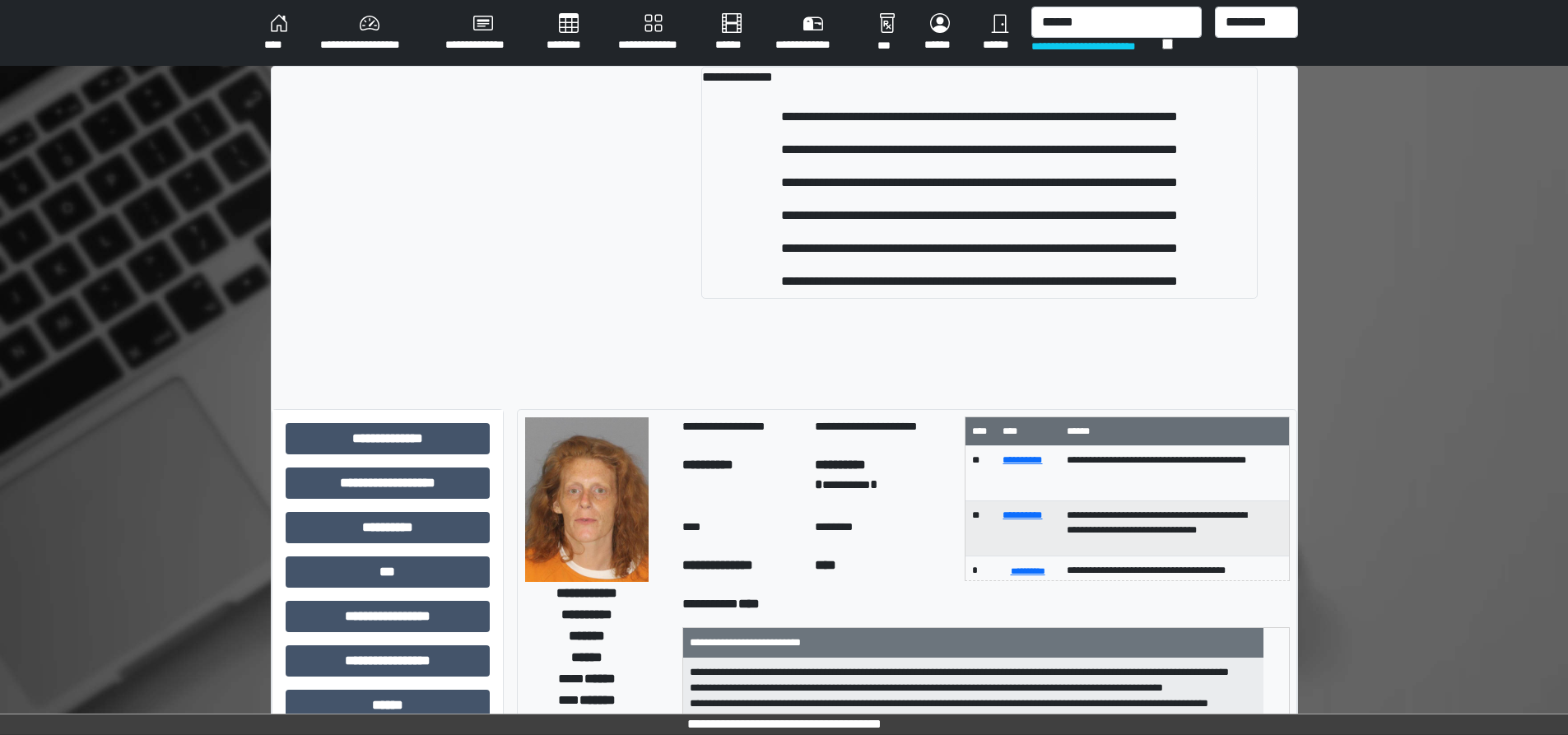 click on "**********" at bounding box center [979, 150] 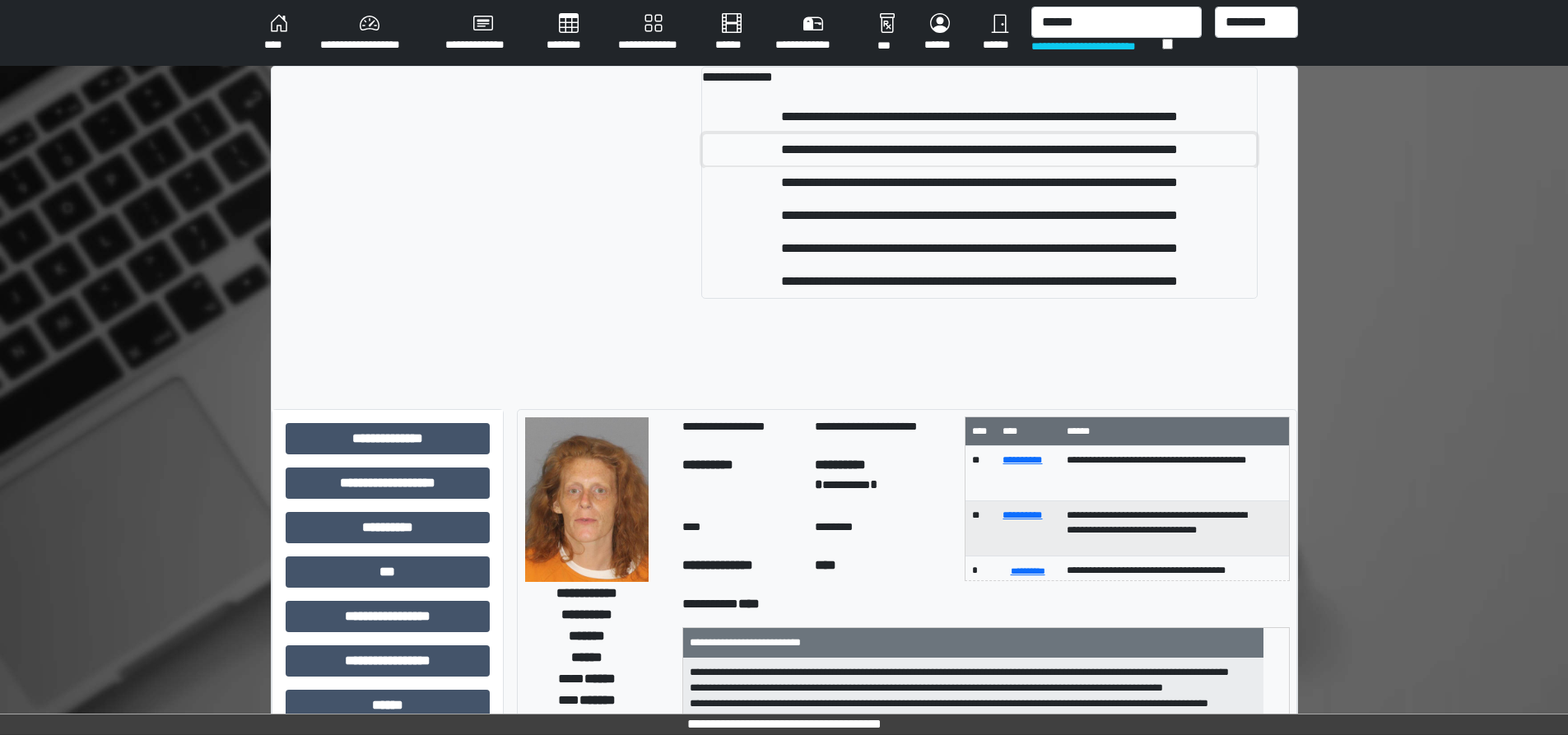 click on "**********" at bounding box center [979, 150] 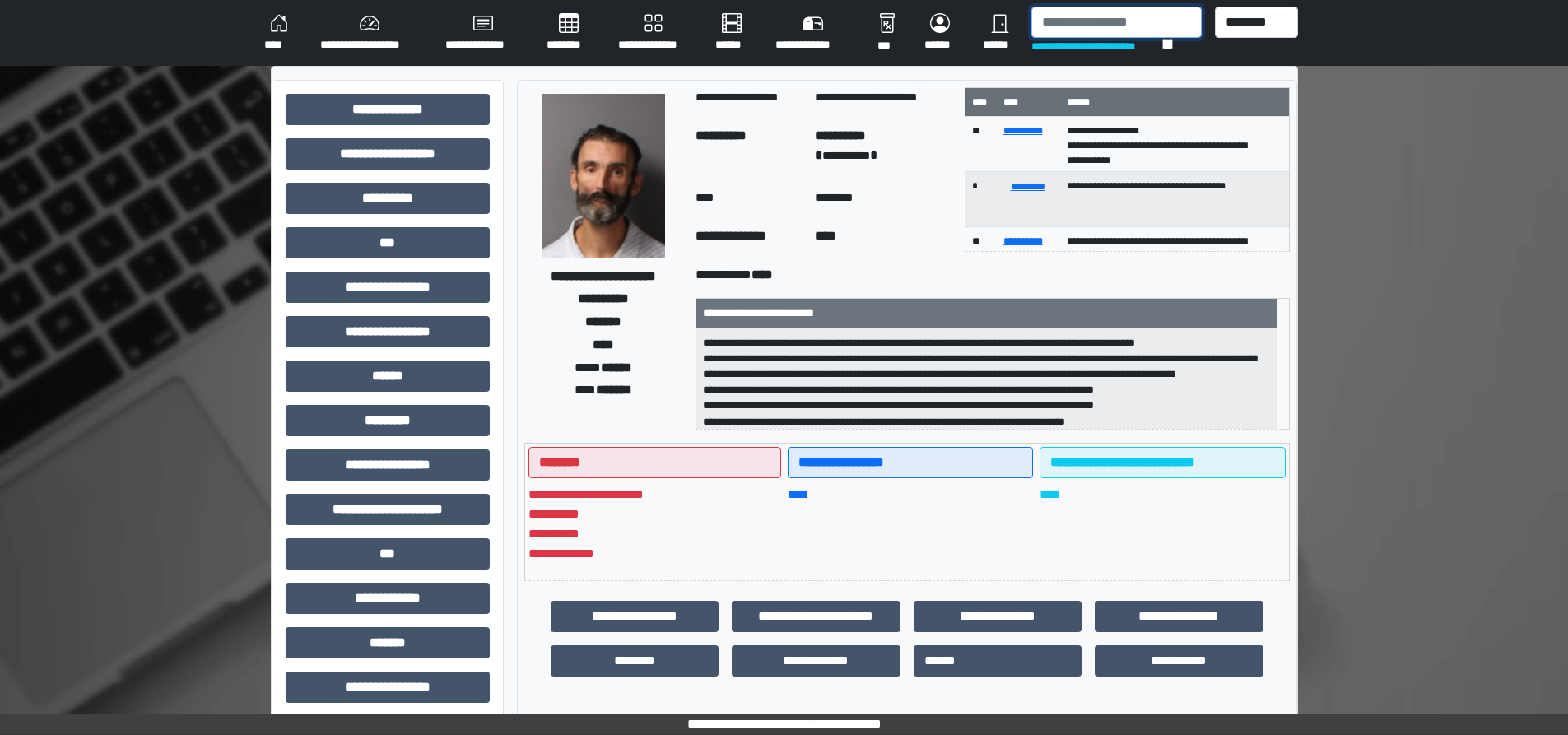 click at bounding box center (1116, 22) 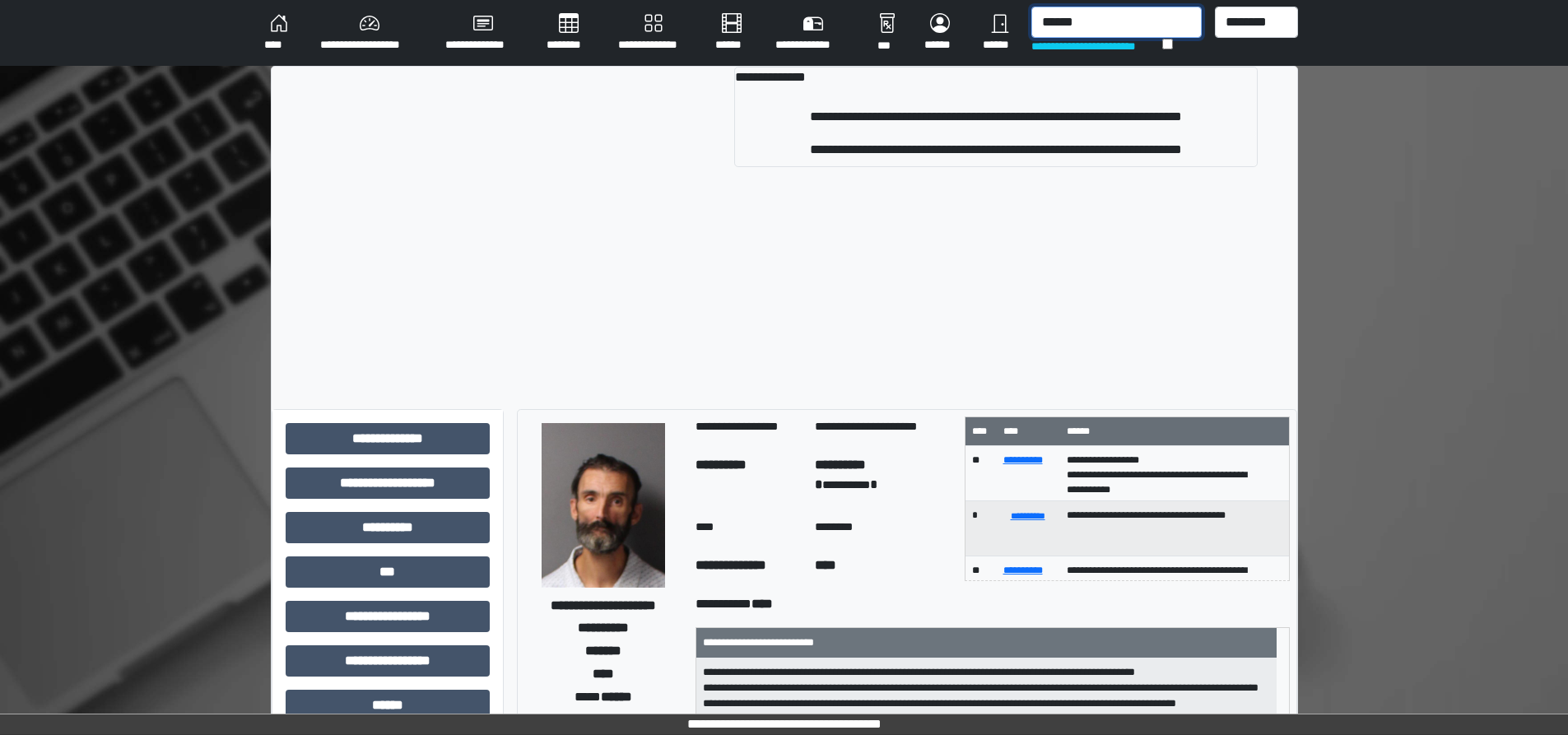 type on "******" 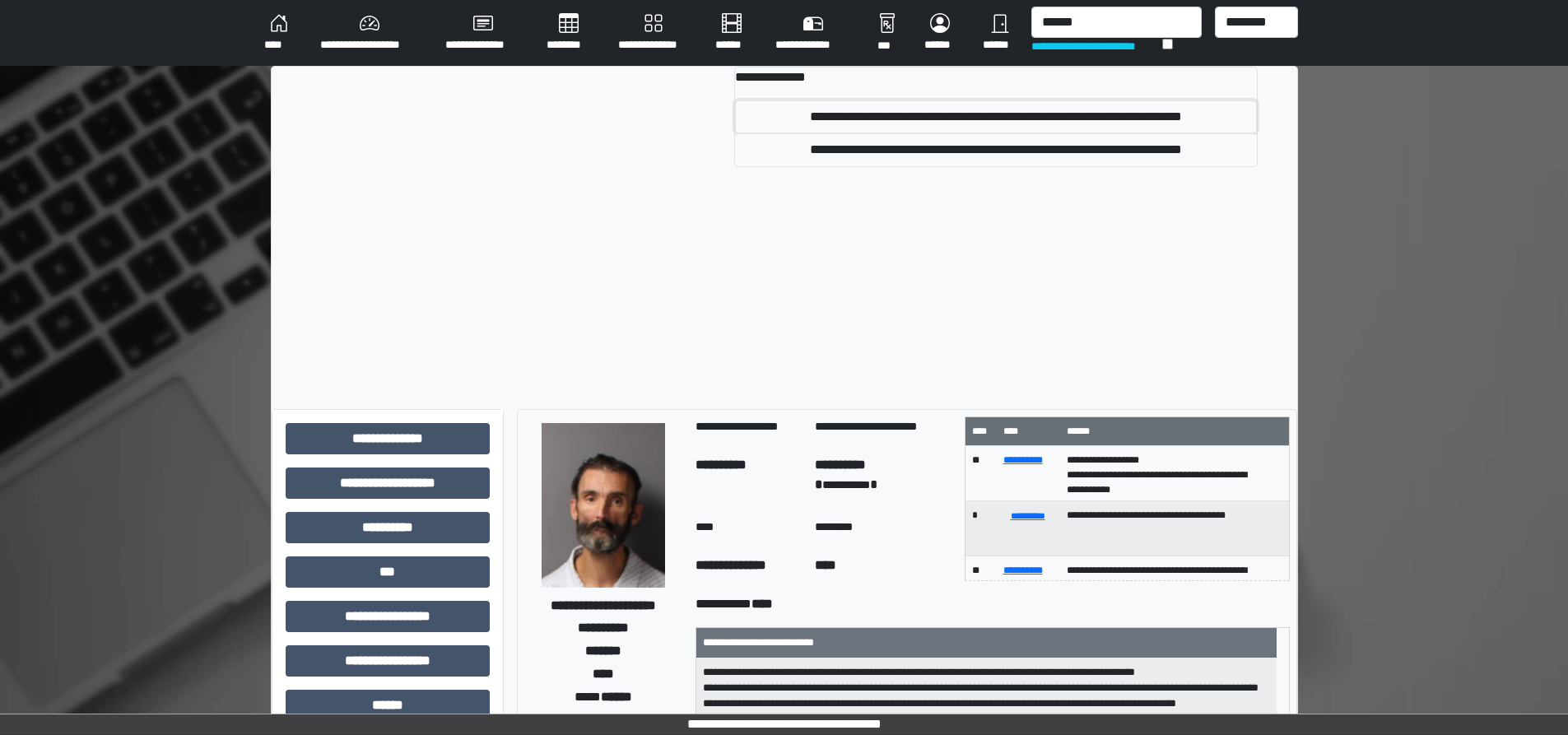 click on "**********" at bounding box center (995, 117) 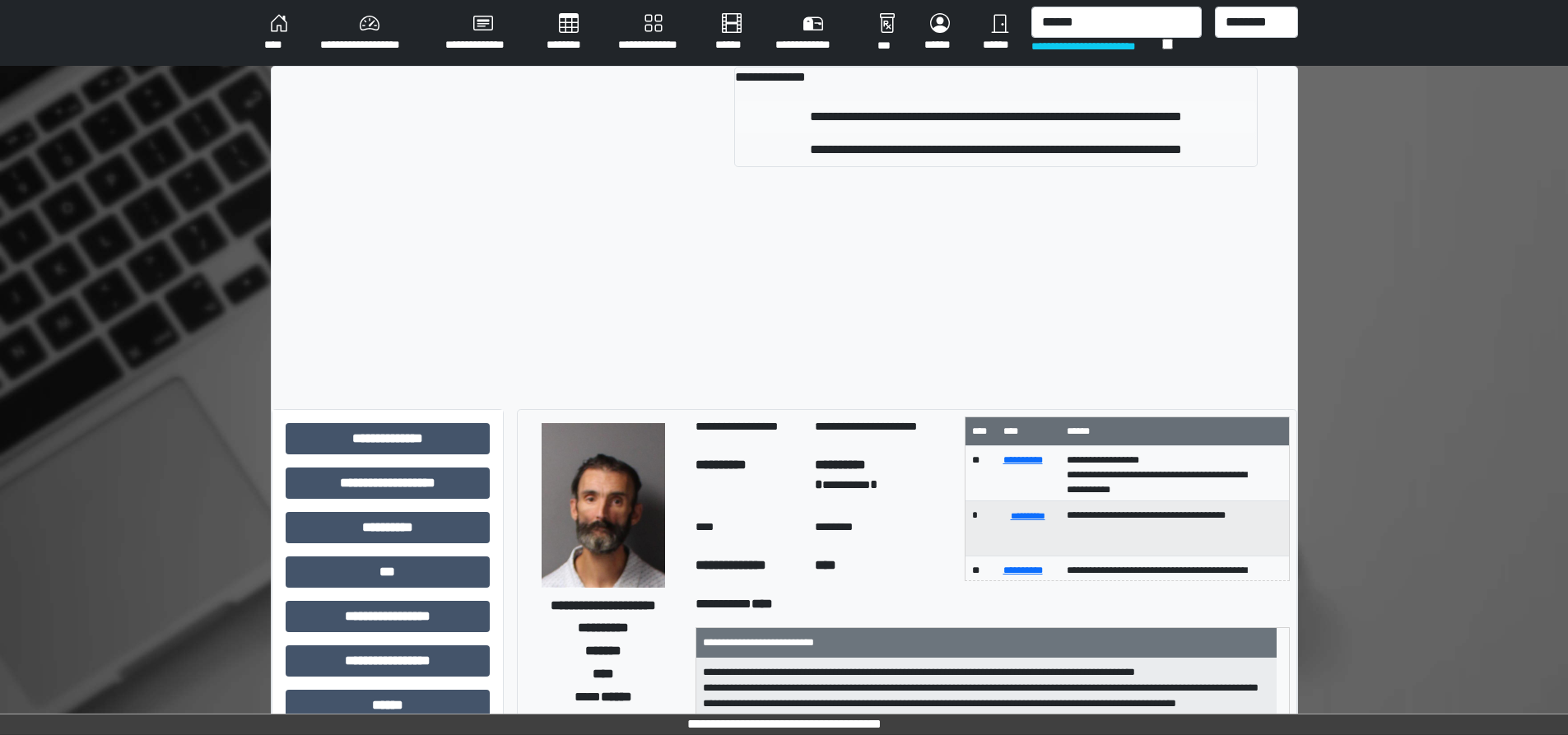 type 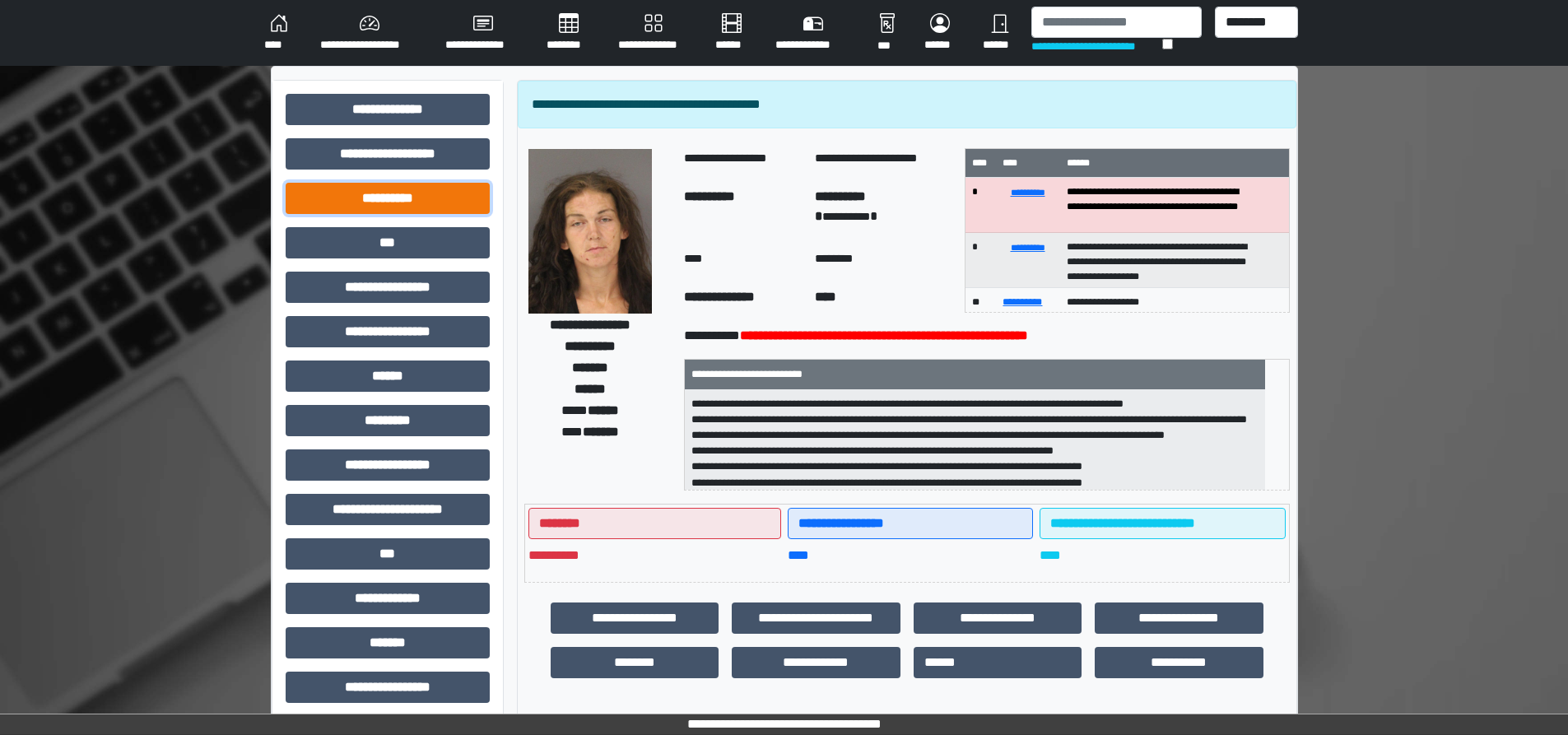 click on "**********" at bounding box center [388, 198] 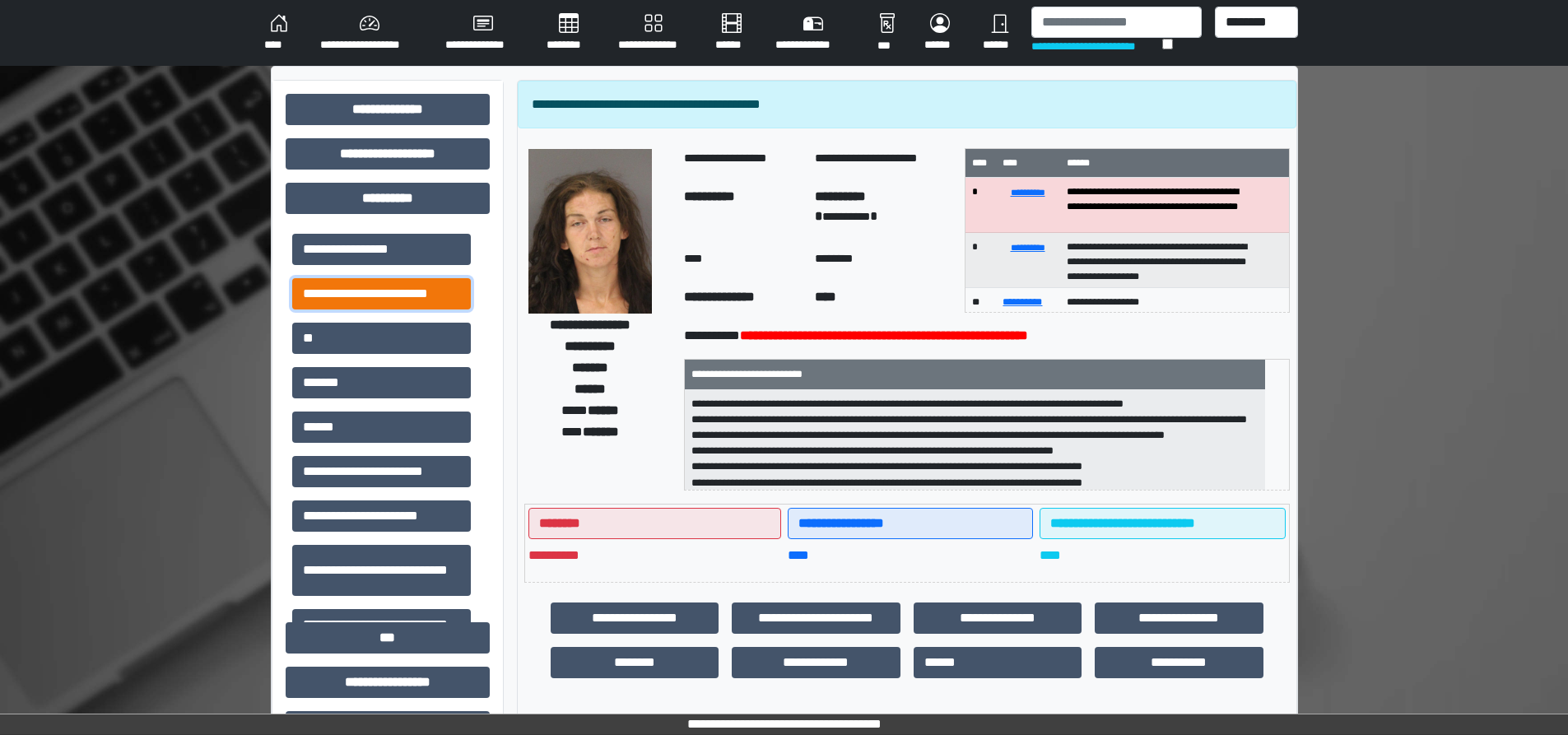 click on "**********" at bounding box center [381, 294] 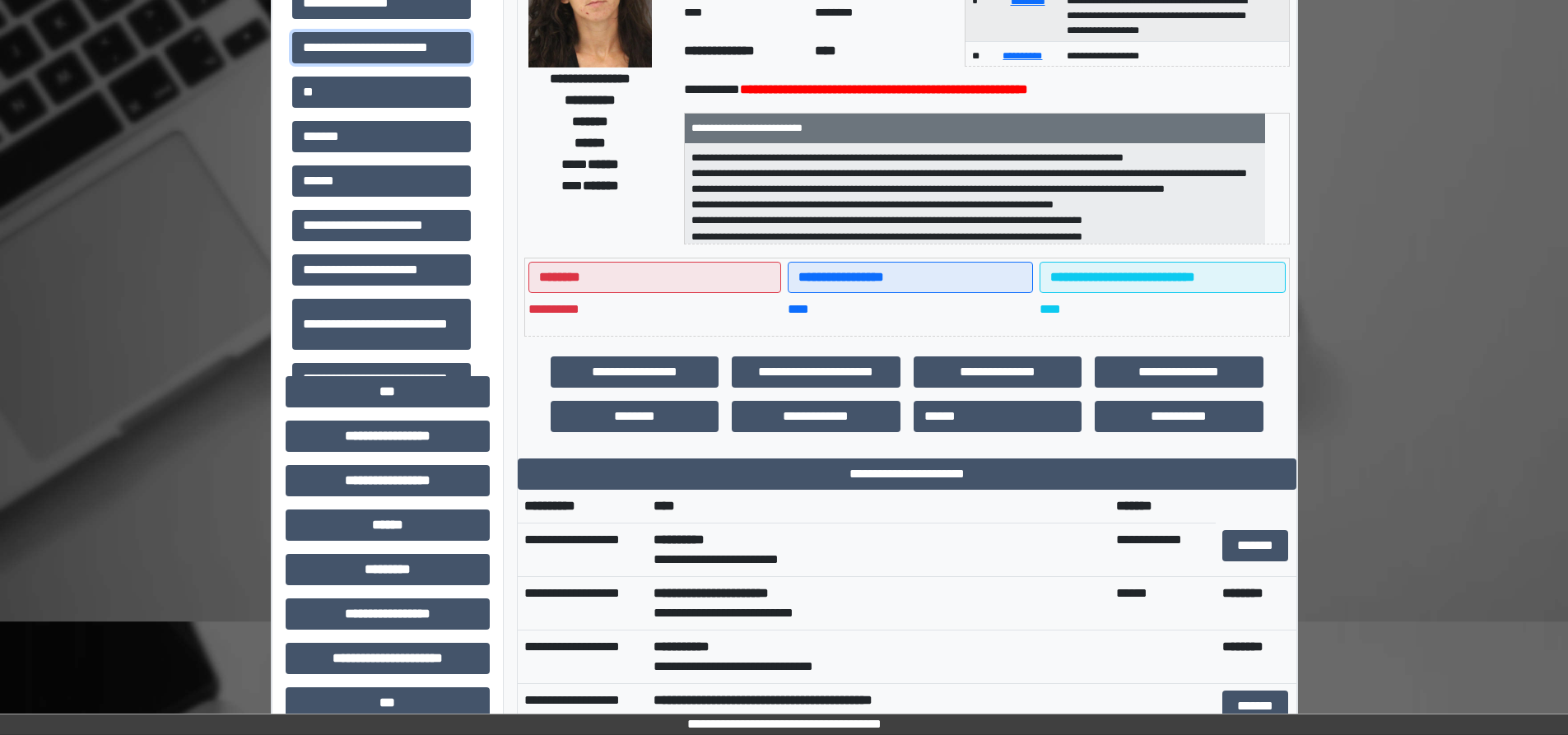 scroll, scrollTop: 247, scrollLeft: 0, axis: vertical 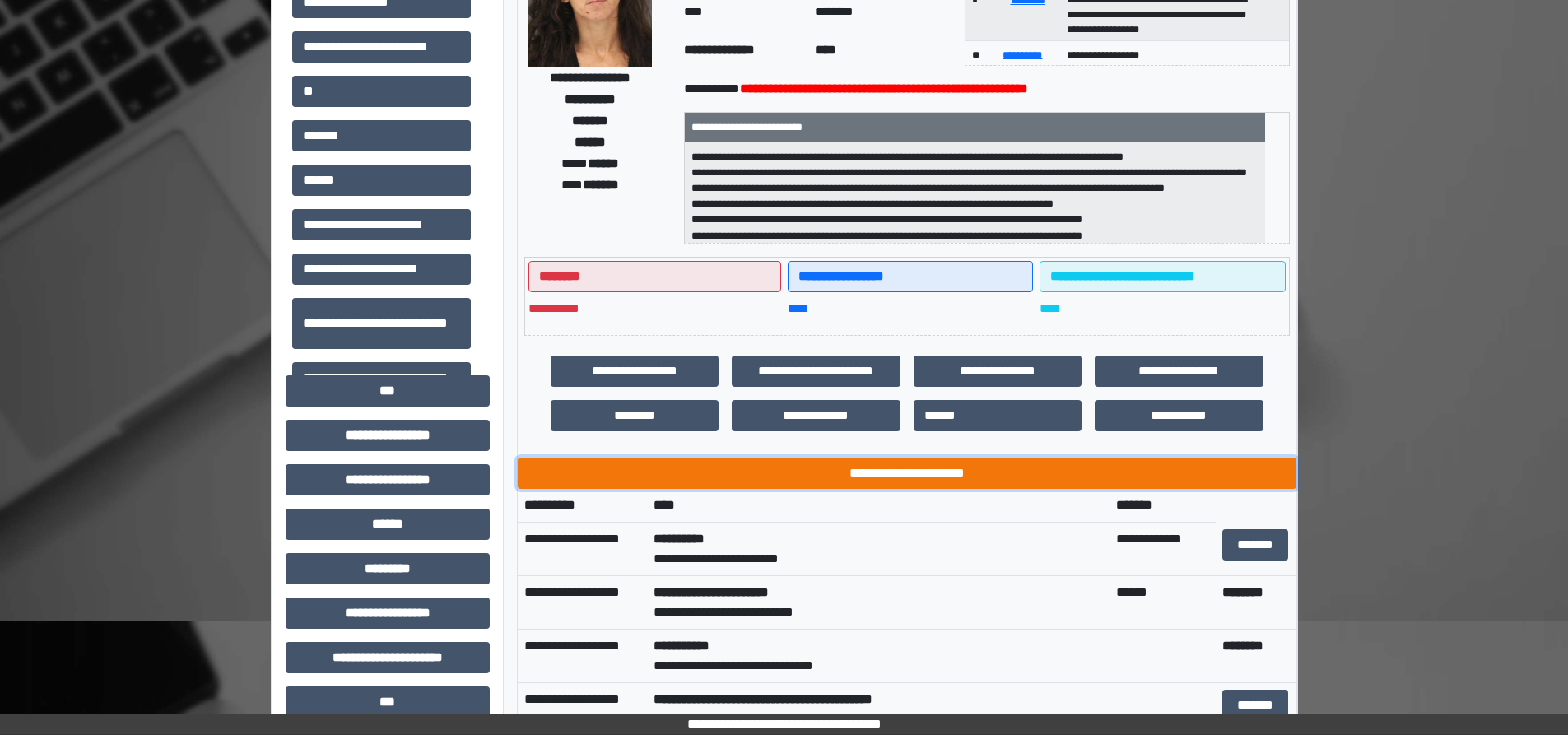 click on "**********" at bounding box center (907, 473) 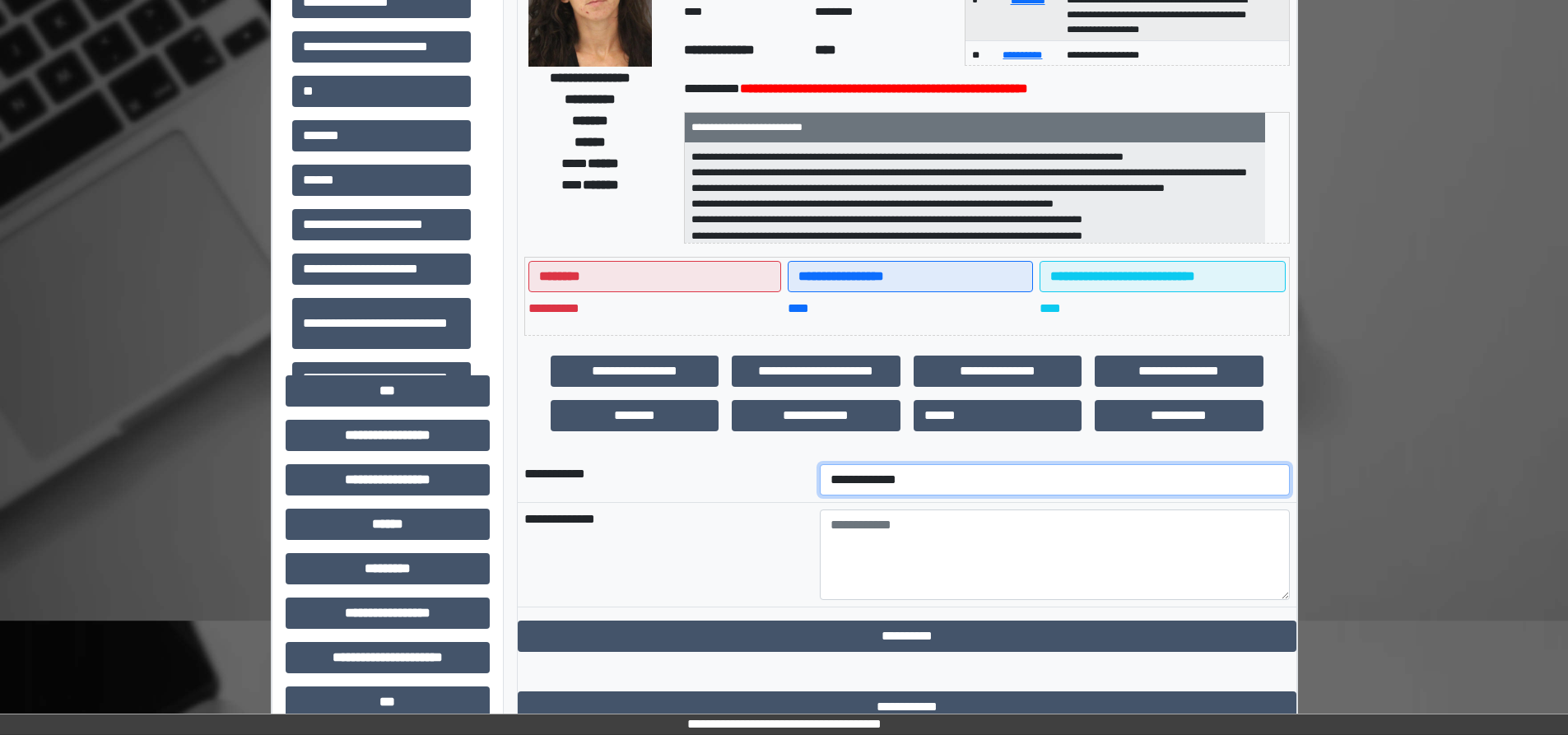 click on "**********" at bounding box center [1054, 480] 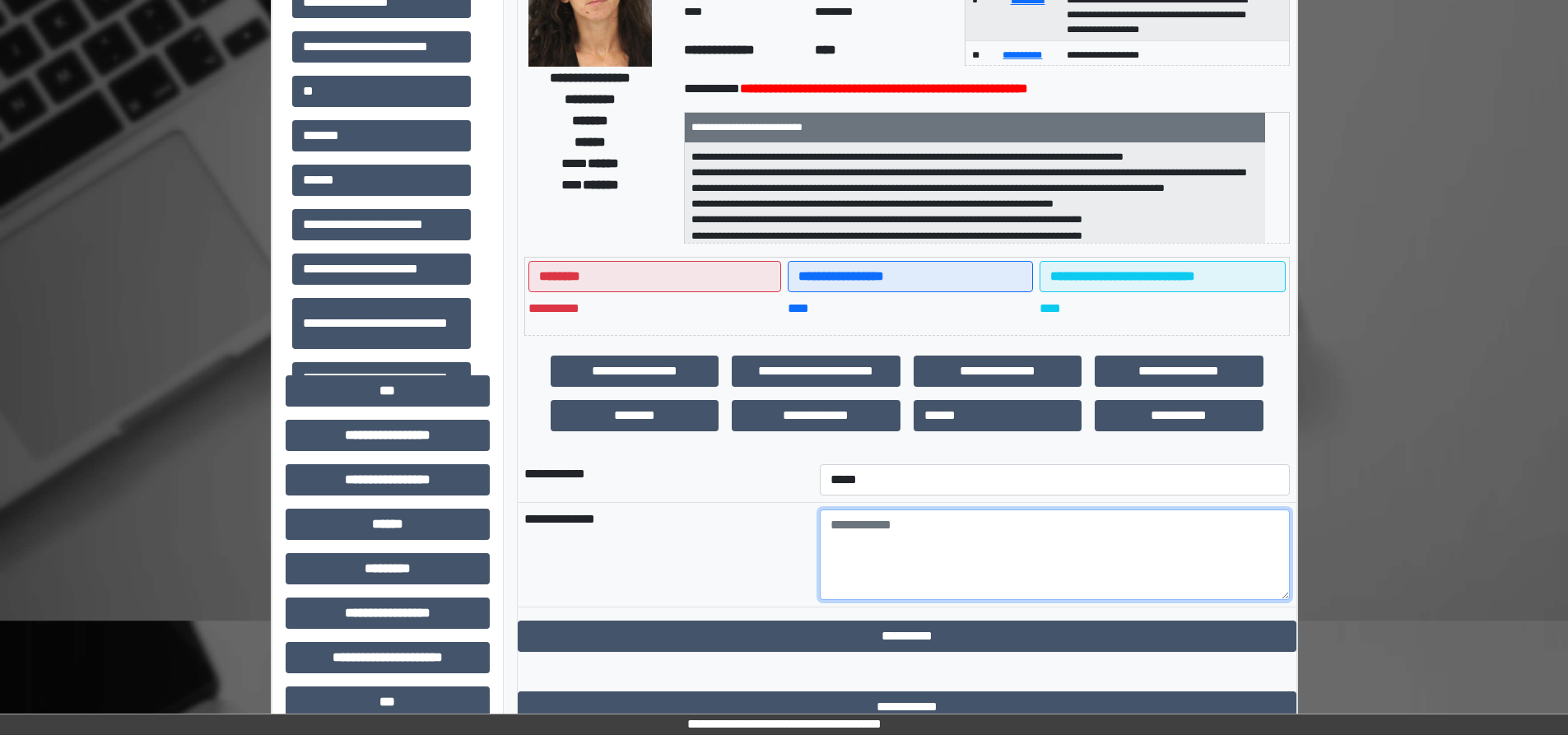 click at bounding box center [1054, 555] 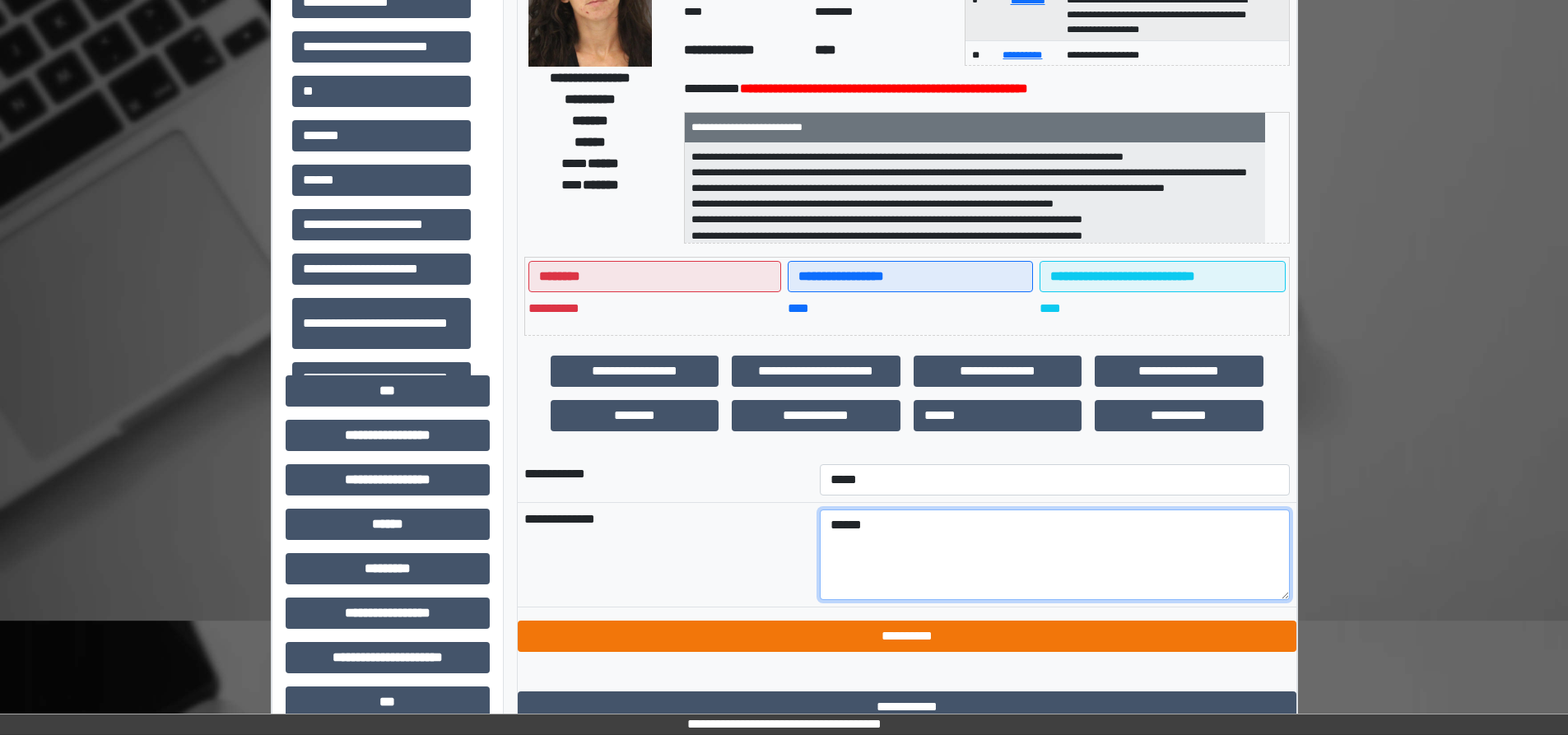 type on "******" 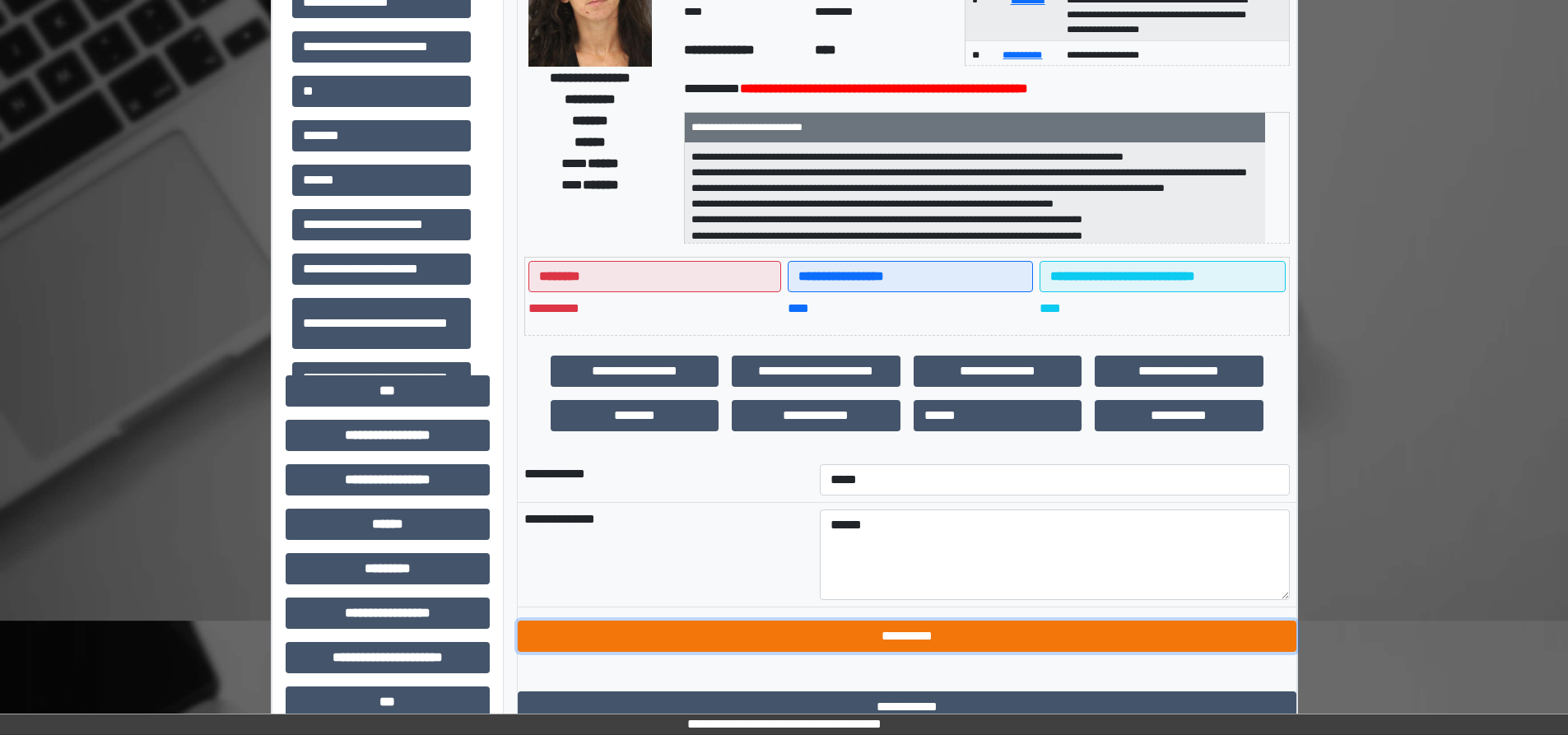 click on "**********" at bounding box center [907, 636] 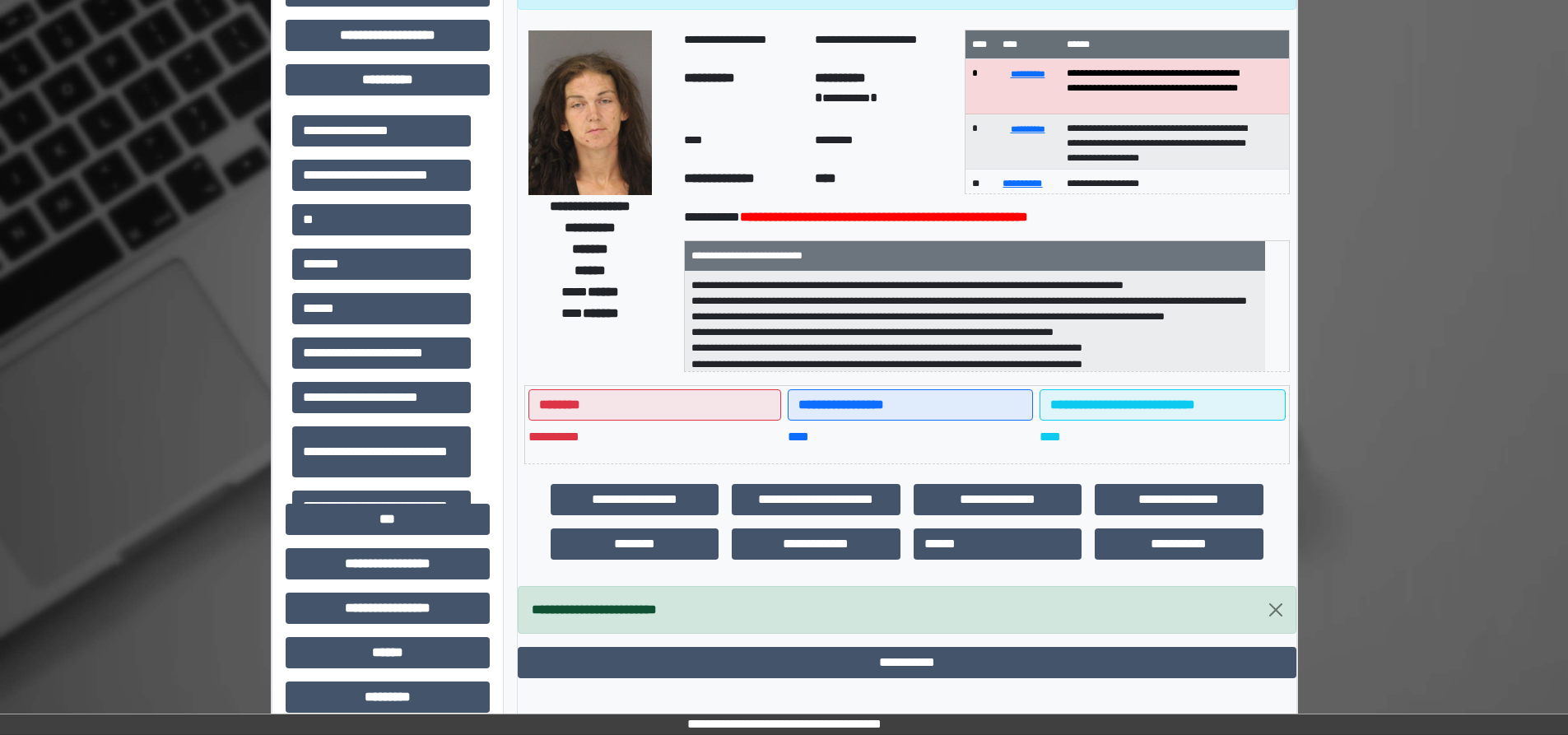scroll, scrollTop: 0, scrollLeft: 0, axis: both 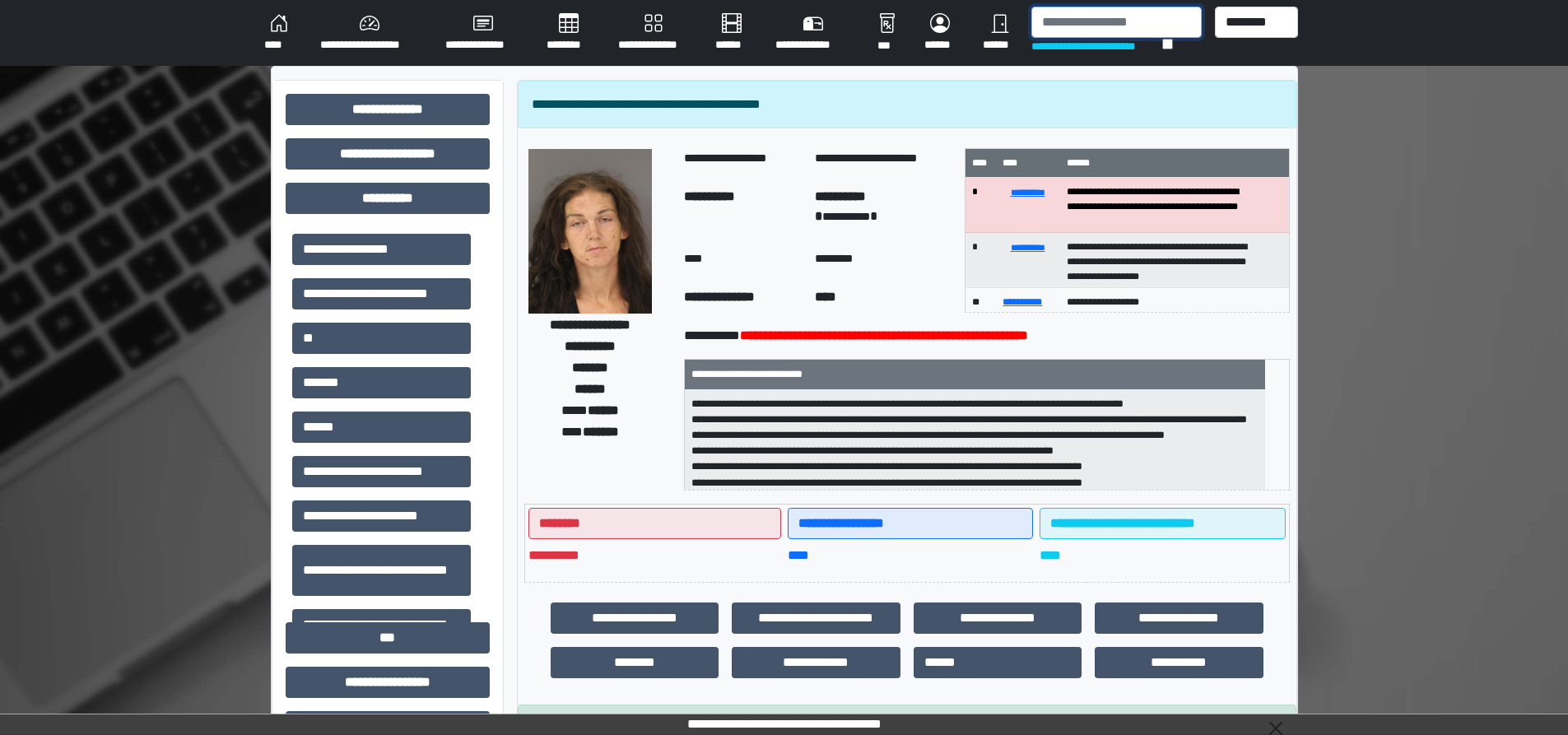 click at bounding box center (1116, 22) 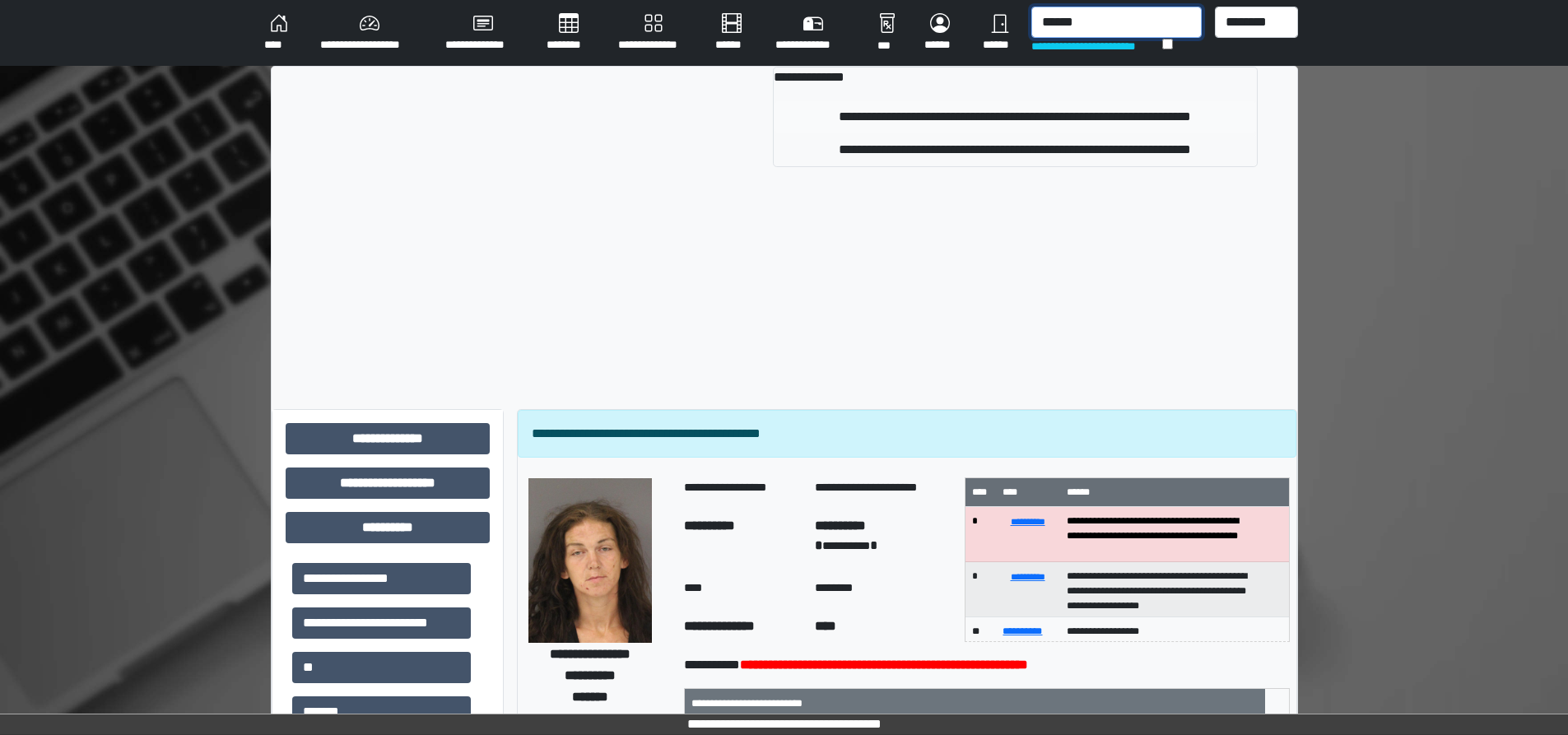 type on "******" 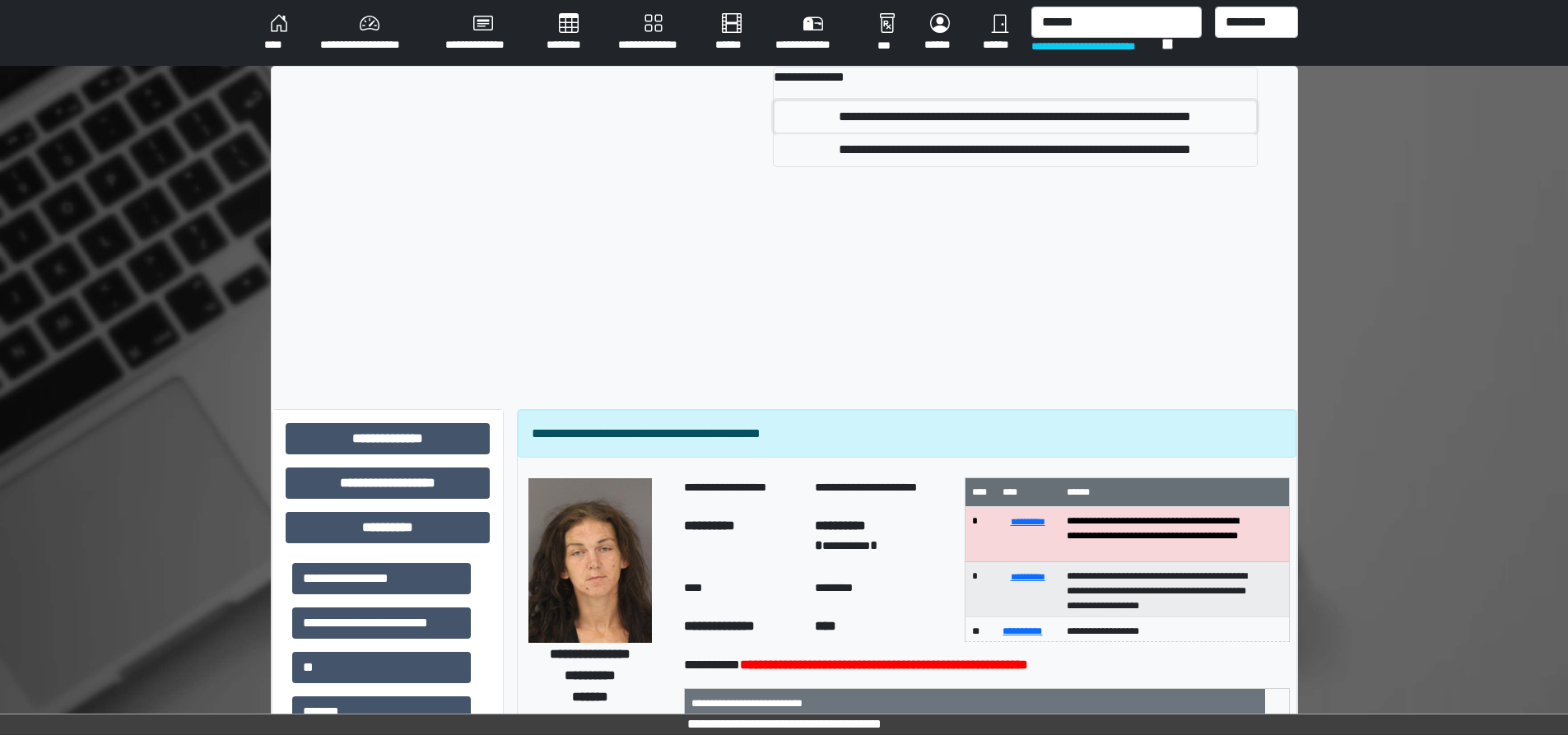 click on "**********" at bounding box center [1015, 117] 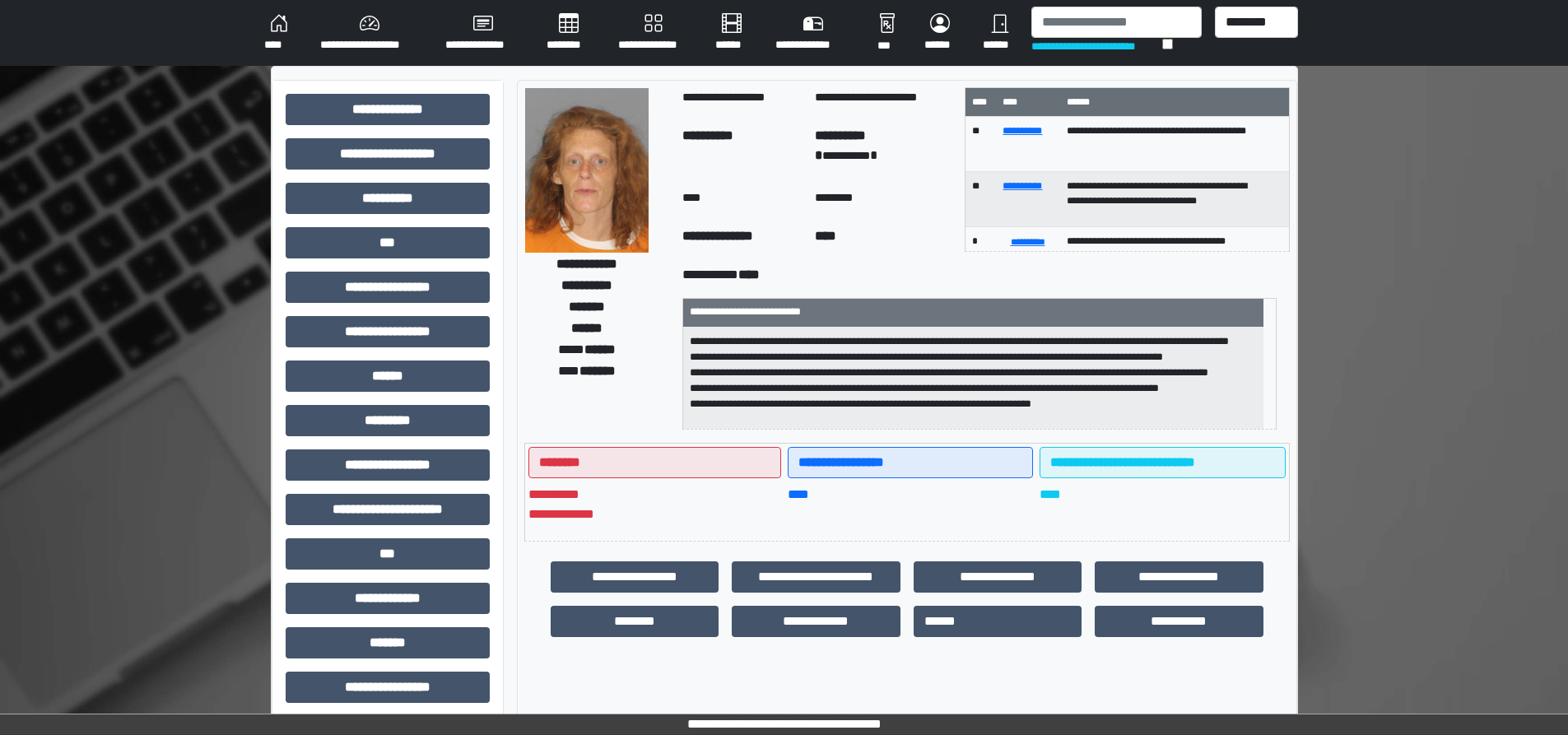 scroll, scrollTop: 0, scrollLeft: 0, axis: both 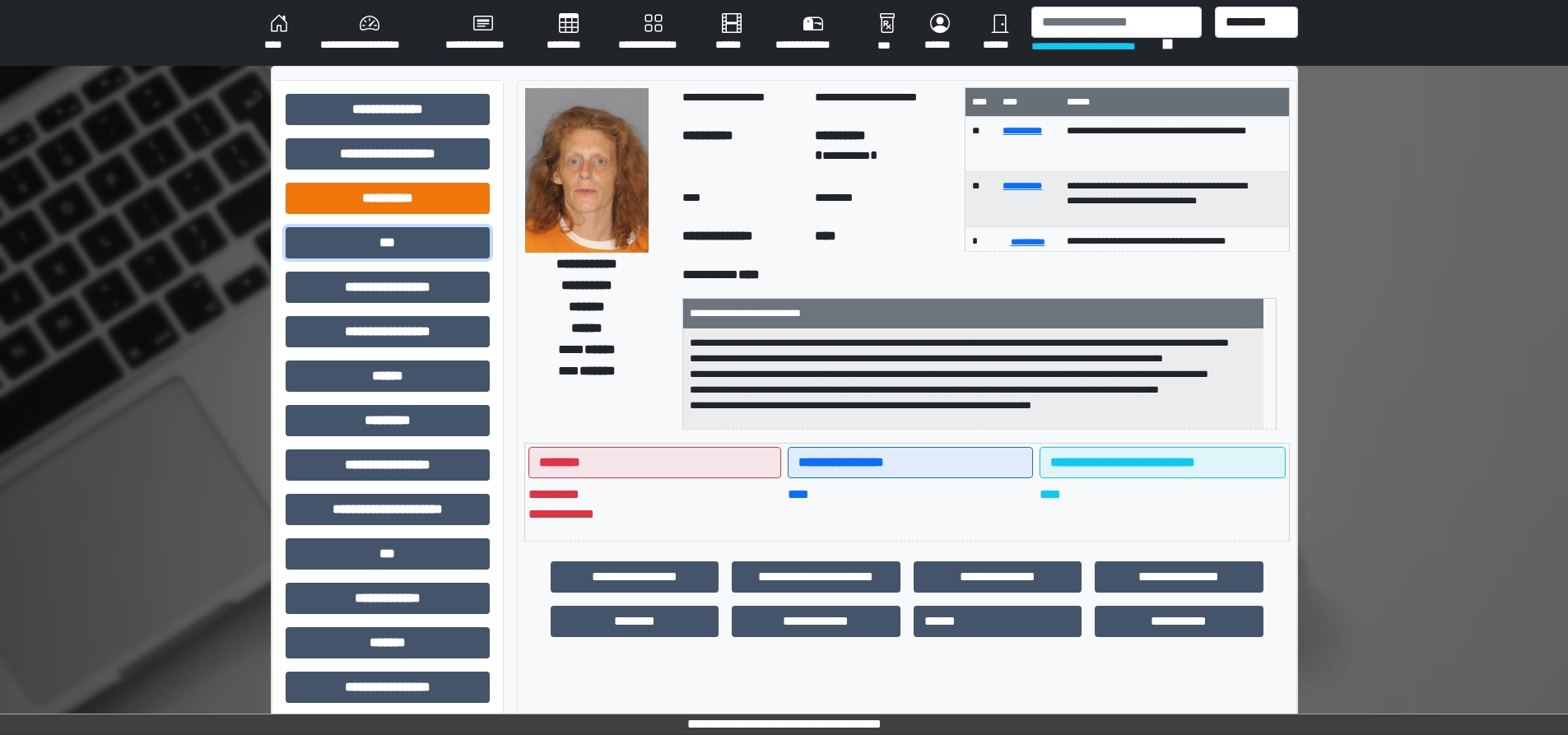 drag, startPoint x: 391, startPoint y: 238, endPoint x: 407, endPoint y: 206, distance: 35.777088 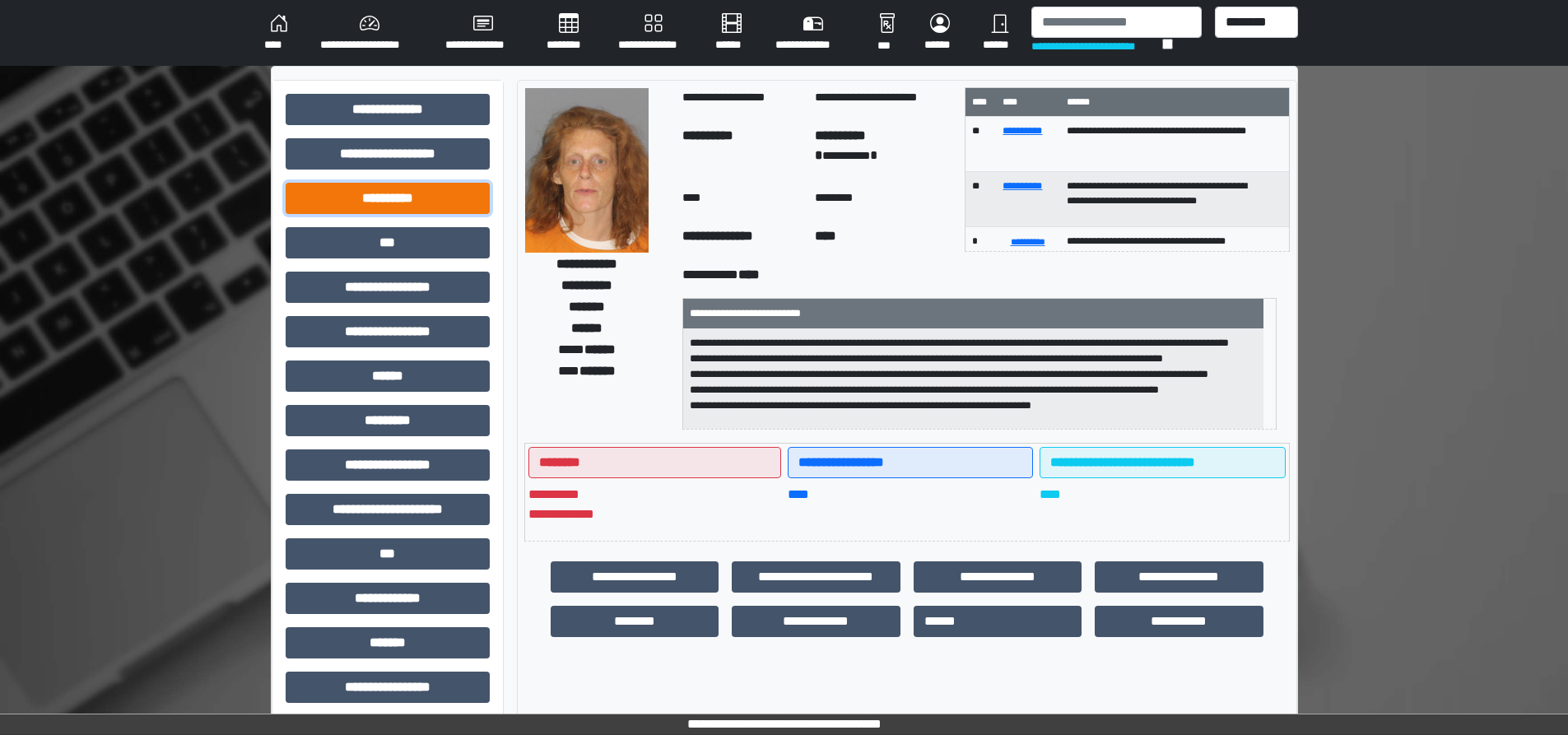 click on "**********" at bounding box center [388, 198] 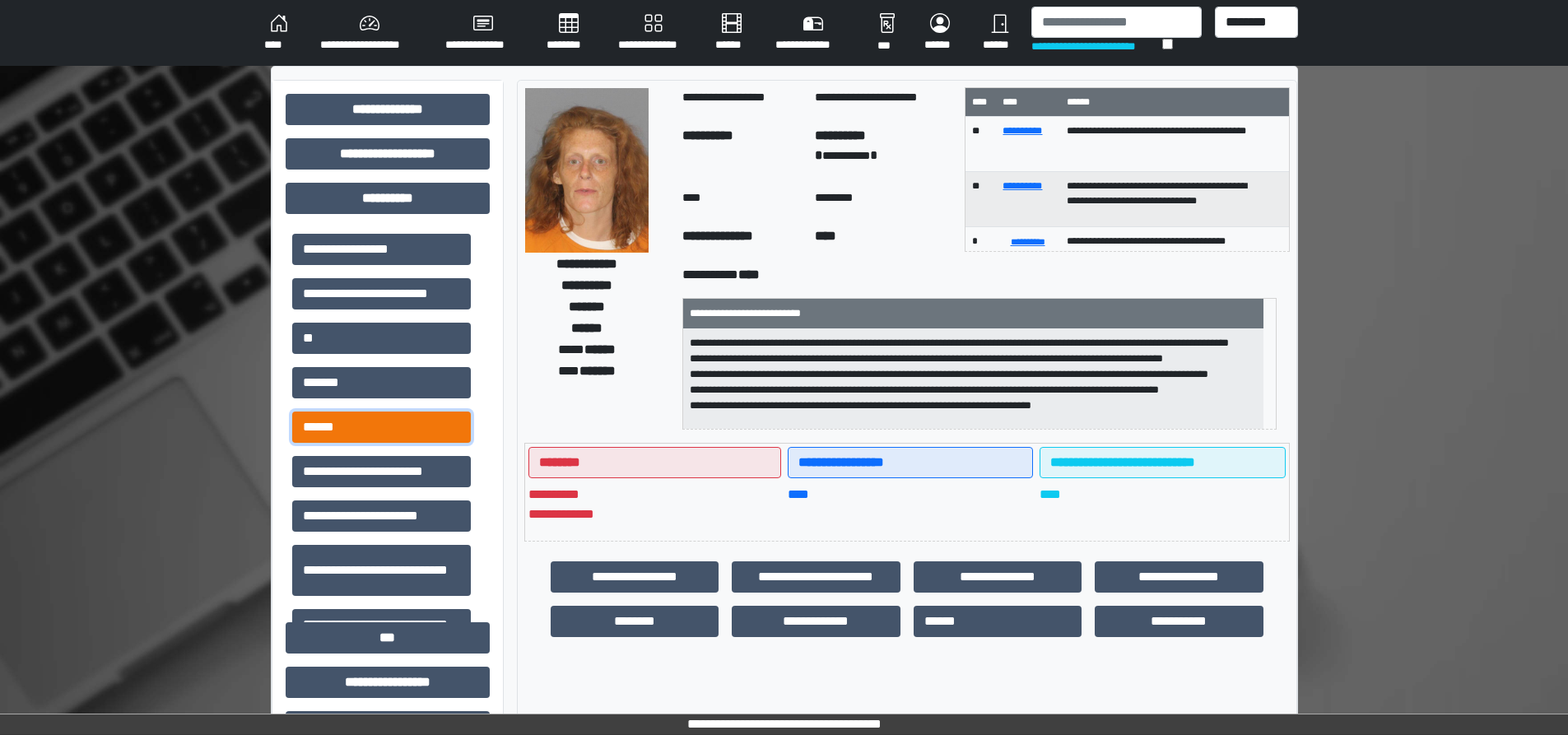 click on "******" at bounding box center (381, 427) 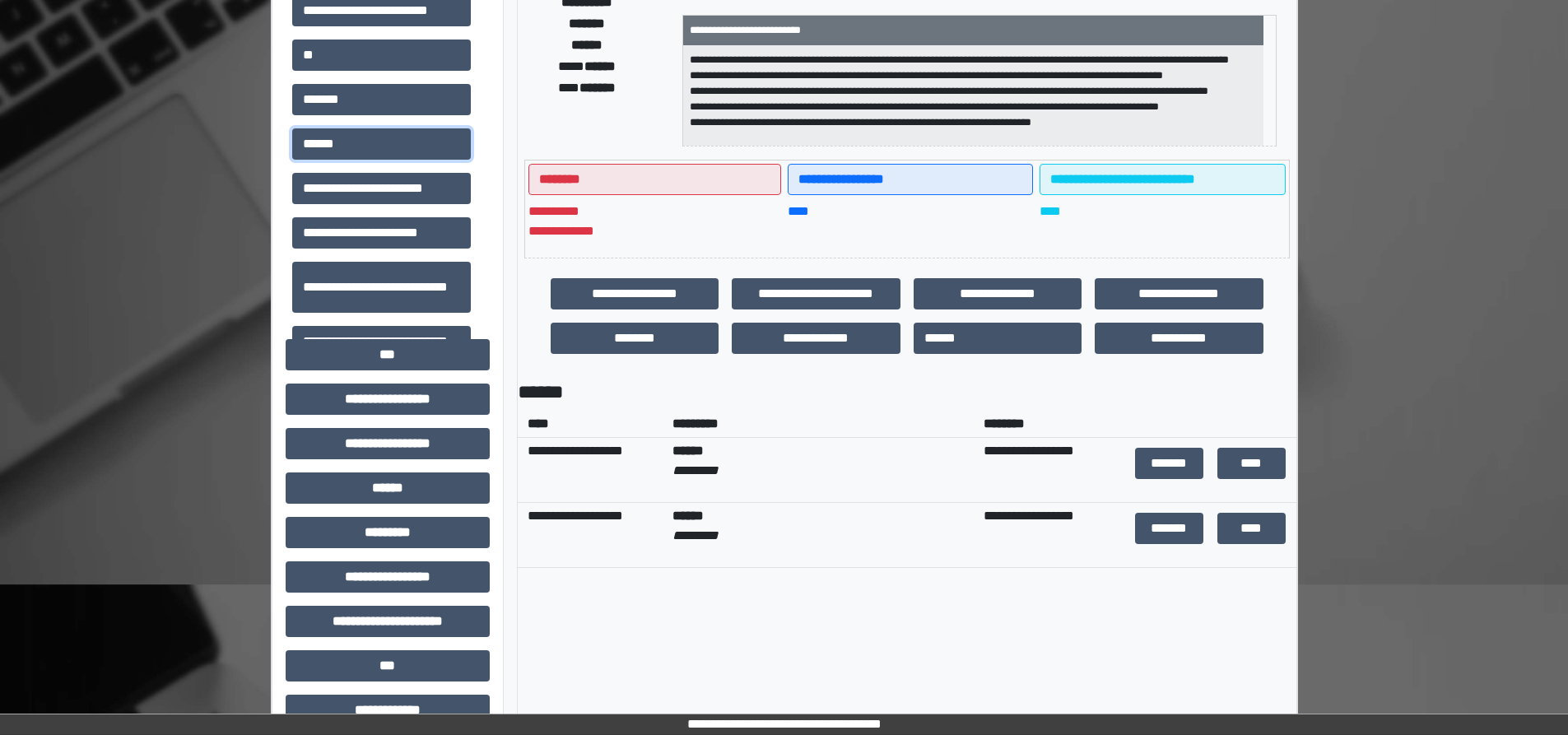 scroll, scrollTop: 329, scrollLeft: 0, axis: vertical 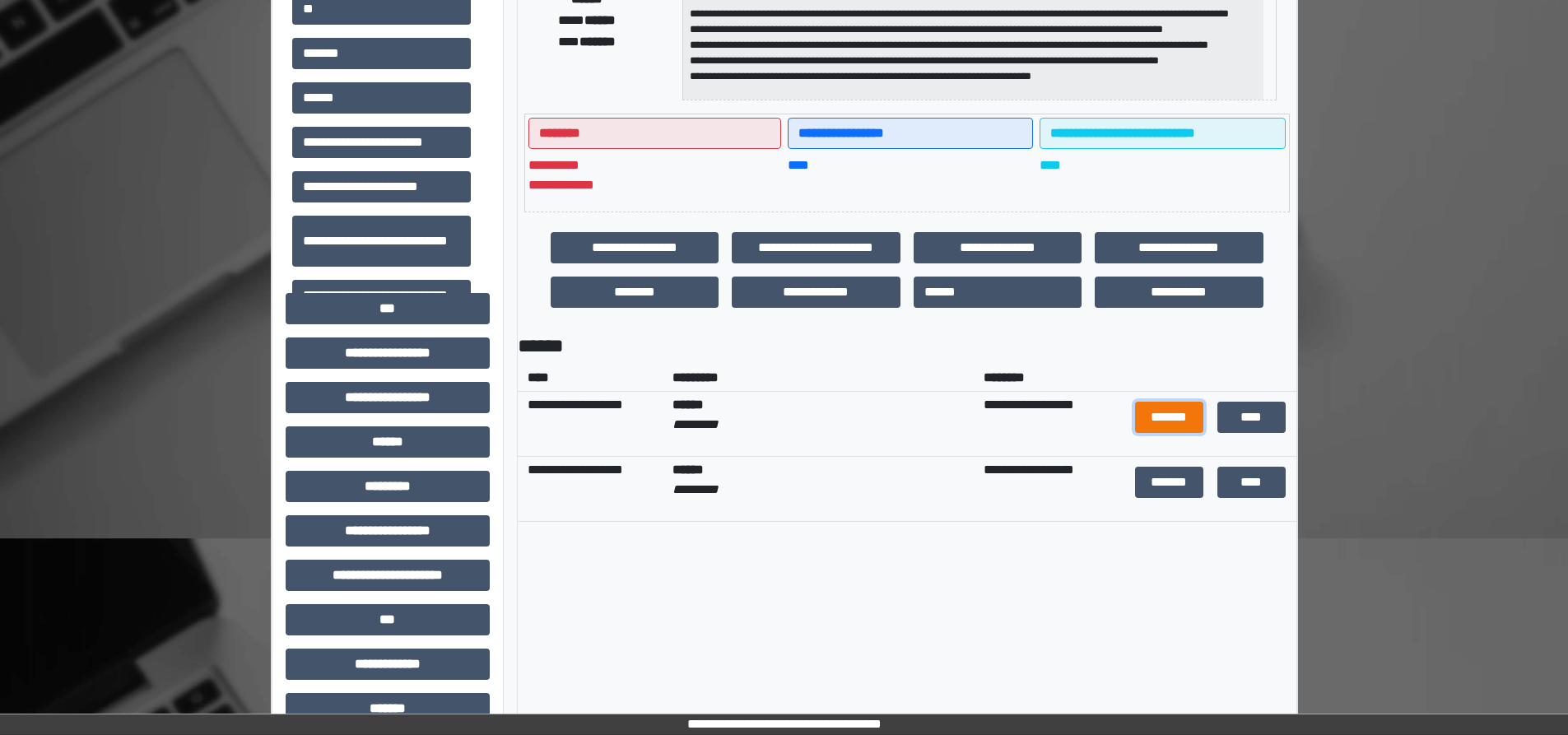 click on "*******" at bounding box center (1170, 417) 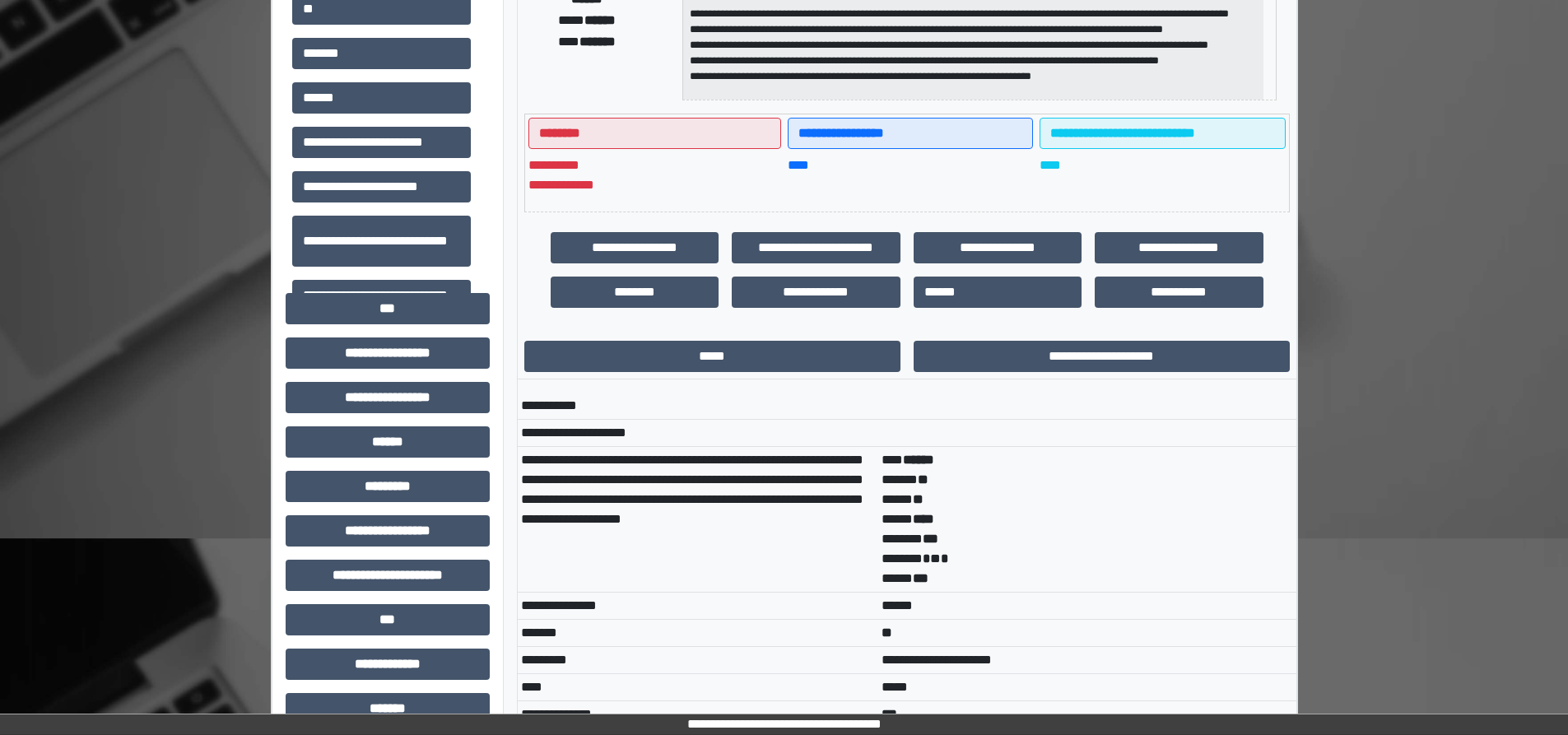 scroll, scrollTop: 12, scrollLeft: 0, axis: vertical 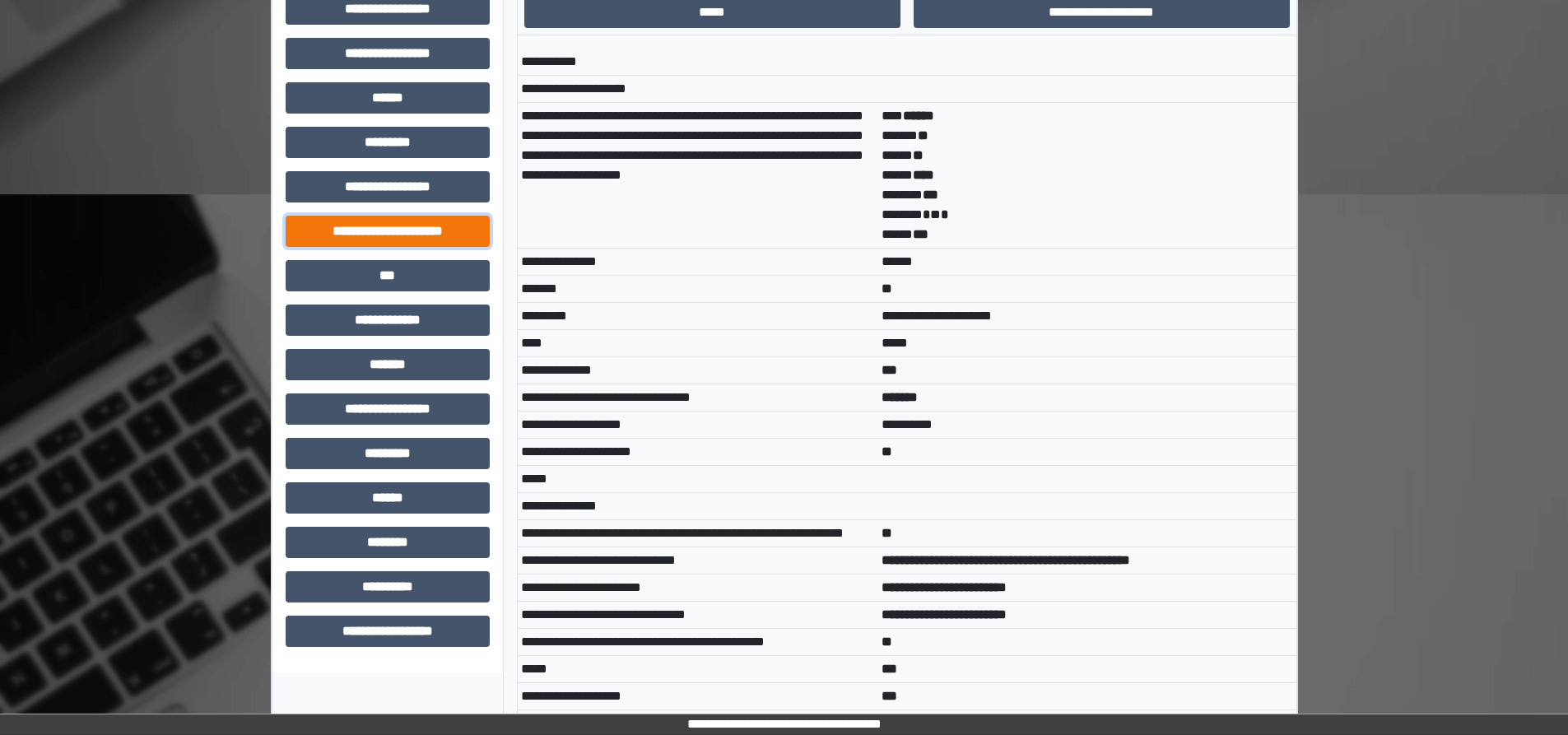 click on "**********" at bounding box center [388, 231] 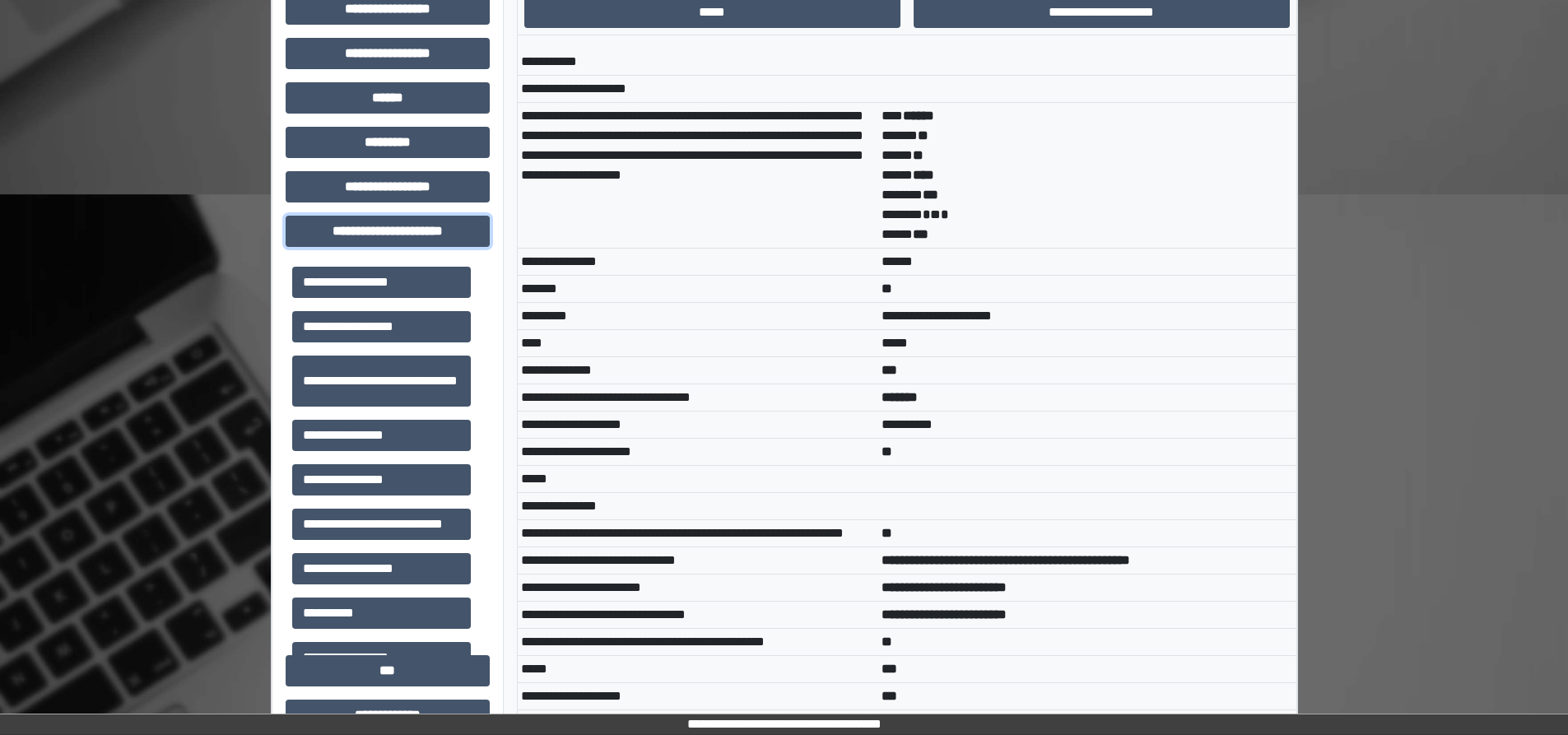 scroll, scrollTop: 38, scrollLeft: 0, axis: vertical 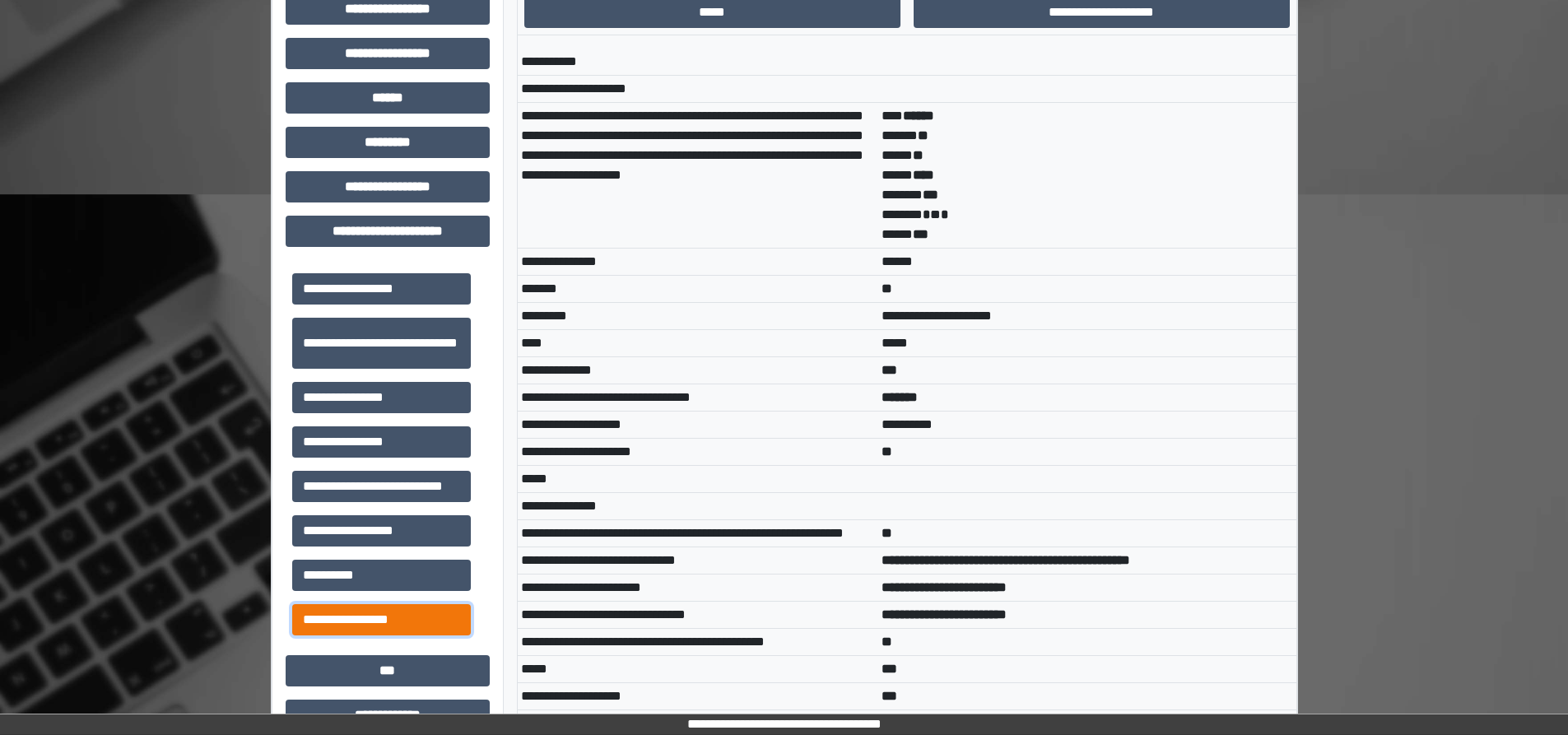 click on "**********" at bounding box center (381, 620) 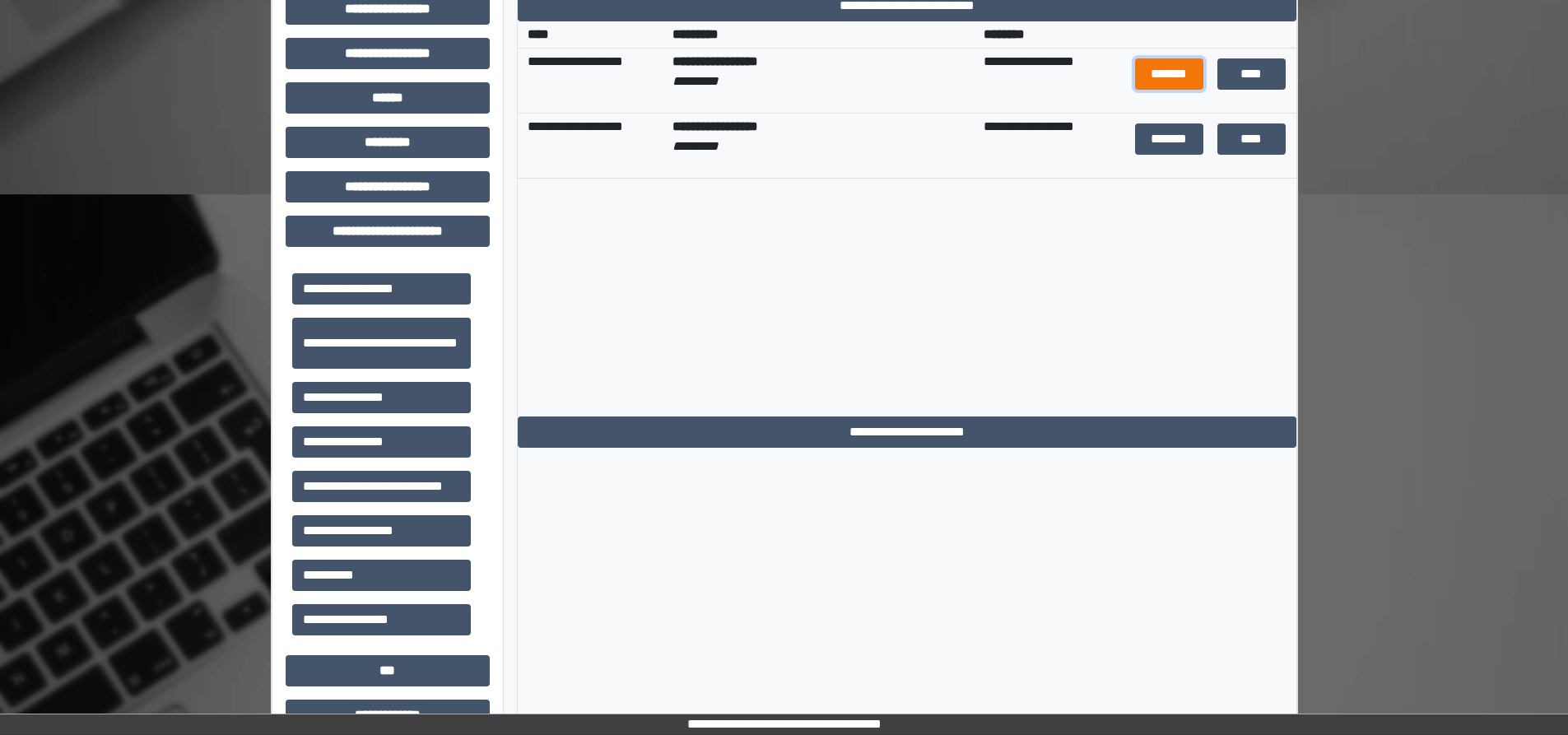 click on "*******" at bounding box center (1170, 74) 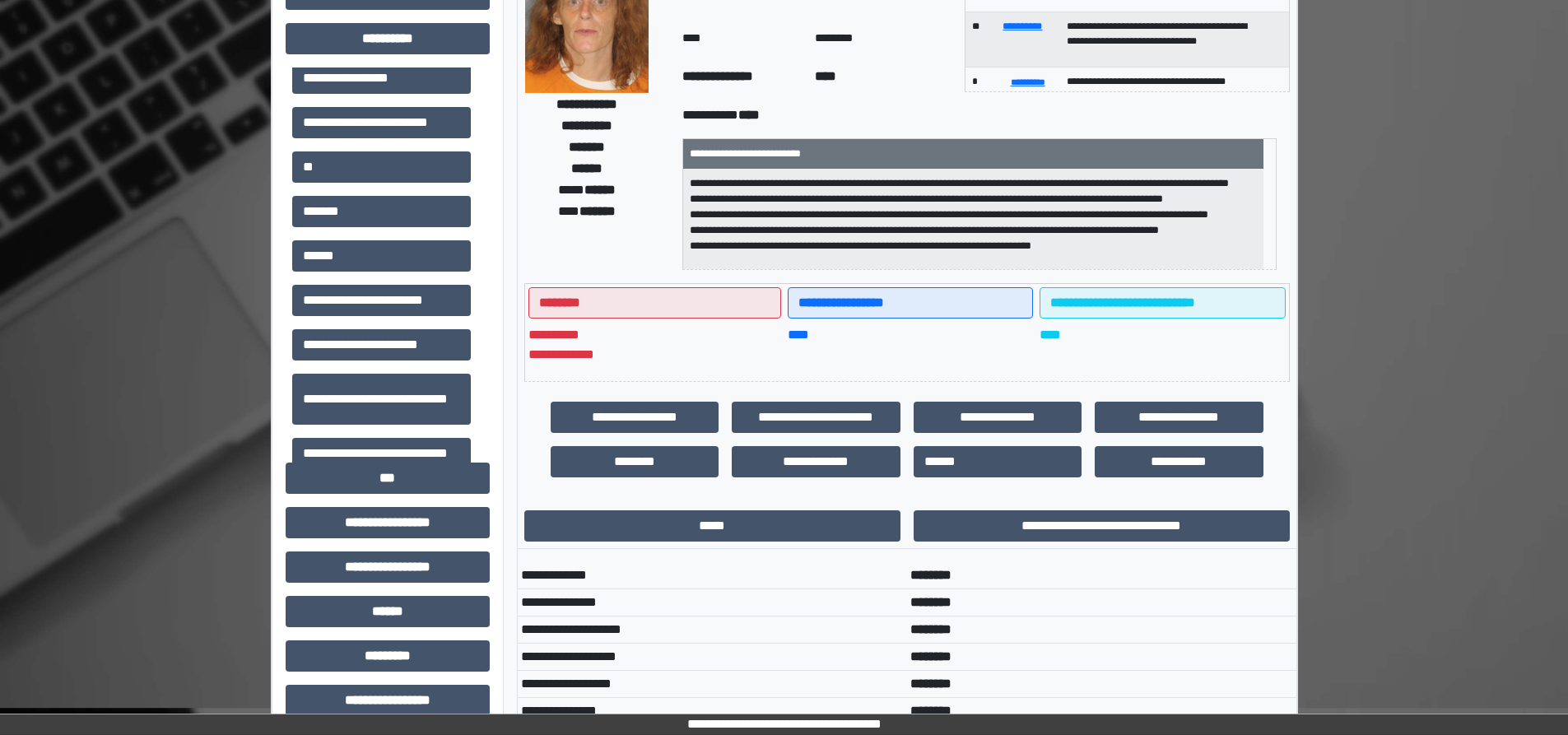 scroll, scrollTop: 0, scrollLeft: 0, axis: both 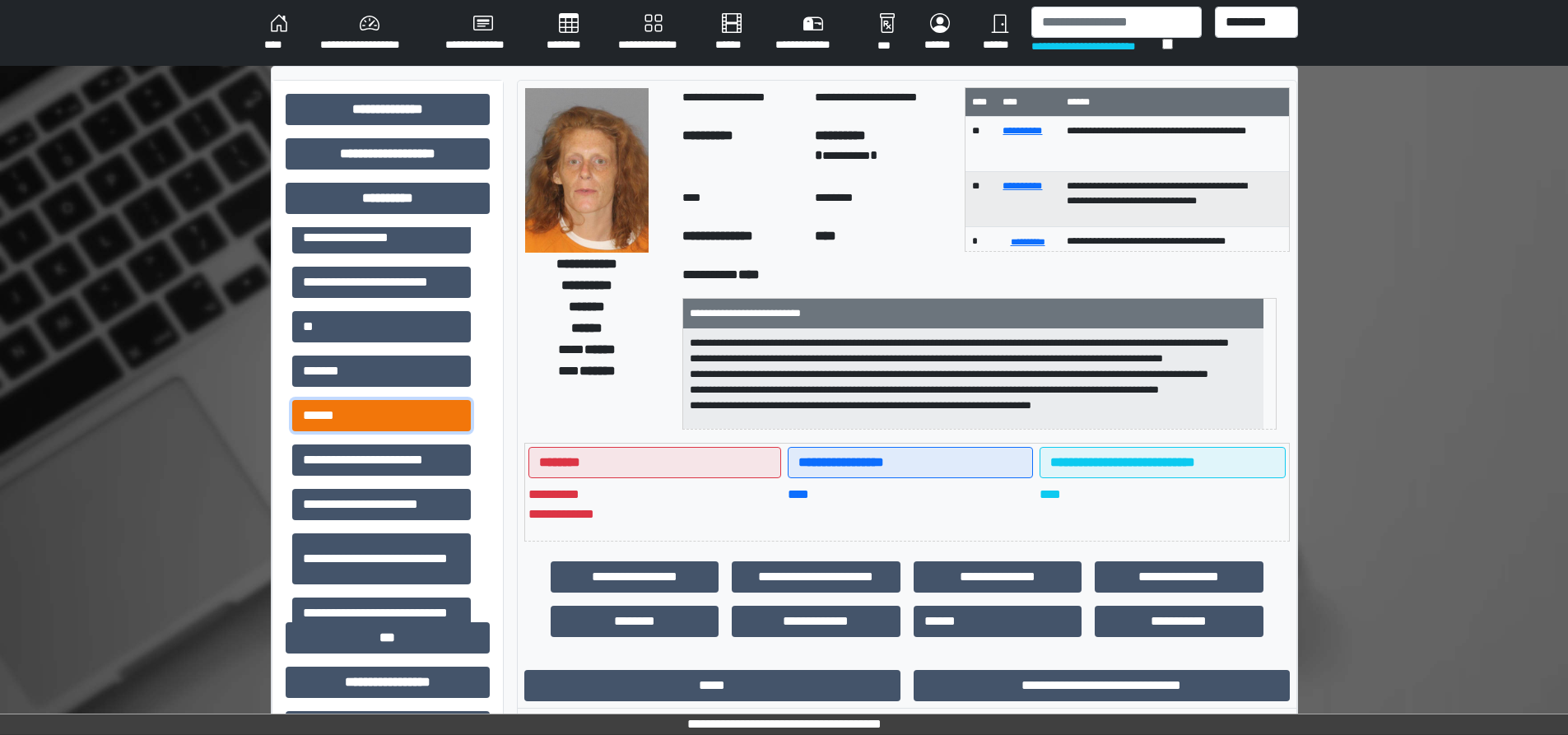 click on "******" at bounding box center [381, 416] 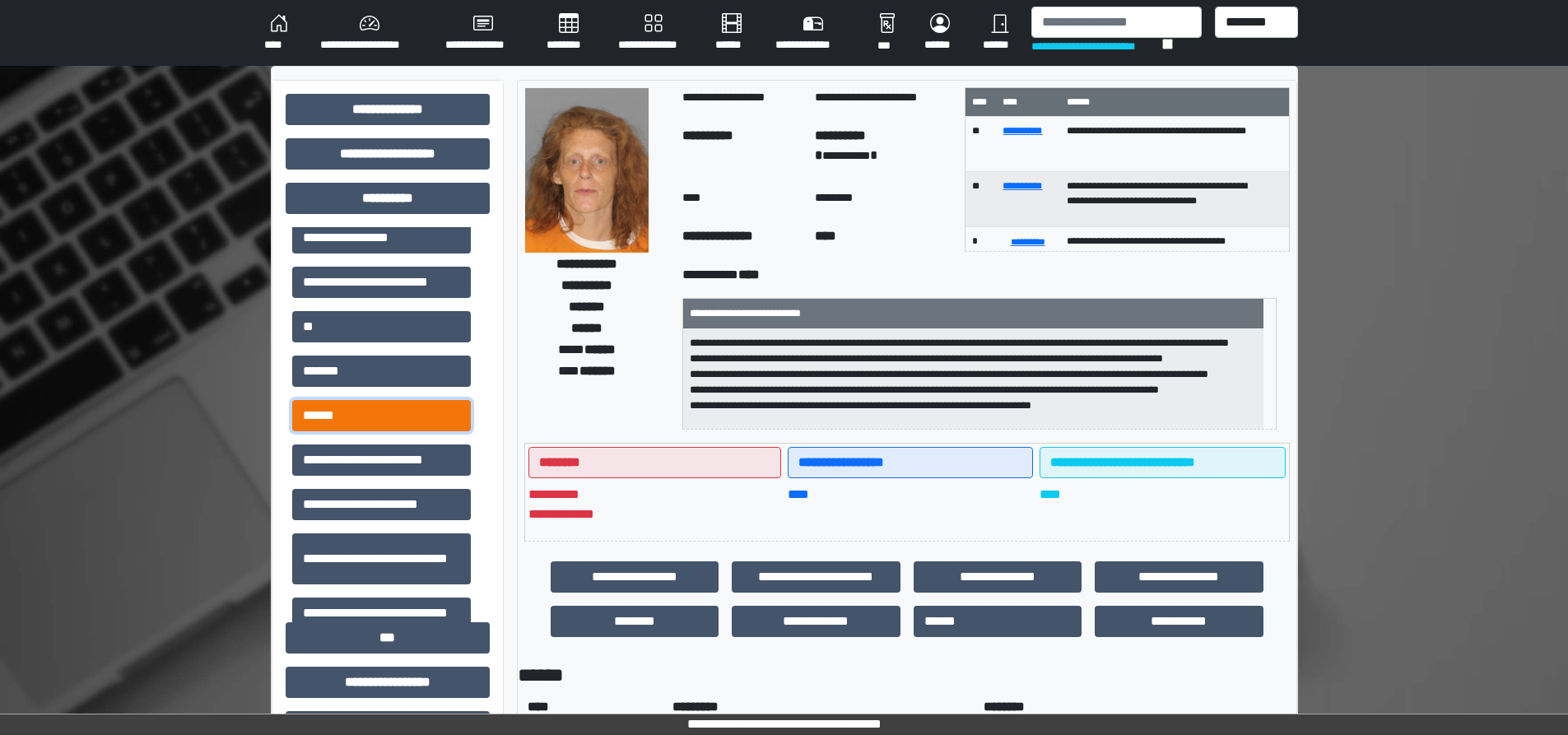 click on "******" at bounding box center [381, 416] 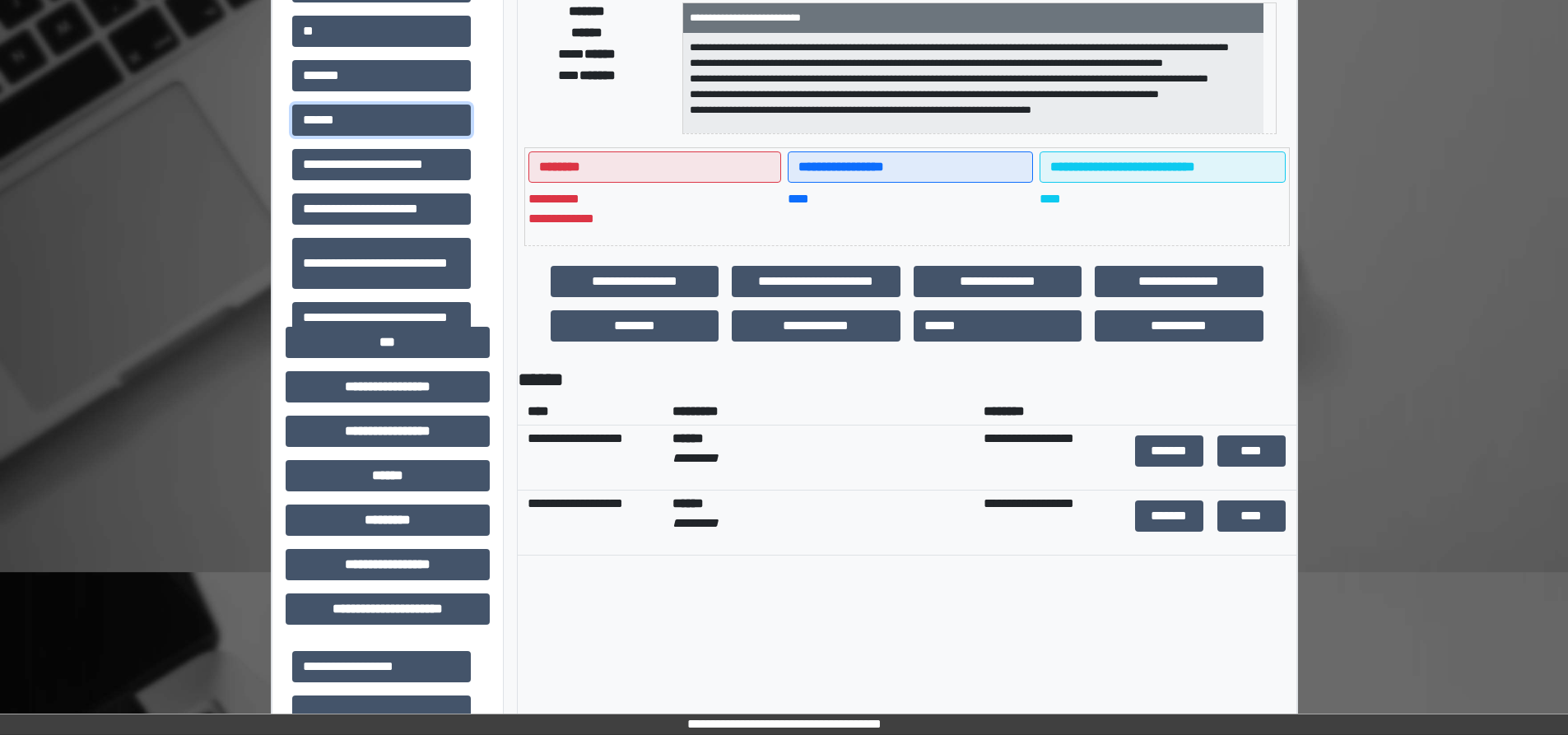 scroll, scrollTop: 329, scrollLeft: 0, axis: vertical 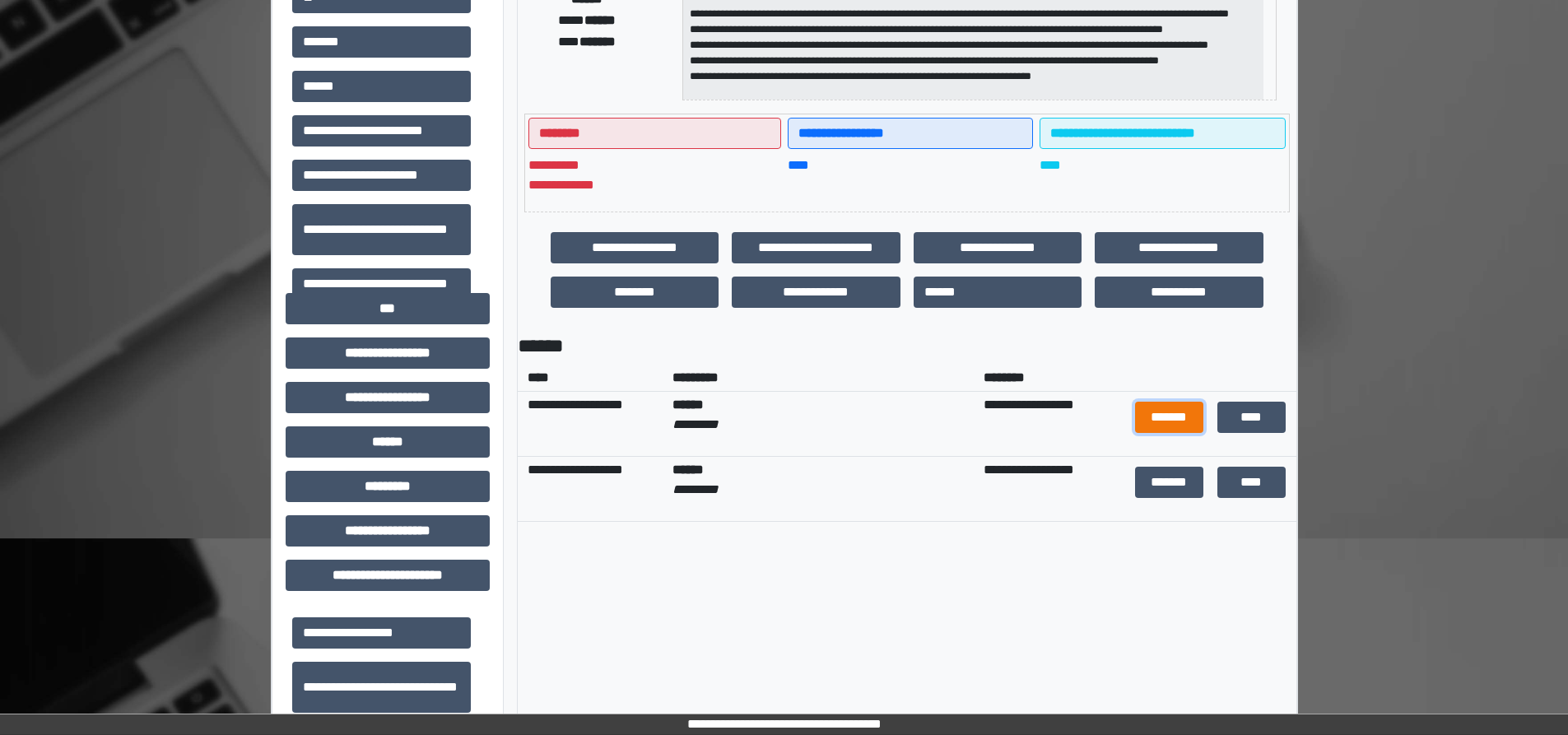 click on "*******" at bounding box center [1170, 417] 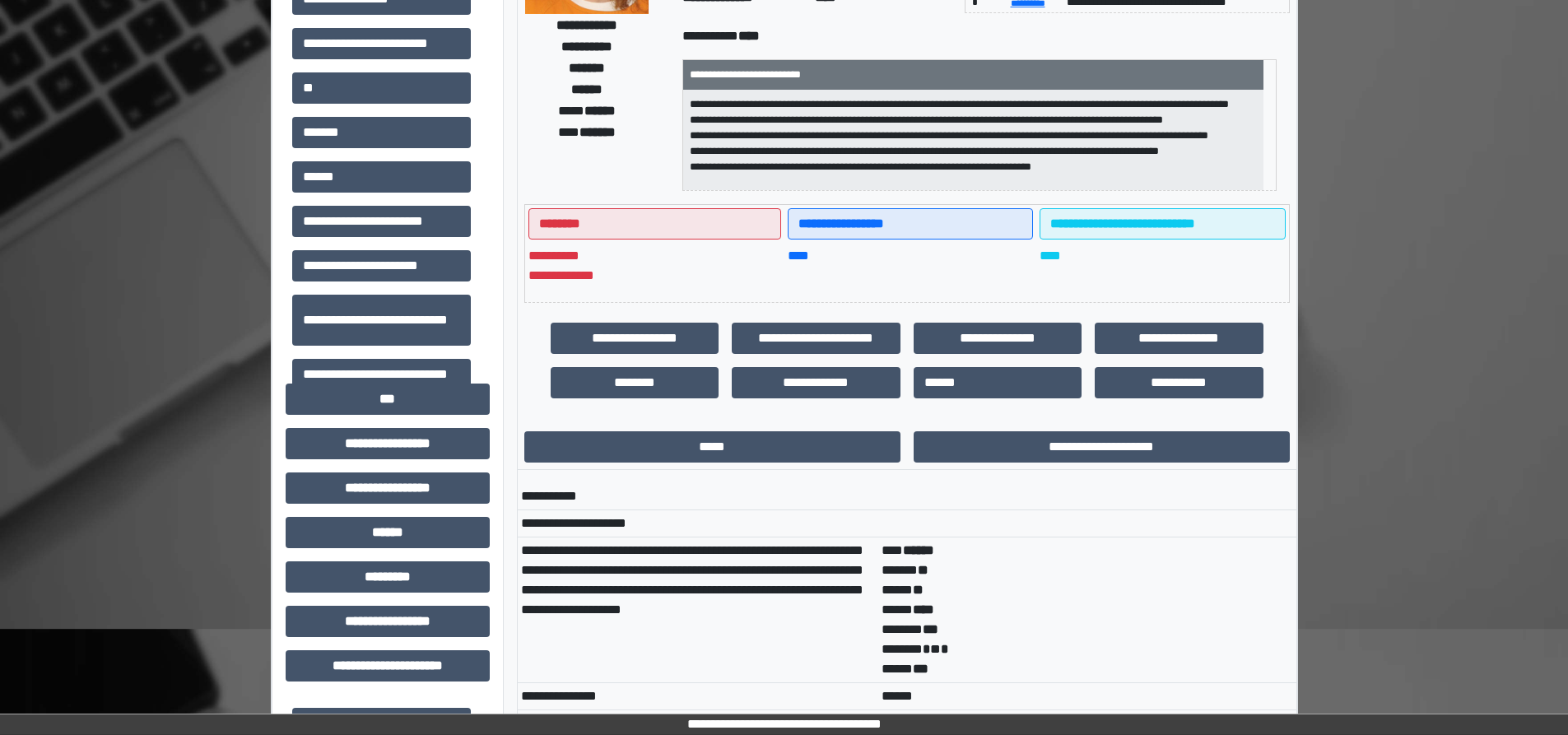 scroll, scrollTop: 0, scrollLeft: 0, axis: both 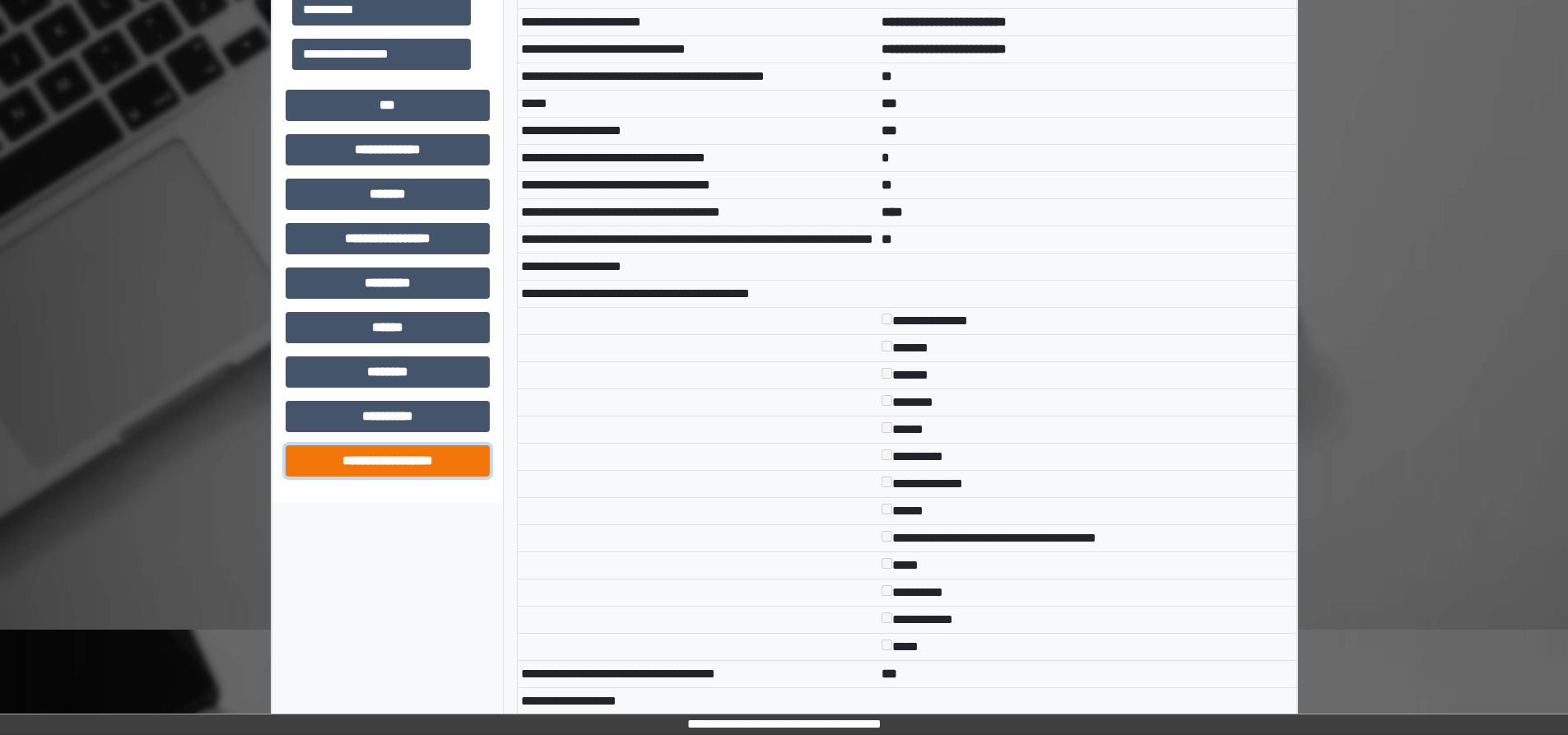 click on "**********" at bounding box center [388, 461] 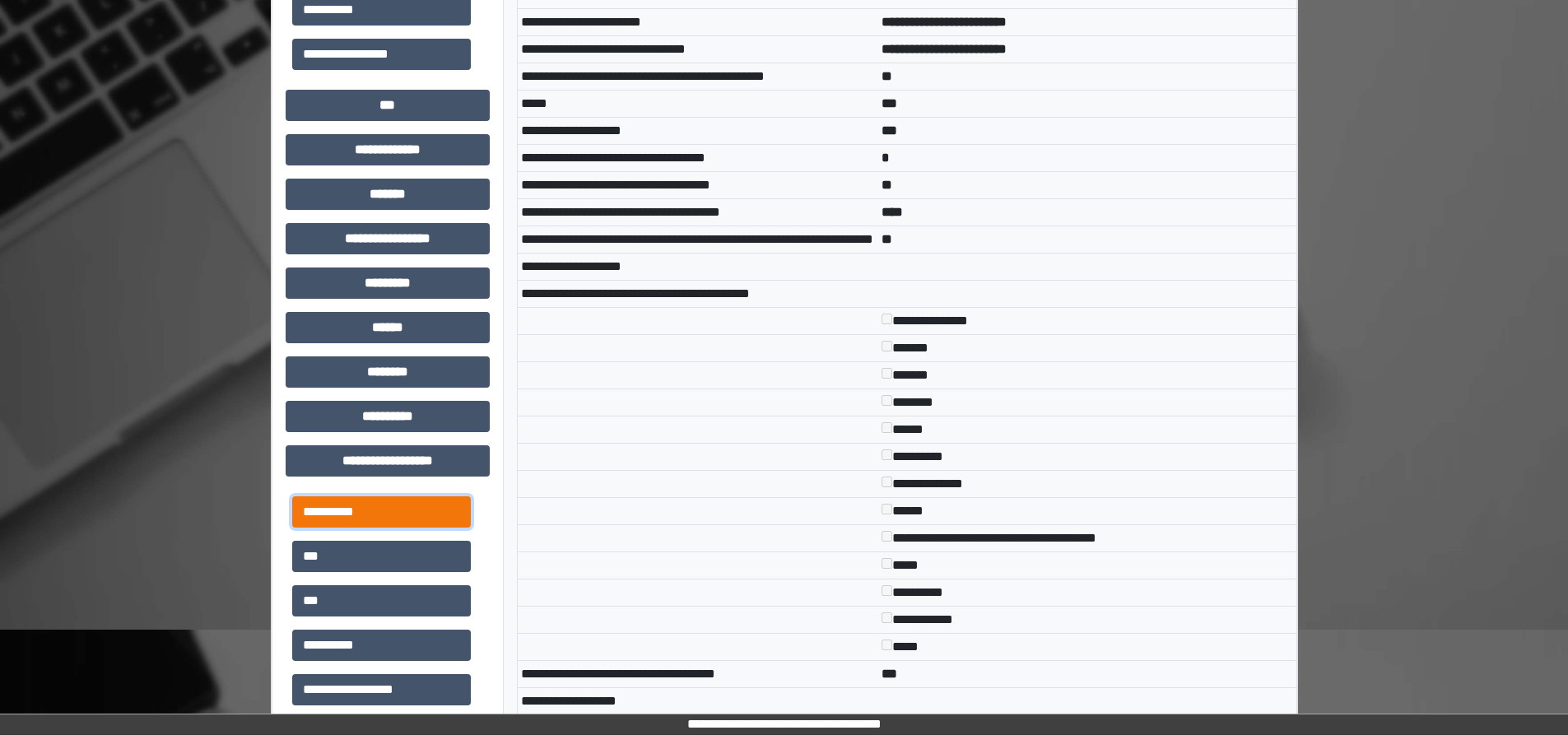 click on "**********" at bounding box center (381, 512) 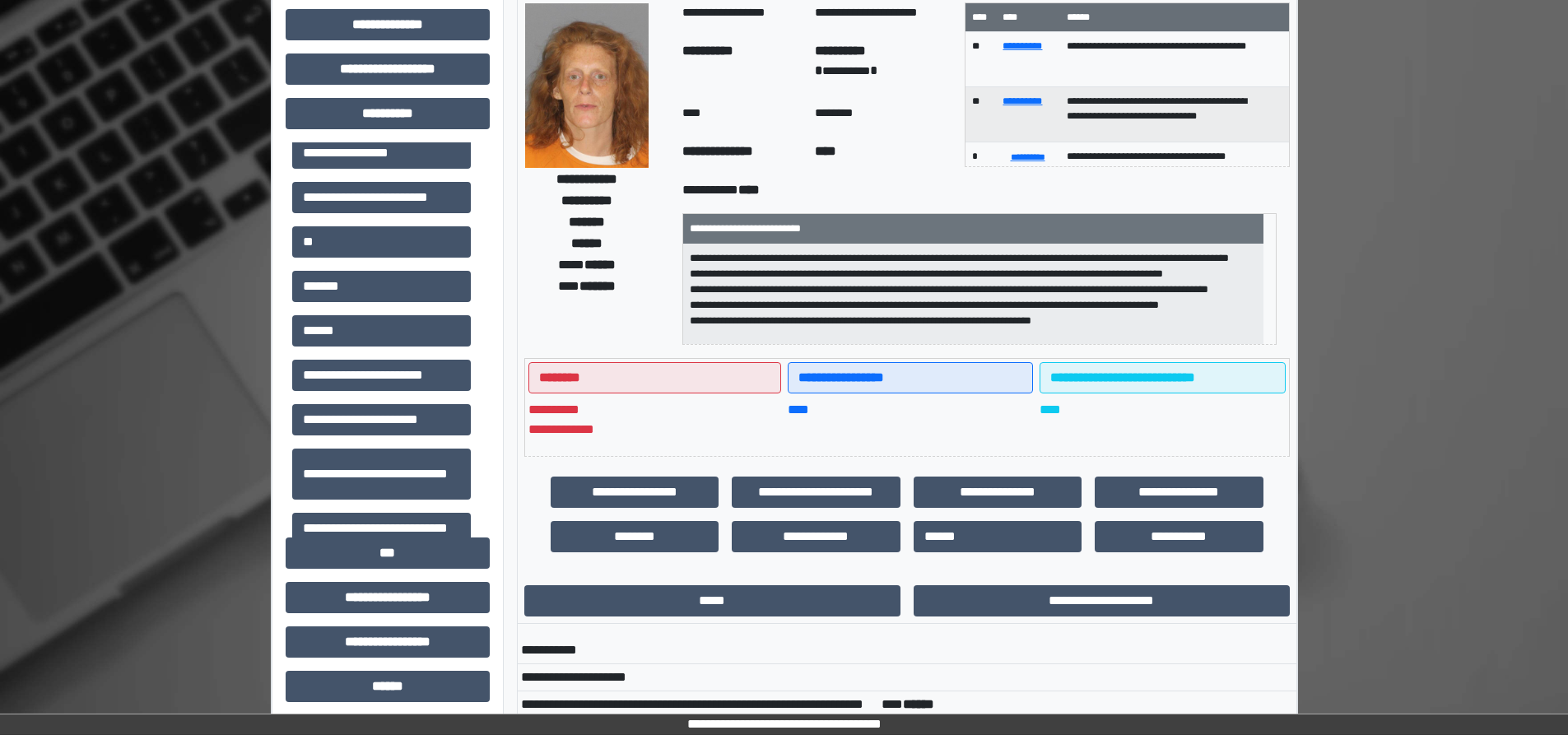 scroll, scrollTop: 0, scrollLeft: 0, axis: both 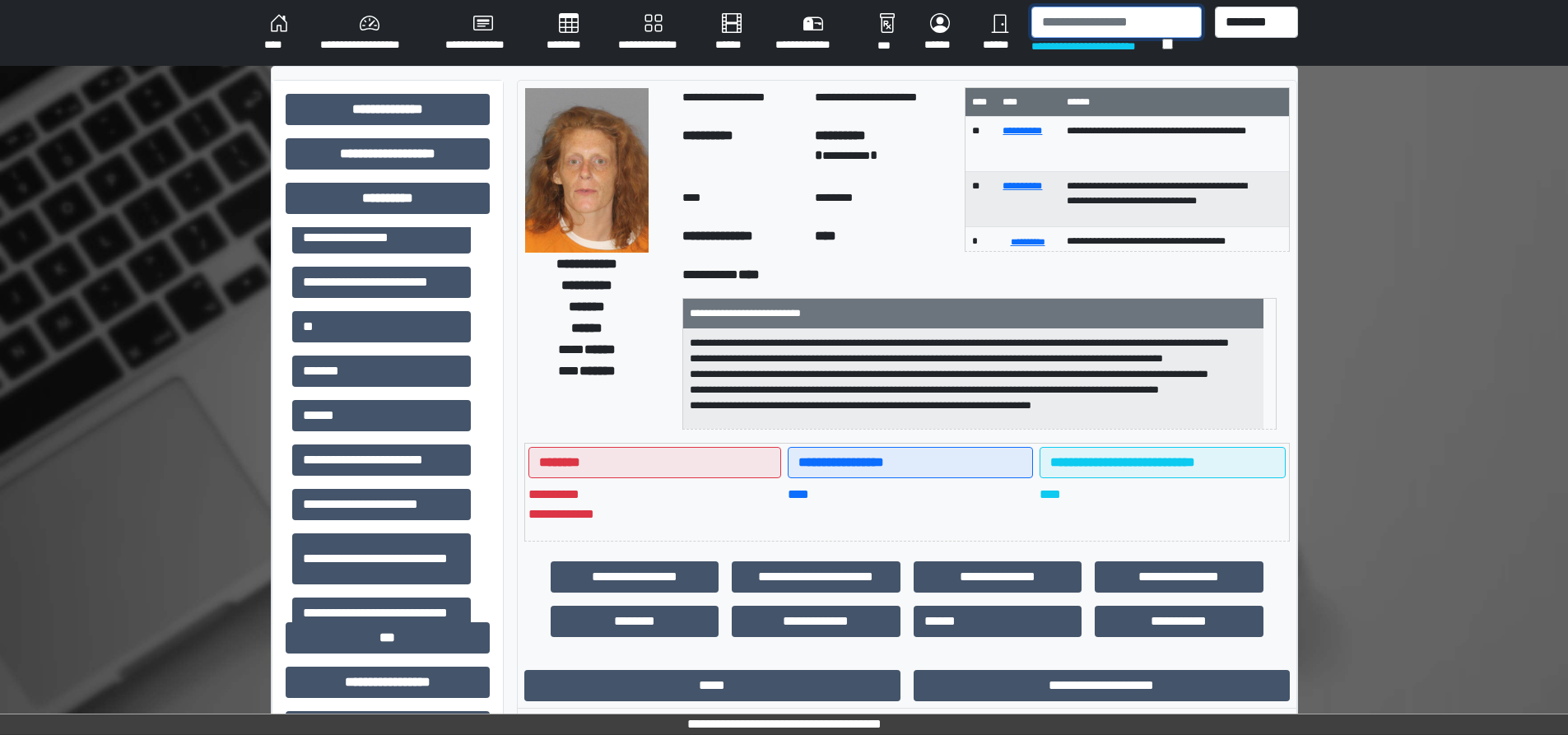 click at bounding box center [1116, 22] 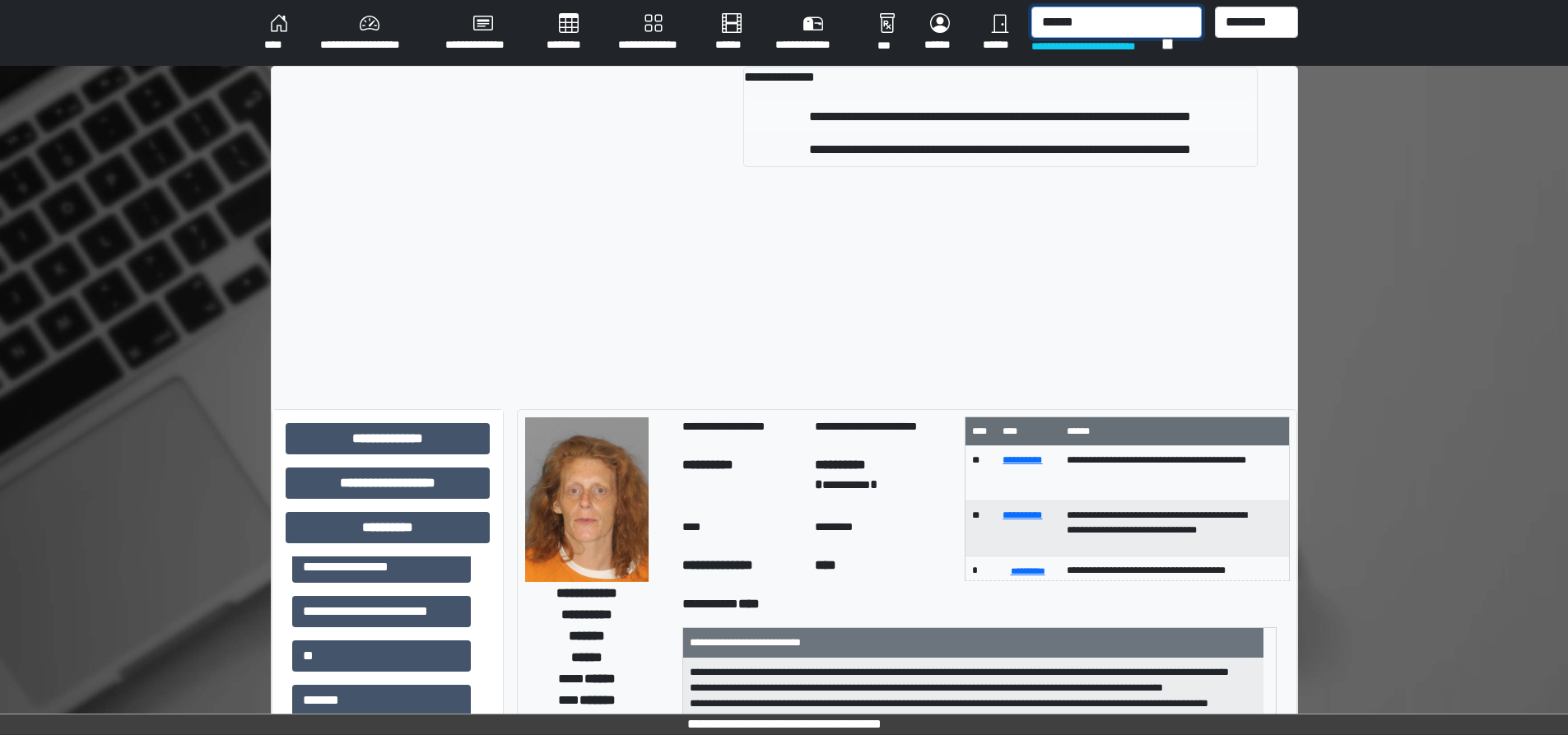 type on "******" 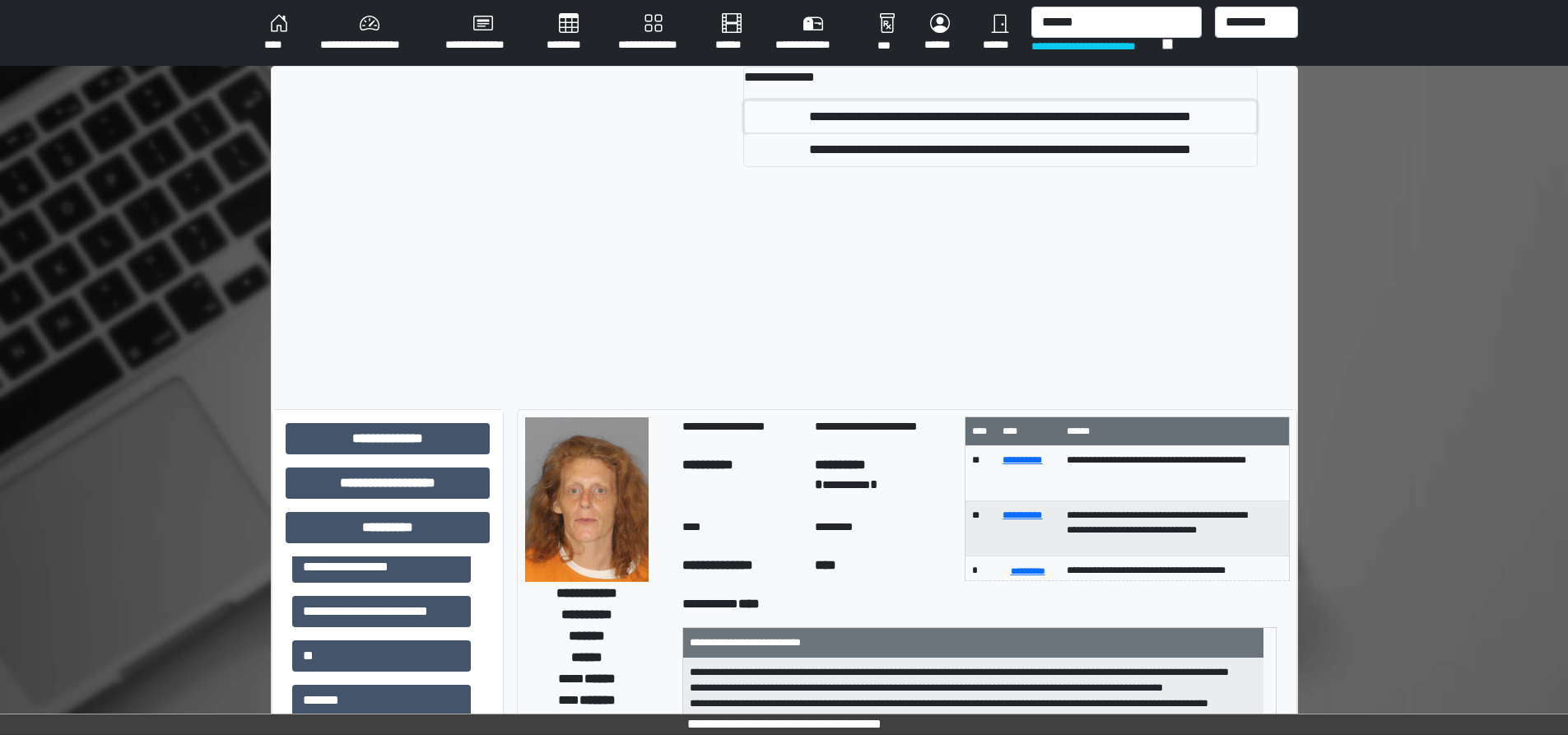 click on "**********" at bounding box center [1000, 117] 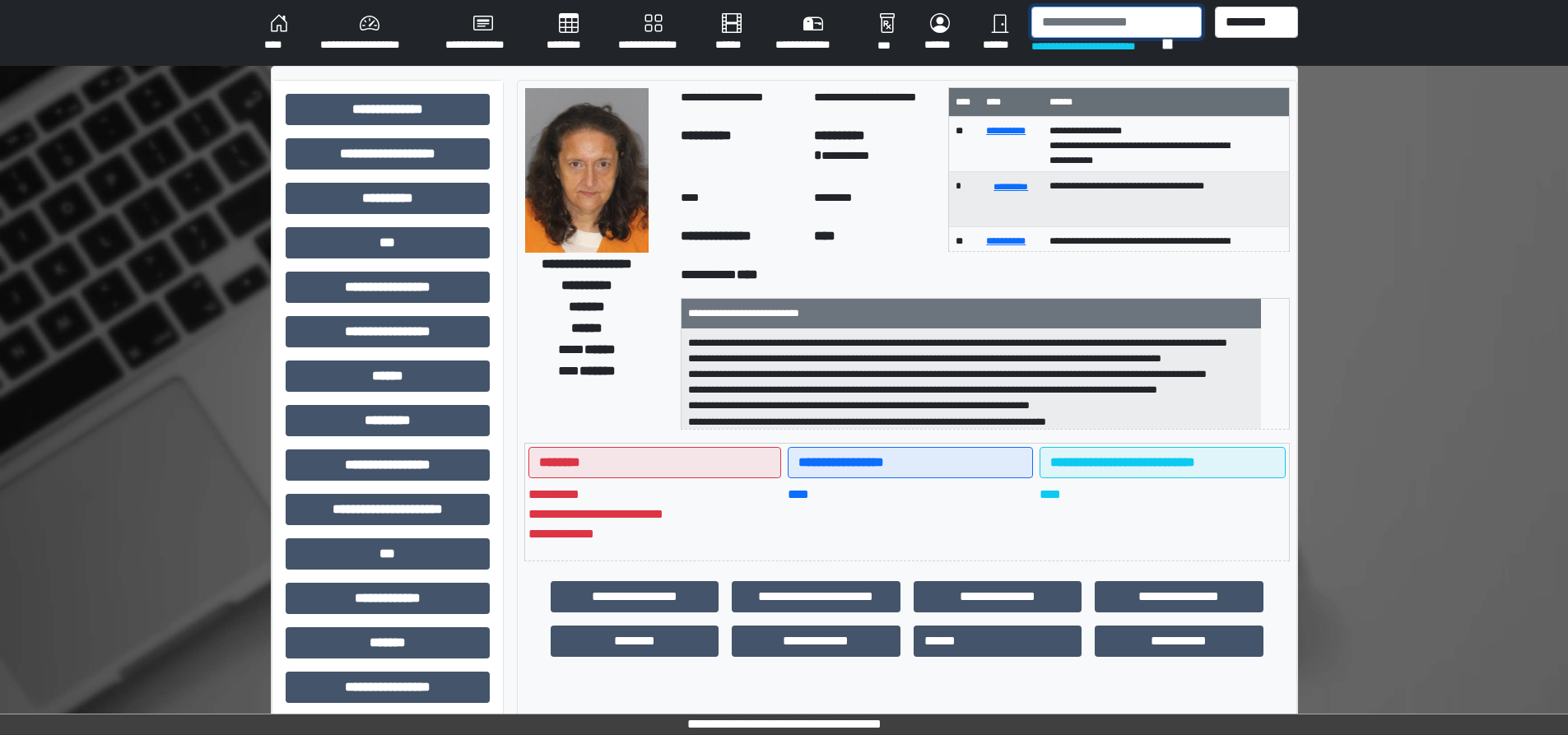 click at bounding box center (1116, 22) 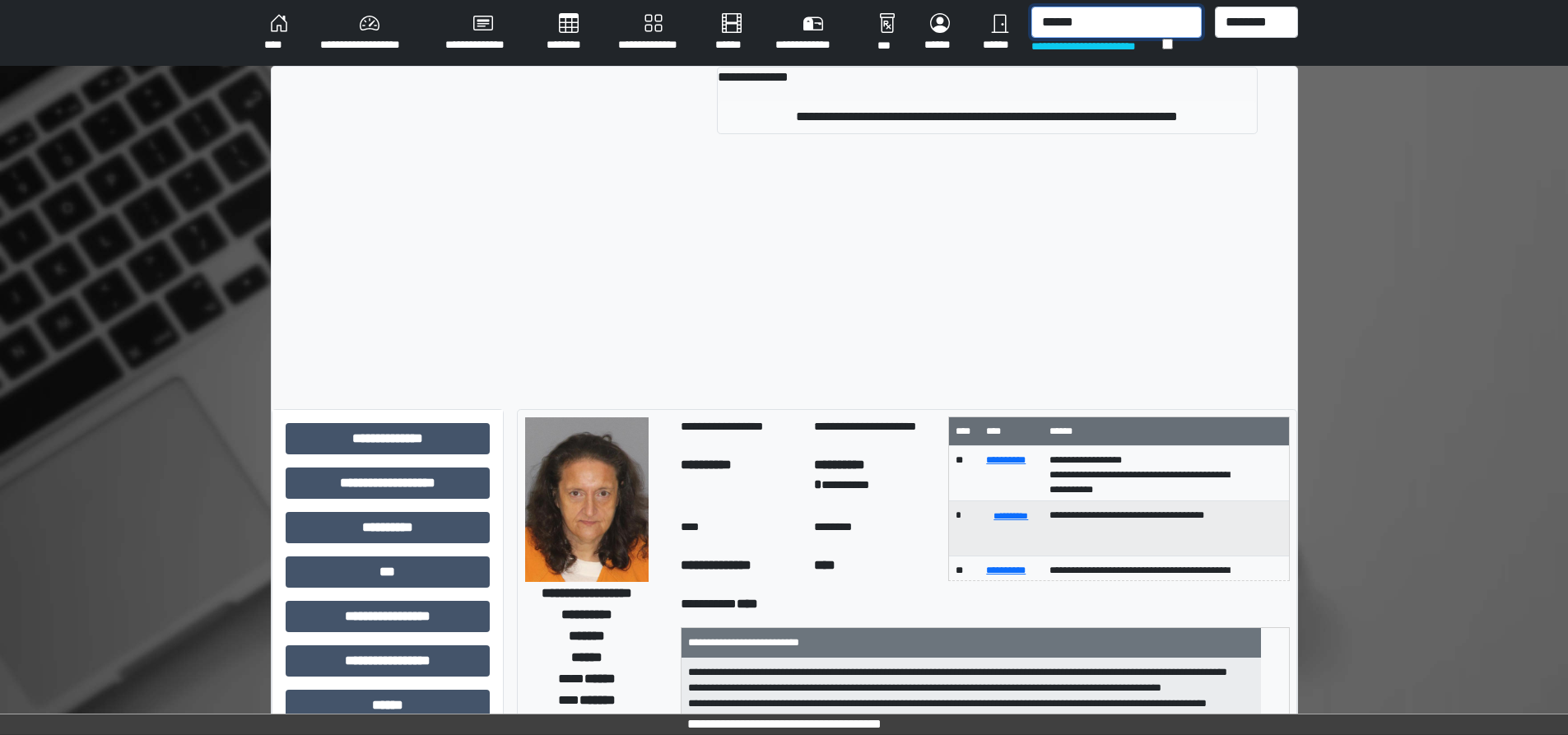 type on "******" 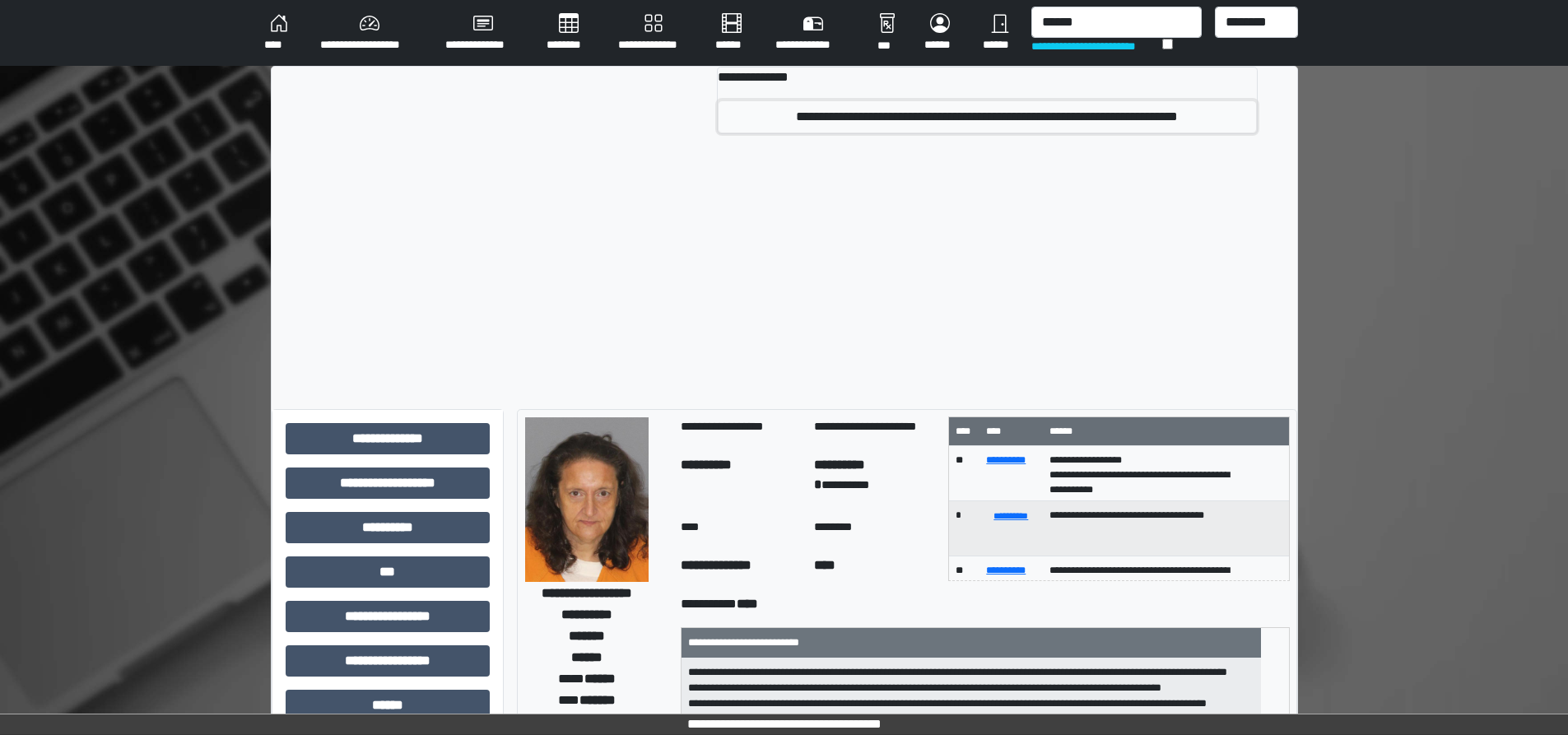 click on "**********" at bounding box center (987, 117) 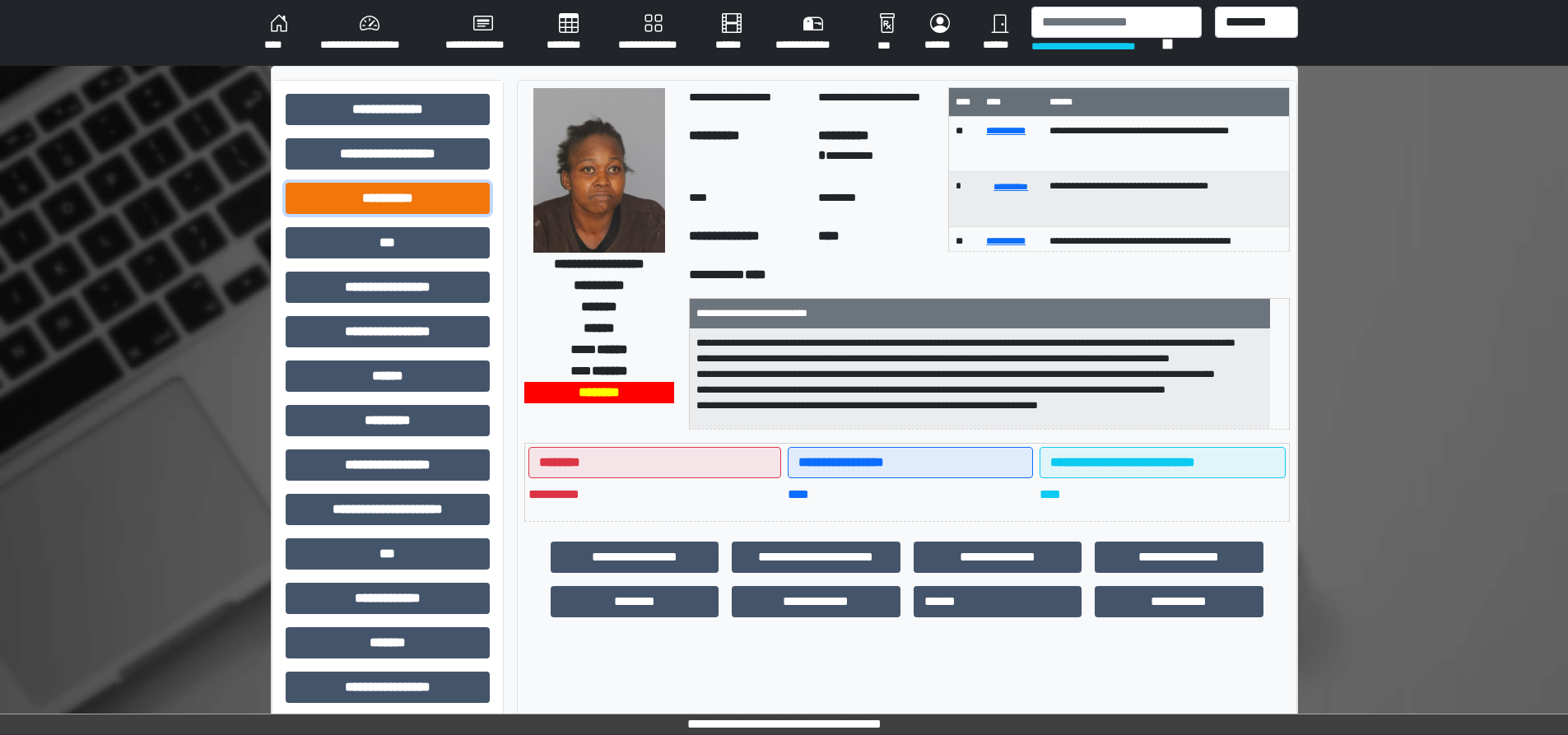 click on "**********" at bounding box center [388, 198] 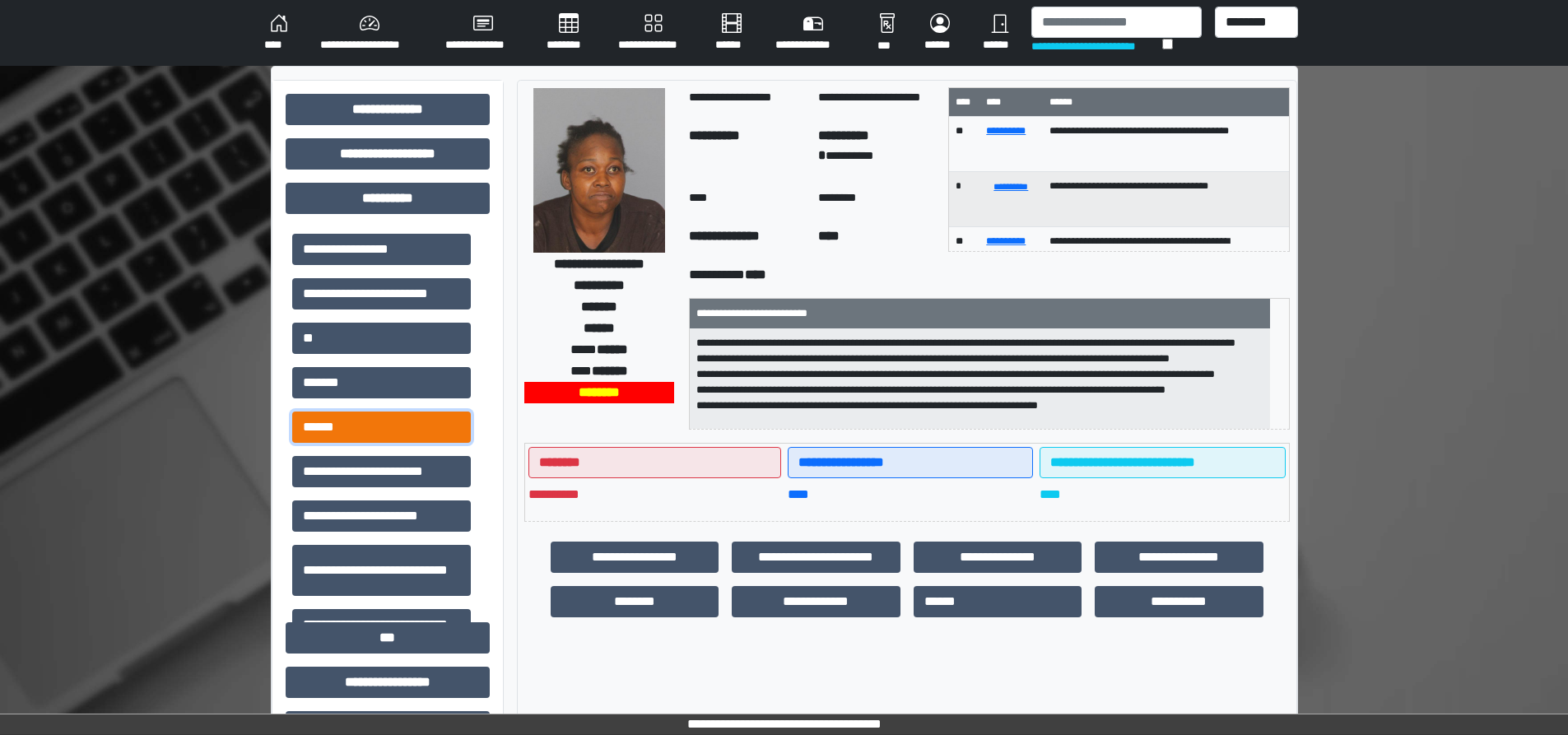 click on "******" at bounding box center (381, 427) 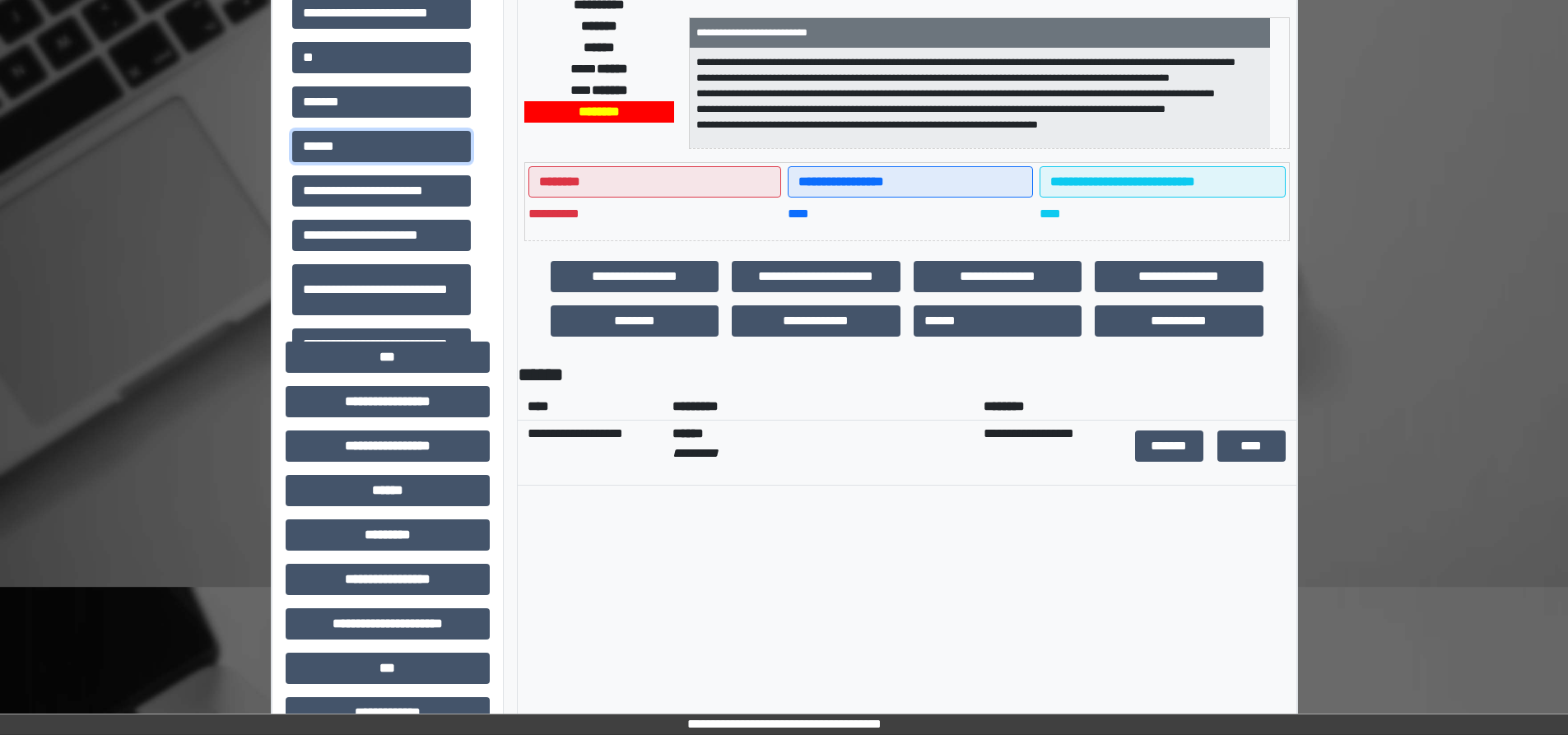 scroll, scrollTop: 412, scrollLeft: 0, axis: vertical 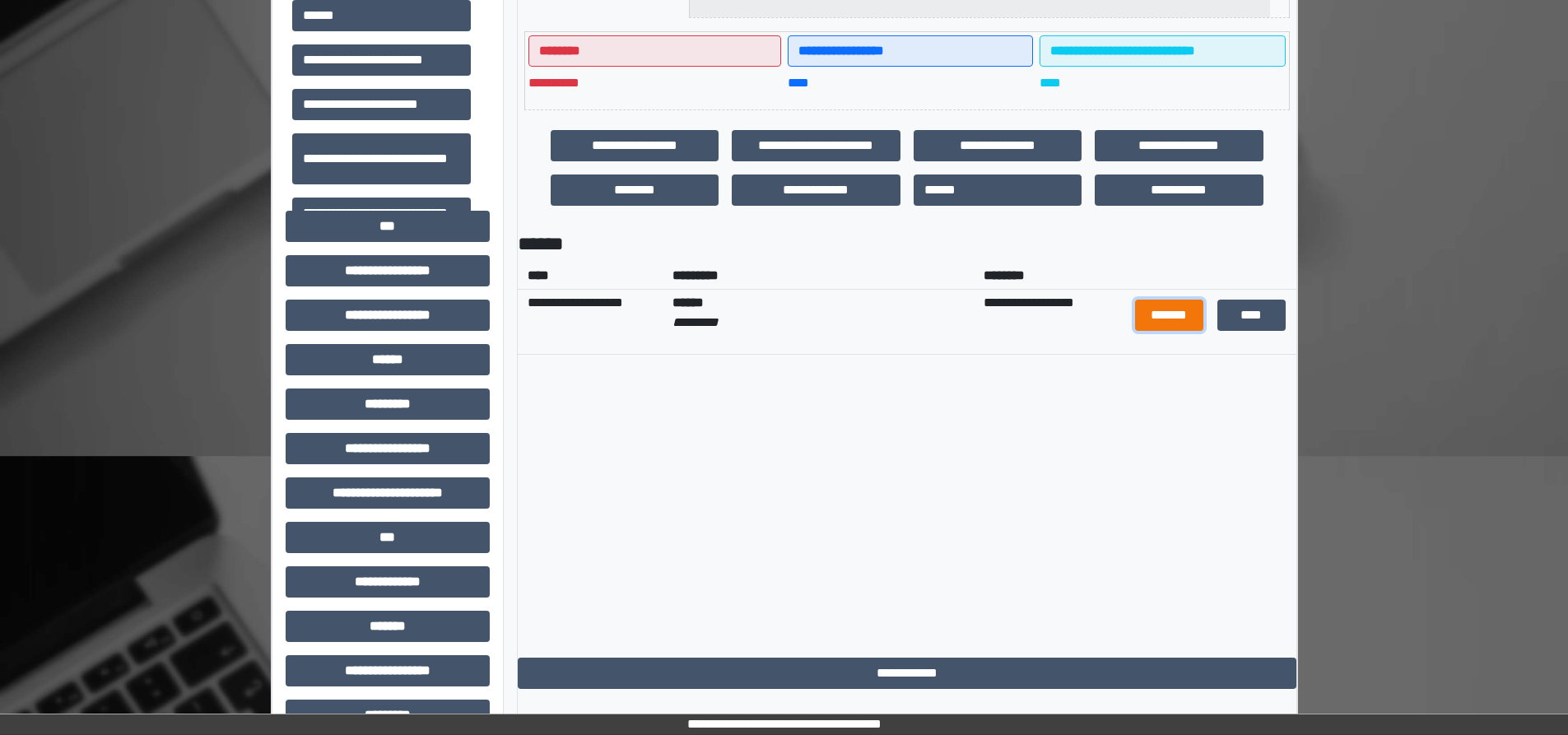click on "*******" at bounding box center (1170, 315) 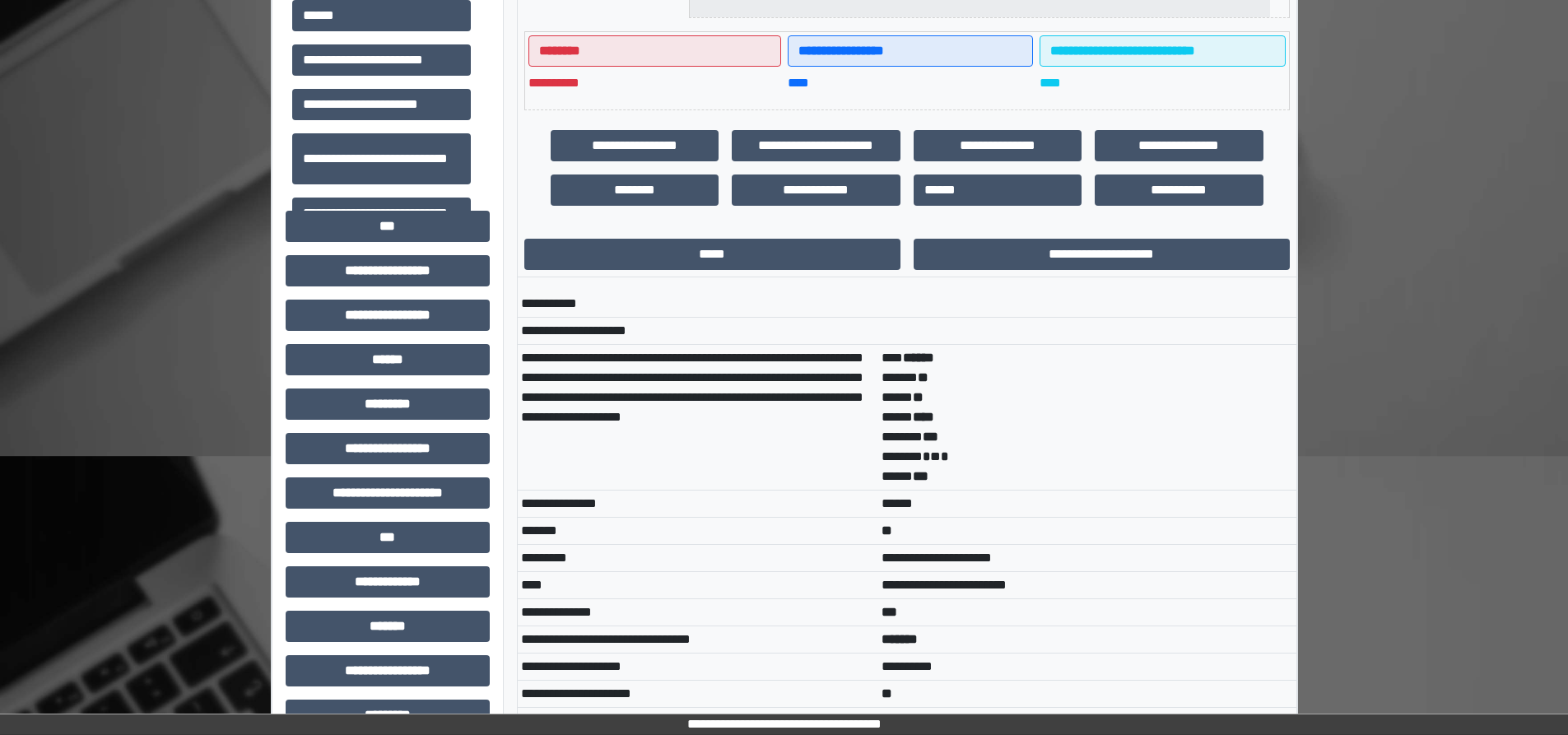 scroll, scrollTop: 12, scrollLeft: 0, axis: vertical 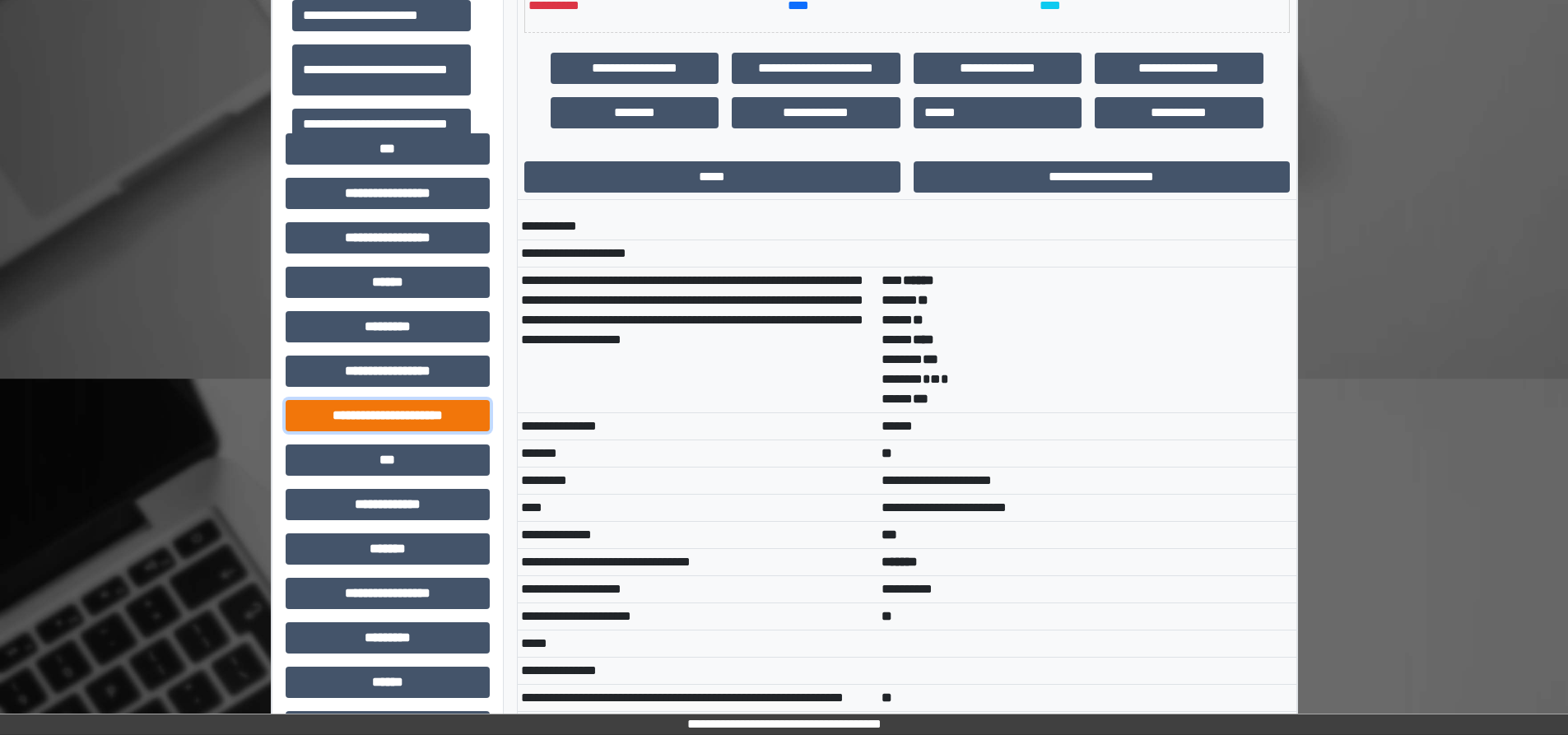 click on "**********" at bounding box center (388, 416) 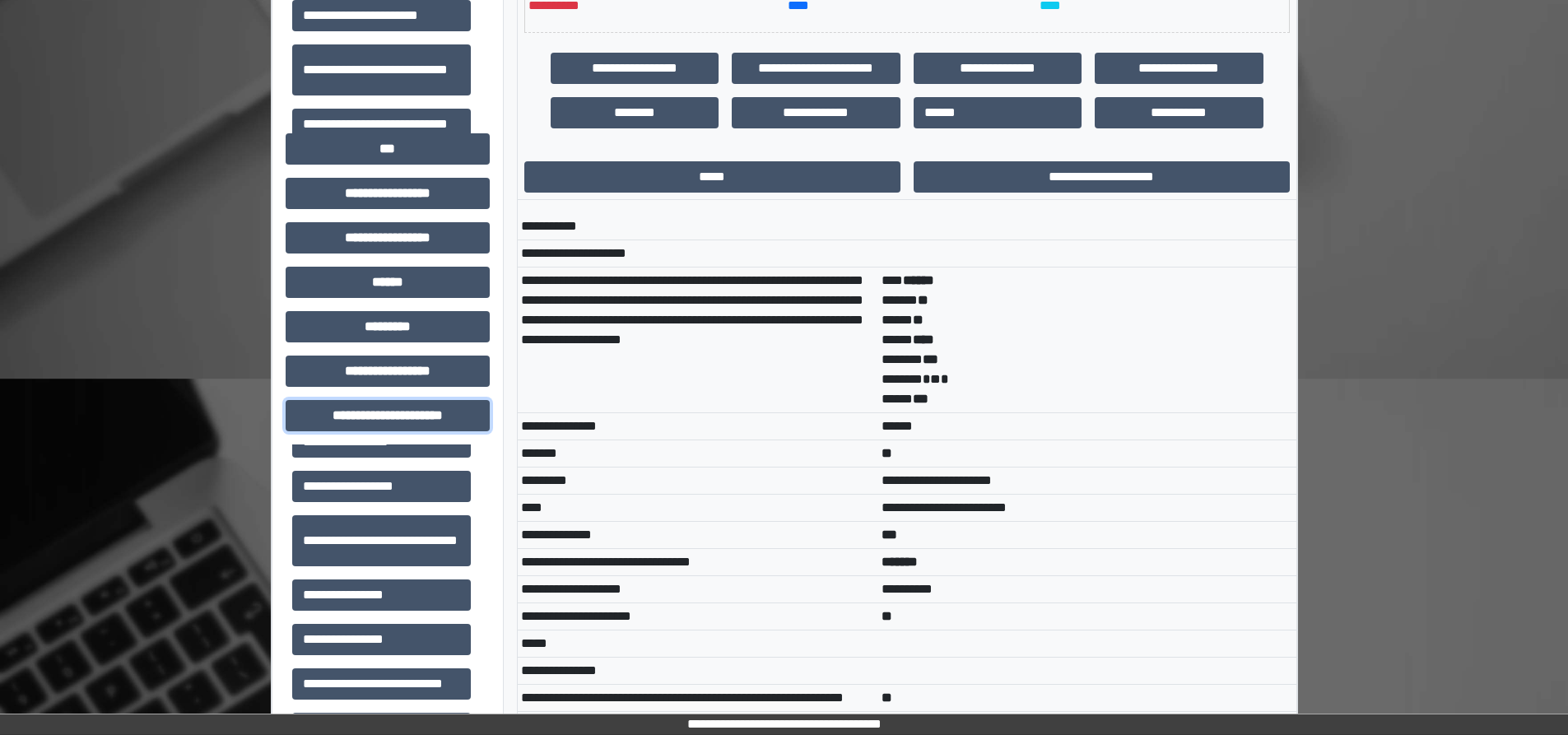scroll, scrollTop: 38, scrollLeft: 0, axis: vertical 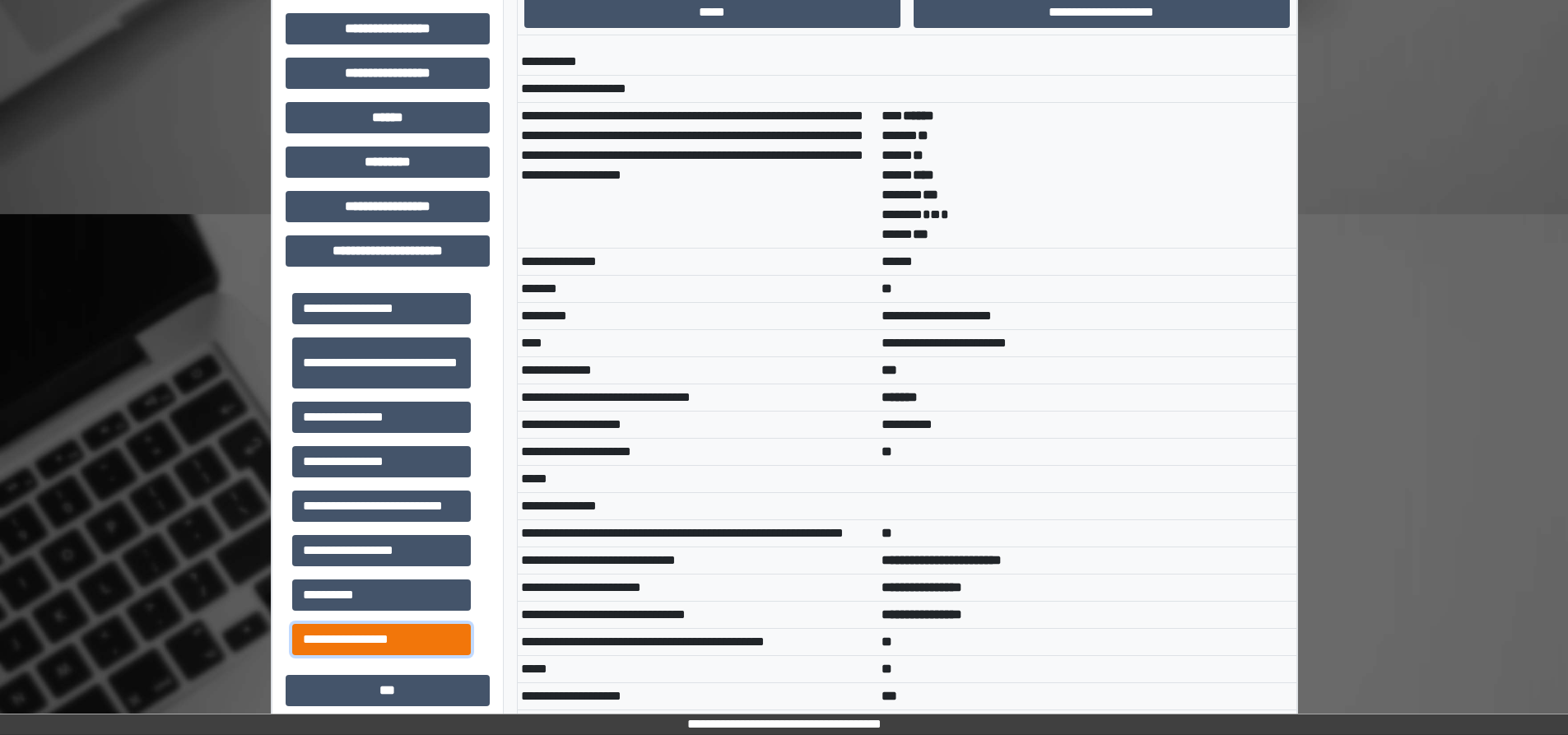 click on "**********" at bounding box center (381, 640) 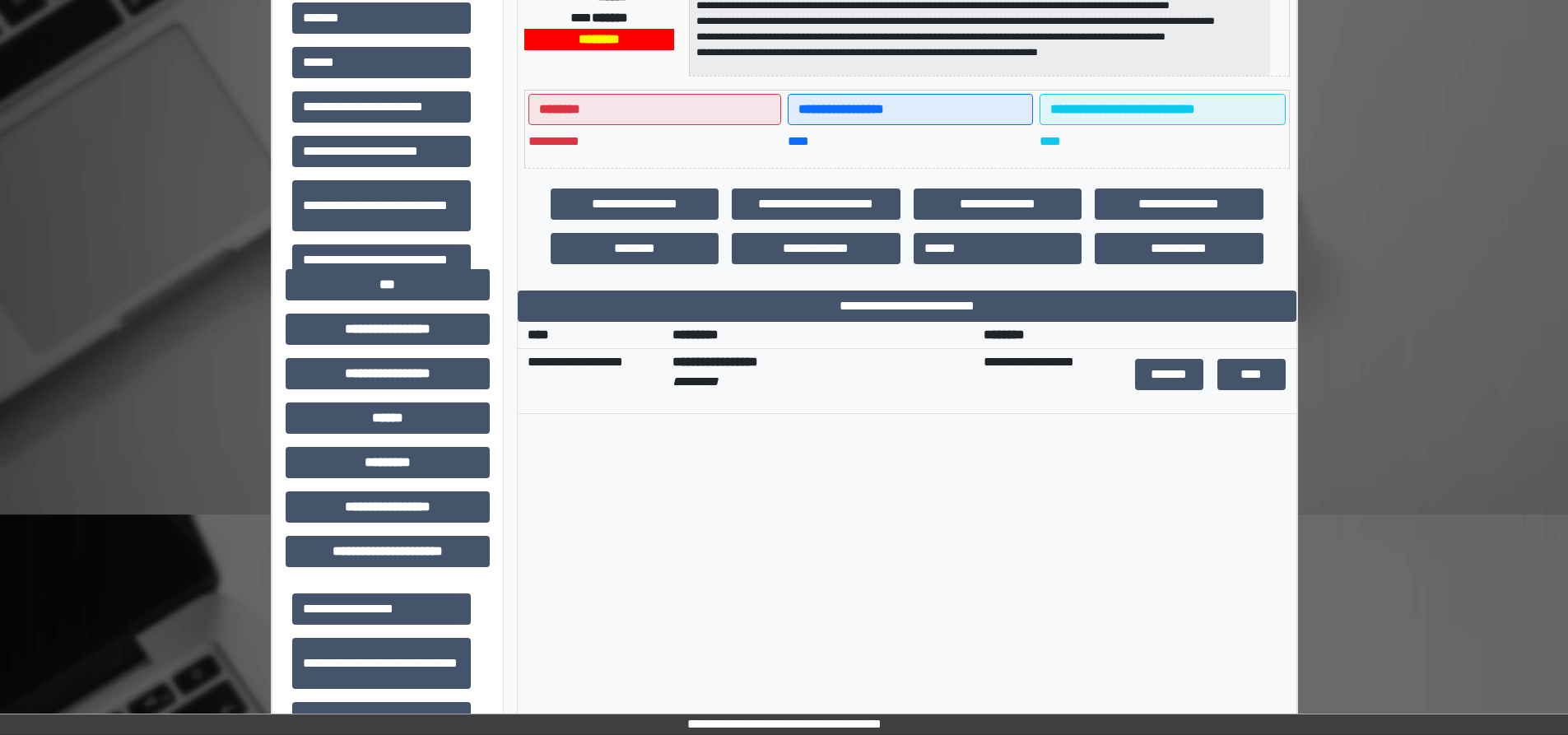 scroll, scrollTop: 324, scrollLeft: 0, axis: vertical 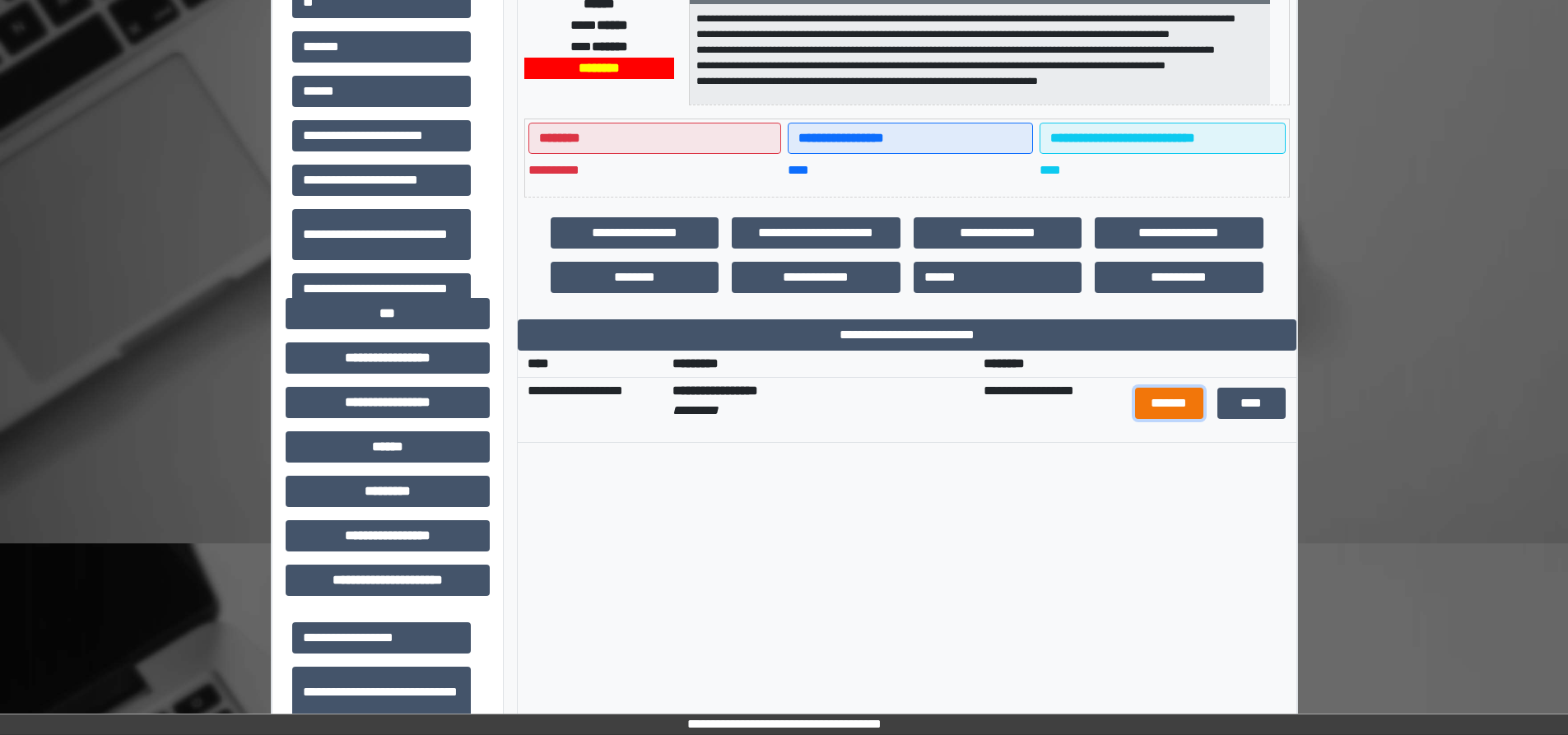 click on "*******" at bounding box center (1170, 403) 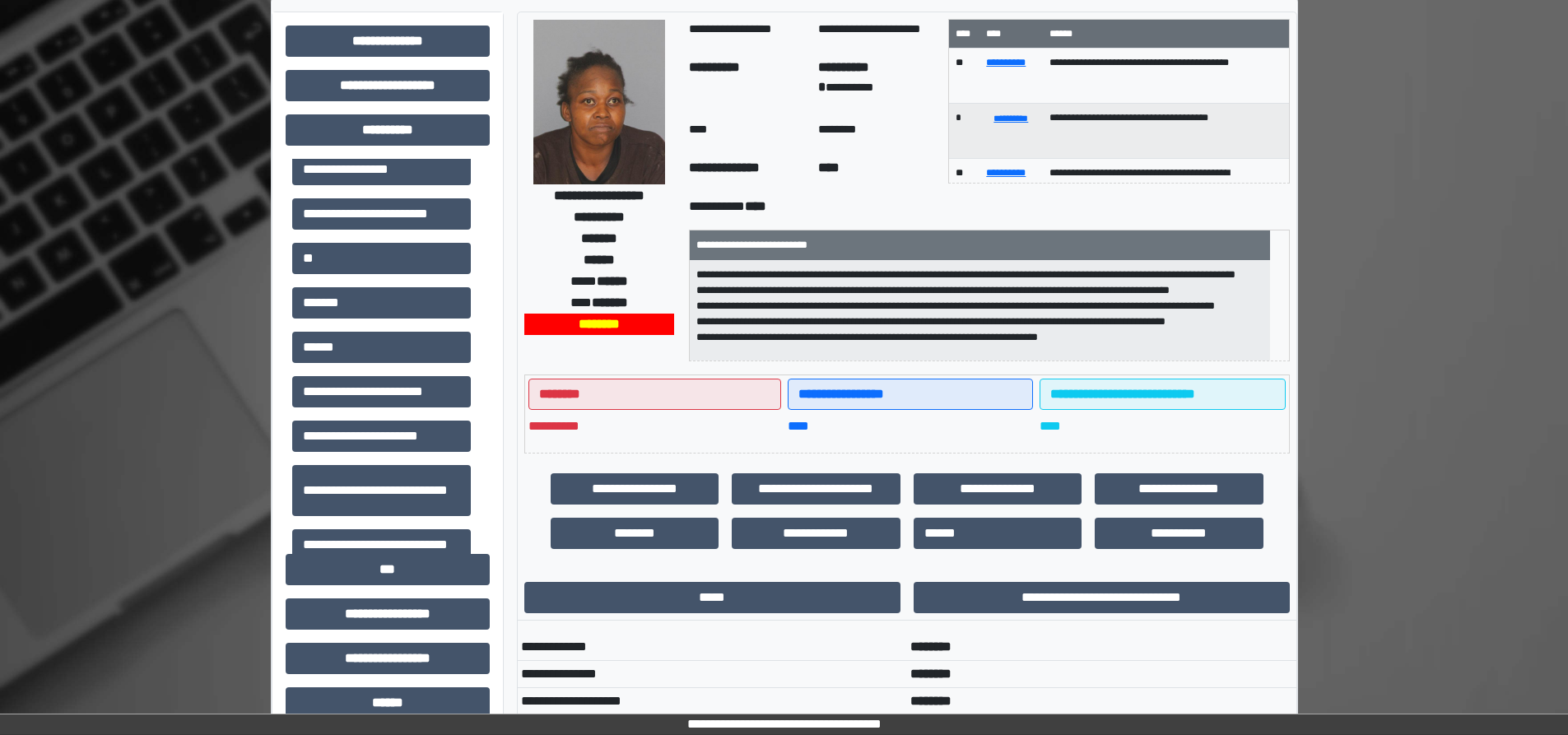 scroll, scrollTop: 0, scrollLeft: 0, axis: both 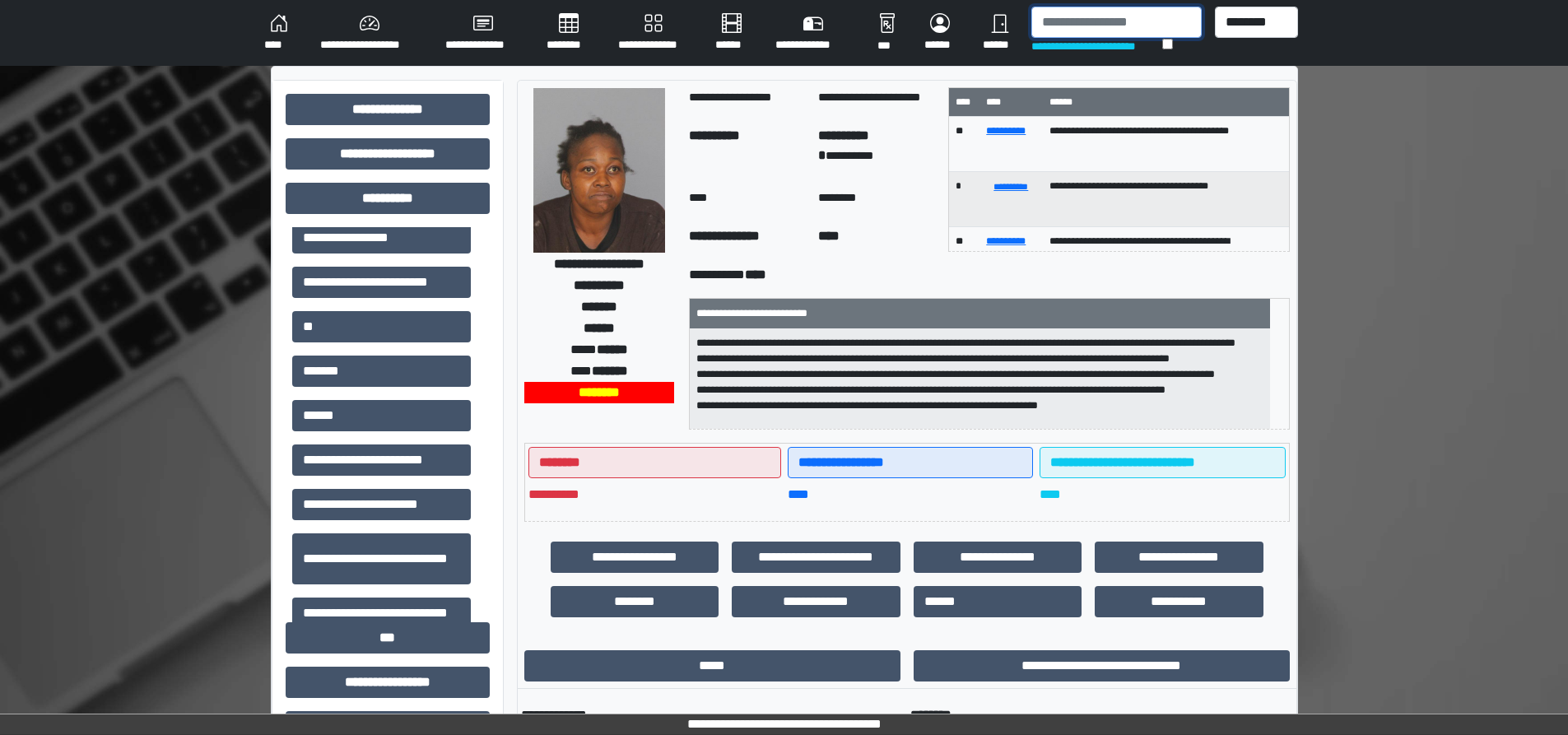 click at bounding box center (1116, 22) 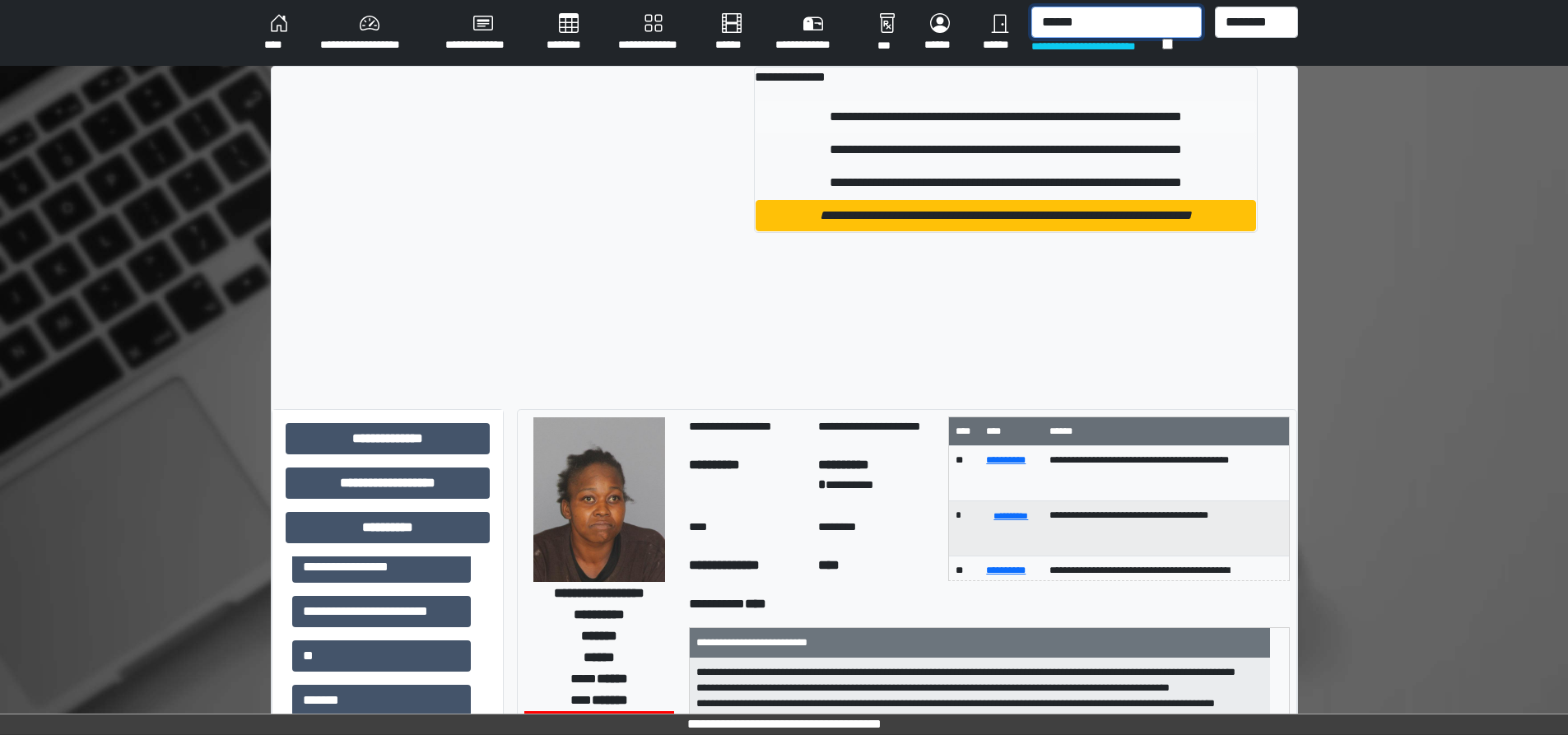 type on "******" 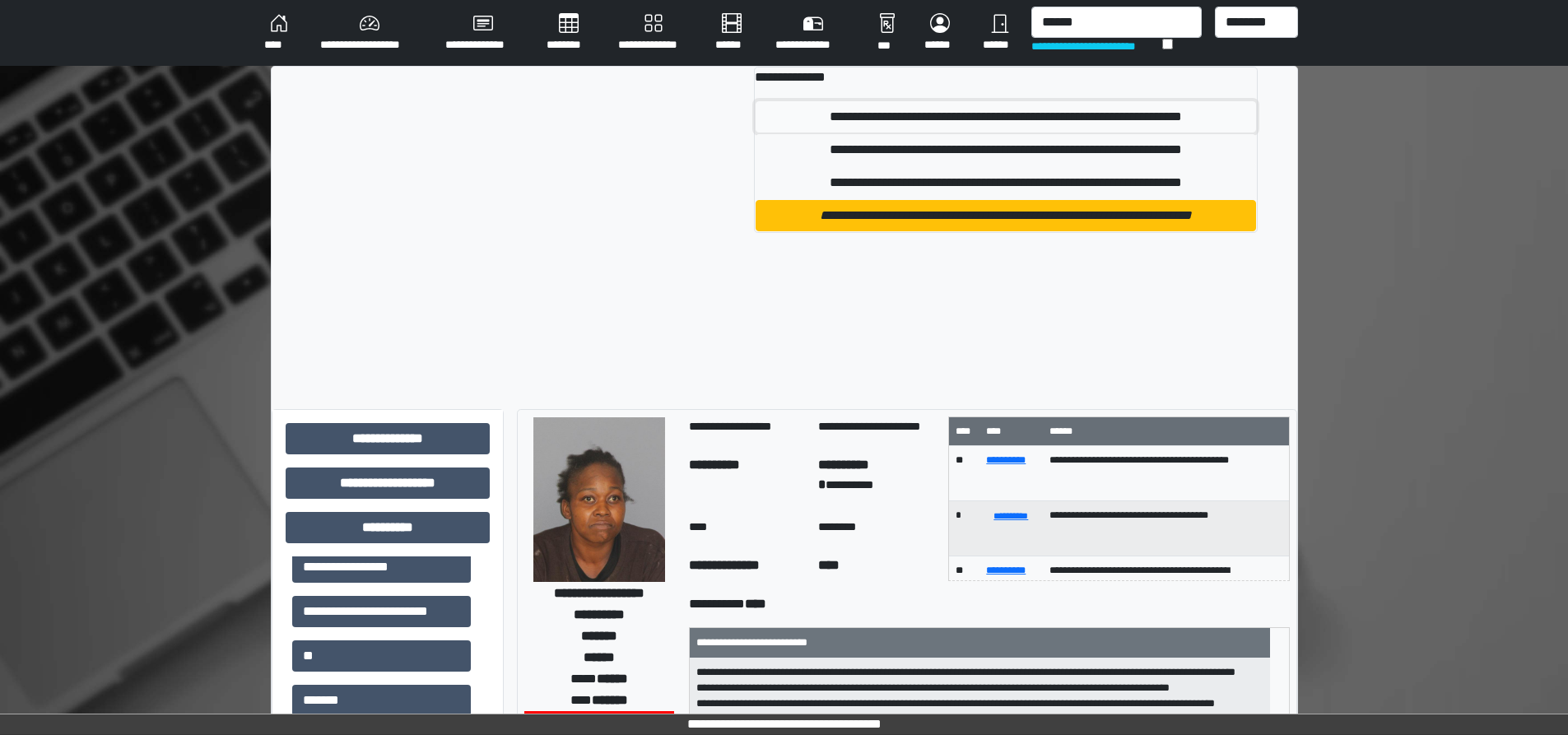 click on "**********" at bounding box center [1006, 117] 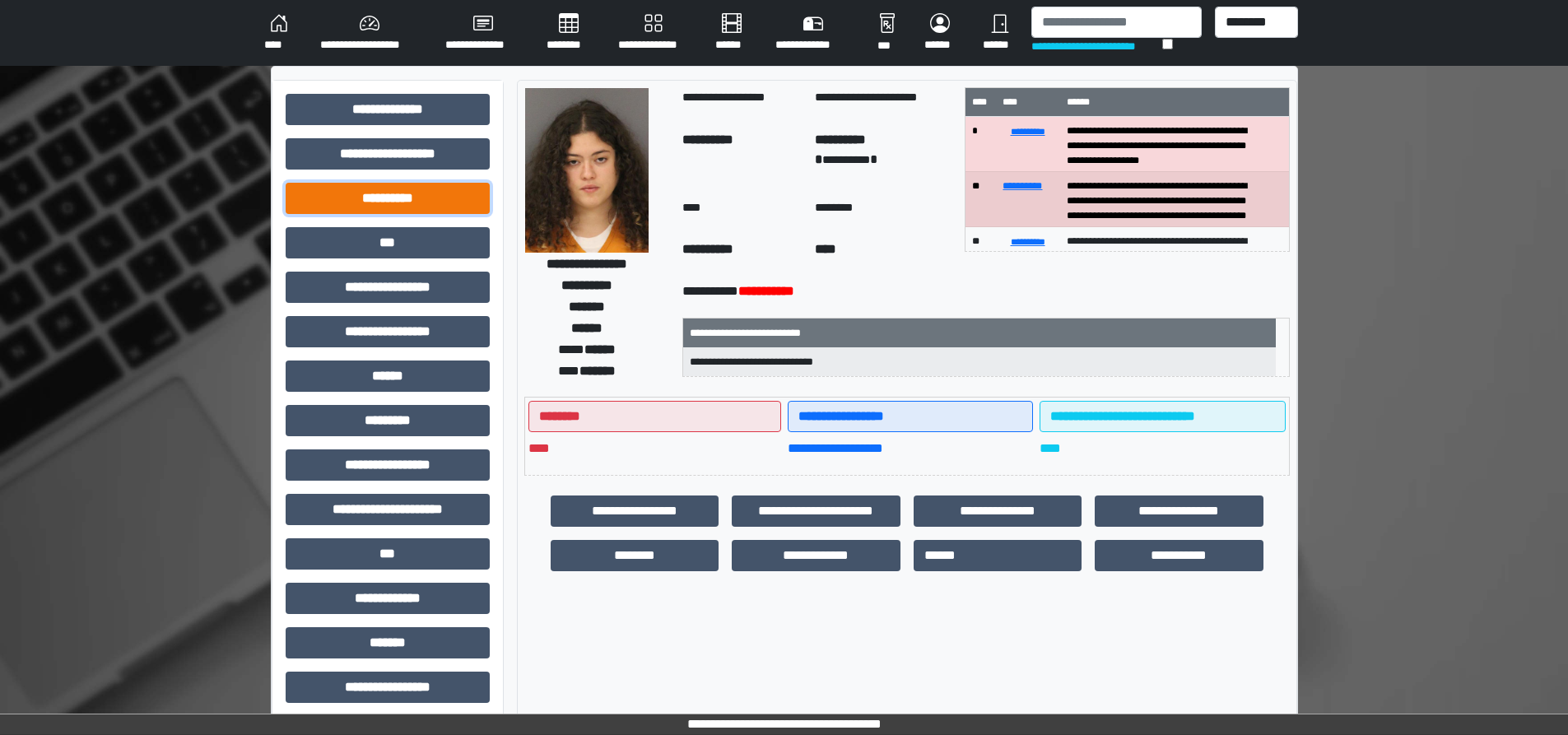 click on "**********" at bounding box center [388, 198] 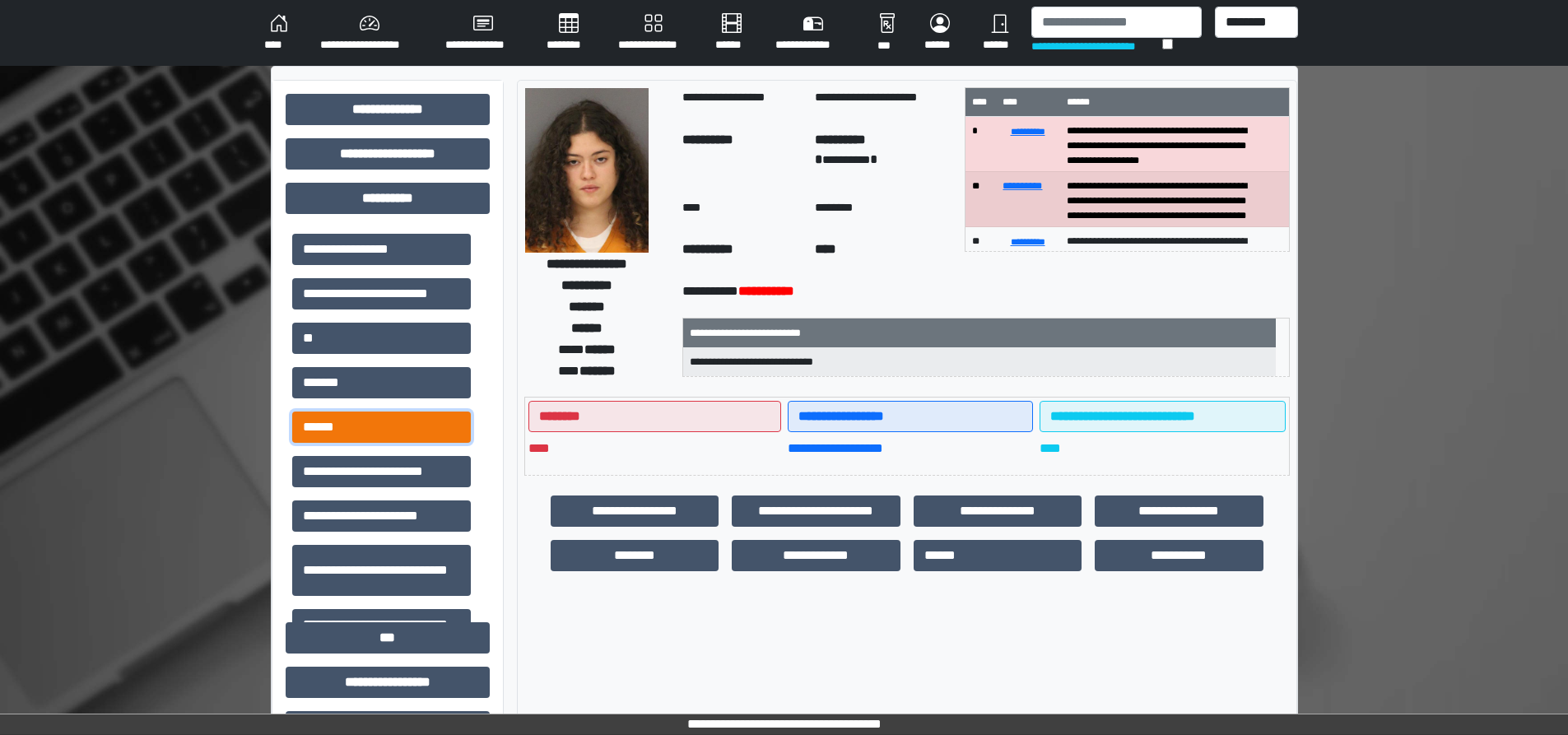 click on "******" at bounding box center [381, 427] 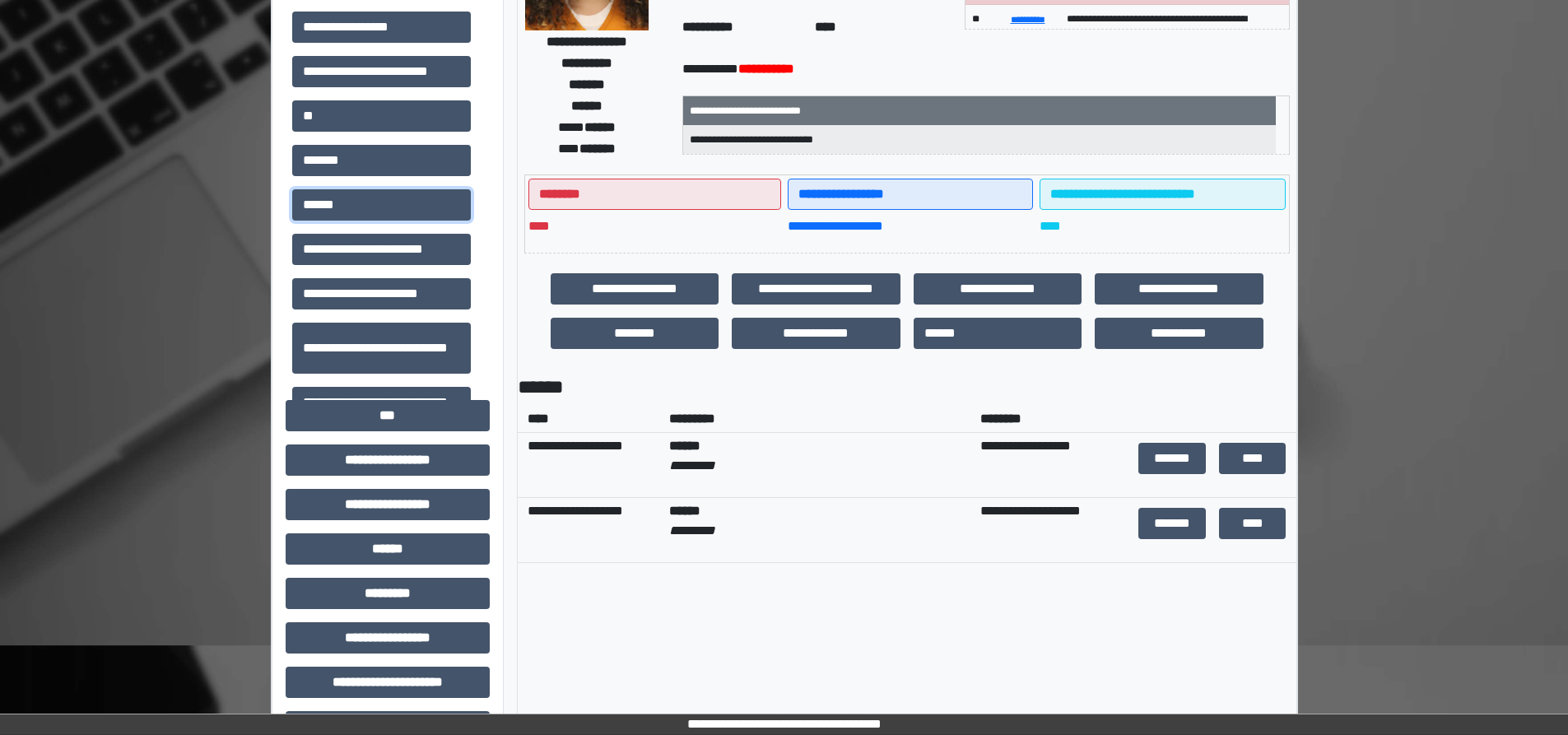 scroll, scrollTop: 247, scrollLeft: 0, axis: vertical 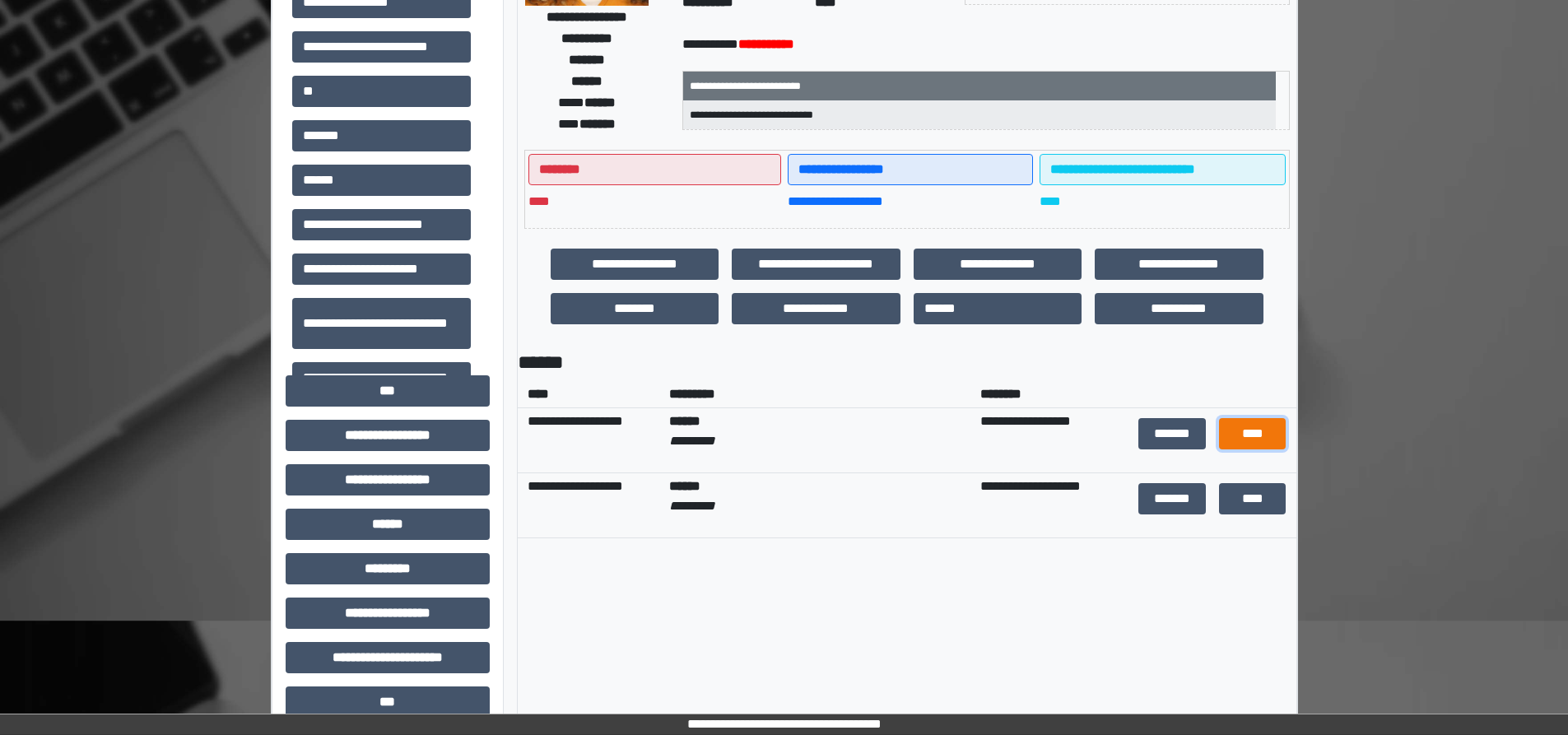 click on "****" at bounding box center [1252, 434] 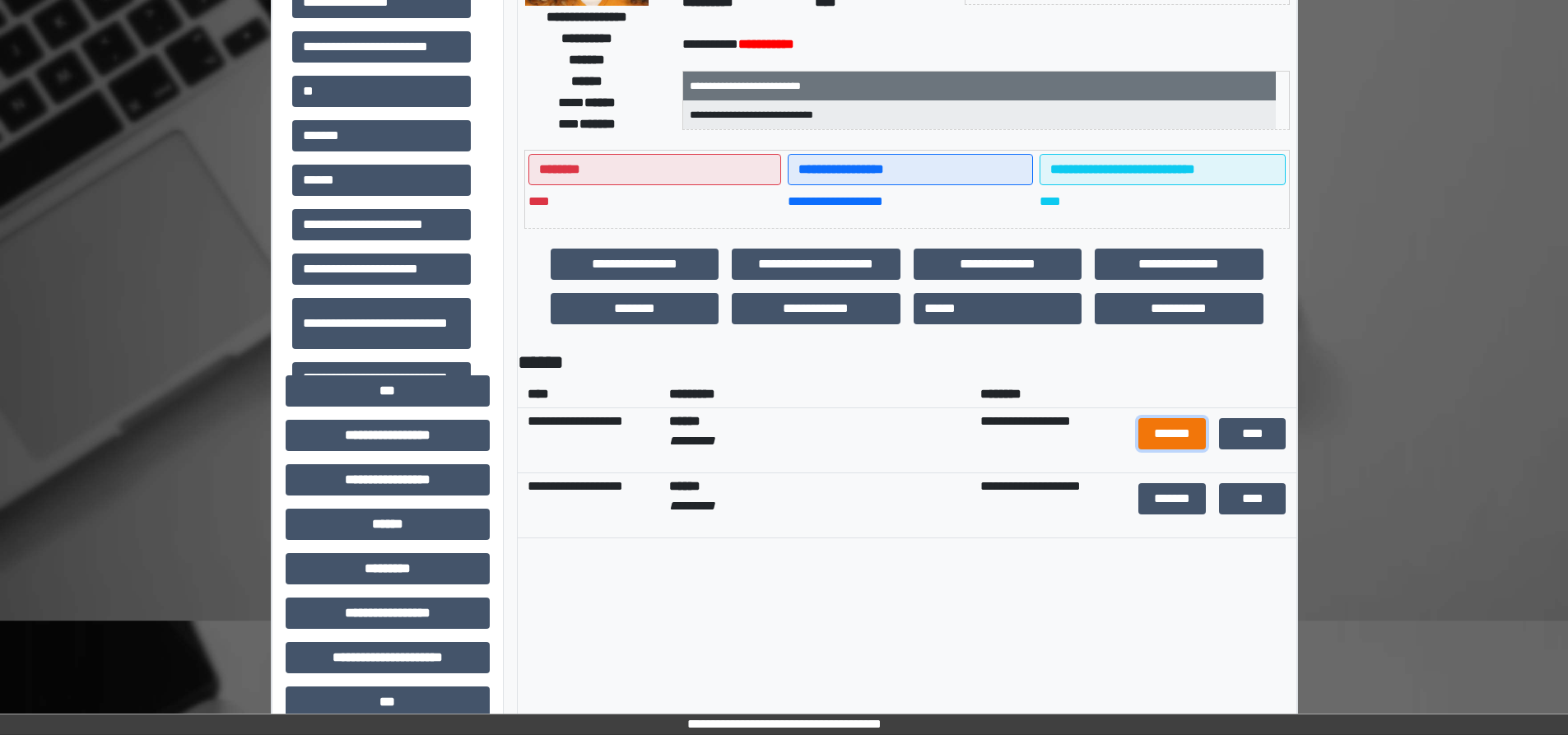 click on "*******" at bounding box center (1172, 434) 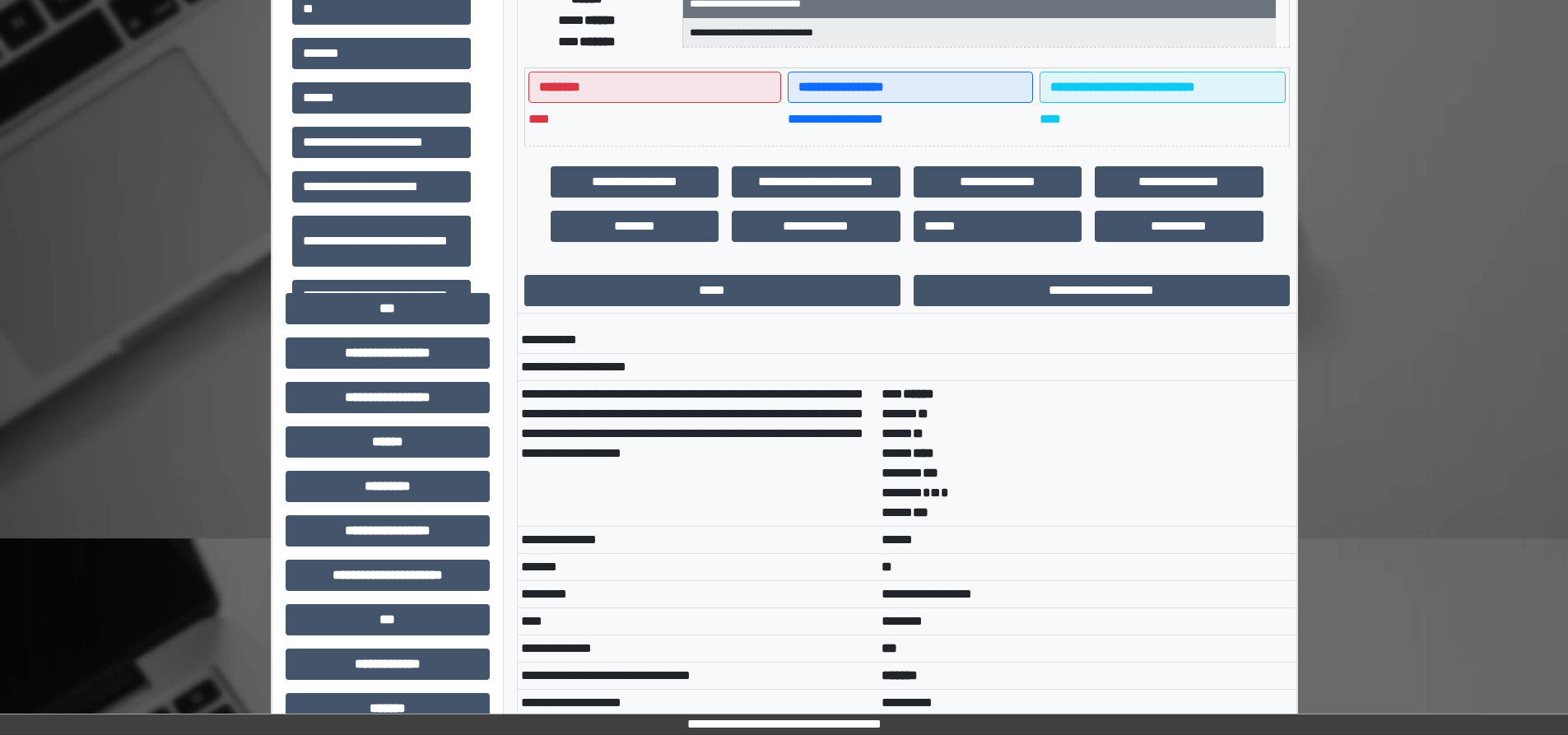 scroll, scrollTop: 893, scrollLeft: 0, axis: vertical 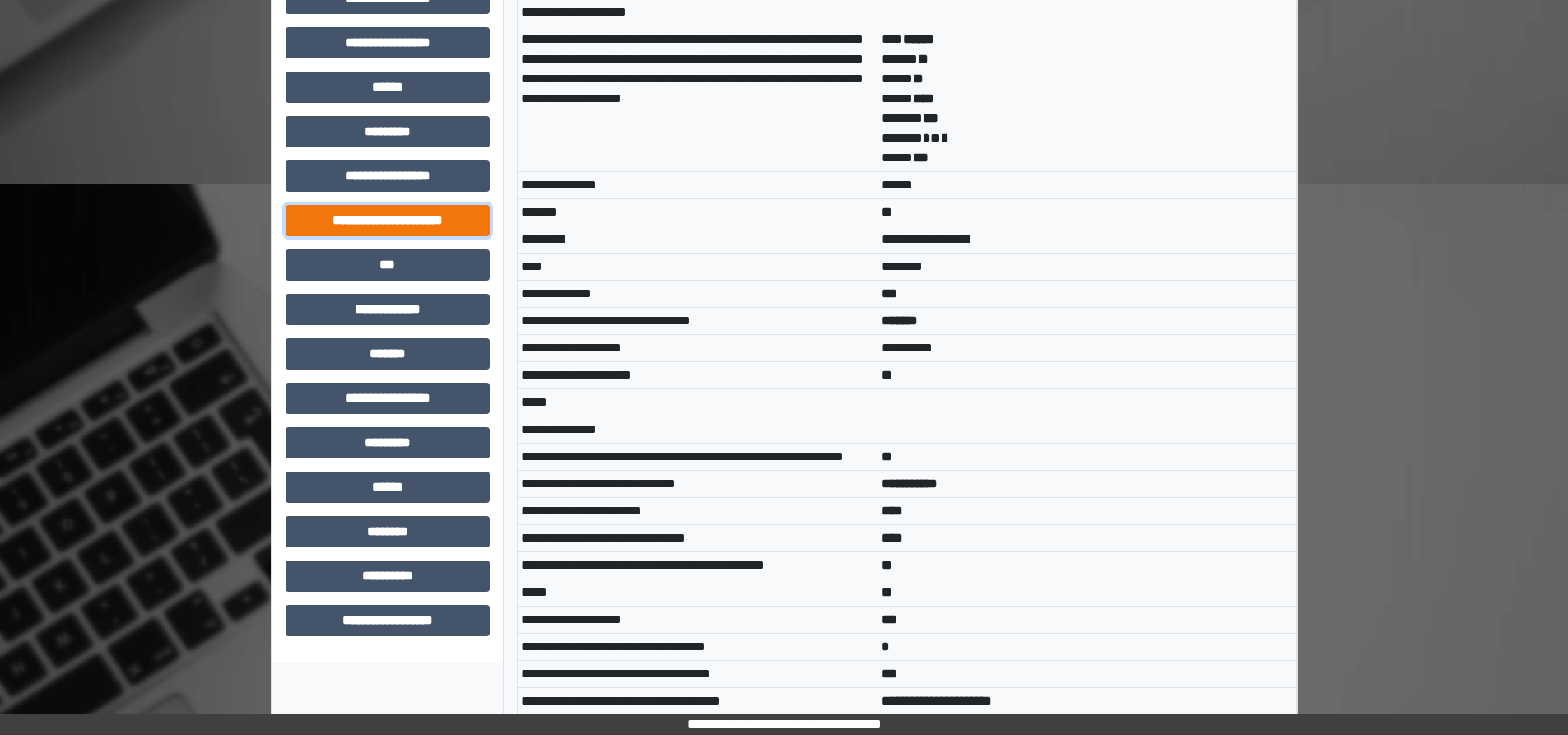 click on "**********" at bounding box center (388, 221) 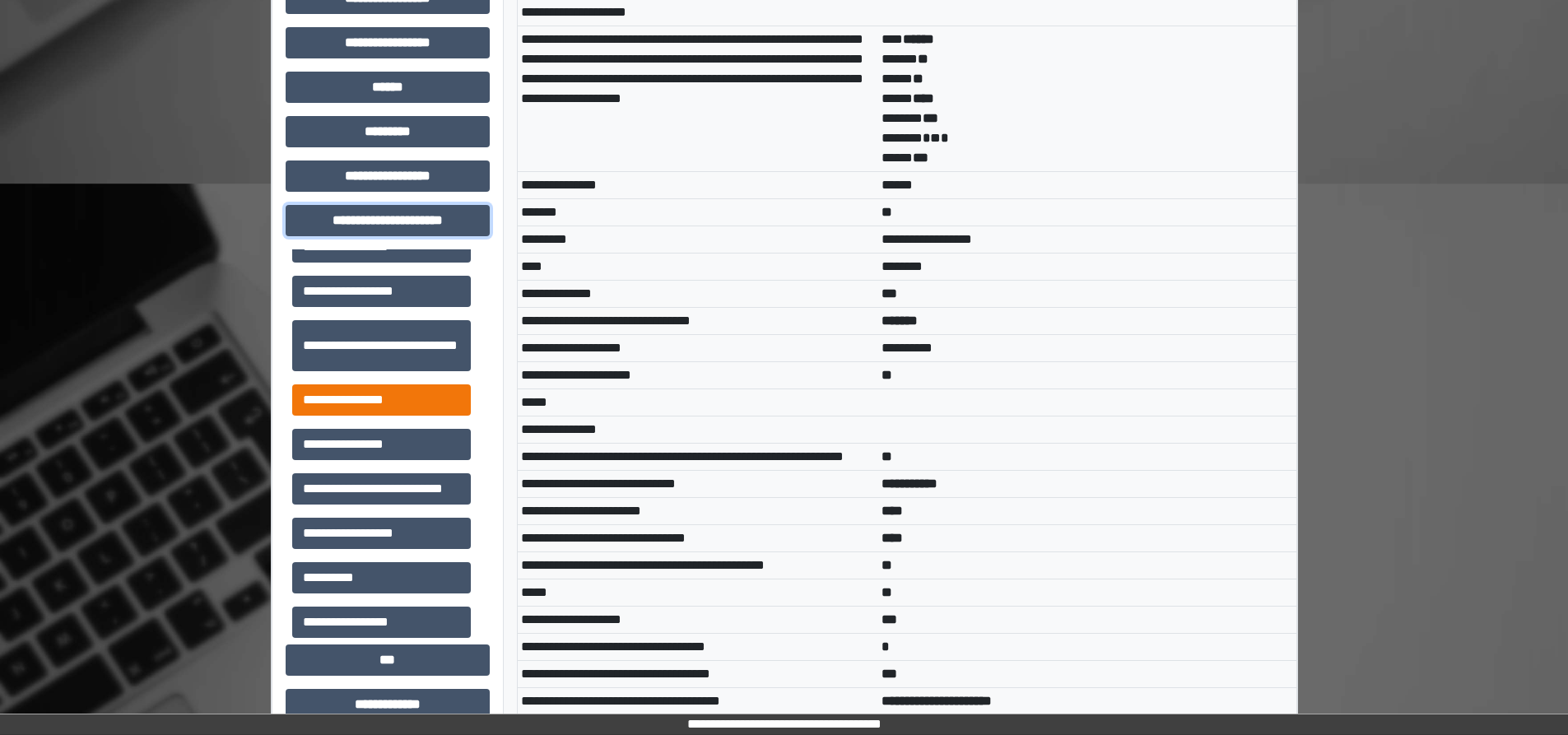 scroll, scrollTop: 38, scrollLeft: 0, axis: vertical 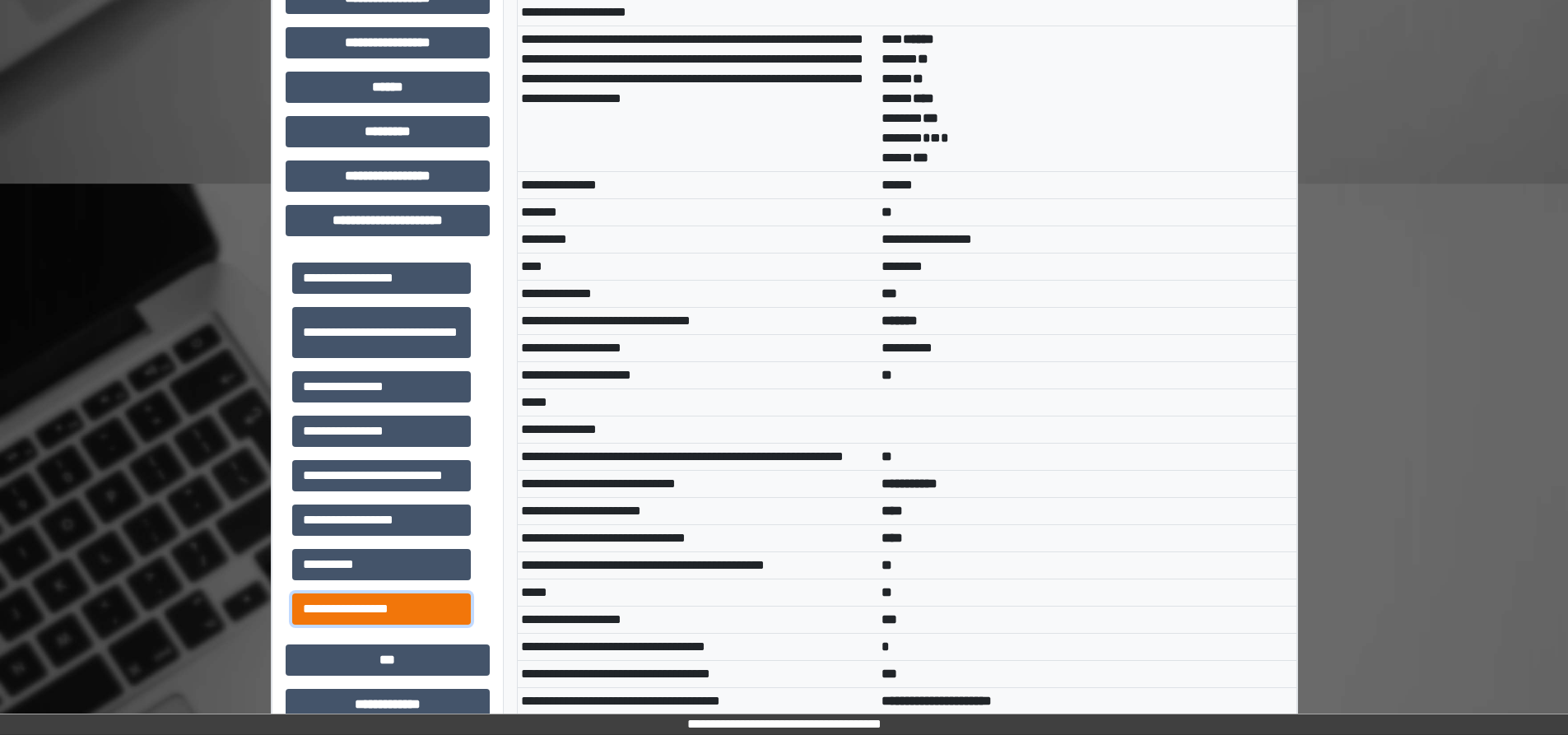 click on "**********" at bounding box center [381, 609] 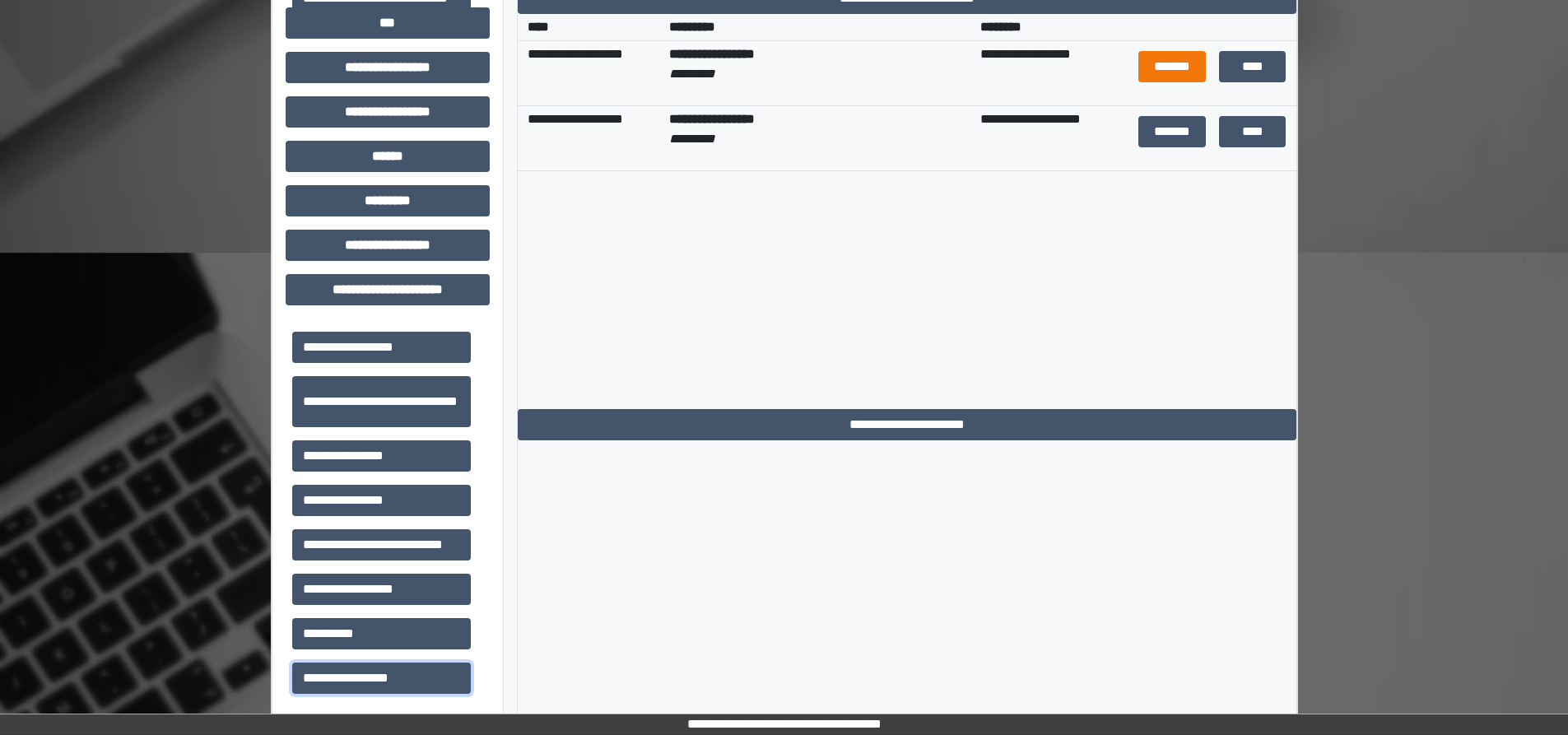 scroll, scrollTop: 519, scrollLeft: 0, axis: vertical 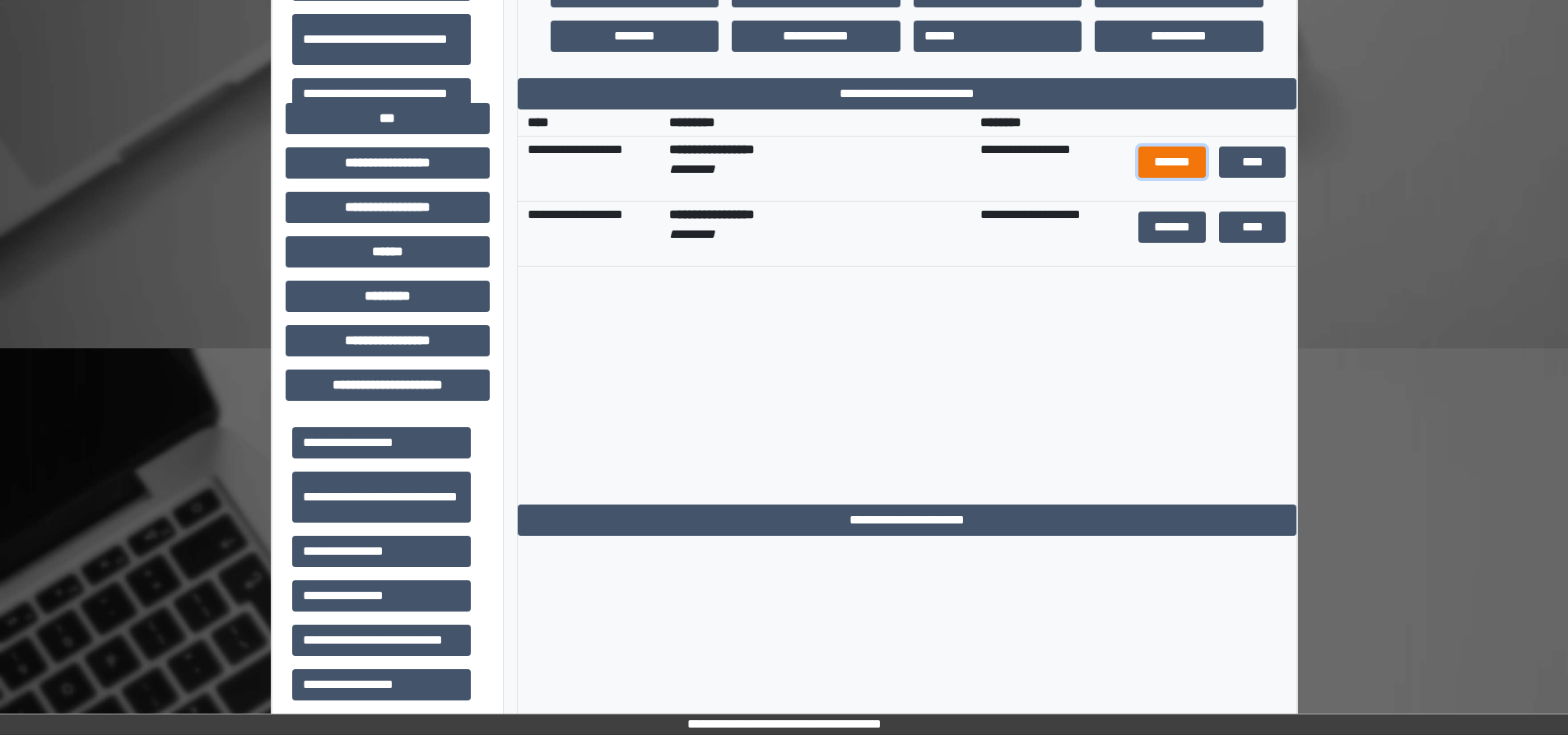 click on "*******" at bounding box center [1172, 162] 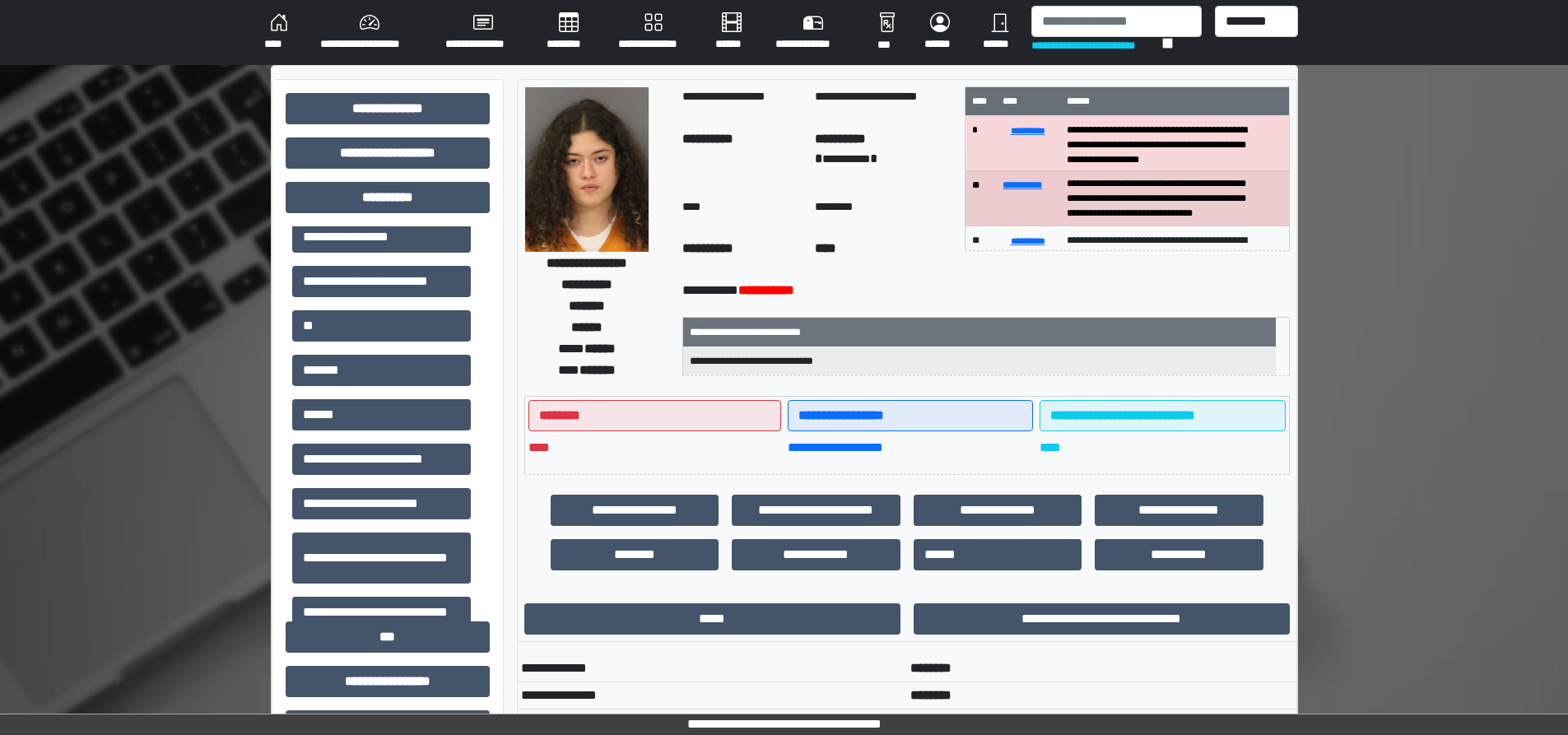 scroll, scrollTop: 0, scrollLeft: 0, axis: both 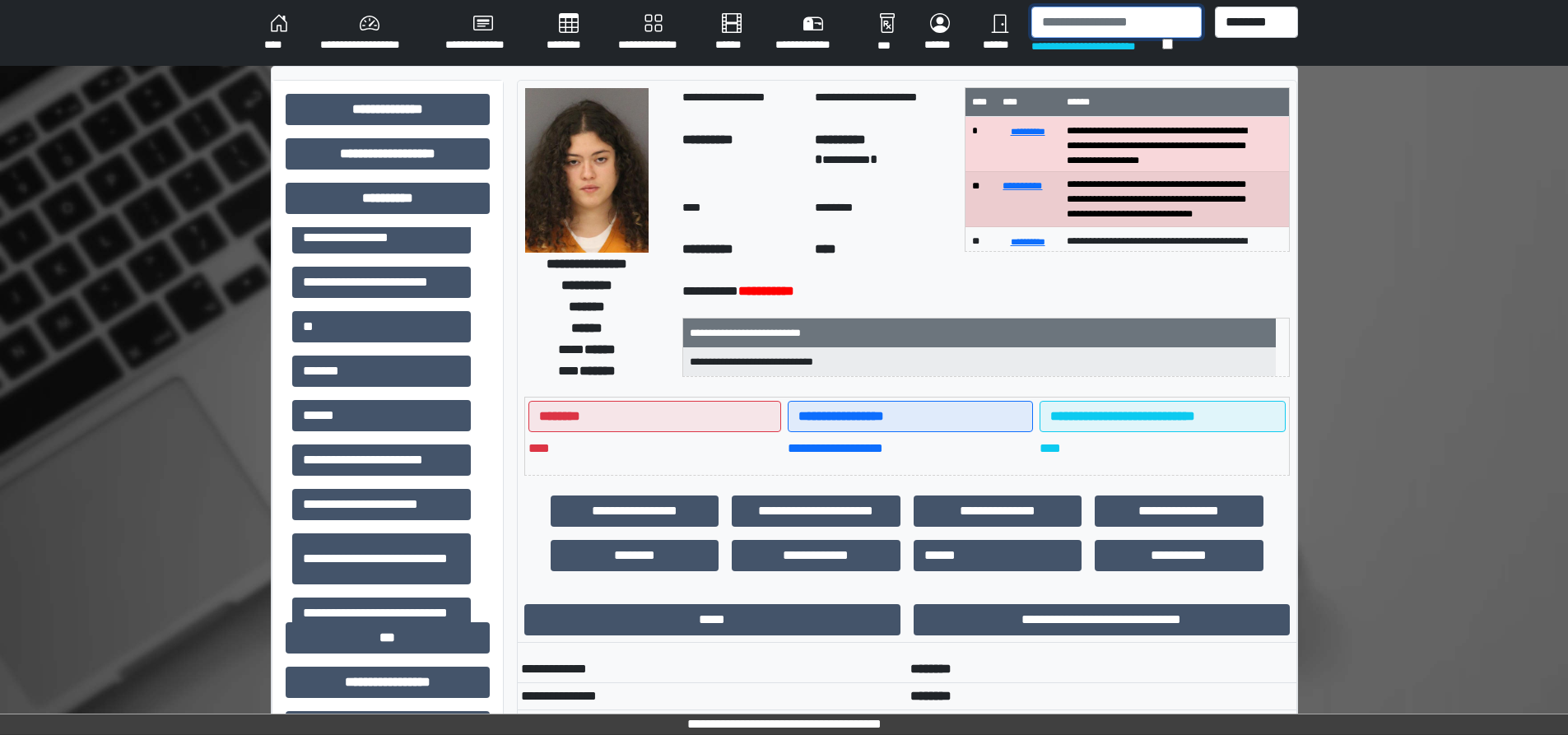 click at bounding box center [1116, 22] 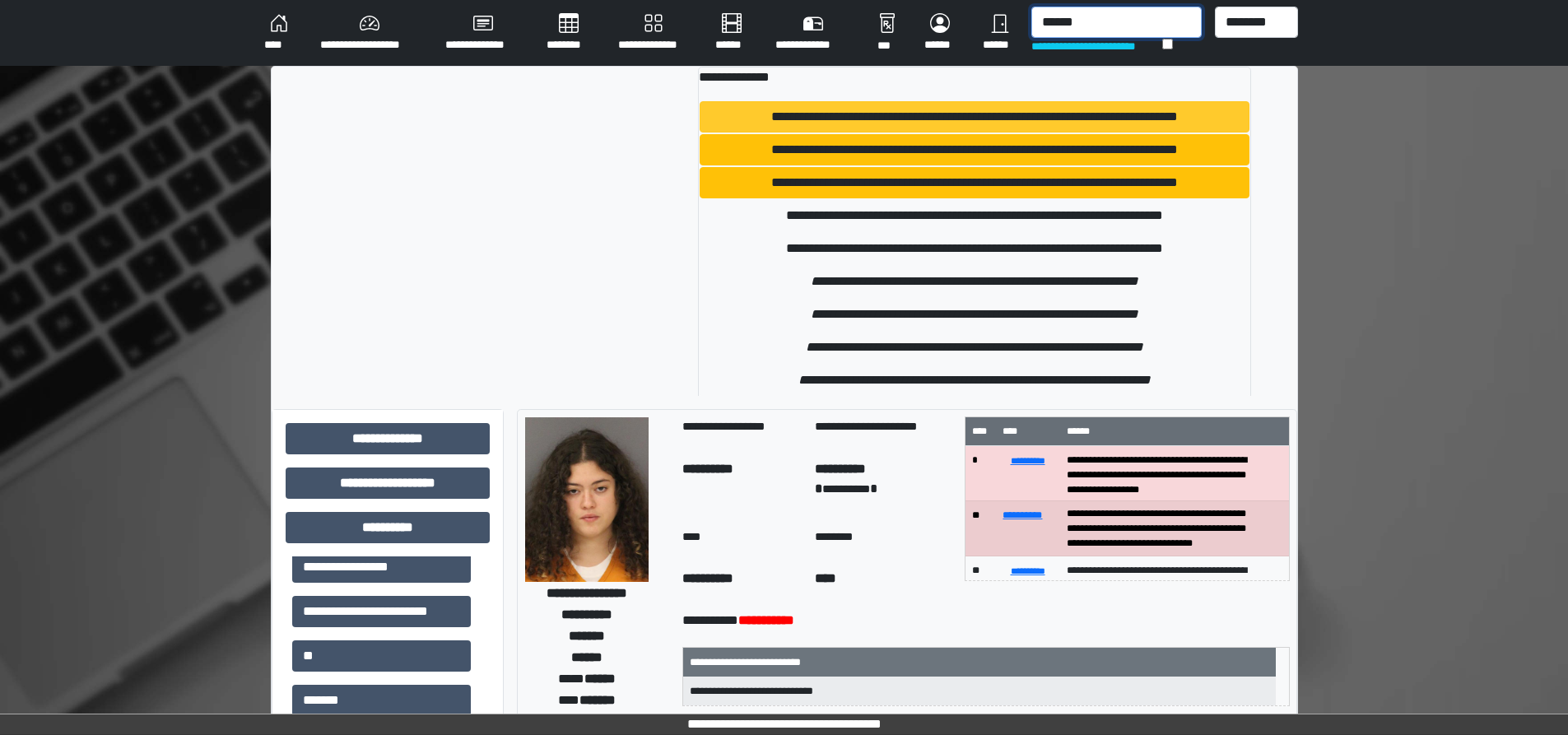 type on "******" 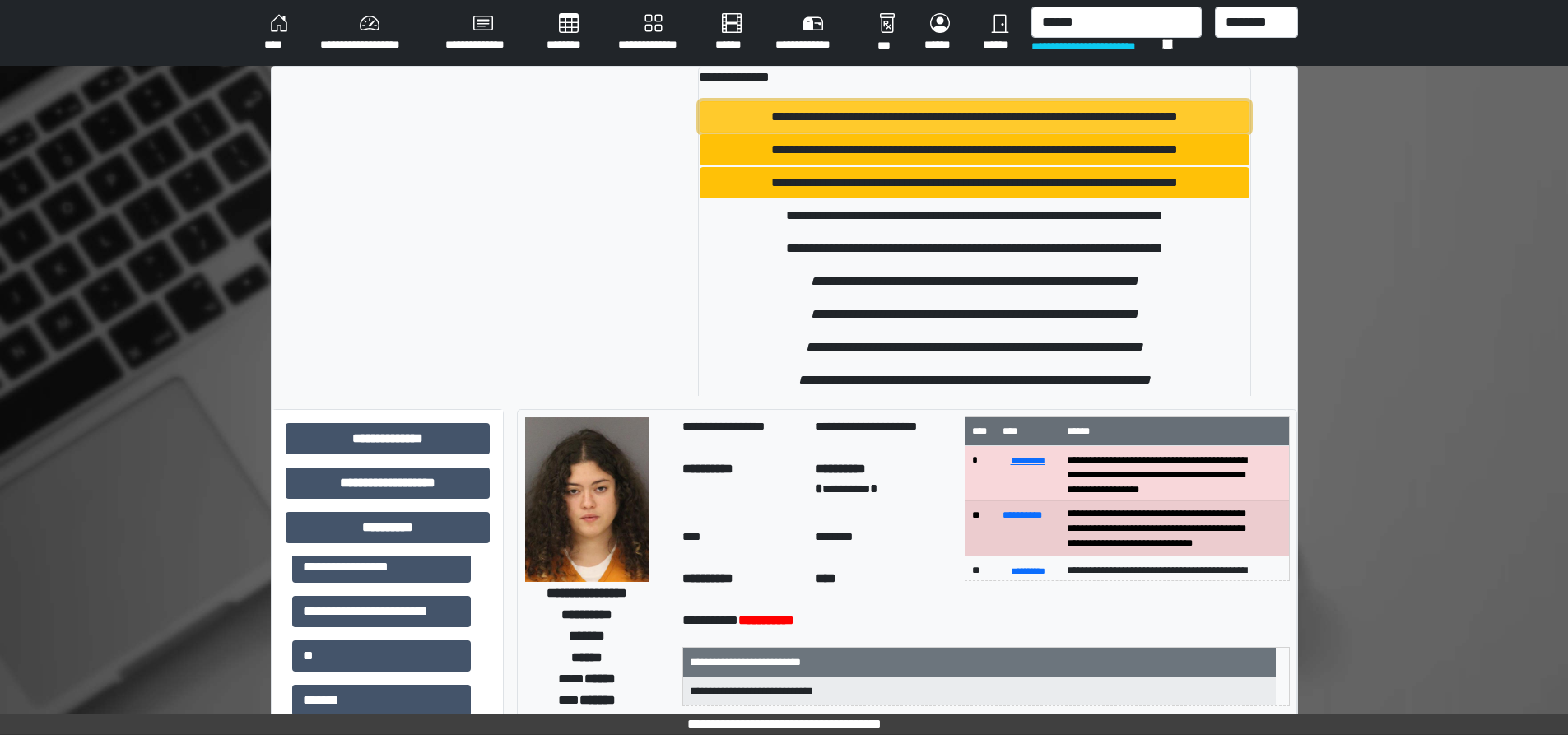 click on "**********" at bounding box center [975, 117] 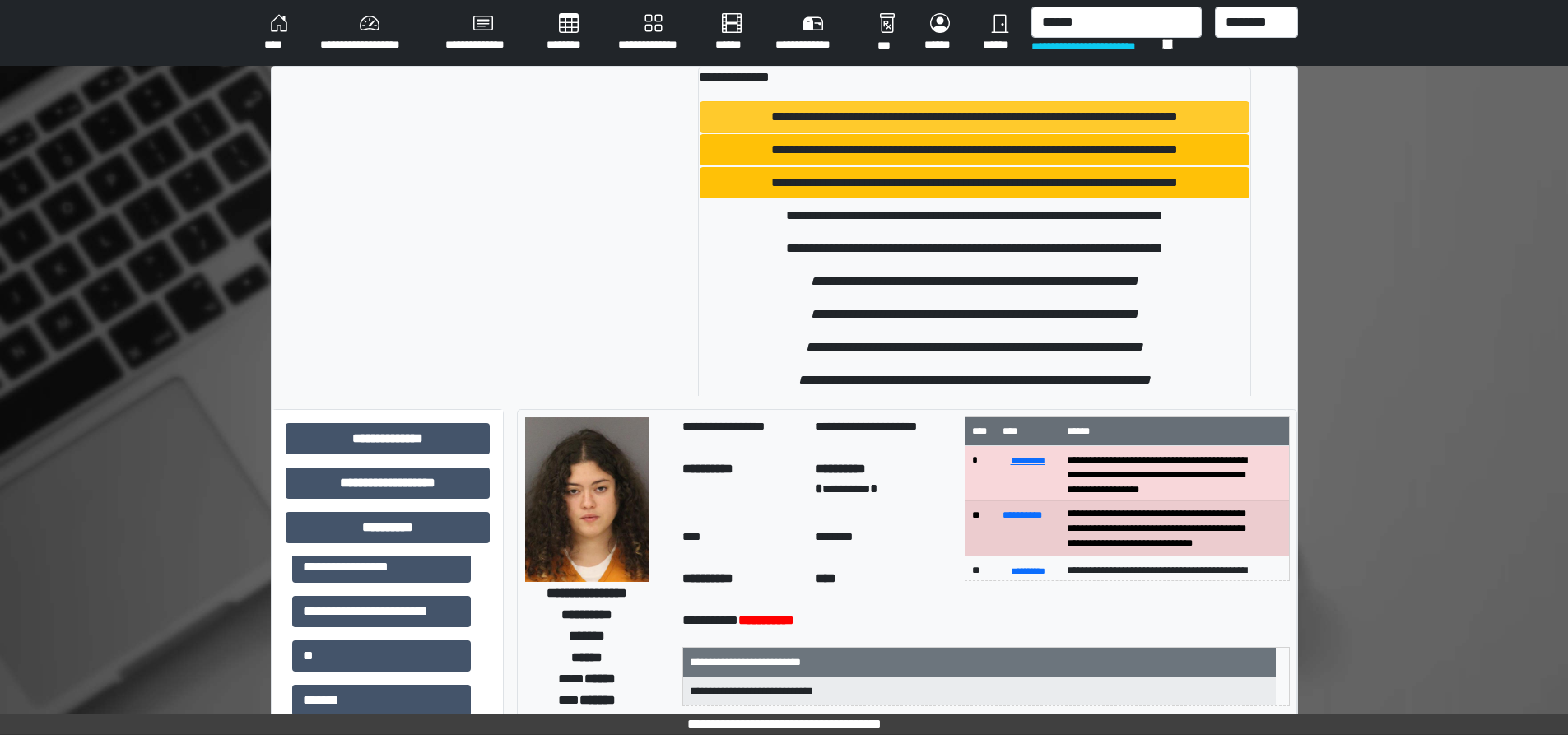 type 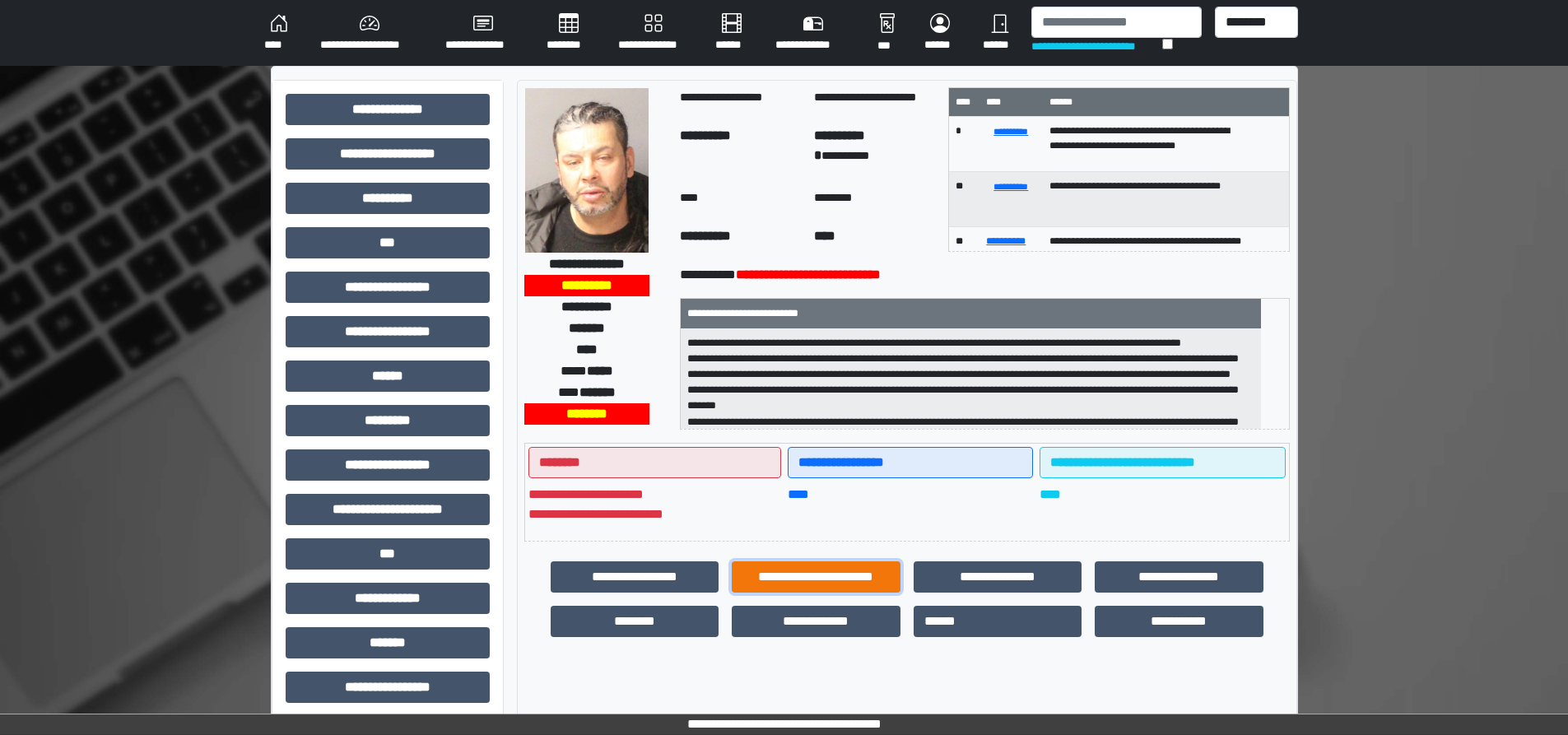 click on "**********" at bounding box center [816, 577] 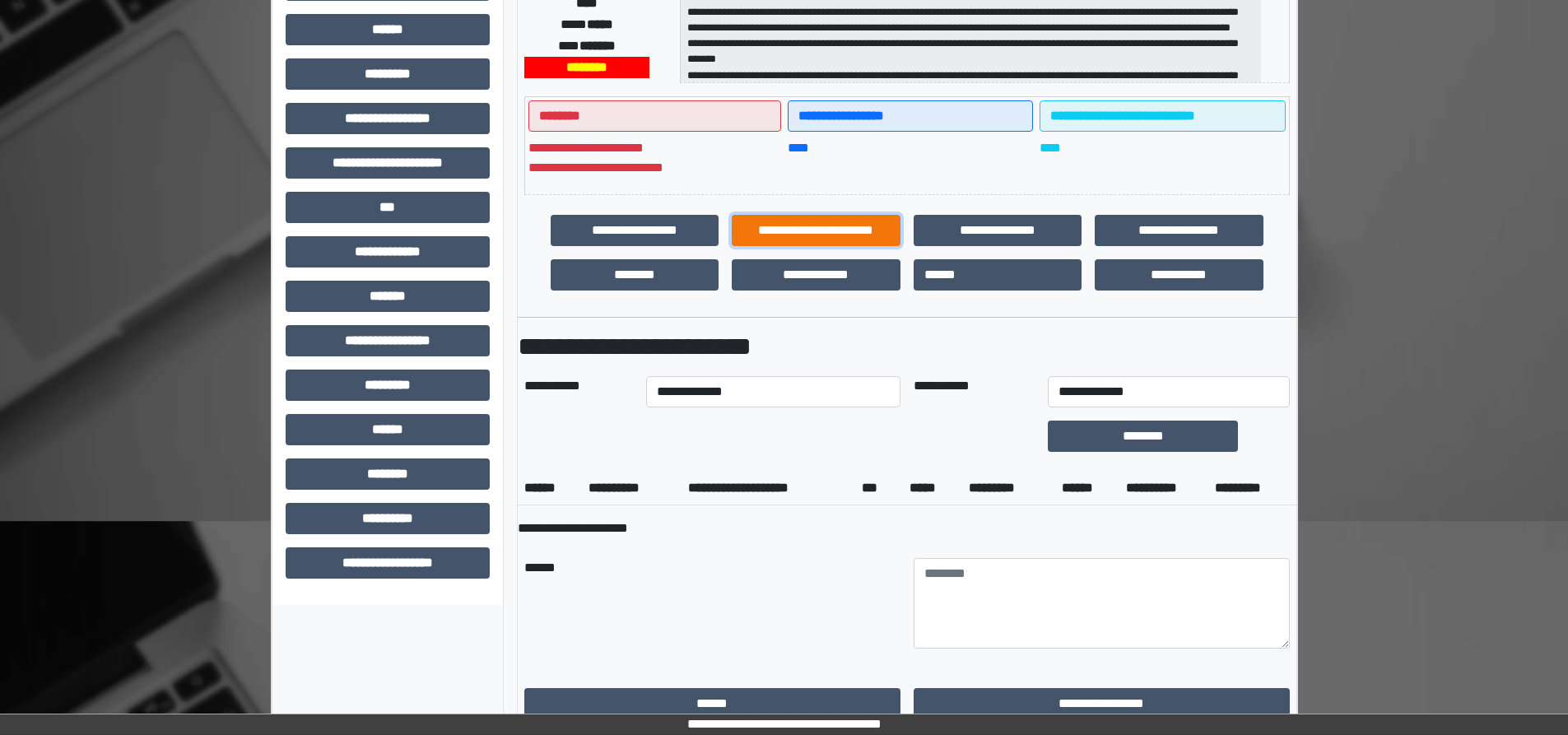 scroll, scrollTop: 412, scrollLeft: 0, axis: vertical 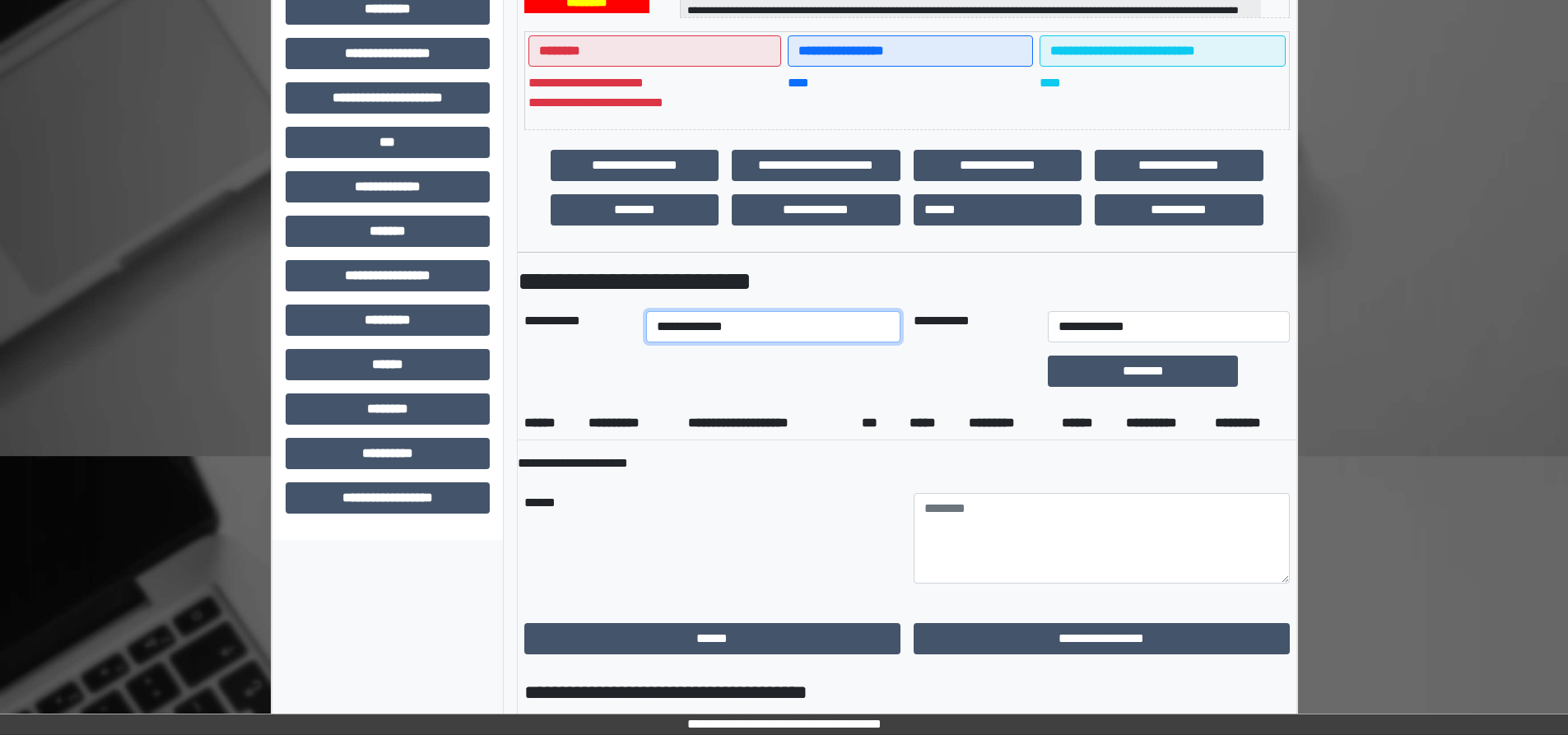 click on "**********" at bounding box center (773, 327) 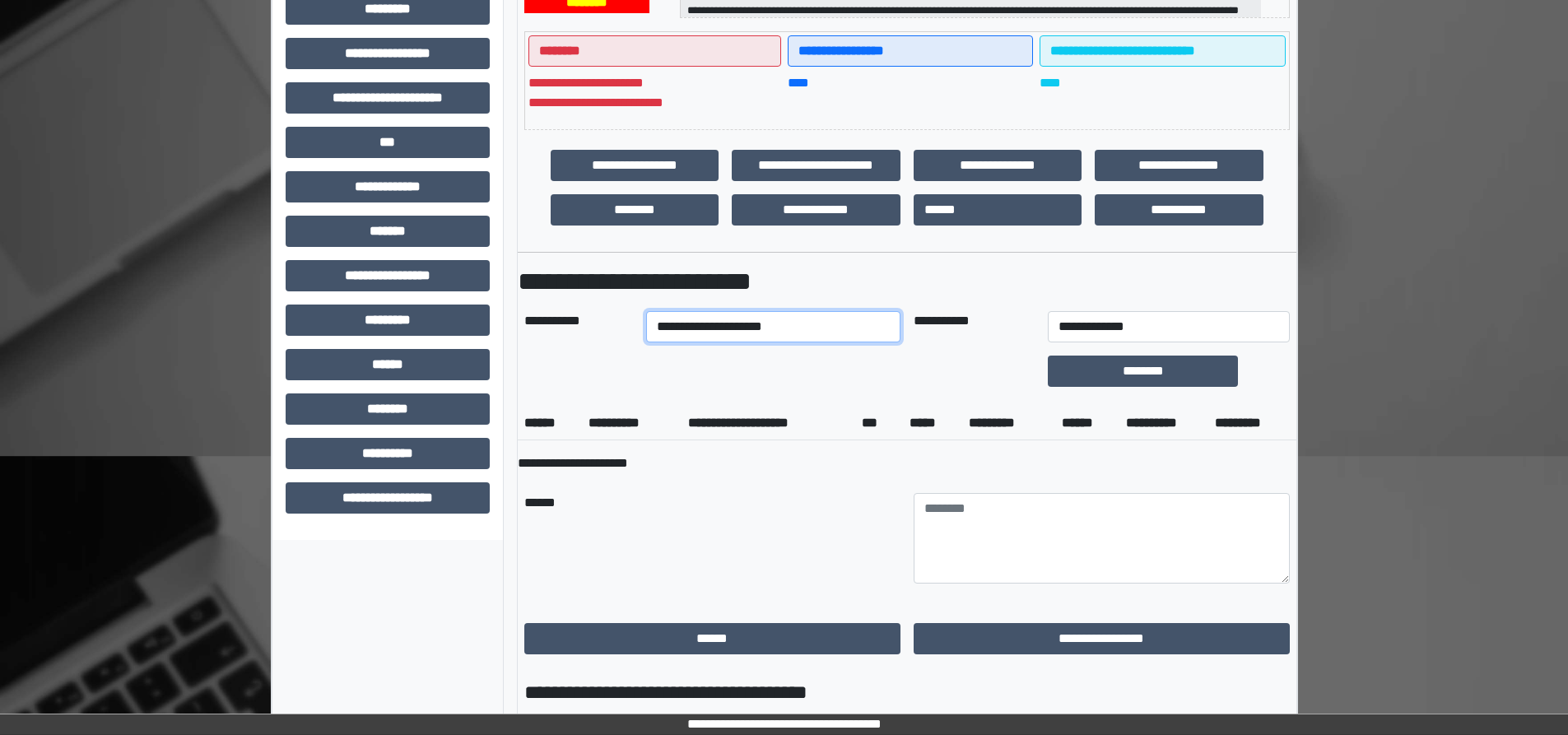 click on "**********" at bounding box center [773, 327] 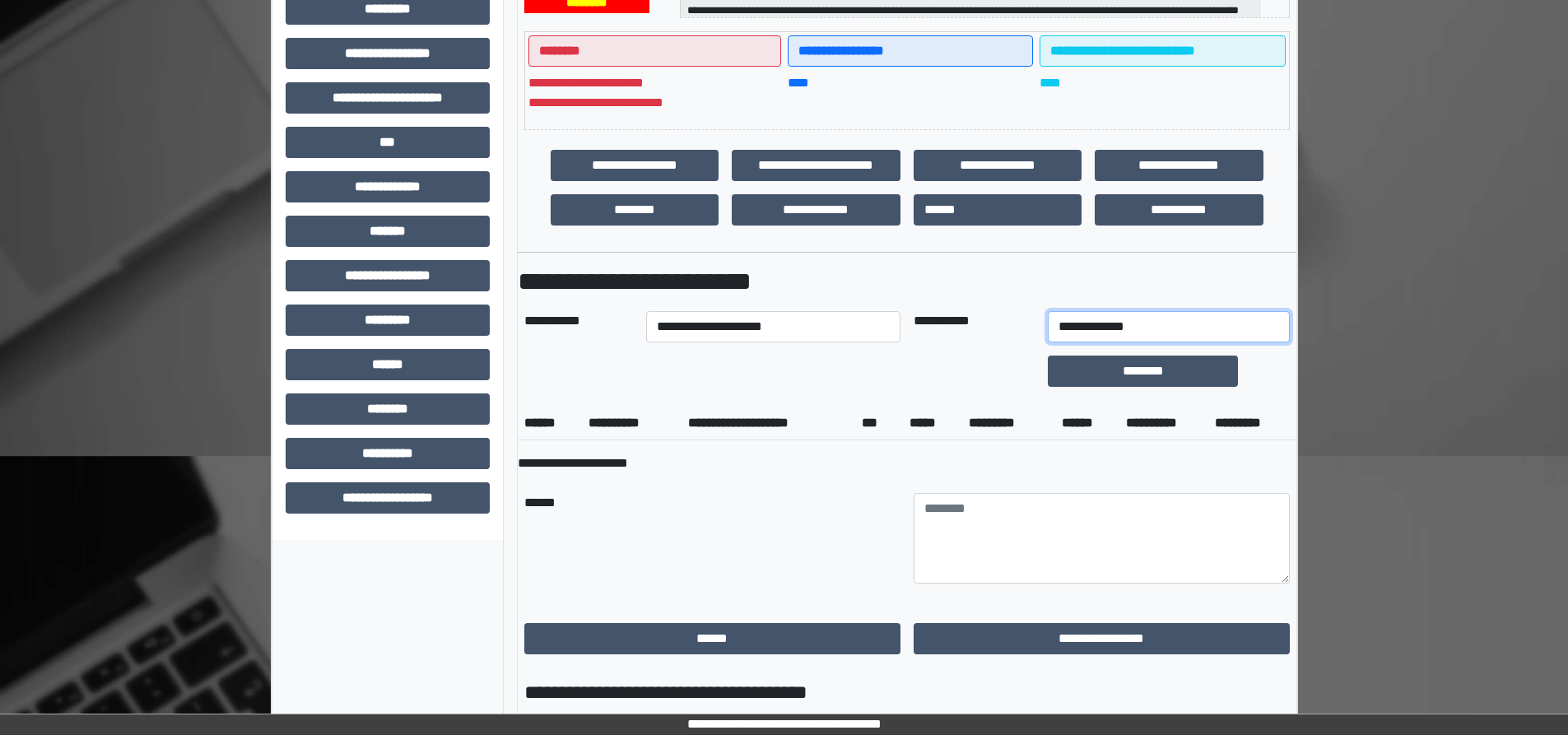 click on "**********" at bounding box center [1168, 327] 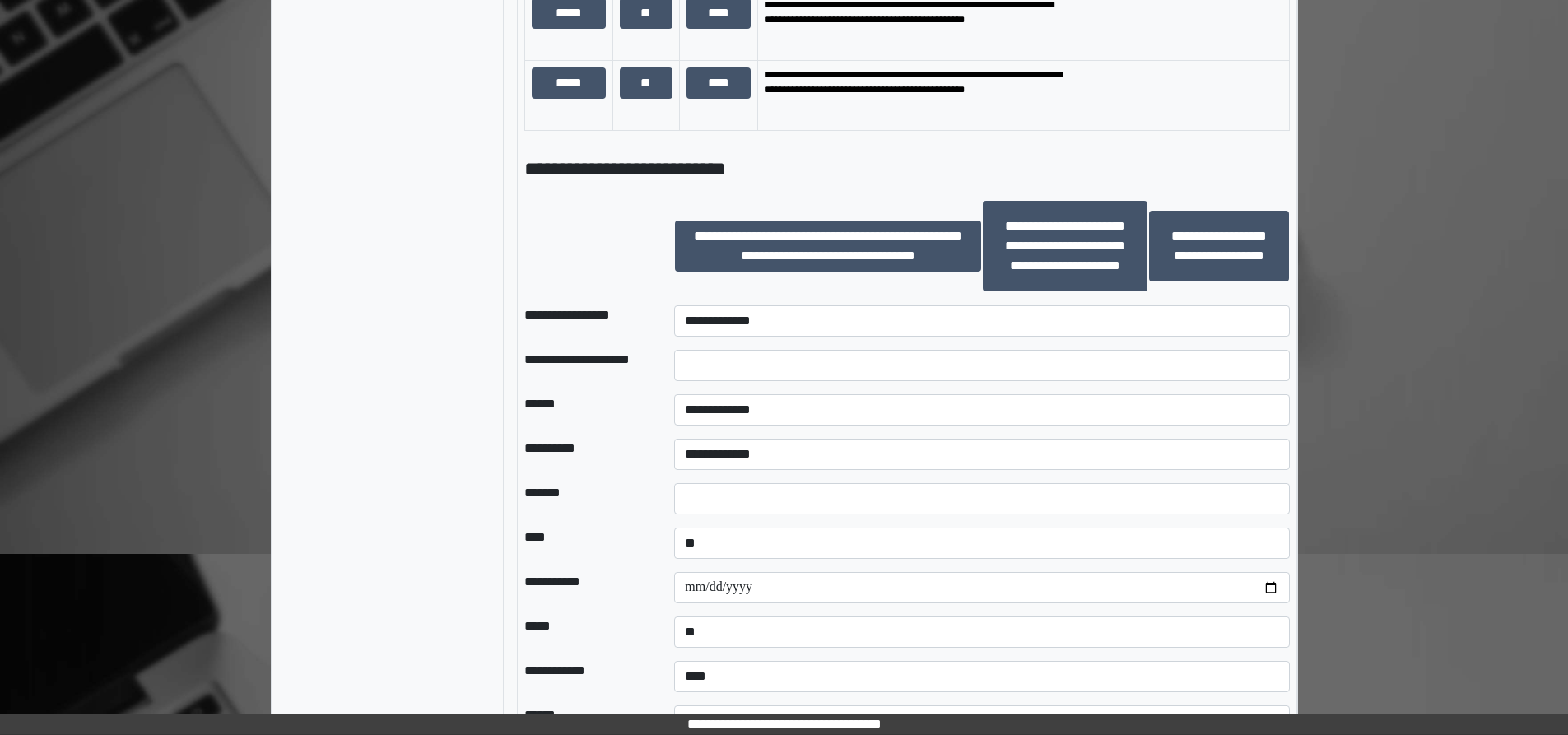 scroll, scrollTop: 1317, scrollLeft: 0, axis: vertical 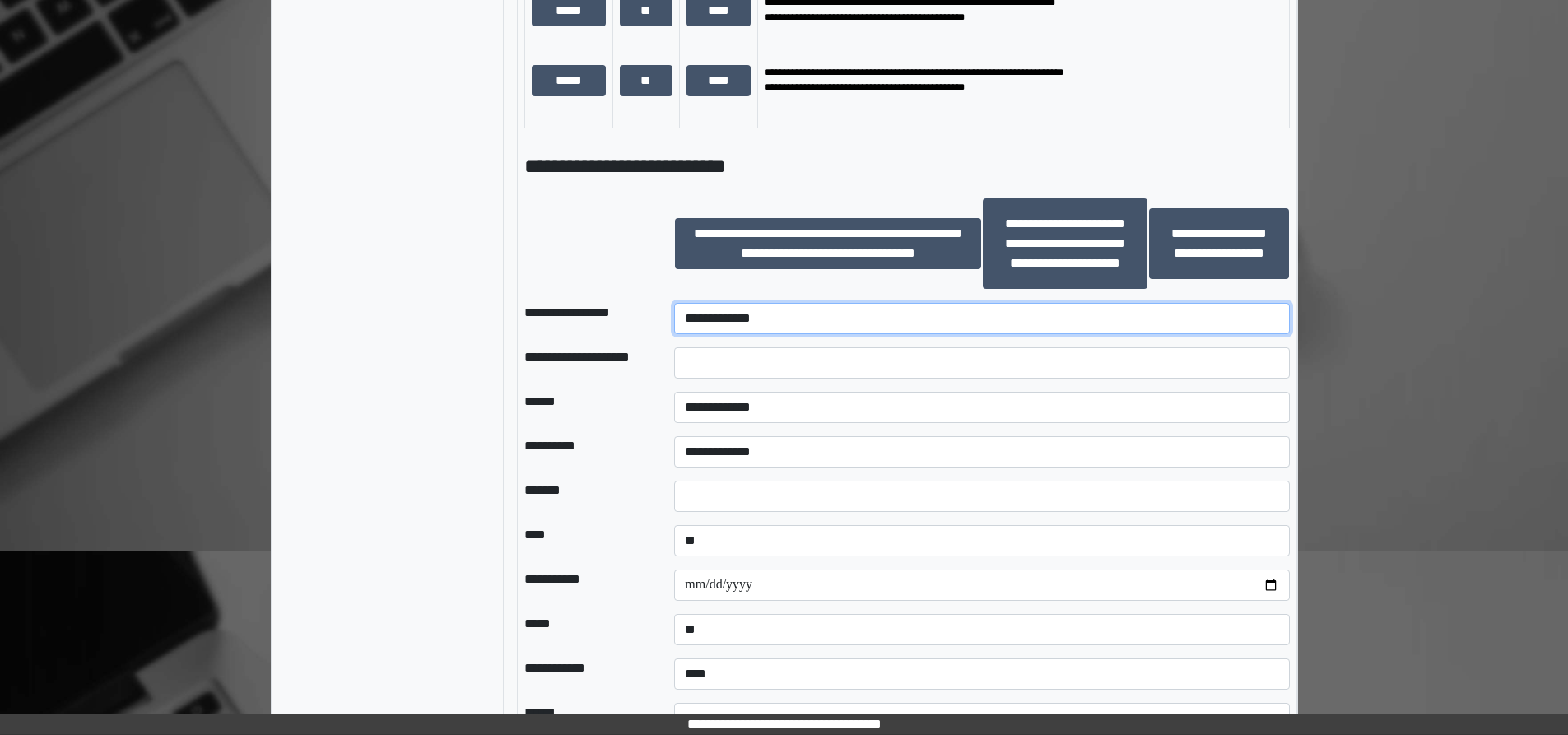 click on "**********" at bounding box center (981, 319) 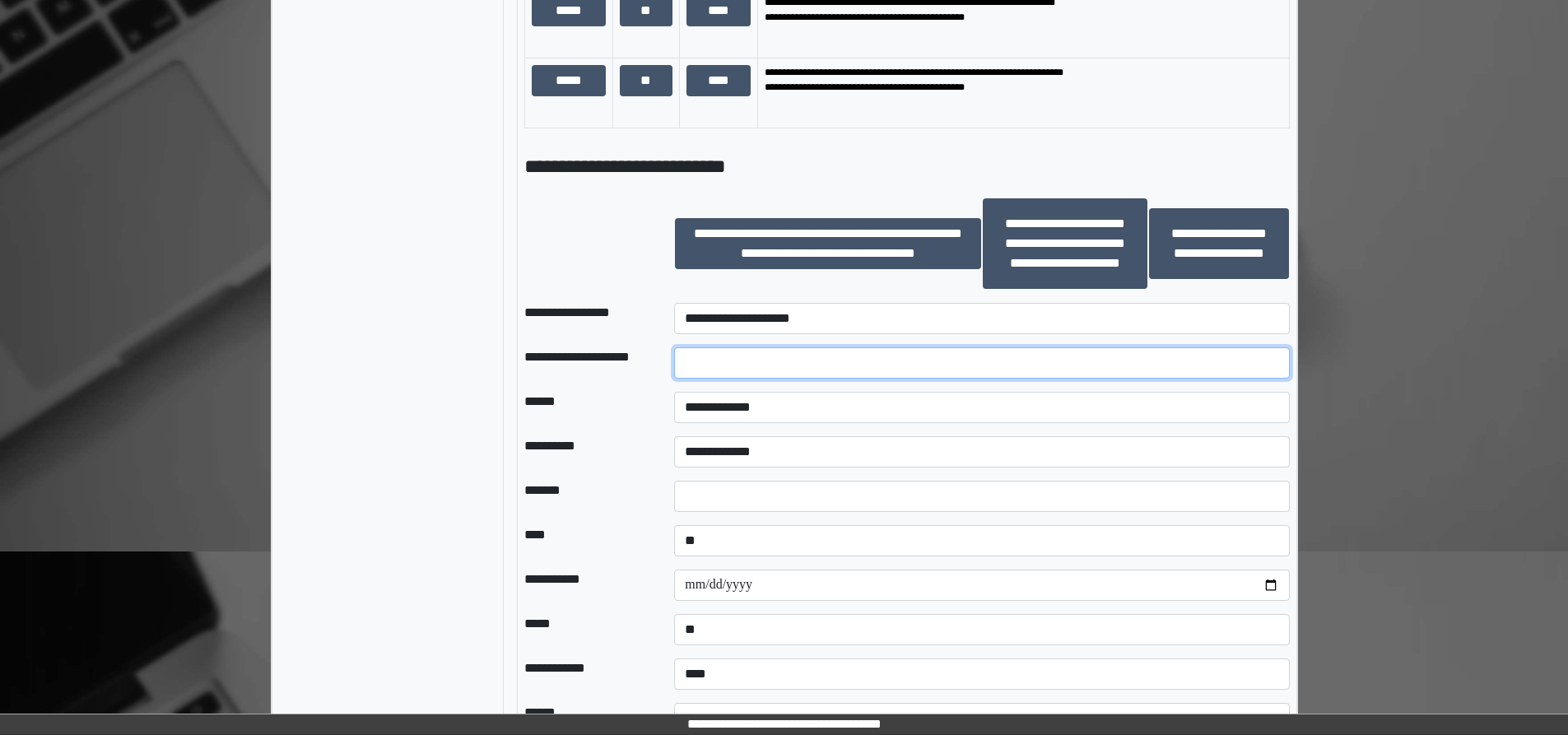 click at bounding box center (981, 363) 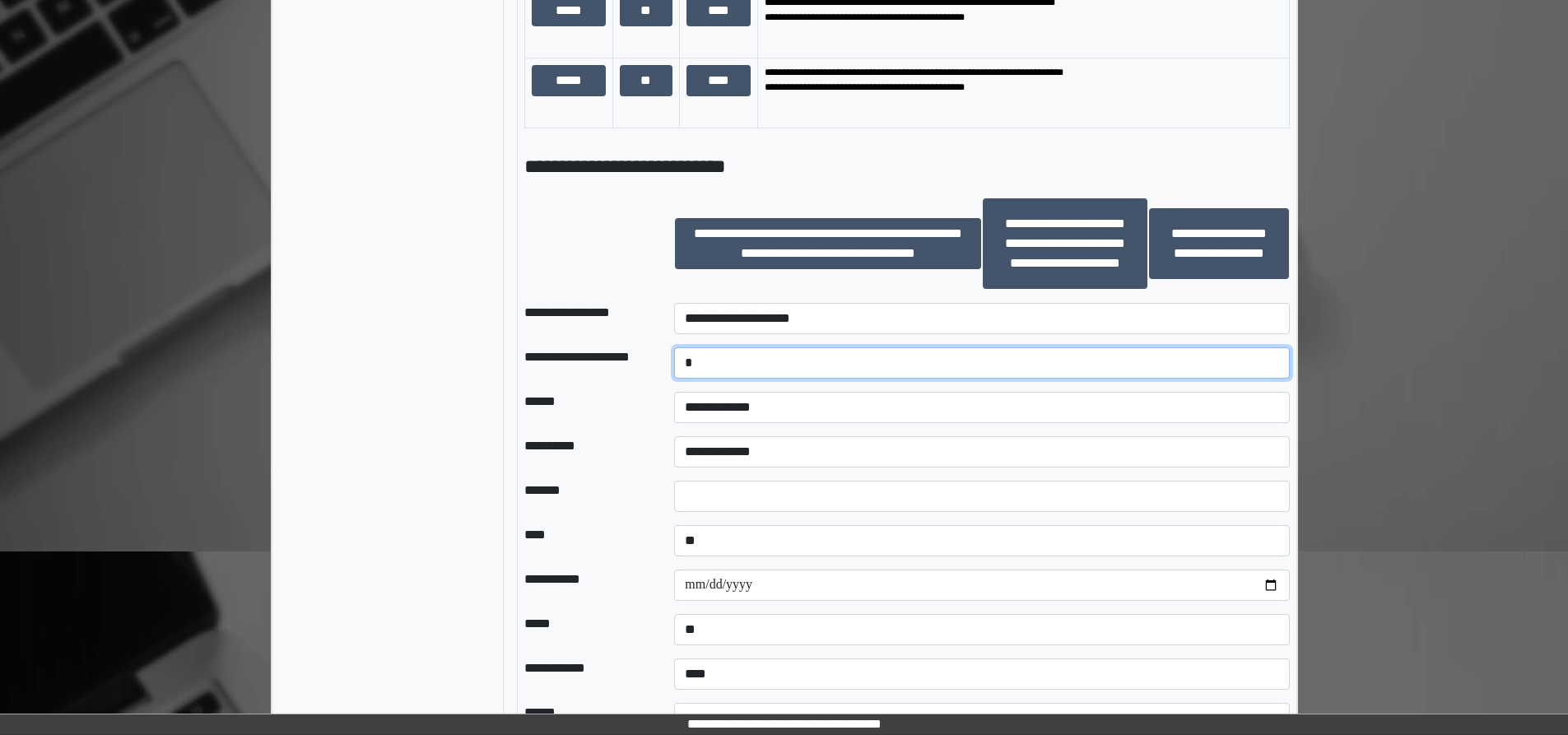 type on "*" 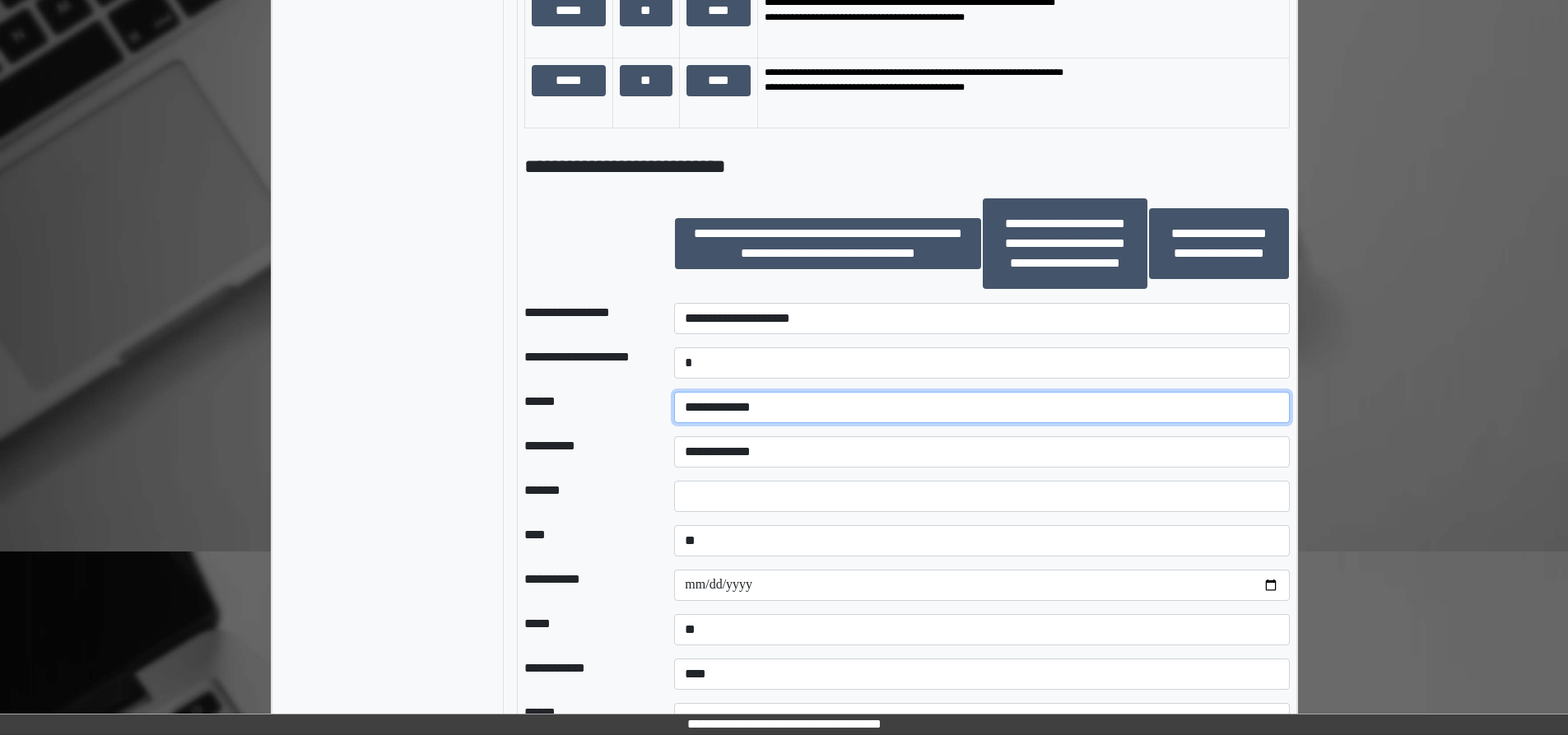 click on "**********" at bounding box center (981, 407) 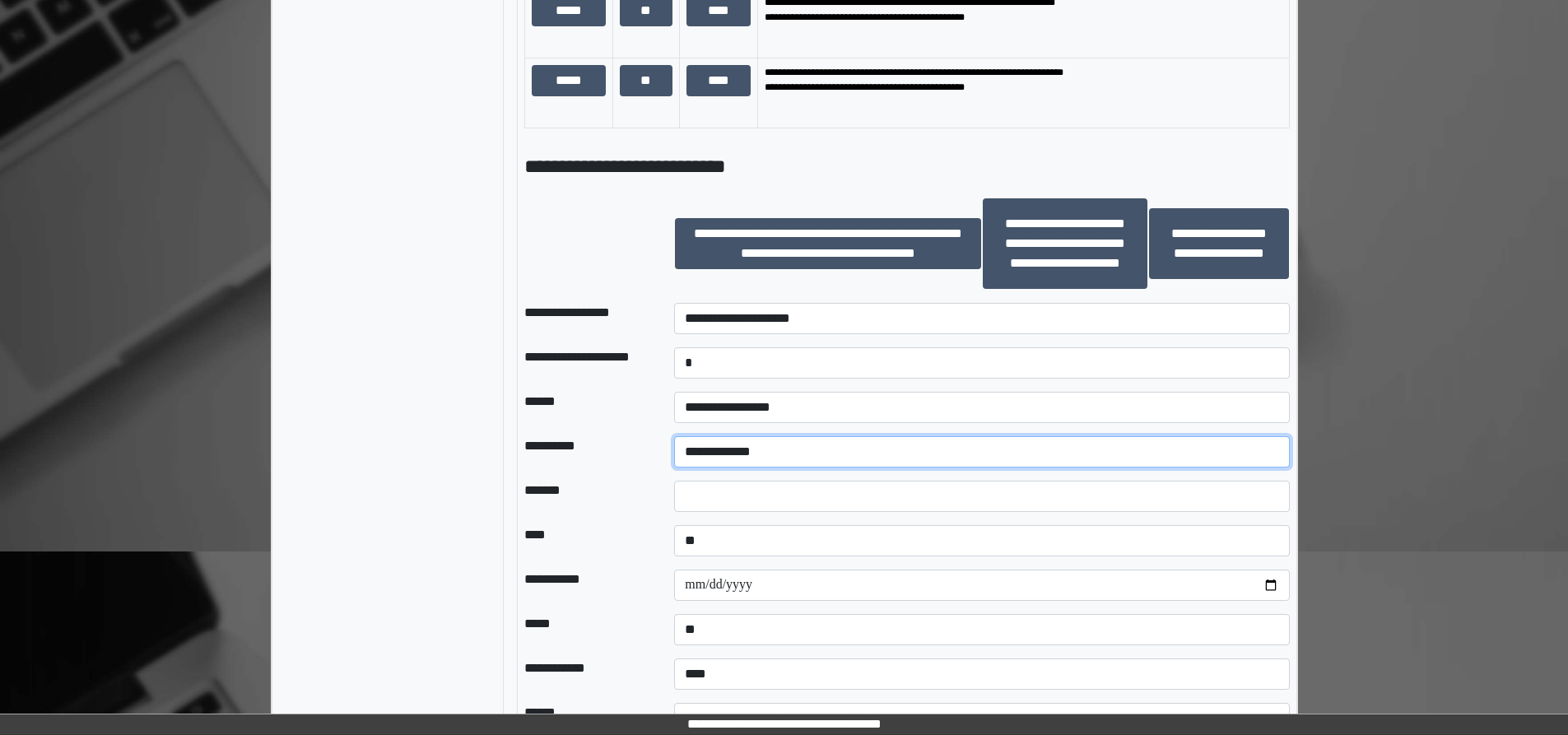 click on "**********" at bounding box center (981, 452) 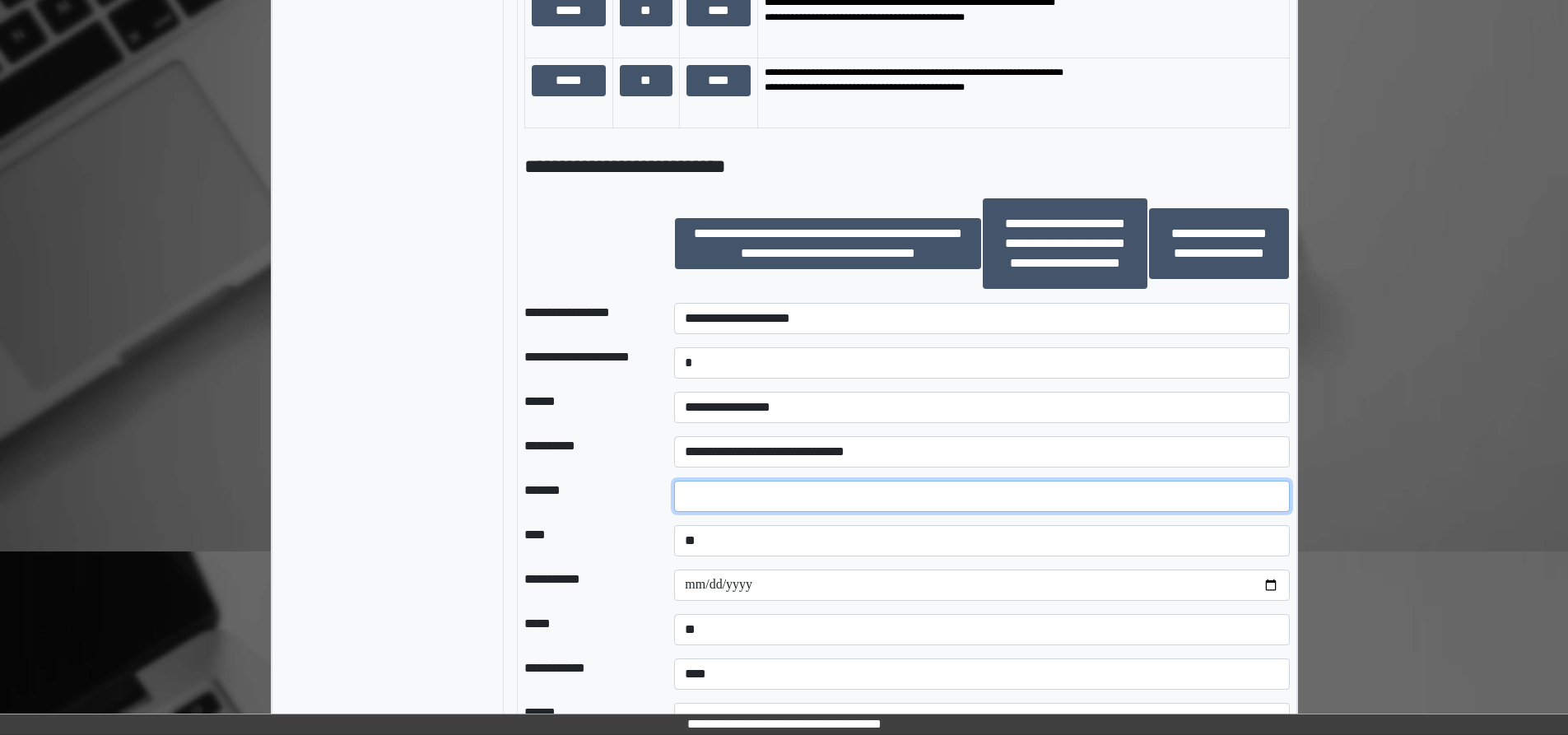 click at bounding box center [981, 496] 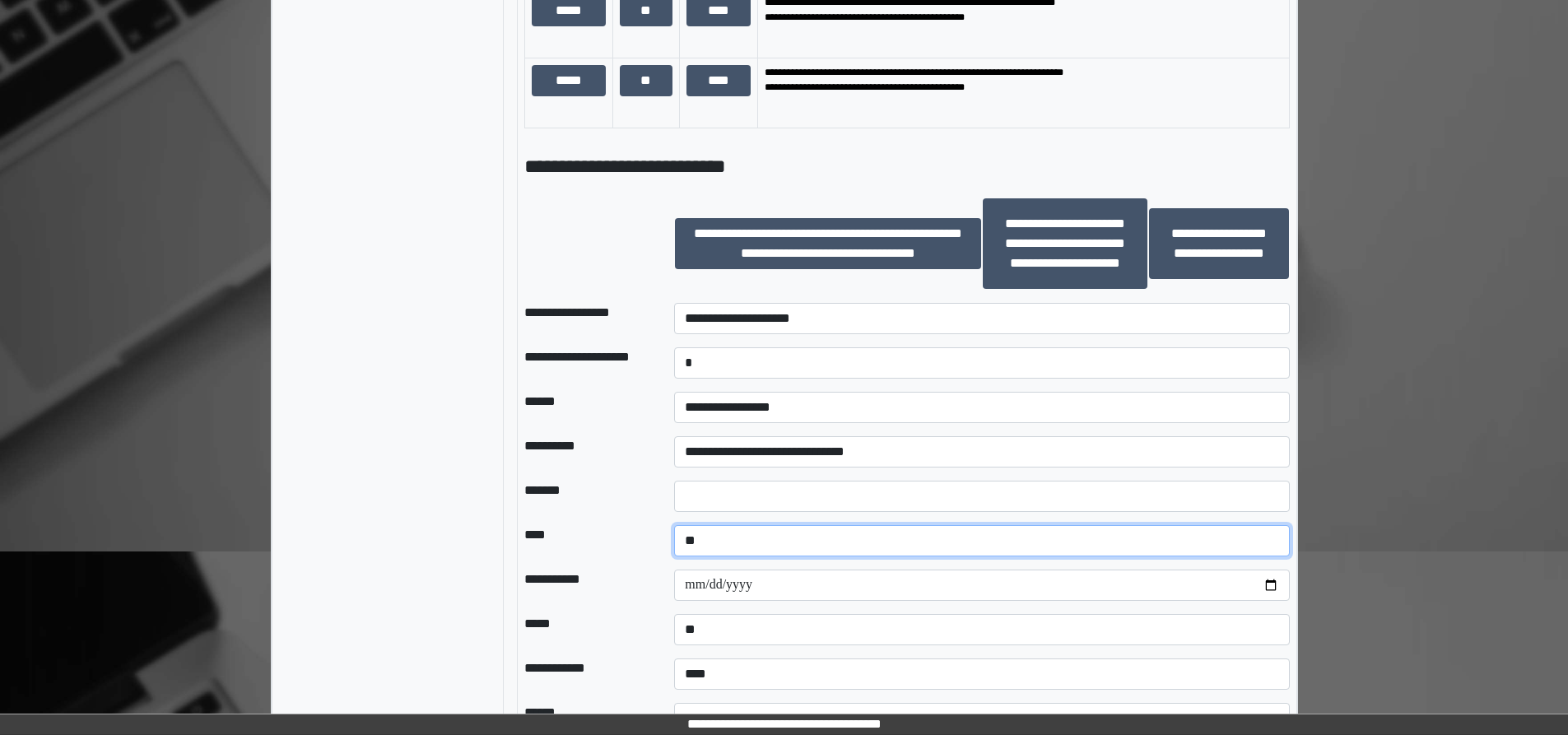 click on "**********" at bounding box center (981, 541) 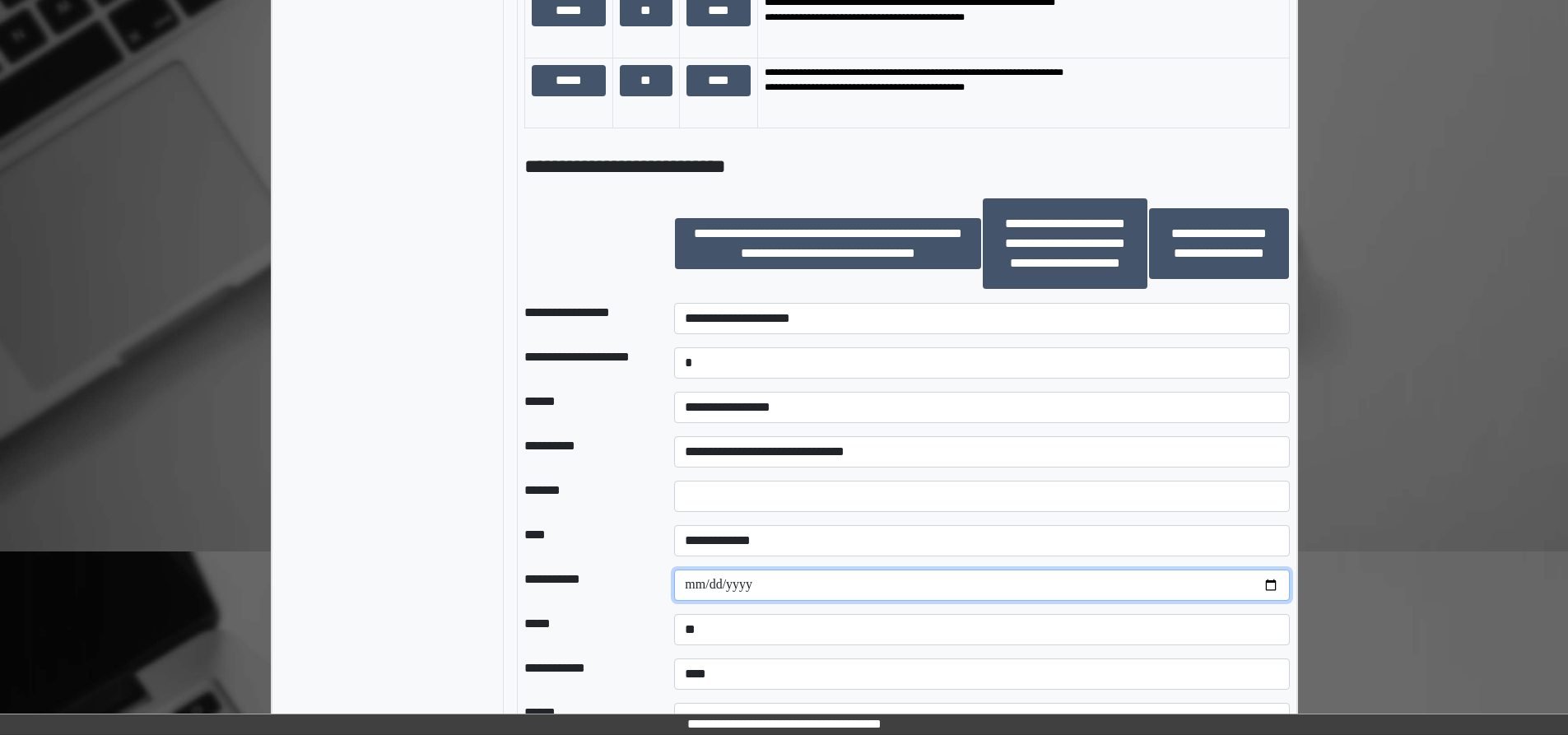 click at bounding box center [981, 585] 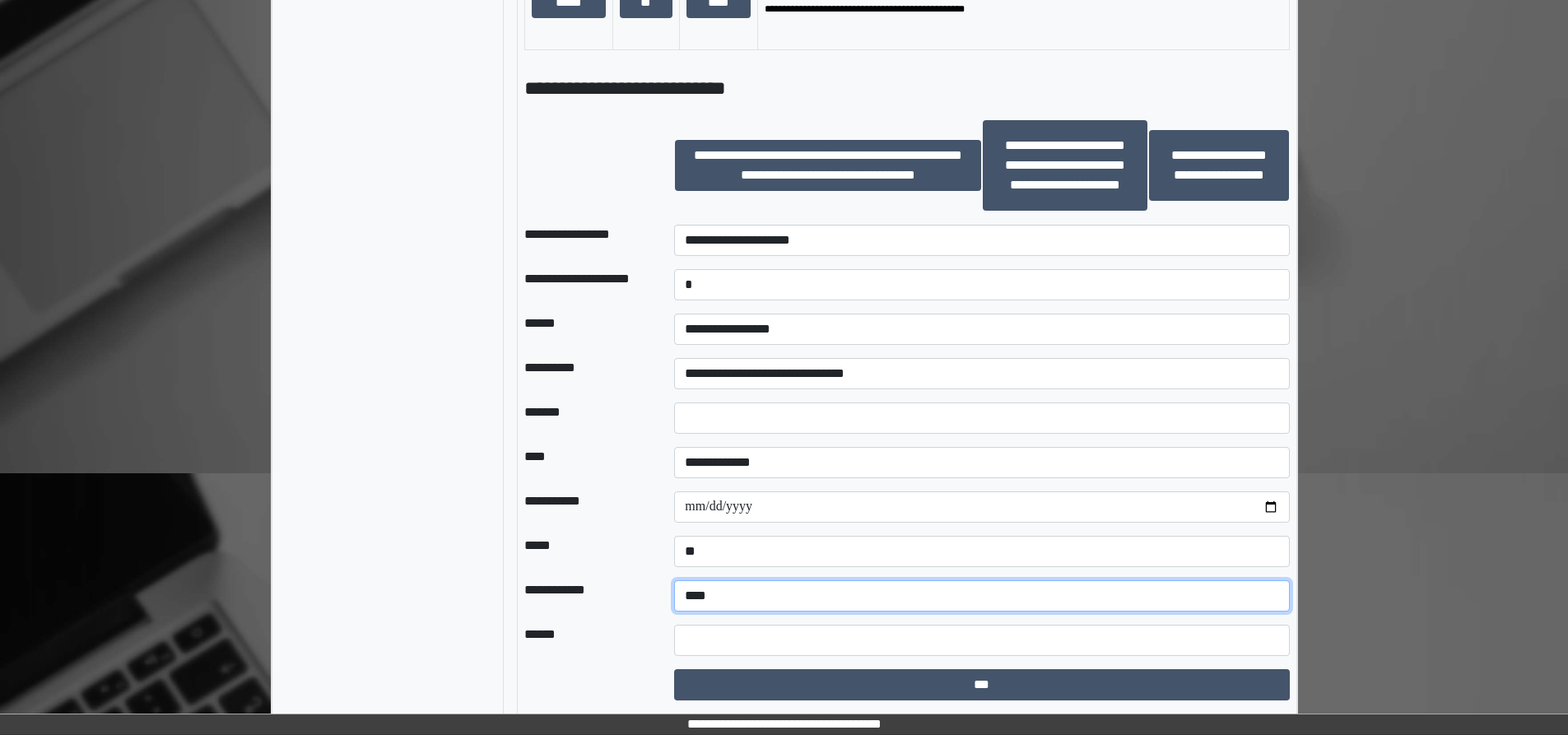 click on "**********" at bounding box center (981, 596) 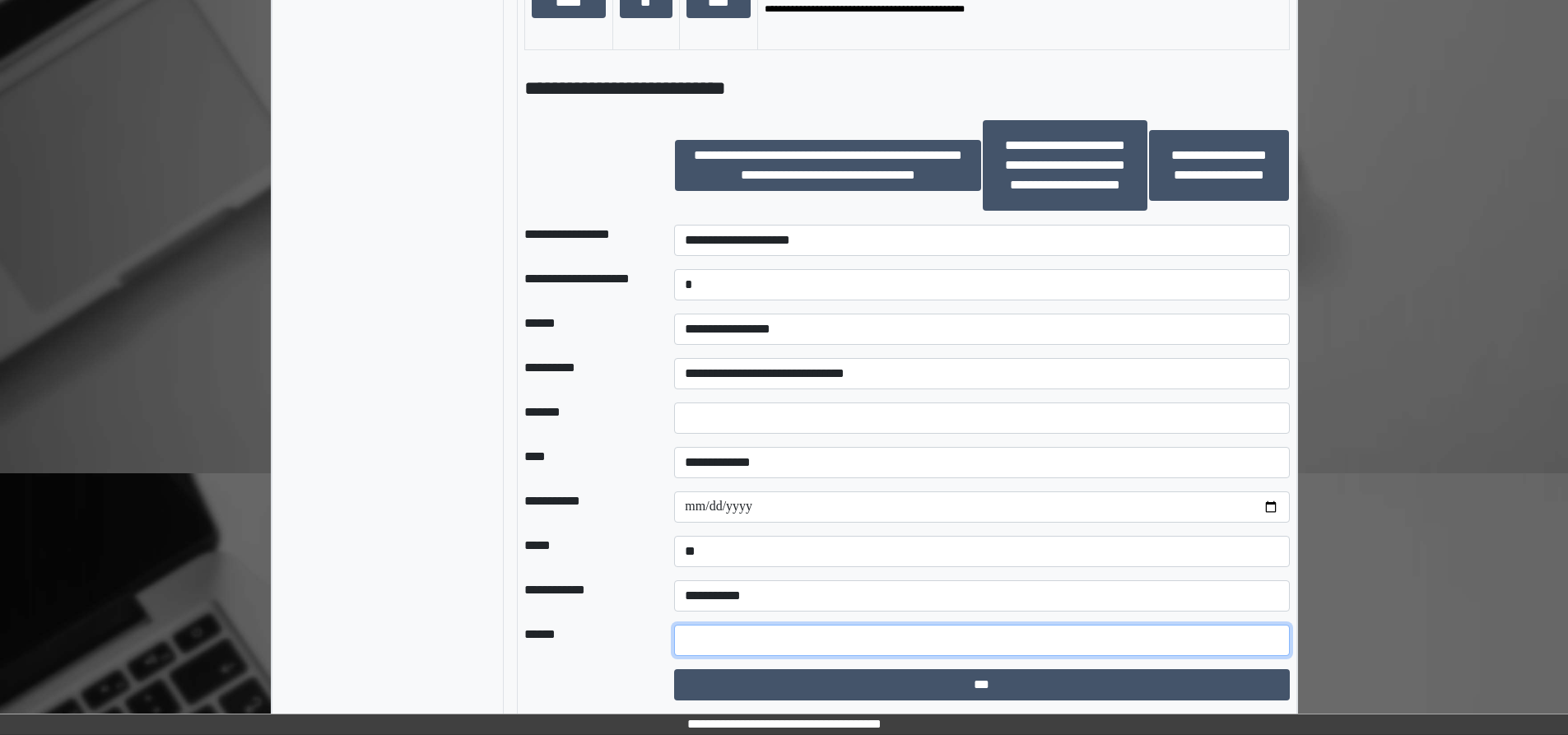 click at bounding box center [981, 640] 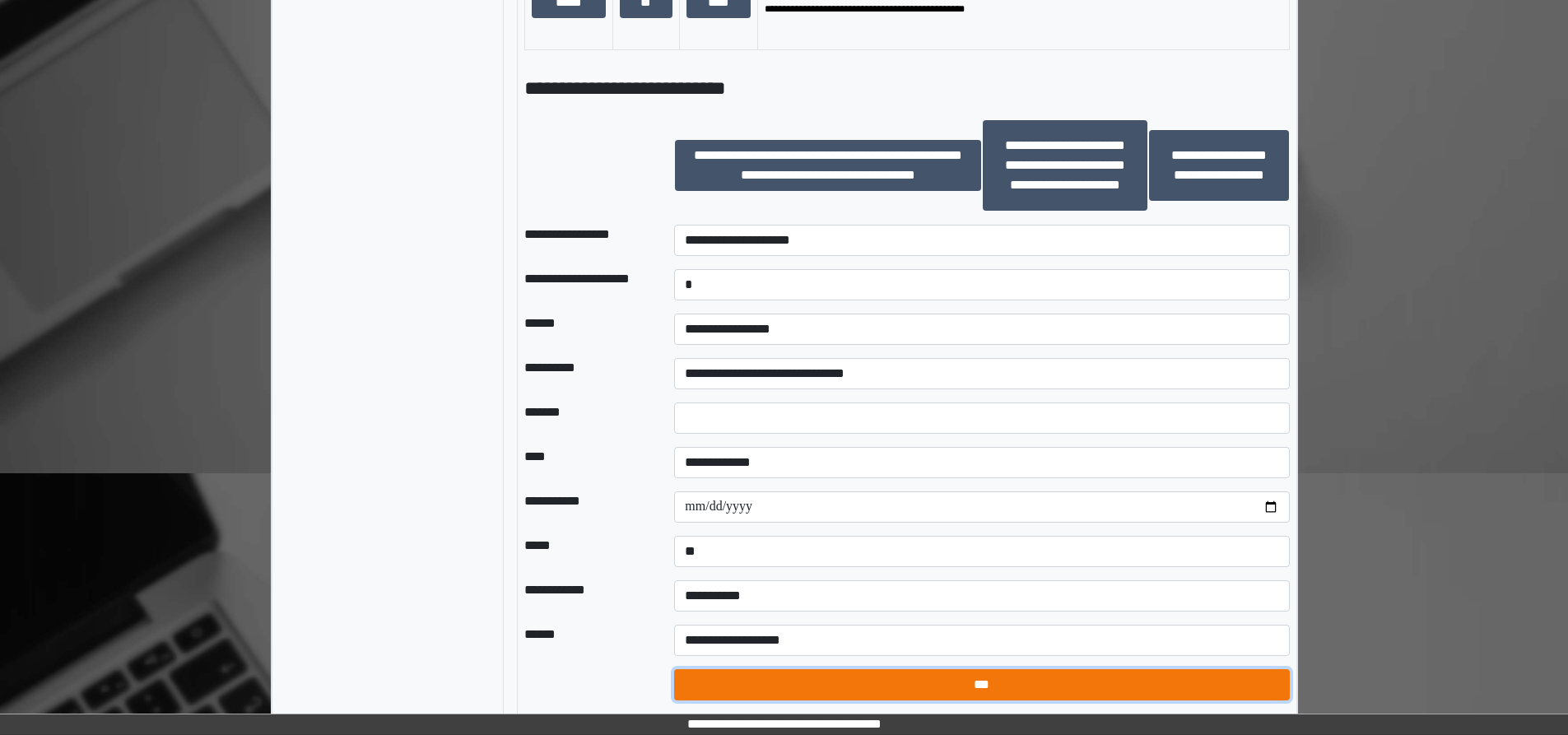 click on "***" at bounding box center [981, 685] 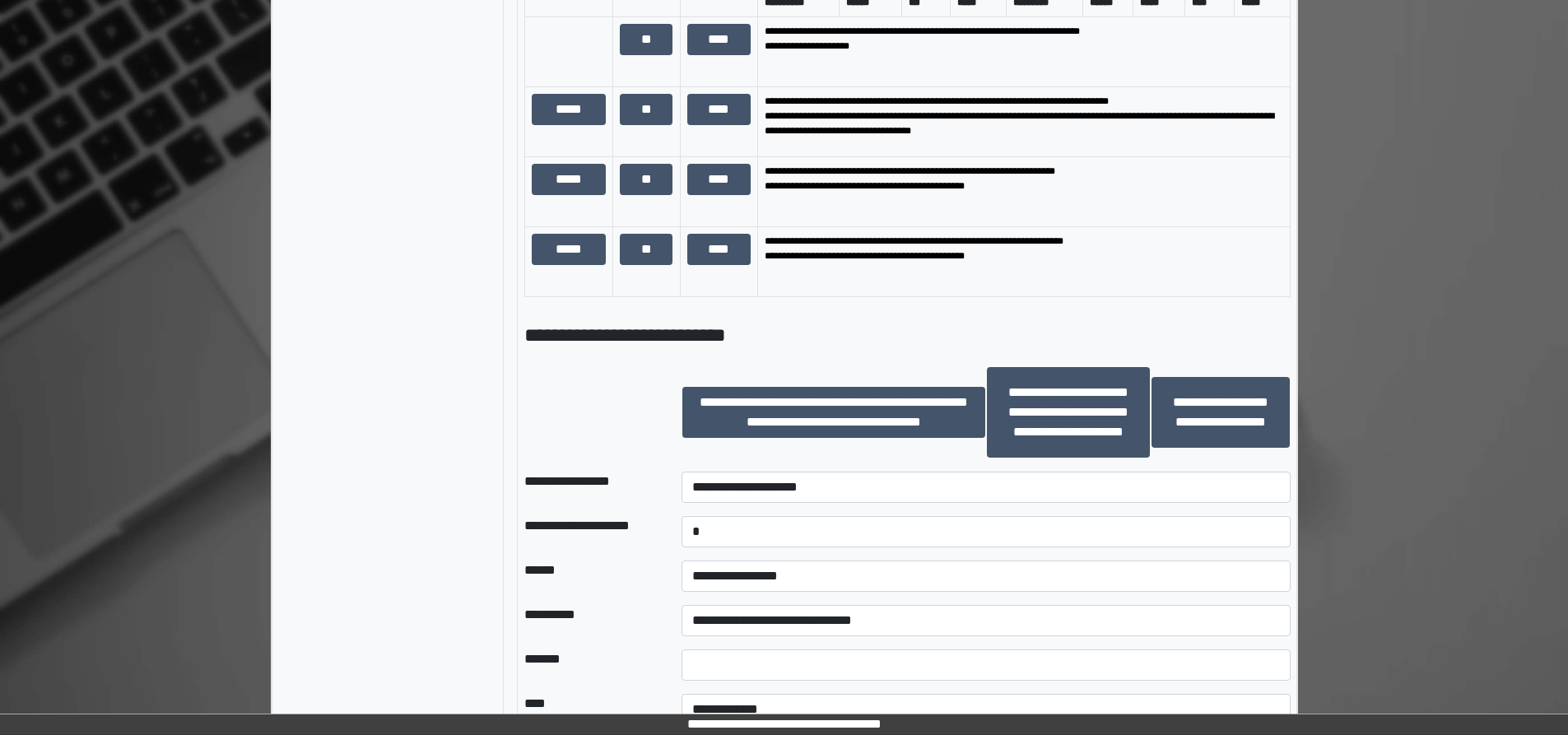 scroll, scrollTop: 1395, scrollLeft: 0, axis: vertical 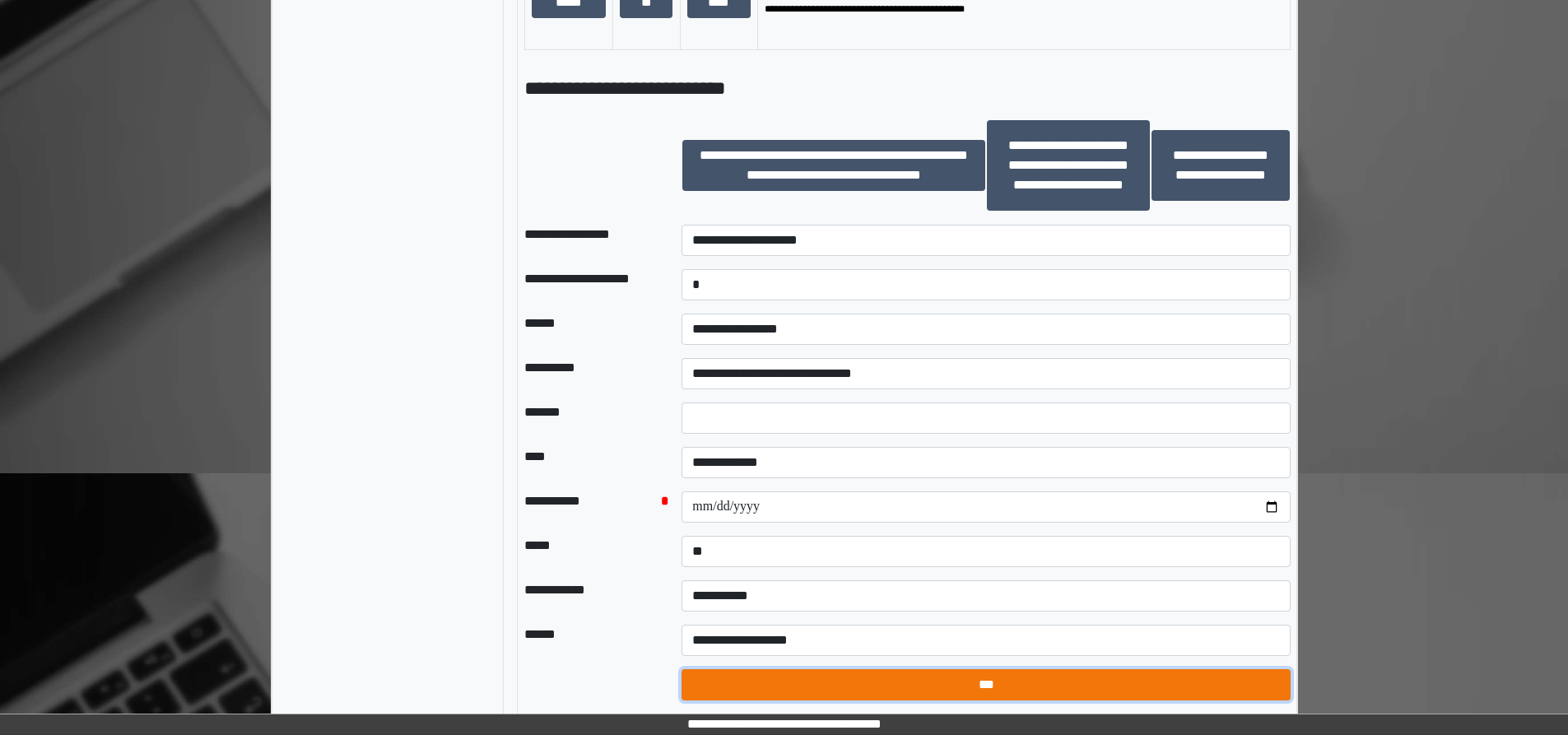 click on "***" at bounding box center (986, 685) 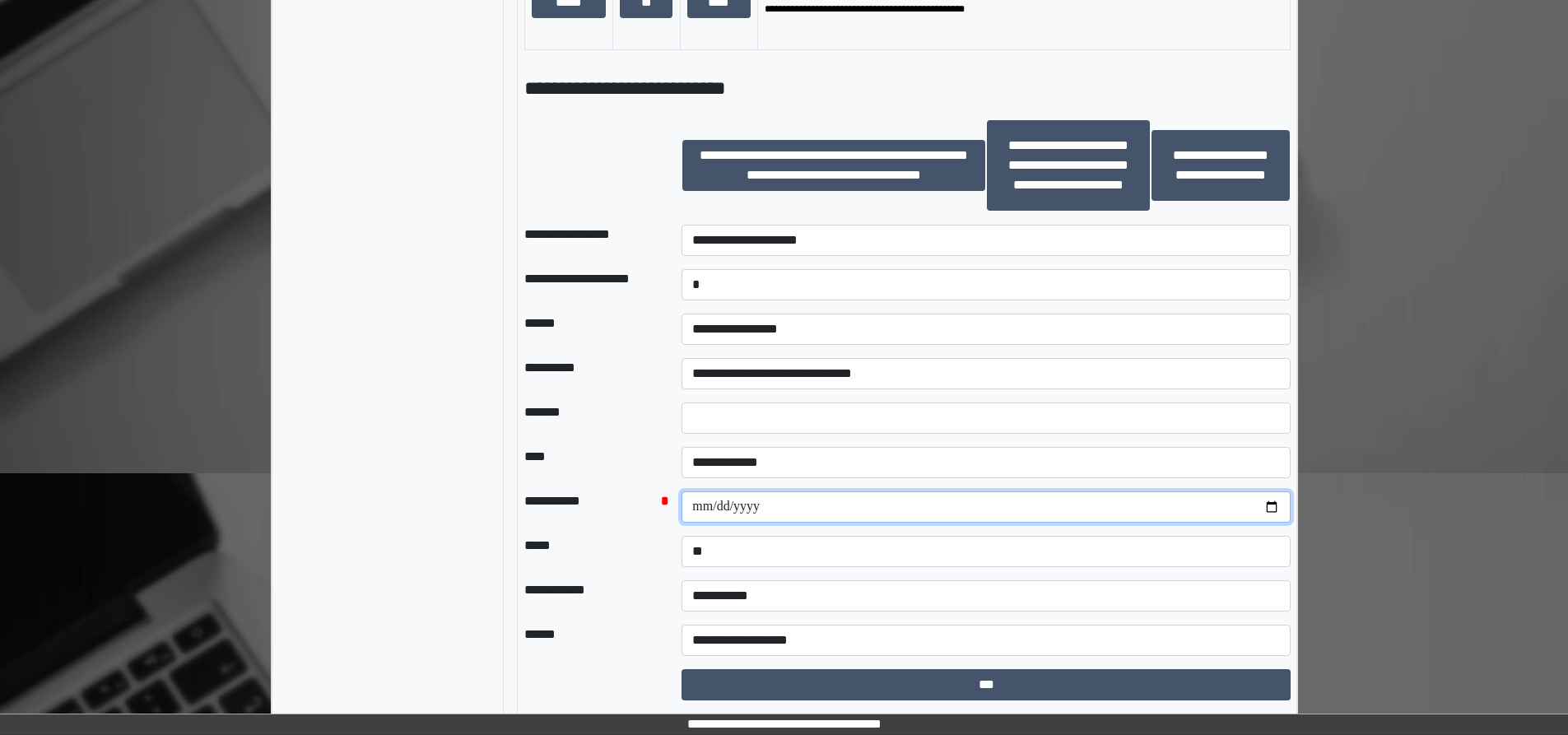 click on "**********" at bounding box center [986, 507] 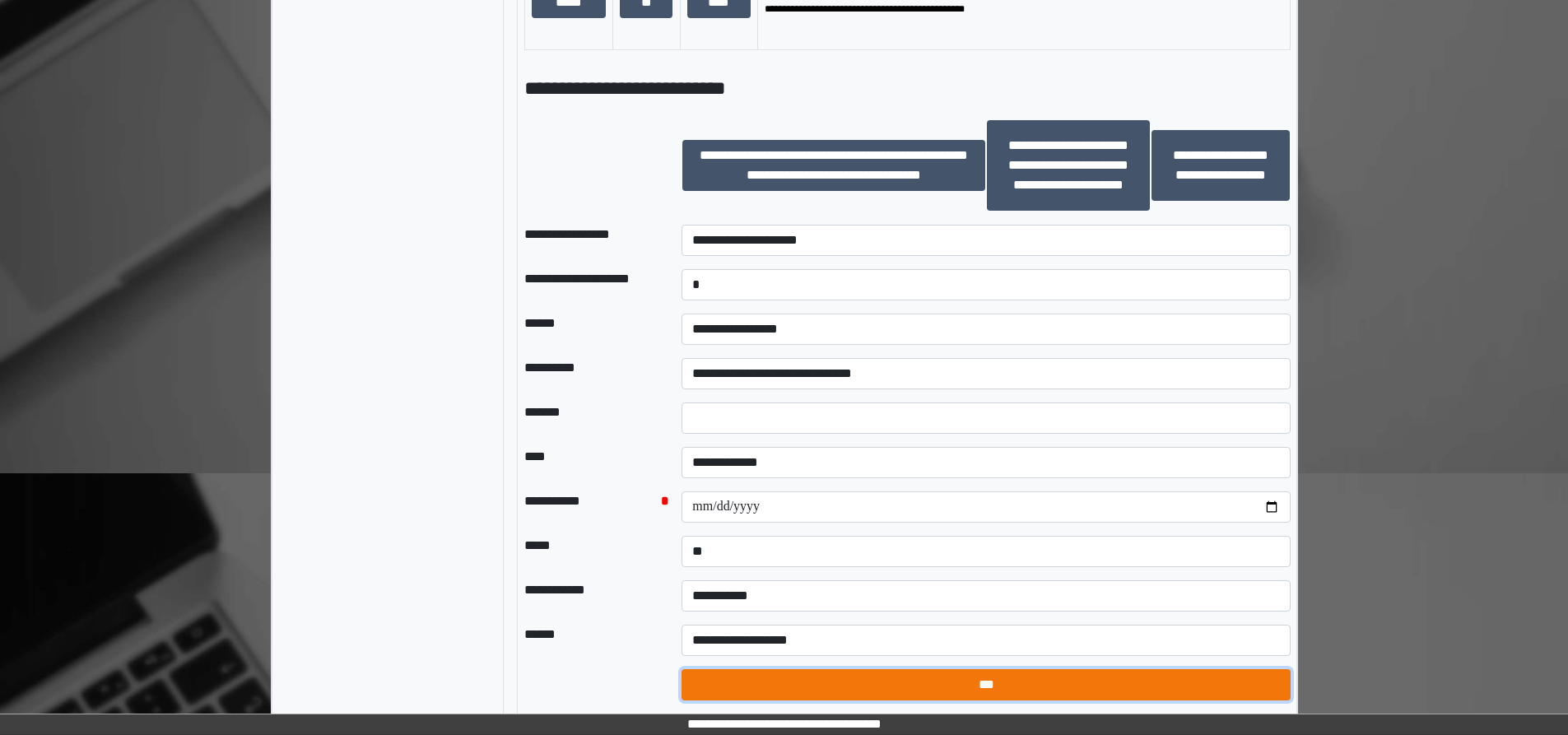 click on "***" at bounding box center [986, 685] 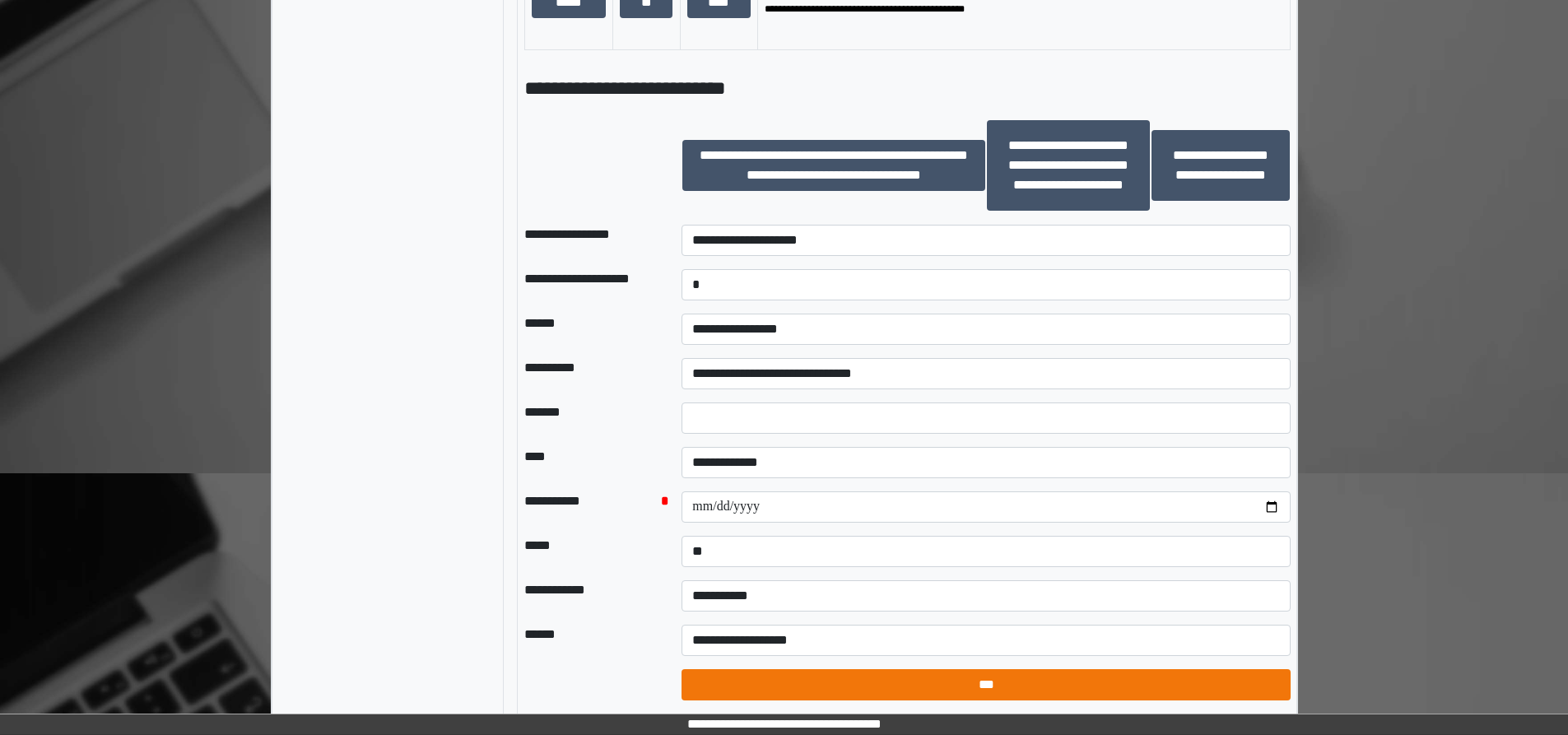 select on "*" 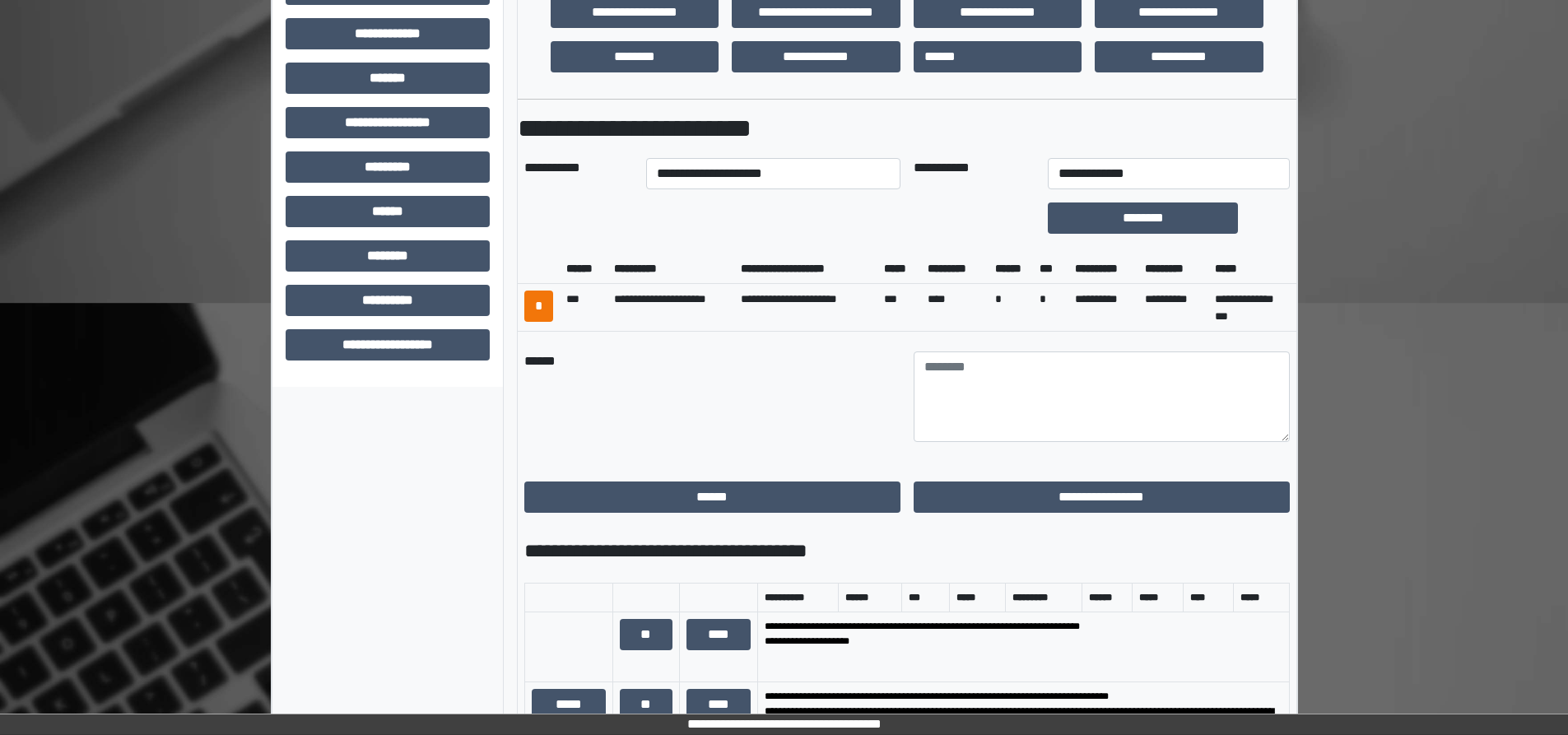 scroll, scrollTop: 490, scrollLeft: 0, axis: vertical 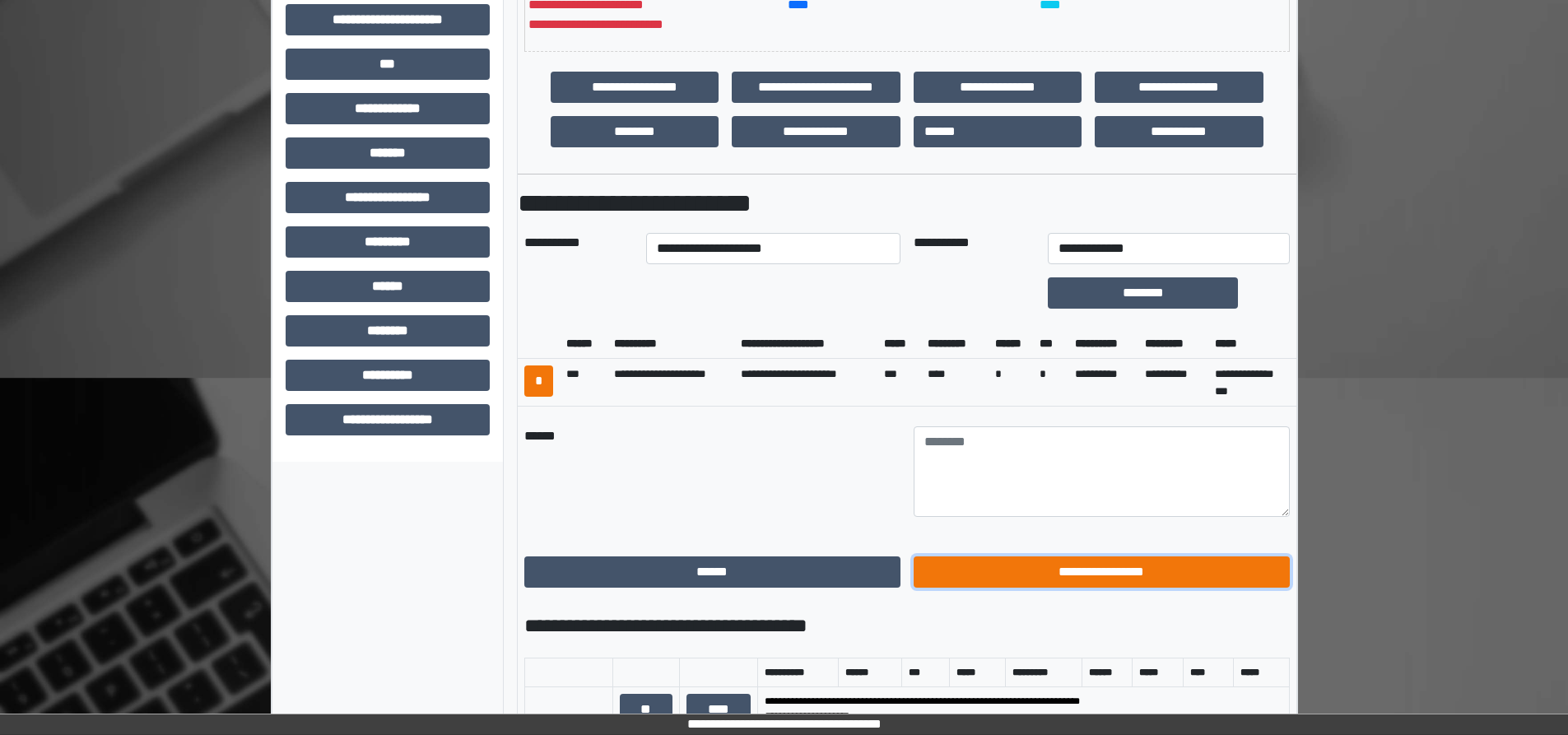 click on "**********" at bounding box center (1101, 572) 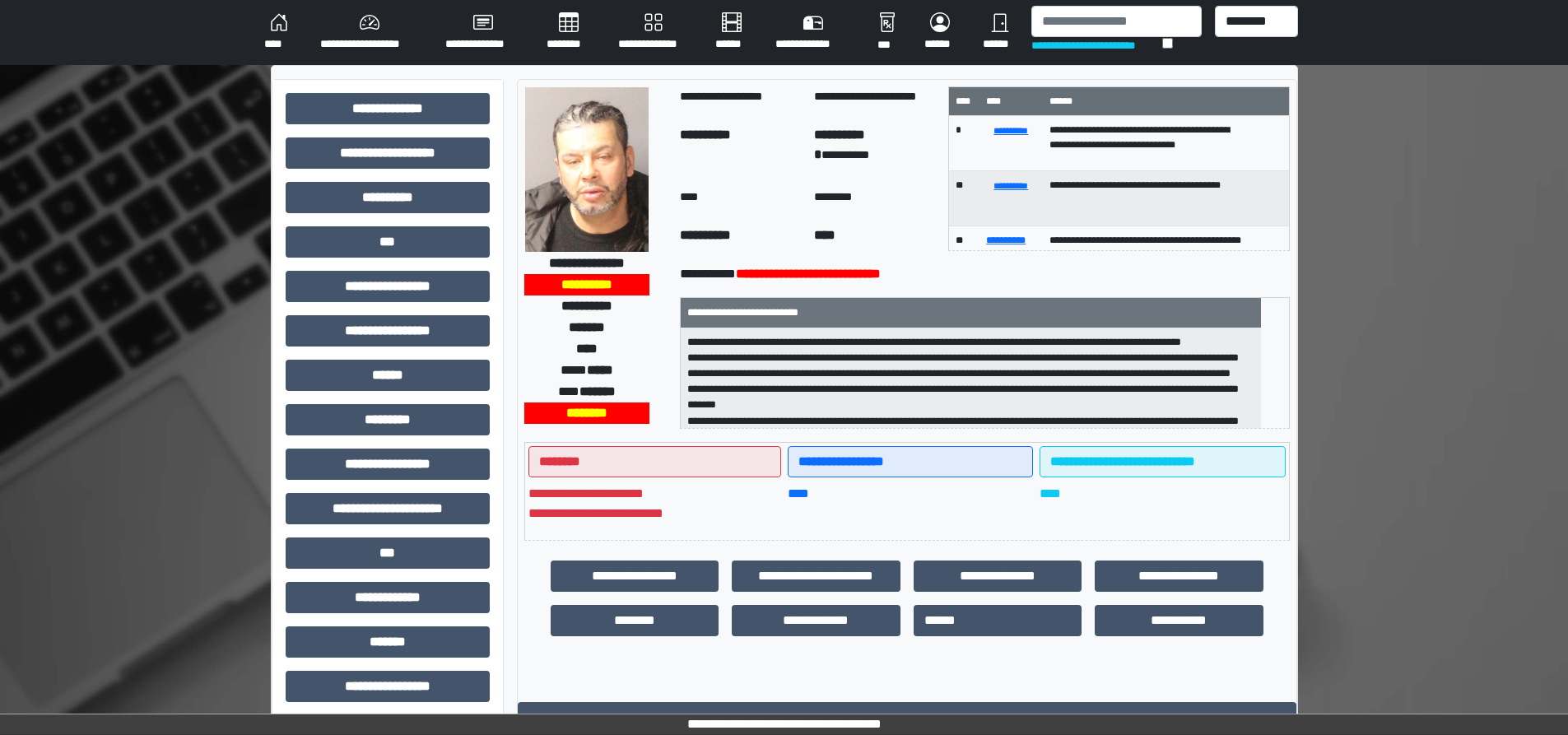 scroll, scrollTop: 0, scrollLeft: 0, axis: both 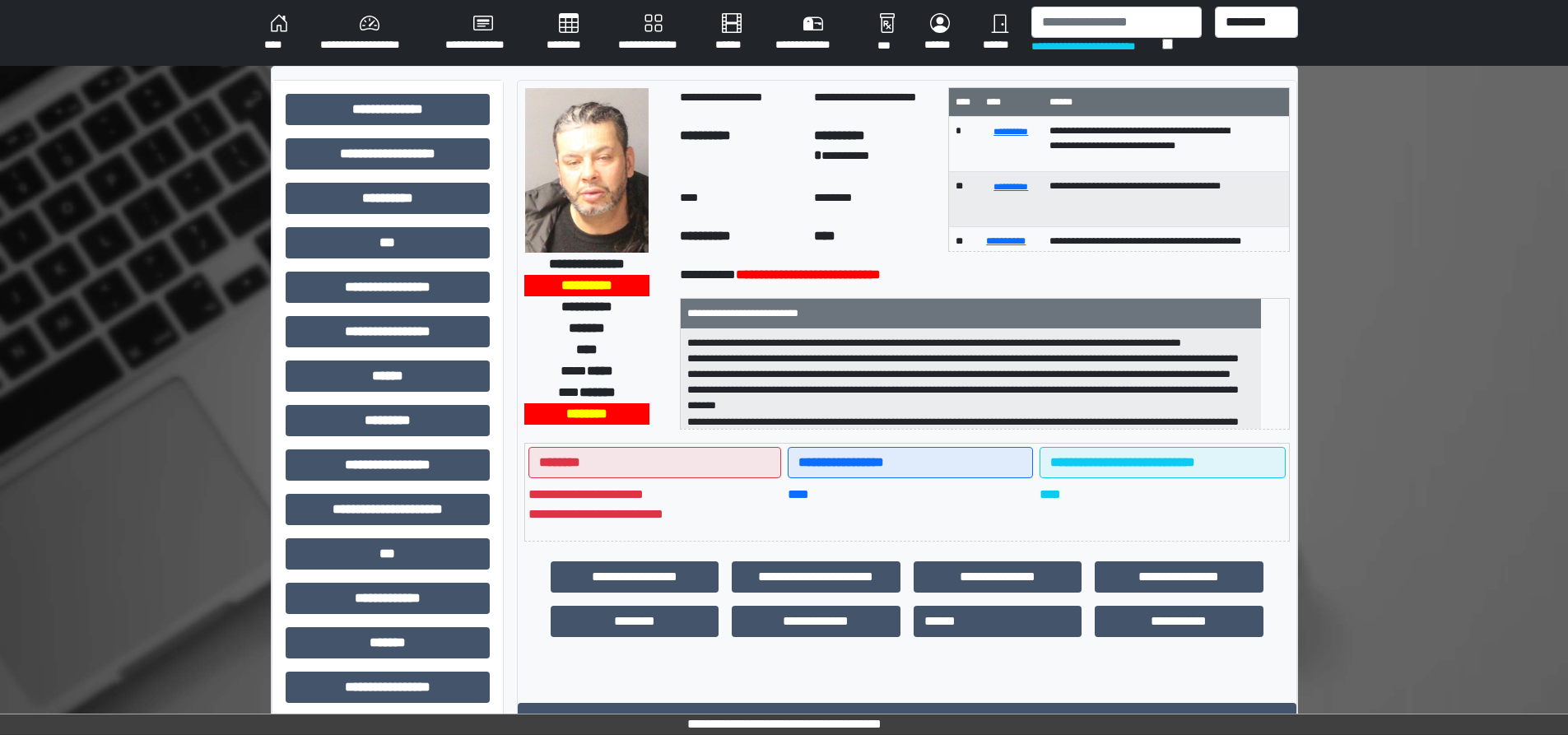 click on "**********" at bounding box center (370, 33) 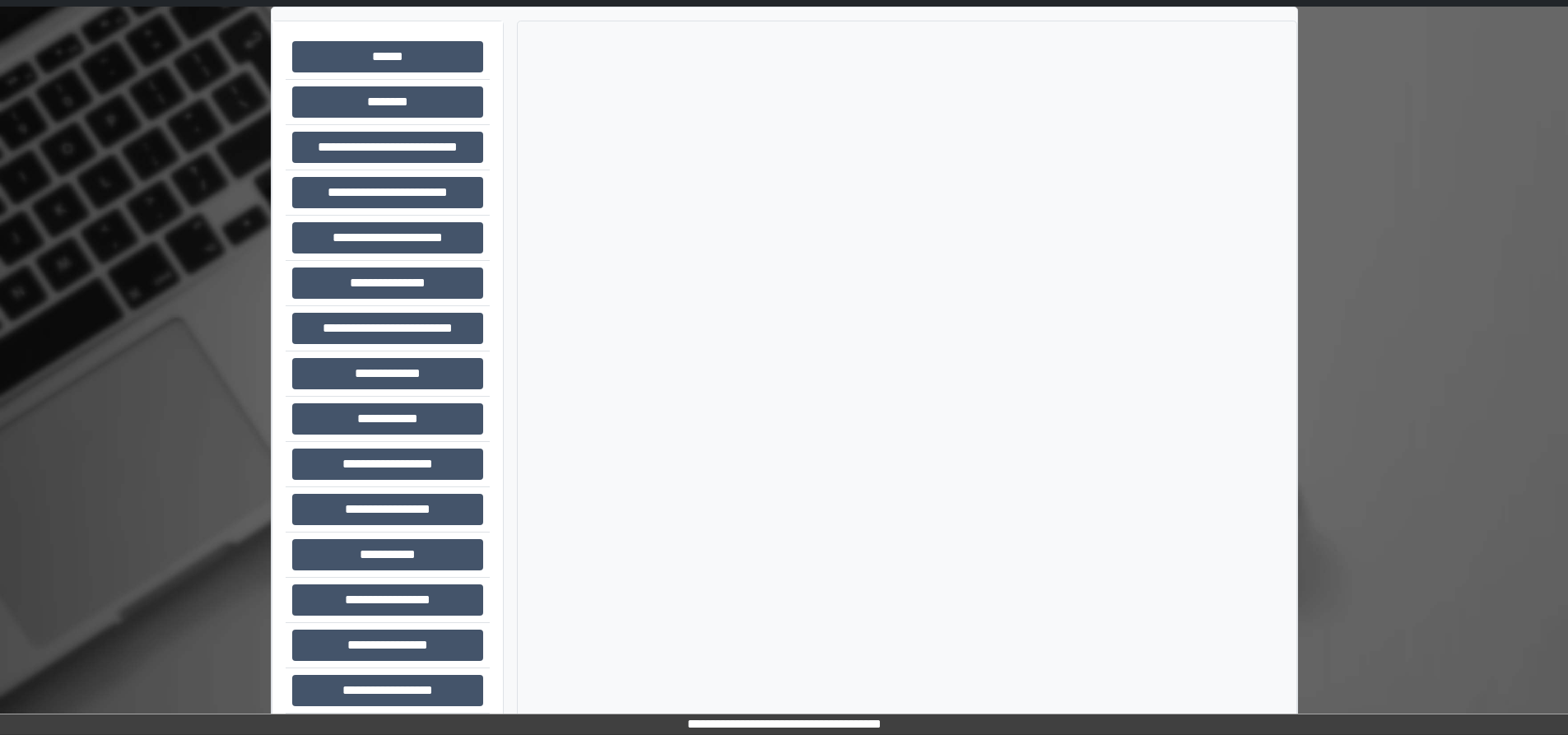scroll, scrollTop: 0, scrollLeft: 0, axis: both 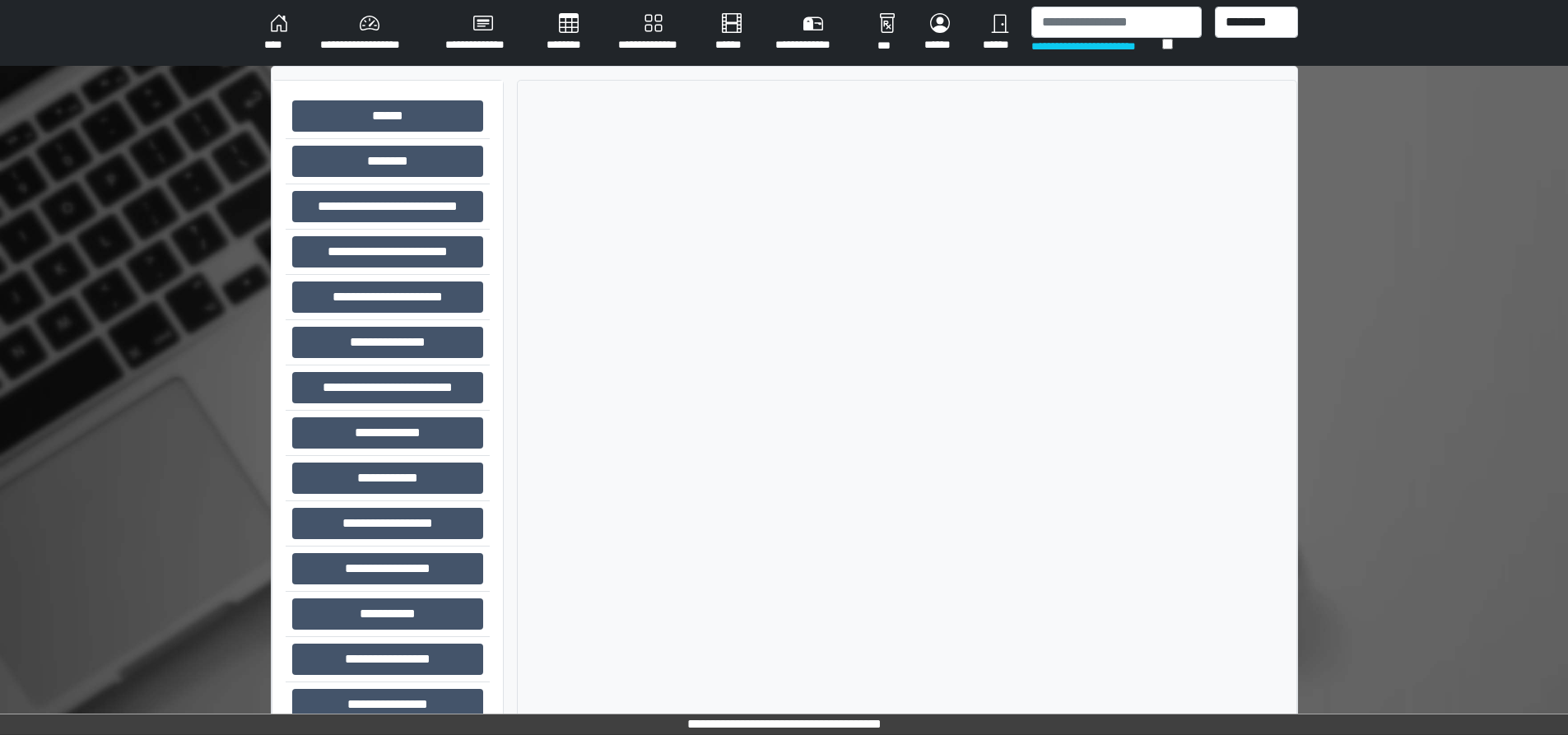 click on "****" at bounding box center [279, 33] 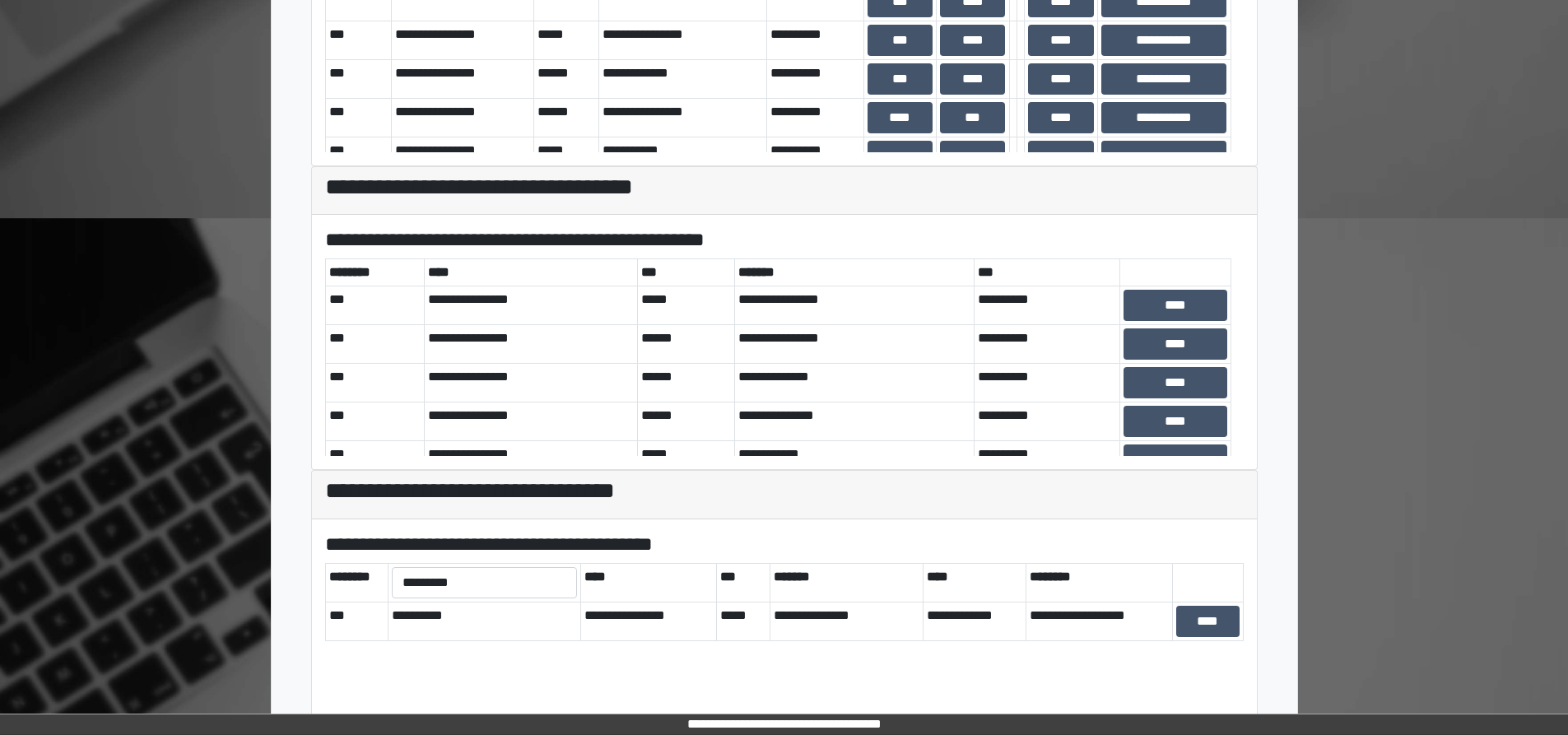 scroll, scrollTop: 723, scrollLeft: 0, axis: vertical 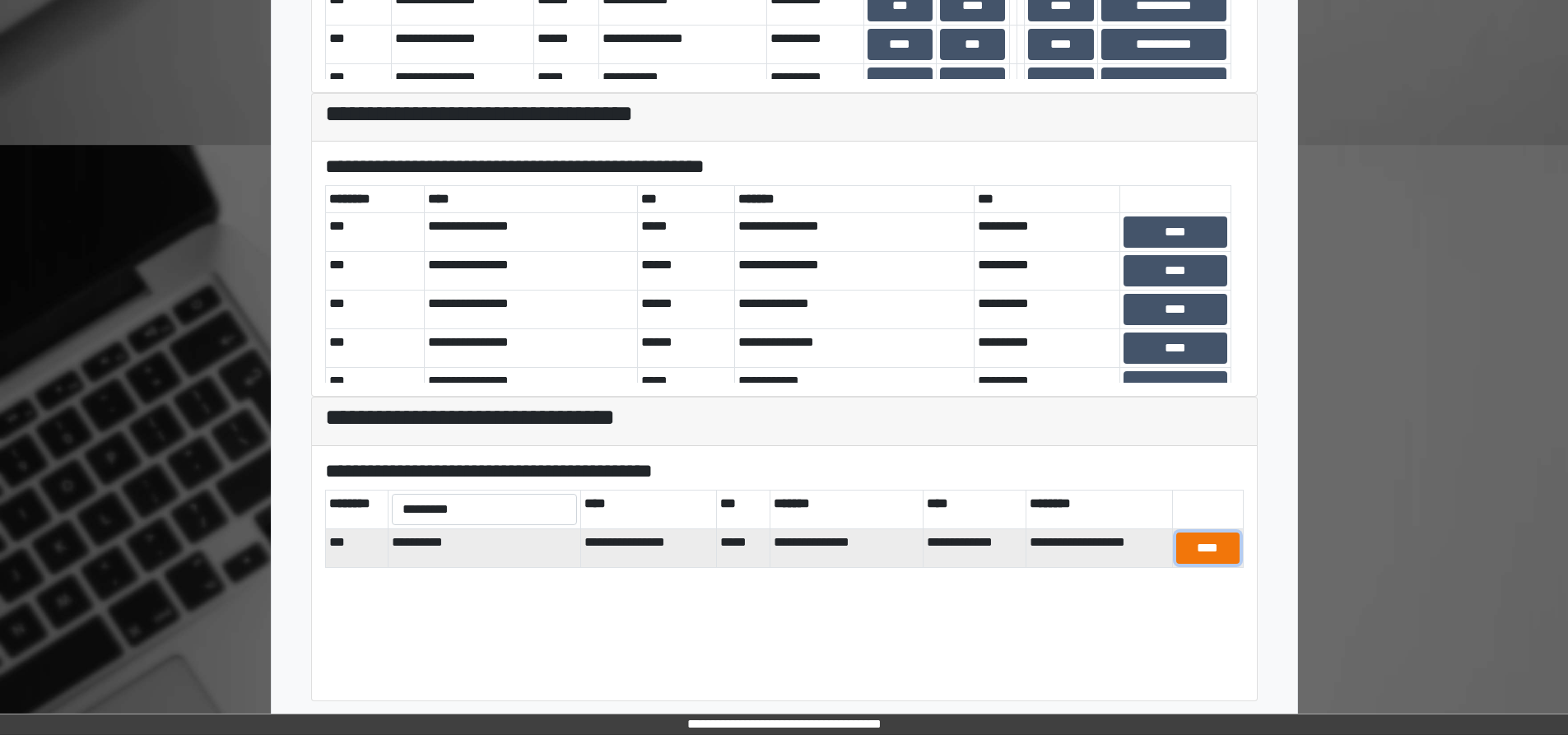 click on "****" at bounding box center [1207, 548] 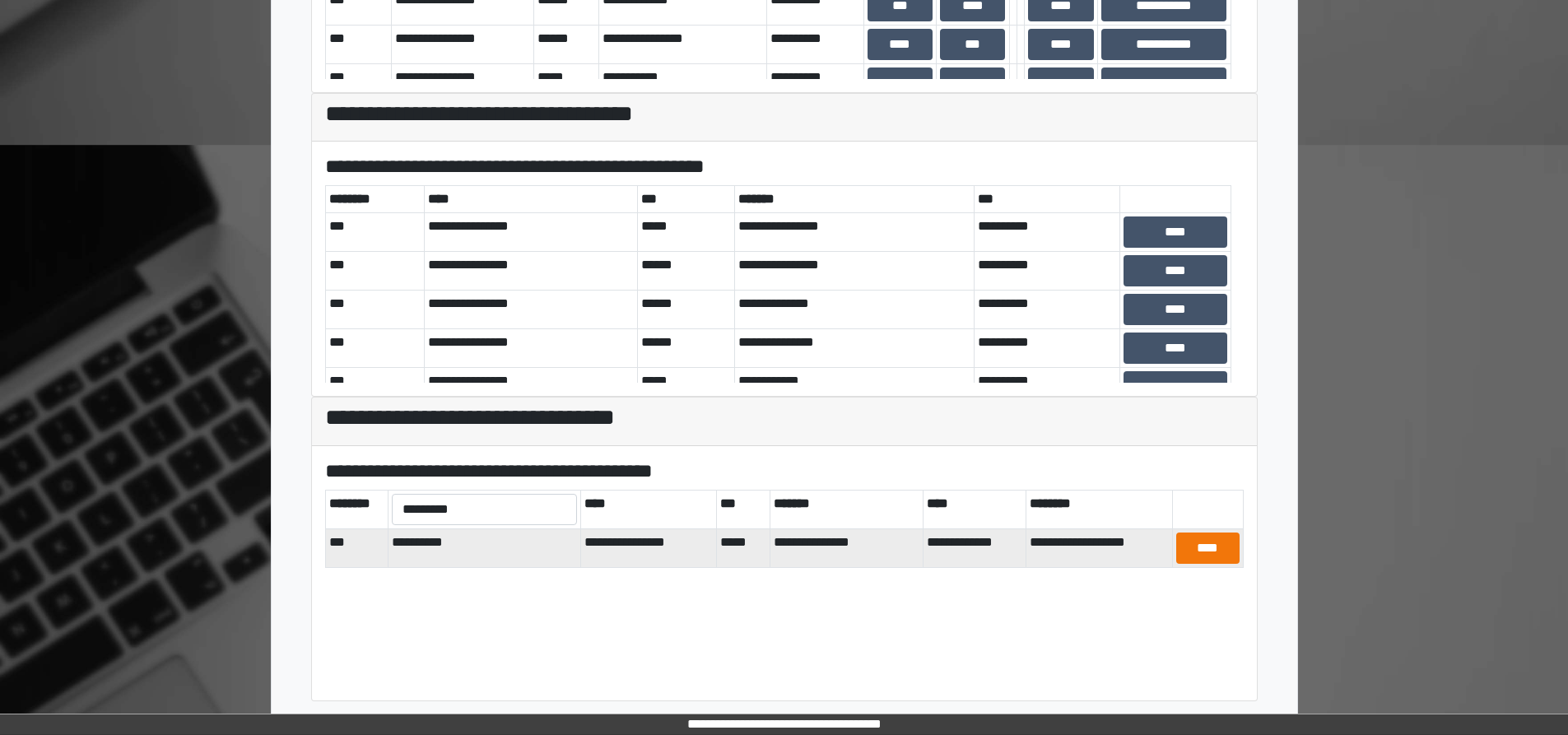 scroll, scrollTop: 448, scrollLeft: 0, axis: vertical 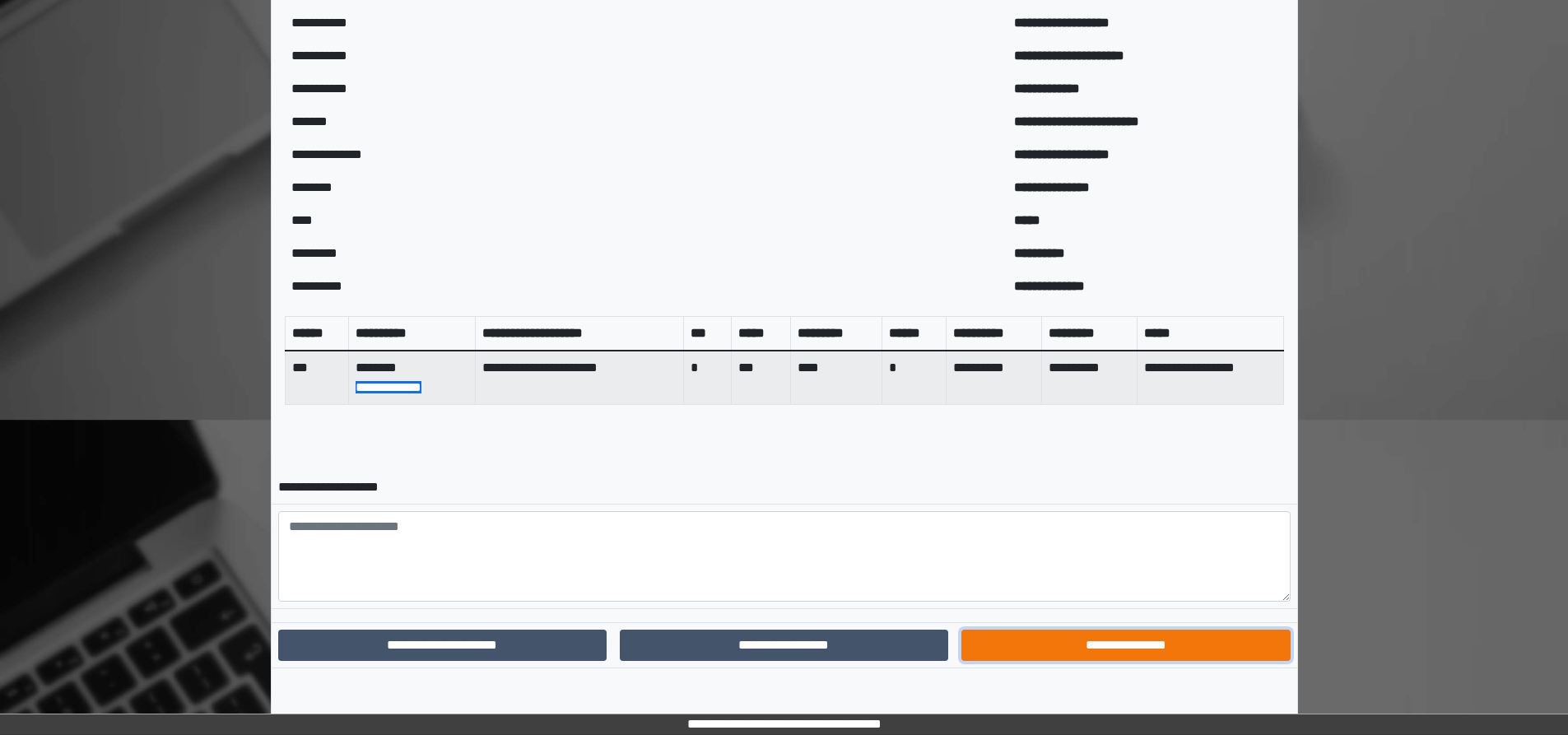 click on "**********" at bounding box center [1125, 645] 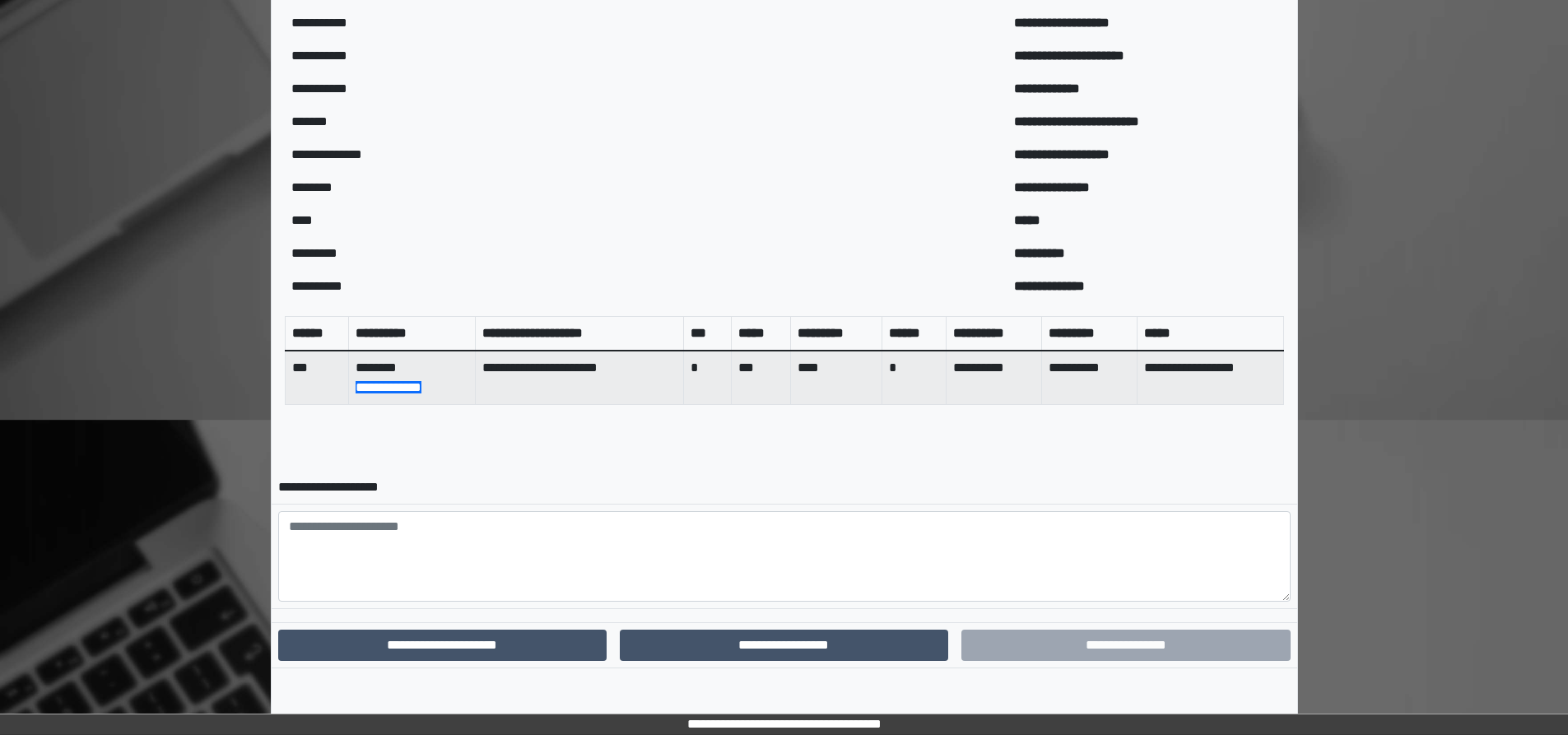 scroll, scrollTop: 363, scrollLeft: 0, axis: vertical 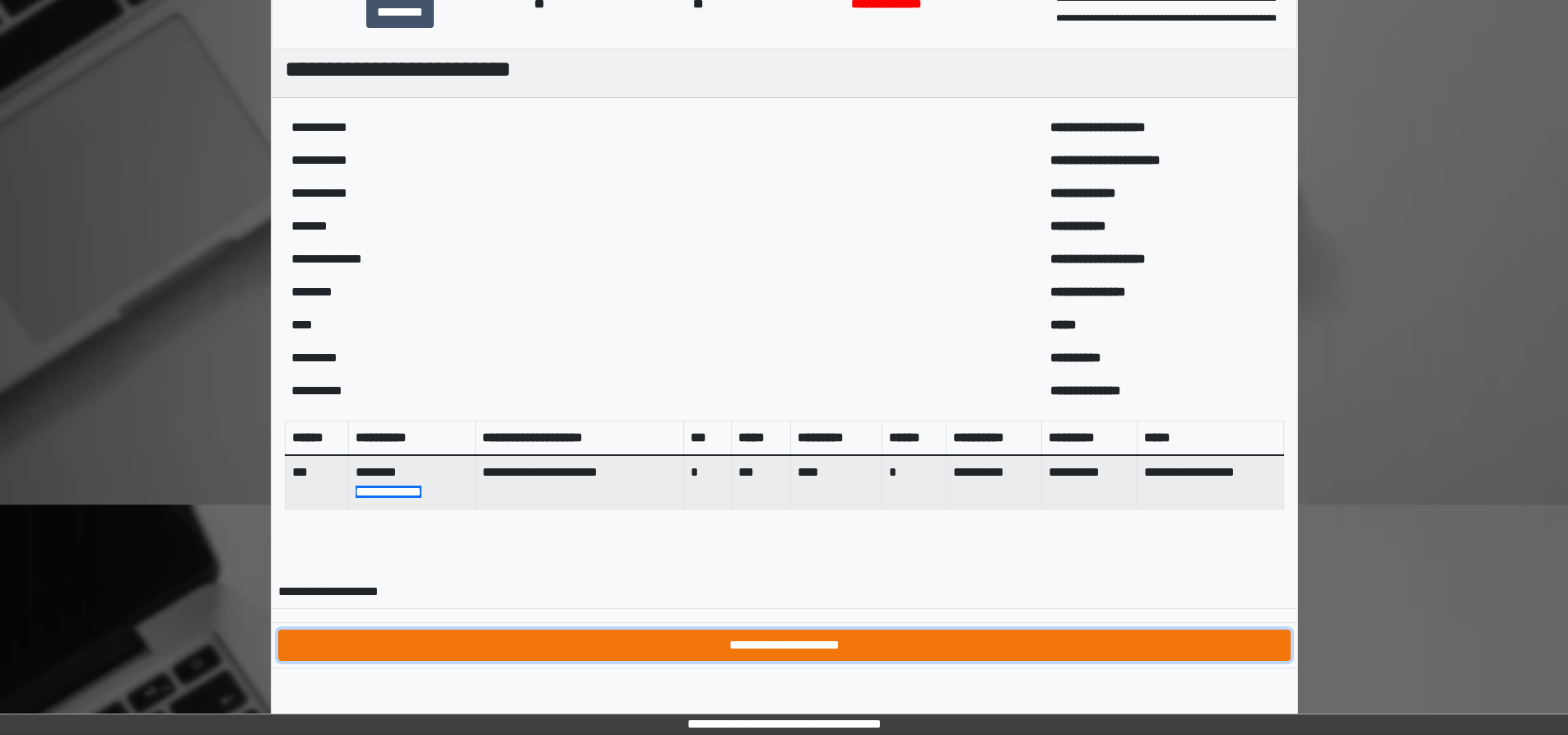click on "**********" at bounding box center [784, 645] 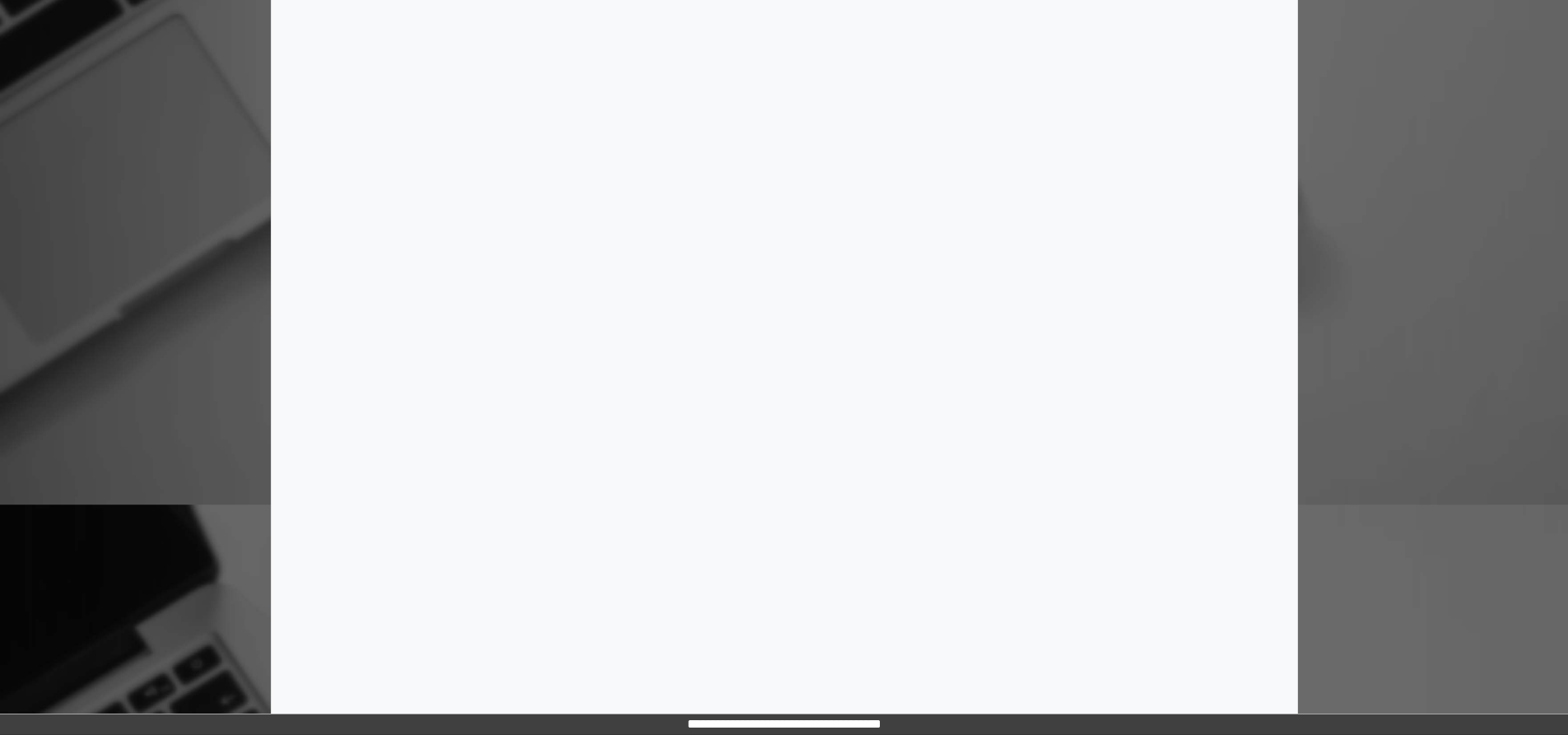 scroll, scrollTop: 0, scrollLeft: 0, axis: both 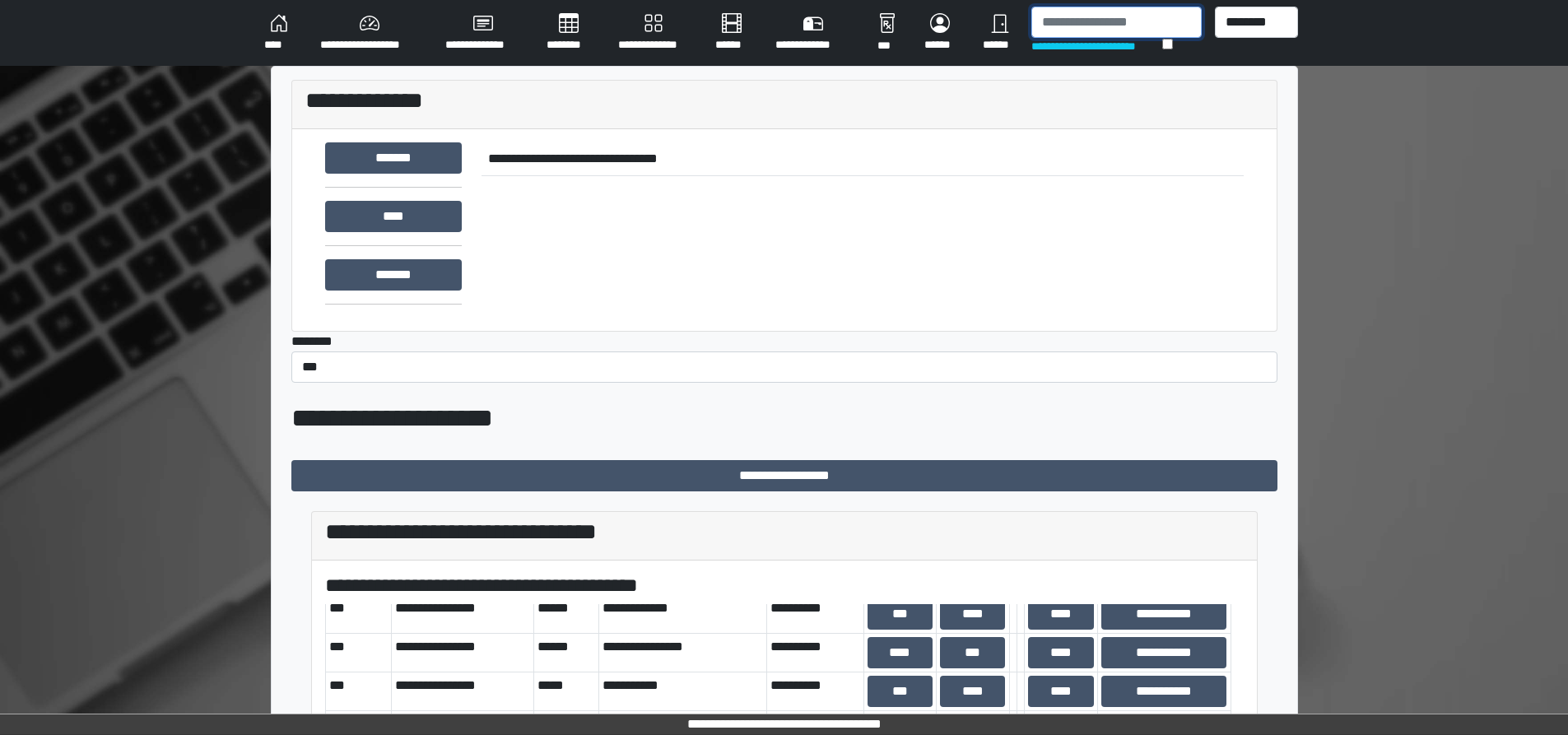 click at bounding box center (1116, 22) 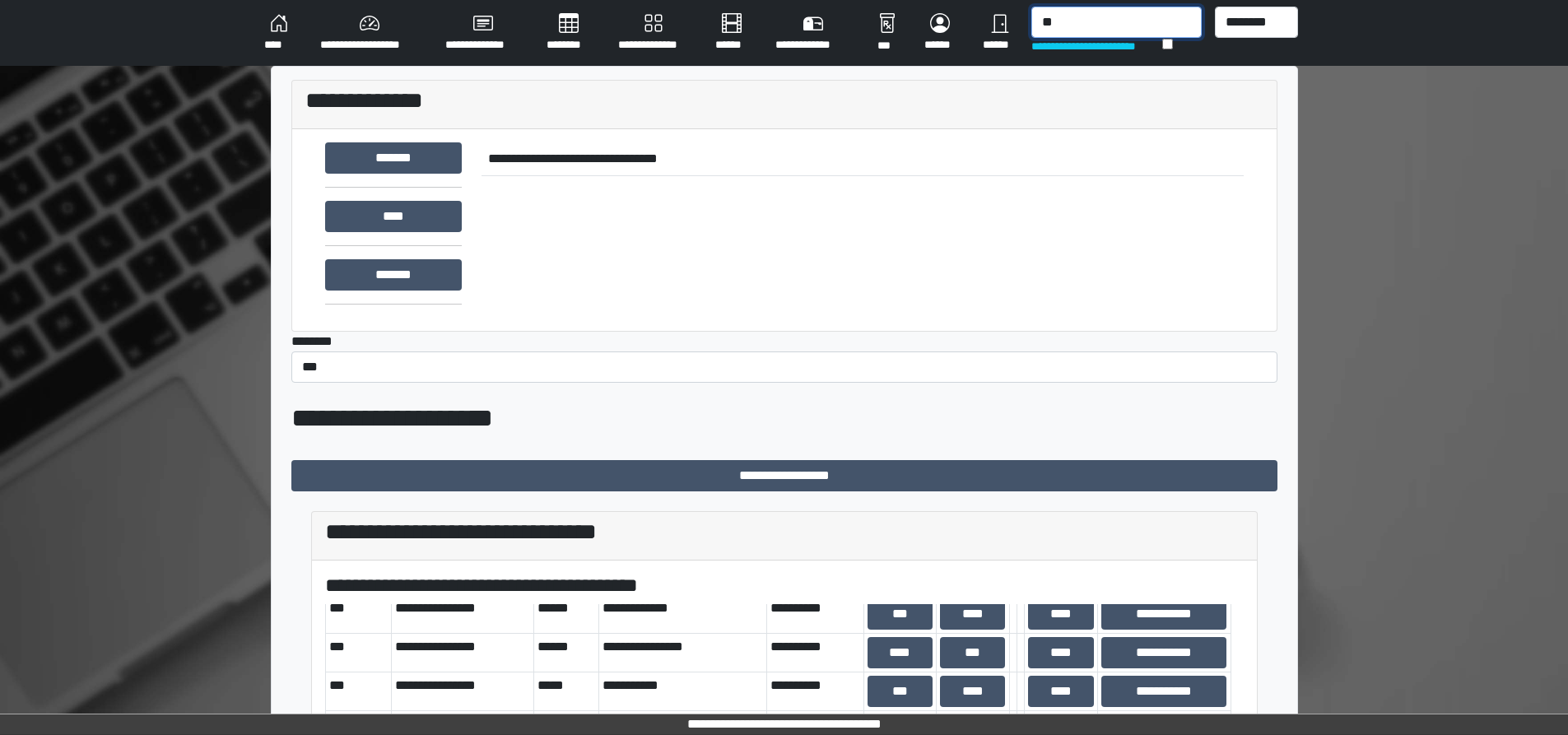 type on "*" 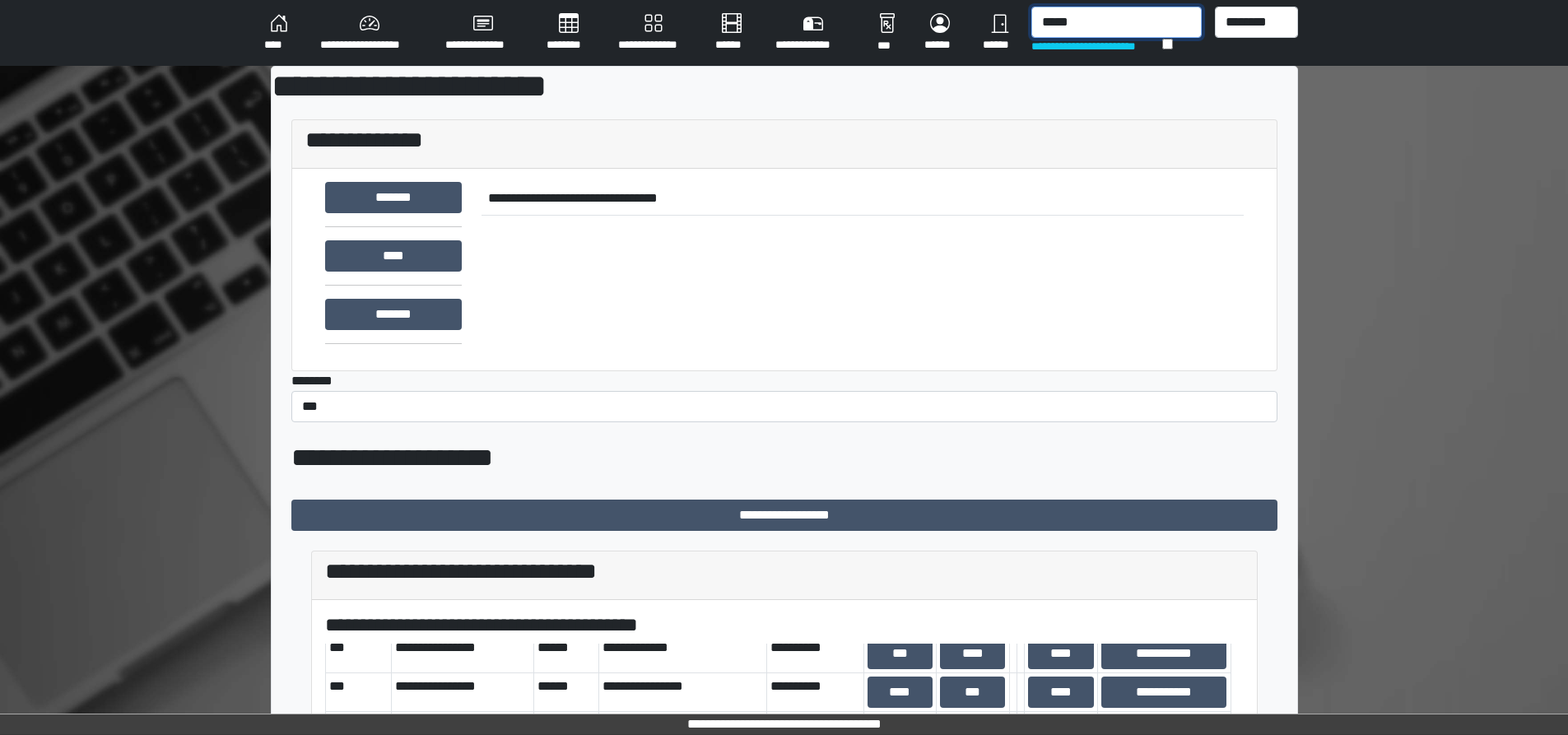 click on "*****" at bounding box center (1116, 22) 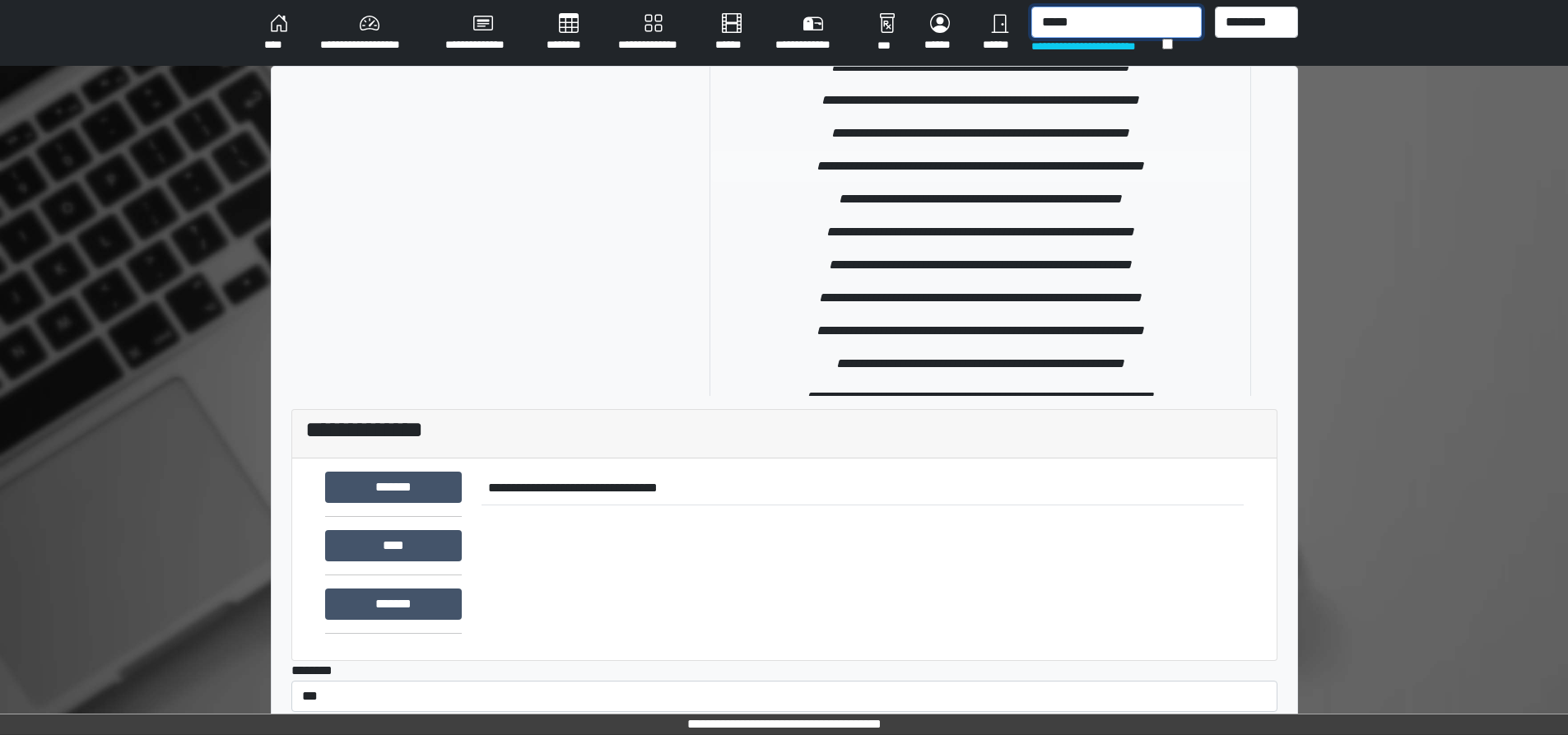 scroll, scrollTop: 165, scrollLeft: 0, axis: vertical 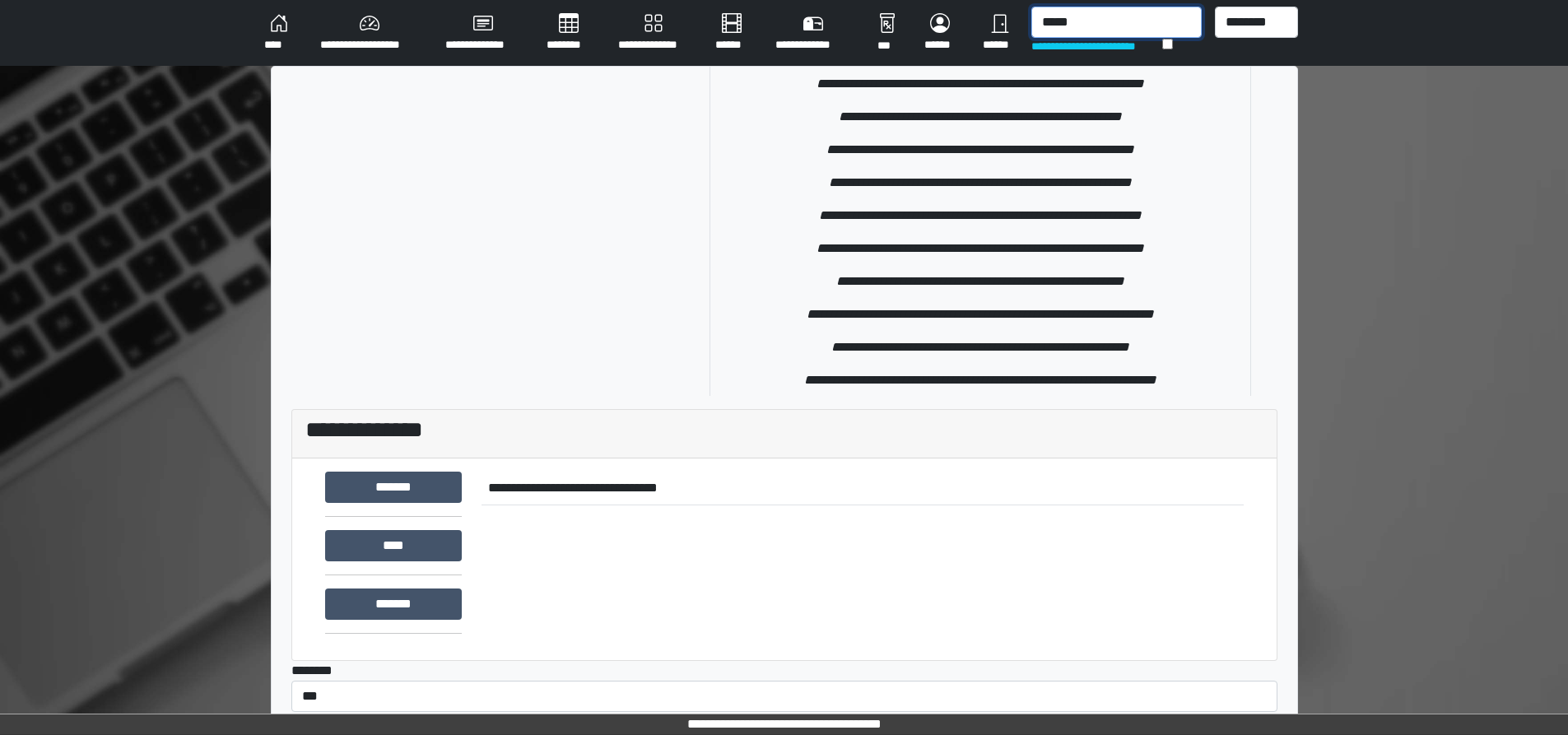 click on "*****" at bounding box center [1116, 22] 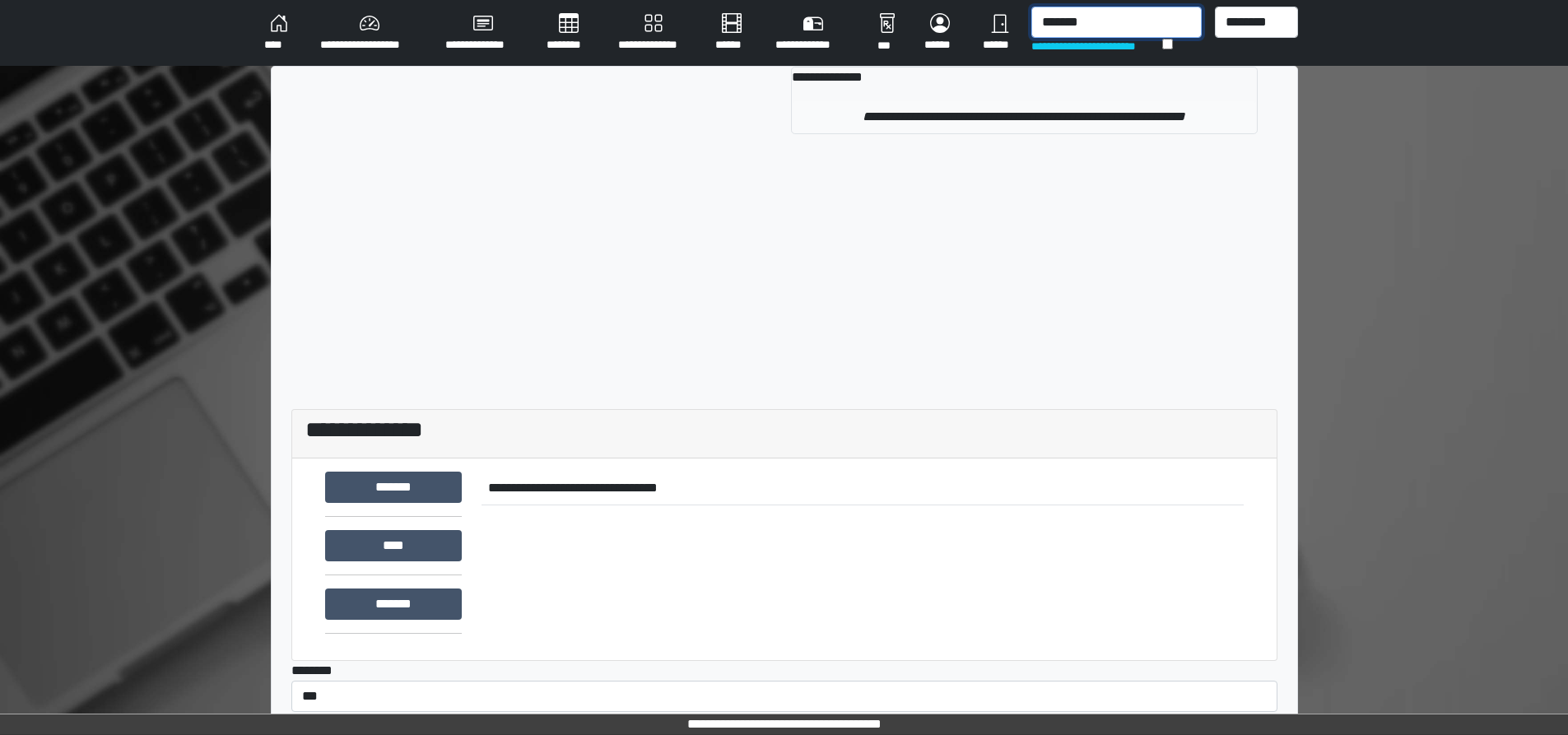 type on "*******" 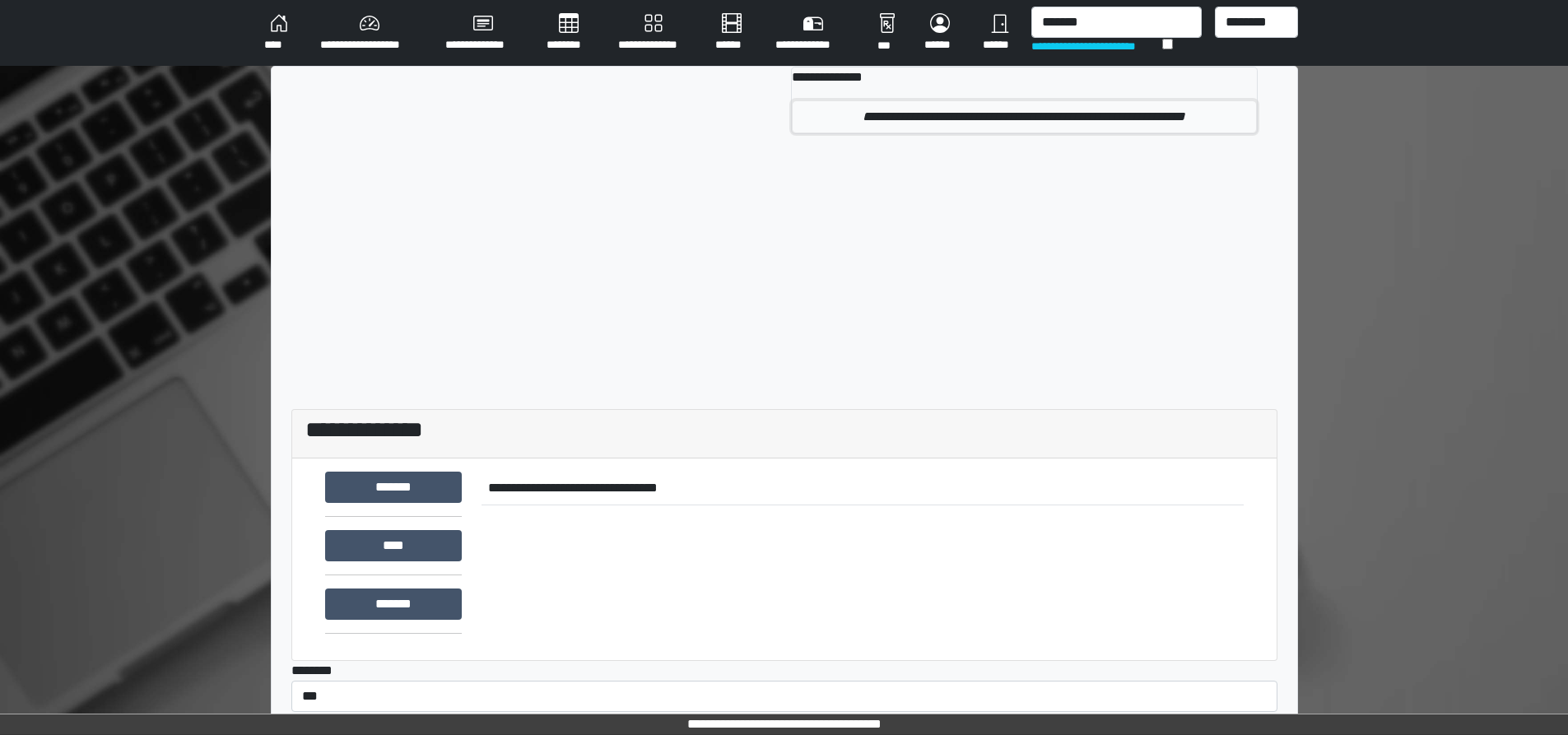 click on "**********" at bounding box center [1024, 117] 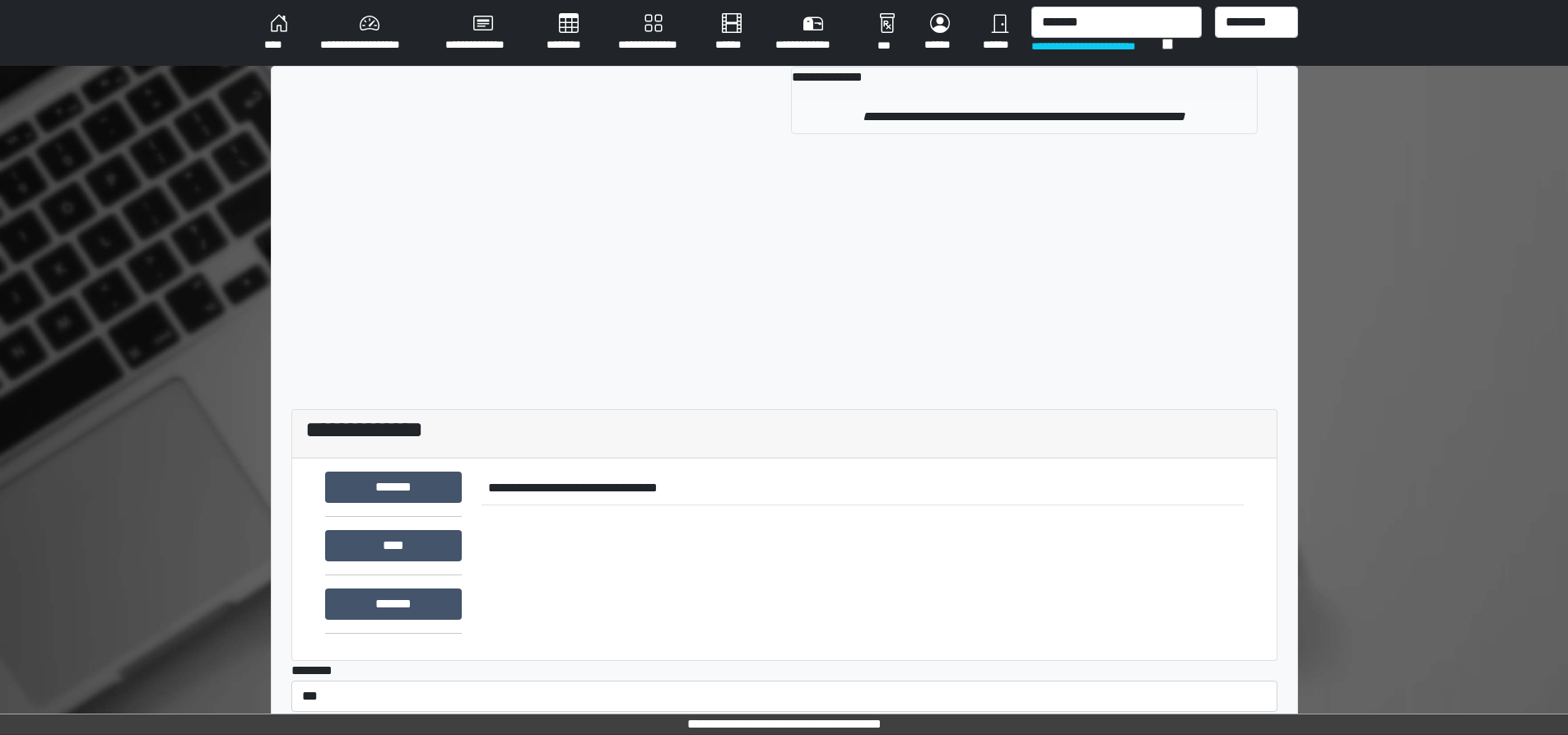 type 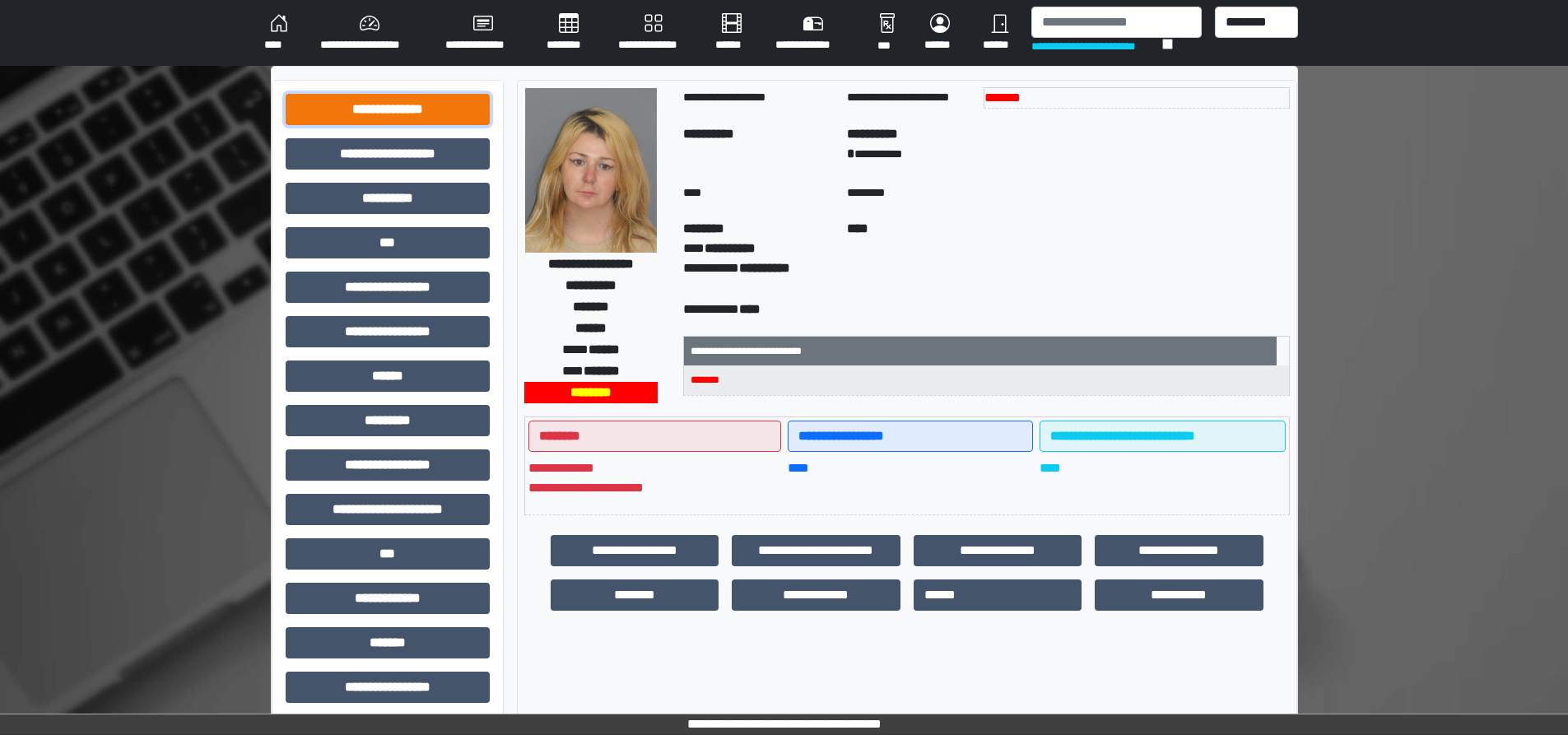 click on "**********" at bounding box center [388, 109] 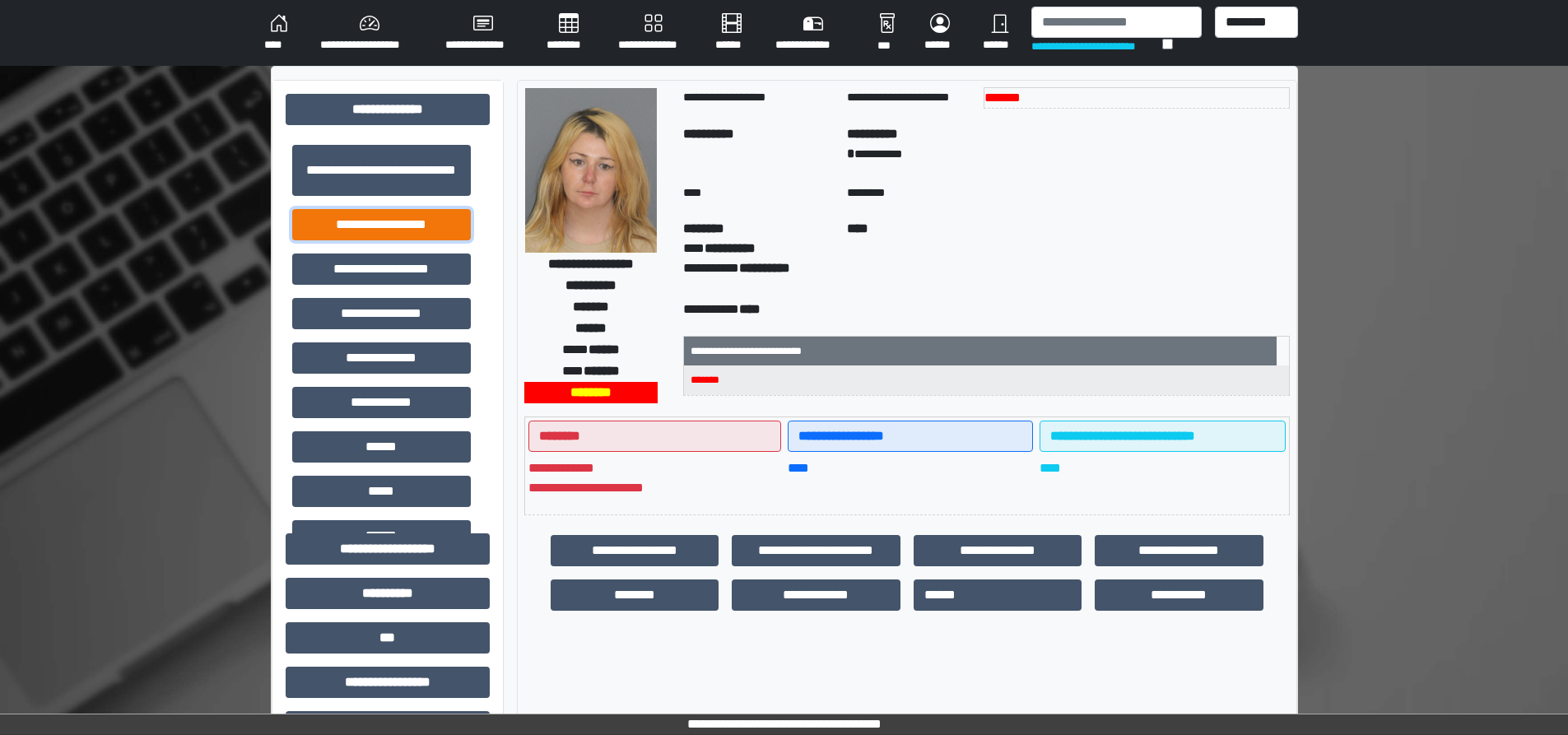 click on "**********" at bounding box center [381, 225] 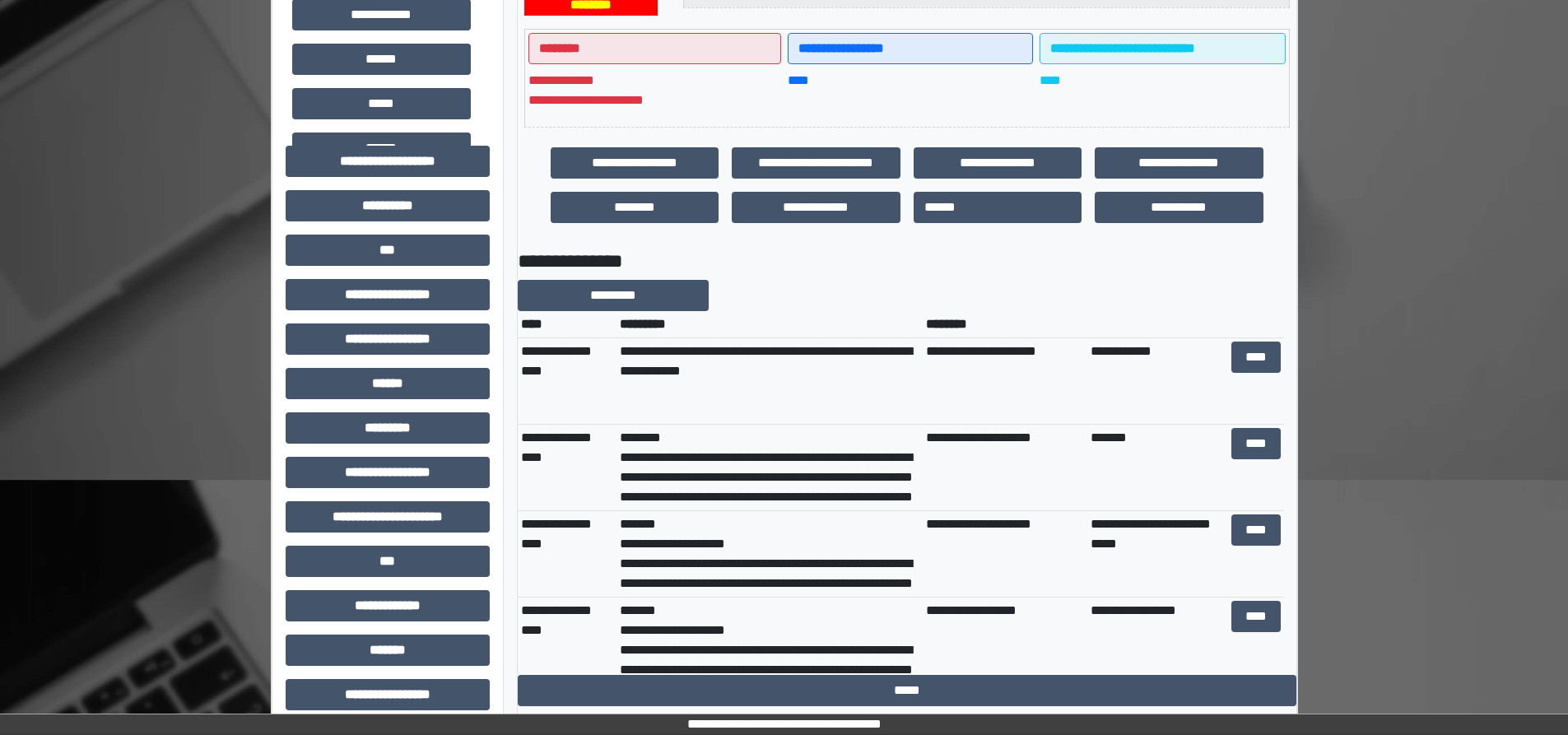scroll, scrollTop: 412, scrollLeft: 0, axis: vertical 